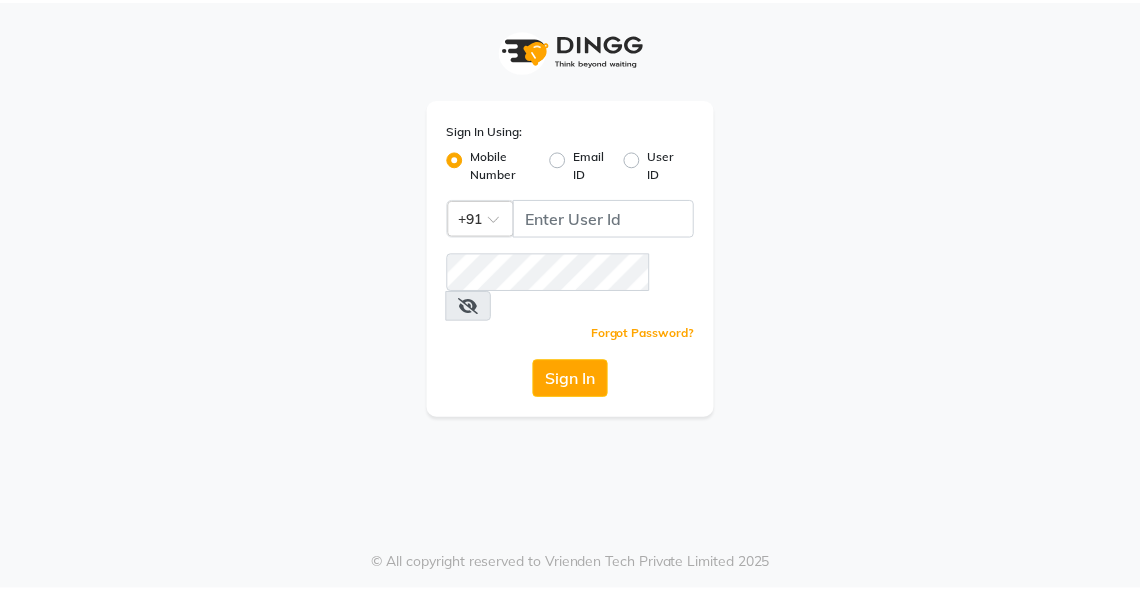 scroll, scrollTop: 0, scrollLeft: 0, axis: both 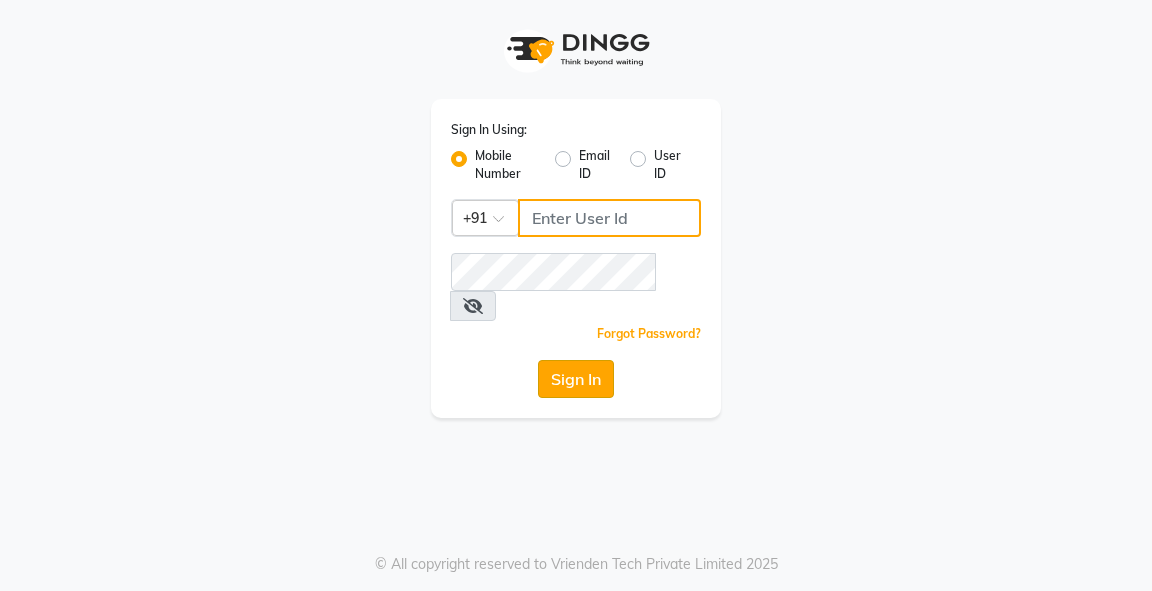type on "9818659761" 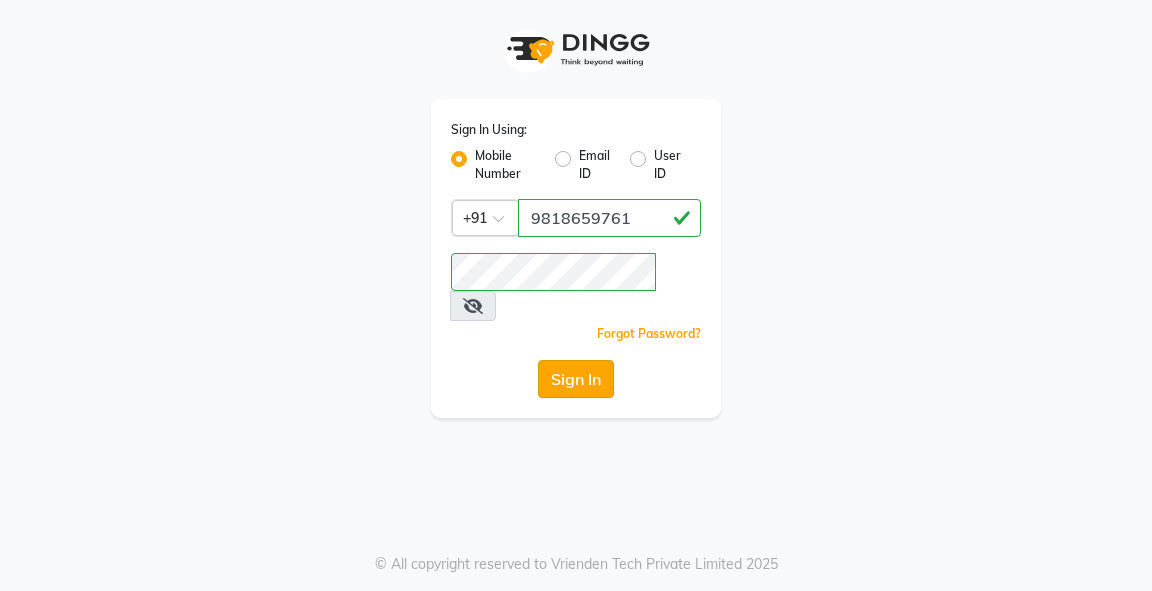 click on "Sign In" 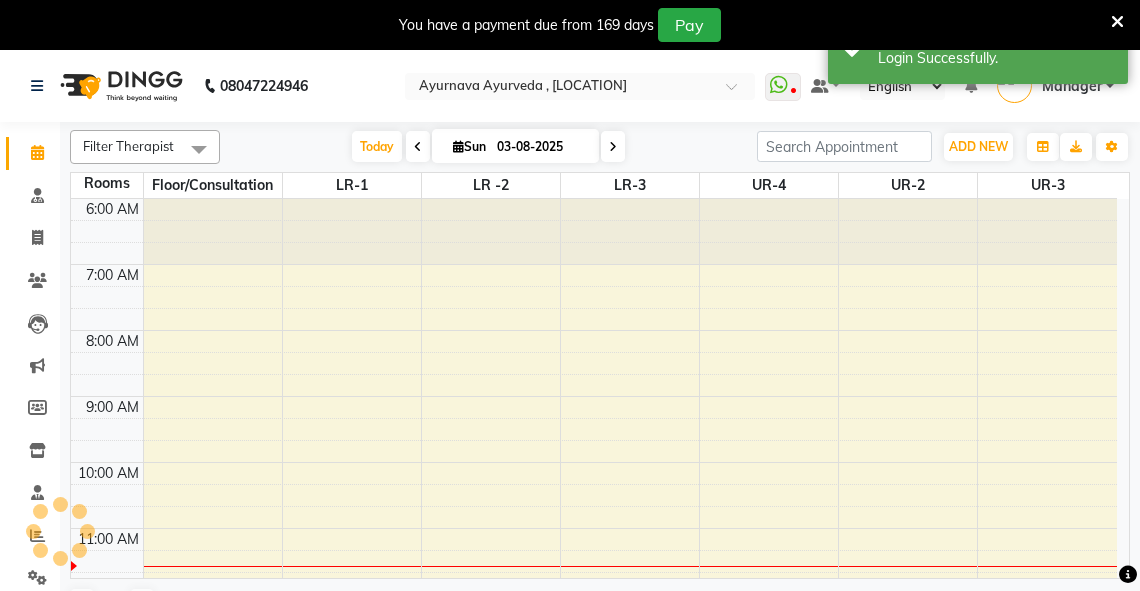 scroll, scrollTop: 0, scrollLeft: 0, axis: both 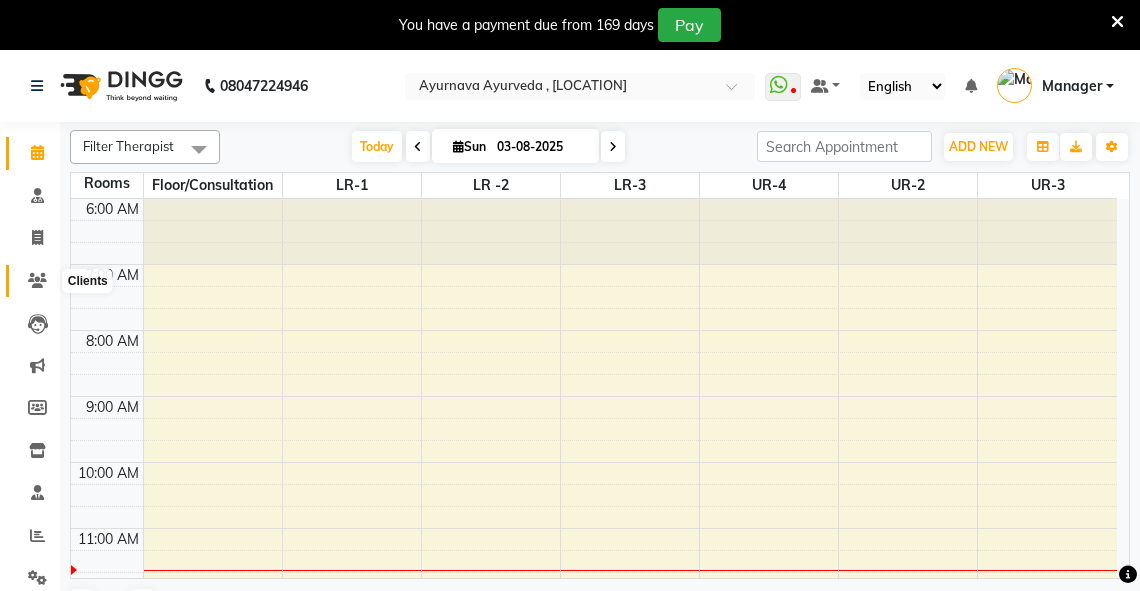click 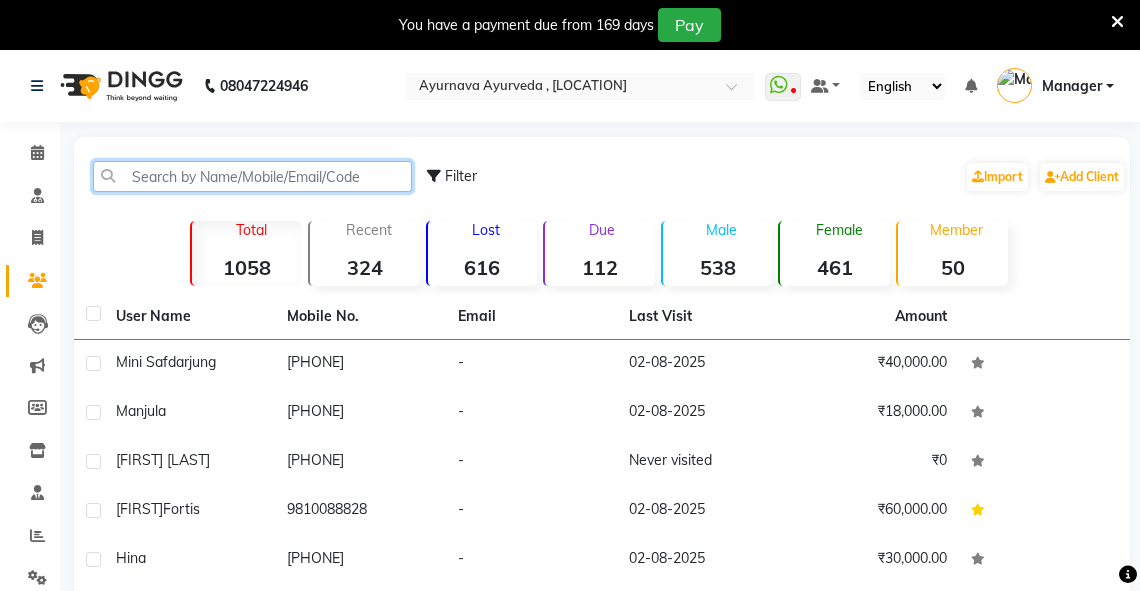 click 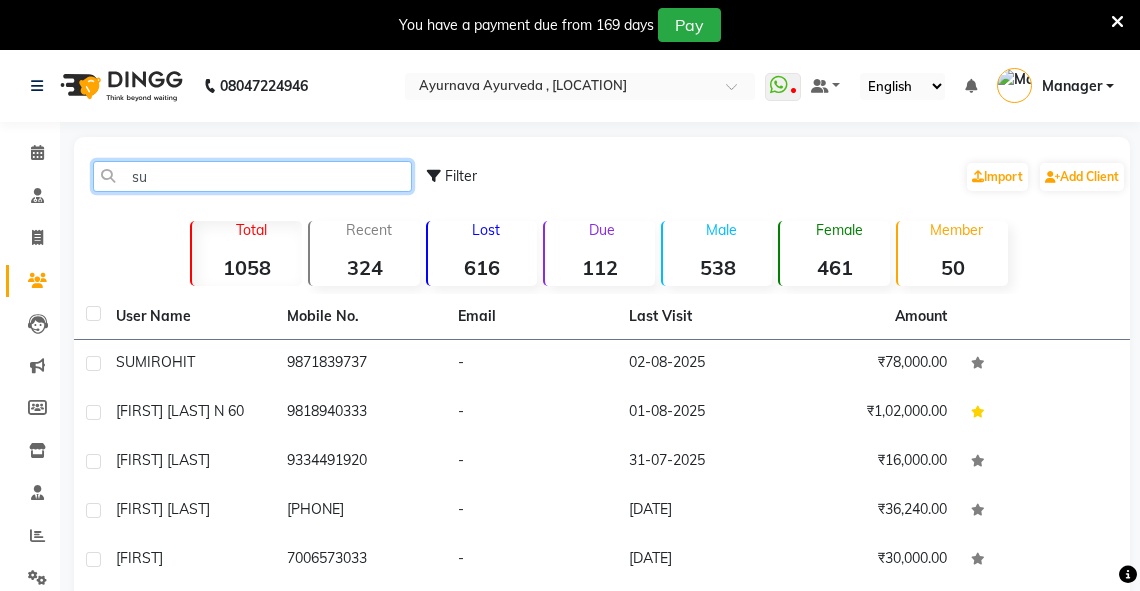 type on "s" 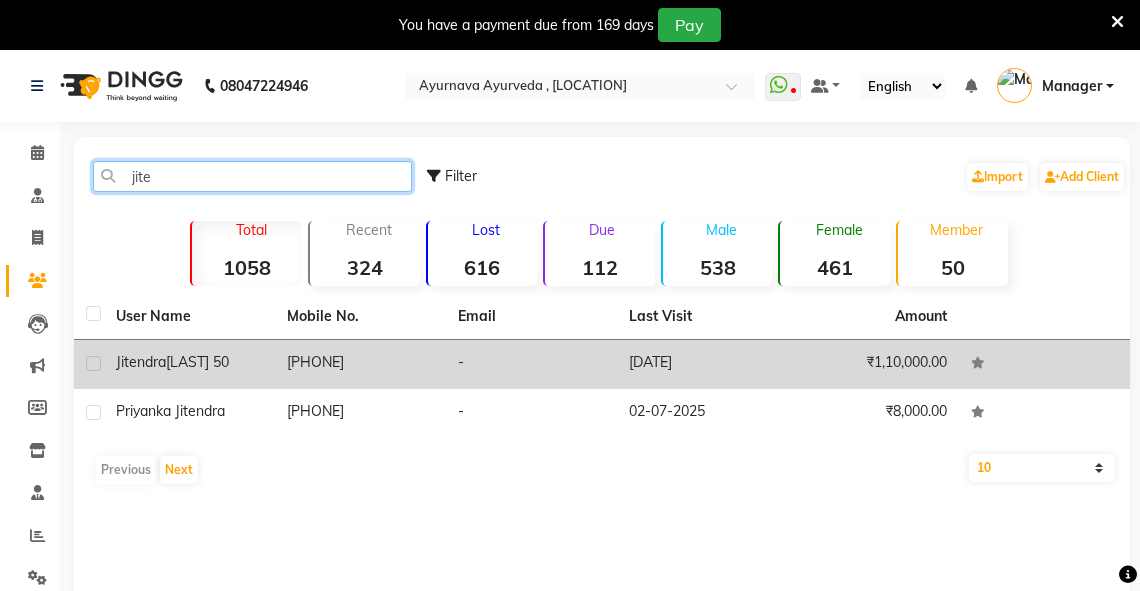 type on "jite" 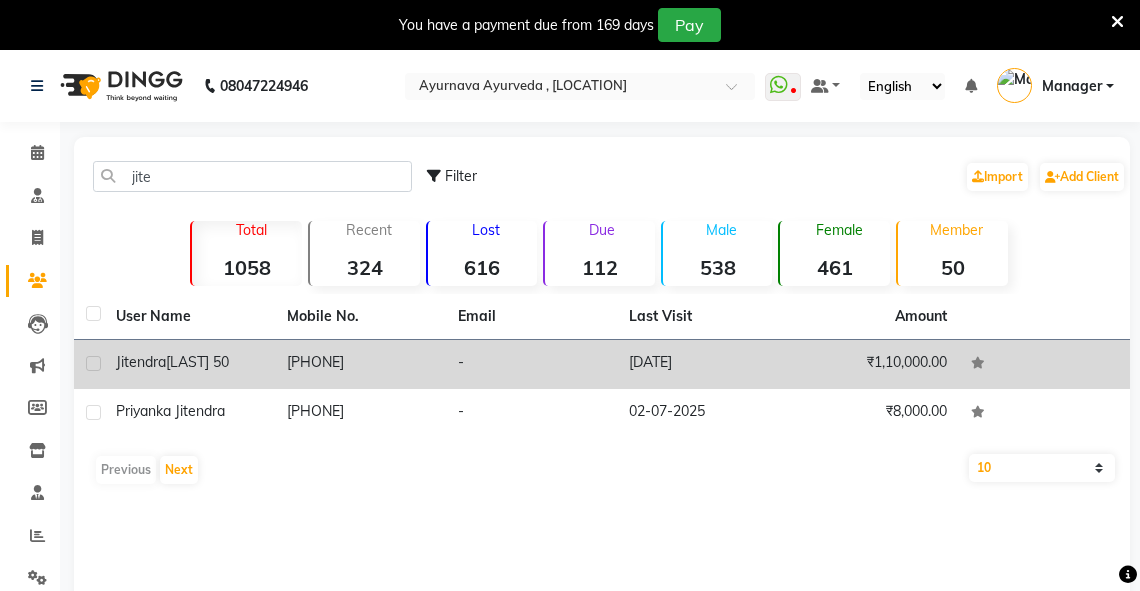 click on "7726009750" 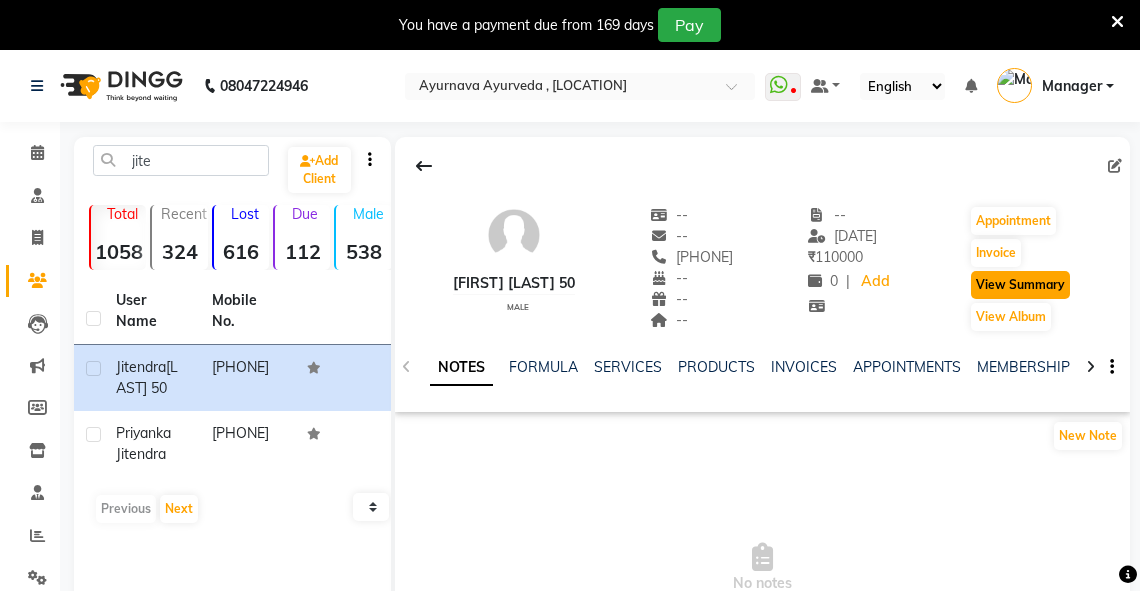 click on "View Summary" 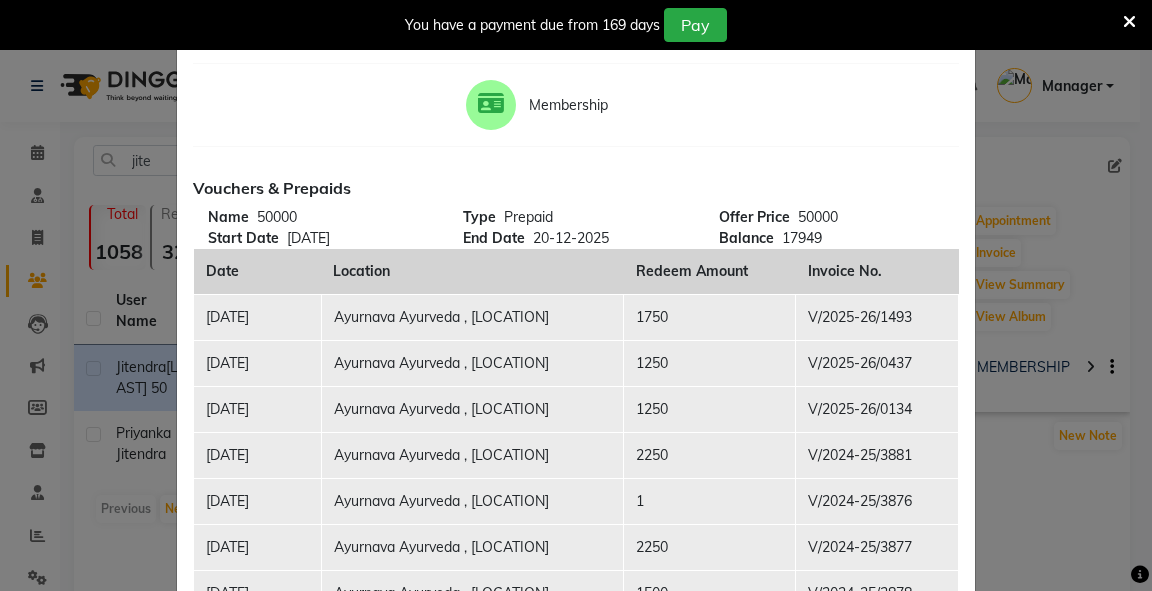 scroll, scrollTop: 80, scrollLeft: 0, axis: vertical 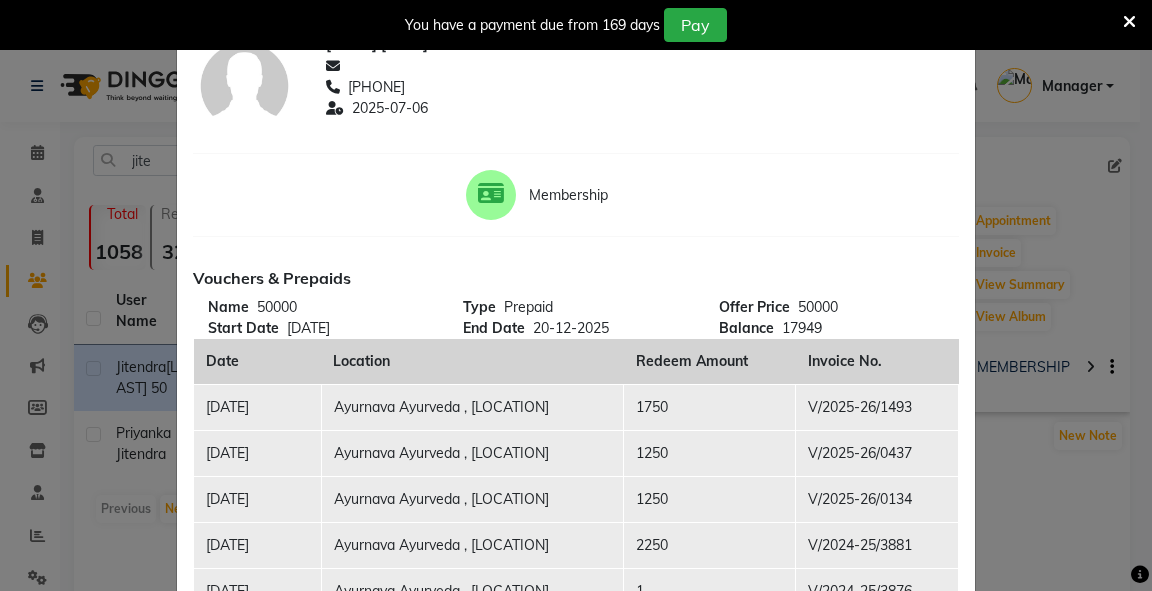 click on "Client Summary Print jitendra yadav 50 7726009750 2025-07-06 Membership Vouchers & Prepaids Name 50000 Start Date 20-12-2024 Type Prepaid End Date 20-12-2025 Offer Price 50000 Balance 17949 Date Location Redeem Amount Invoice No. 22-06-2025 Ayurnava Ayurveda , Vasant Kunj 1750 V/2025-26/1493 26-04-2025 Ayurnava Ayurveda , Vasant Kunj 1250 V/2025-26/0437 10-04-2025 Ayurnava Ayurveda , Vasant Kunj 1250 V/2025-26/0134 18-12-2024 Ayurnava Ayurveda , Vasant Kunj 2250 V/2024-25/3881 19-12-2024 Ayurnava Ayurveda , Vasant Kunj 1 V/2024-25/3876 19-12-2024 Ayurnava Ayurveda , Vasant Kunj 2250 V/2024-25/3877 19-12-2024 Ayurnava Ayurveda , Vasant Kunj 1500 V/2024-25/3878 18-12-2024 Ayurnava Ayurveda , Vasant Kunj 1250 V/2024-25/3879 18-12-2024 Ayurnava Ayurveda , Vasant Kunj 1500 V/2024-25/3880 20-12-2024 Ayurnava Ayurveda , Vasant Kunj 1500 V/2024-25/3882 20-12-2024 Ayurnava Ayurveda , Vasant Kunj 1250 V/2024-25/3883 20-12-2024 Ayurnava Ayurveda , Vasant Kunj 2250 V/2024-25/3884 02-02-2025 1250 V/2024-25/4472 29-12-2024" 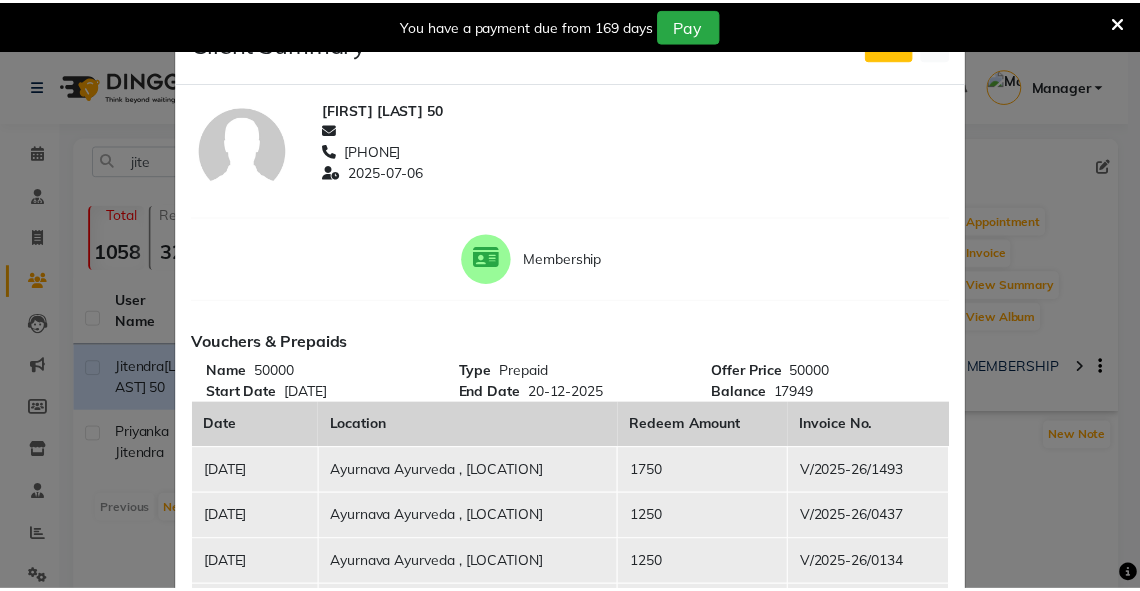 scroll, scrollTop: 0, scrollLeft: 0, axis: both 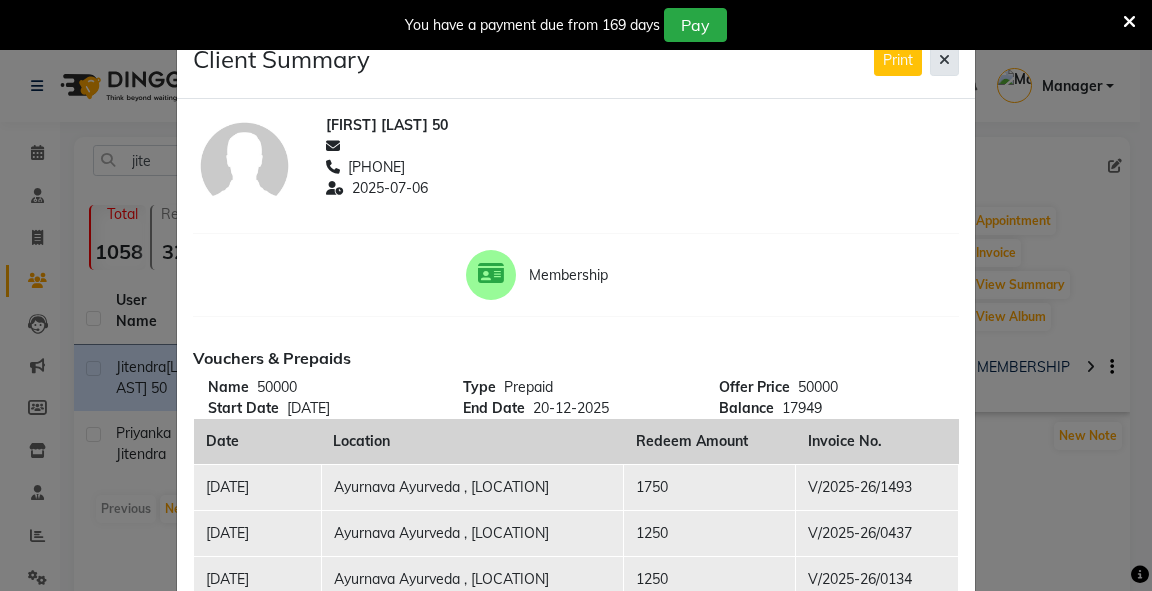 click 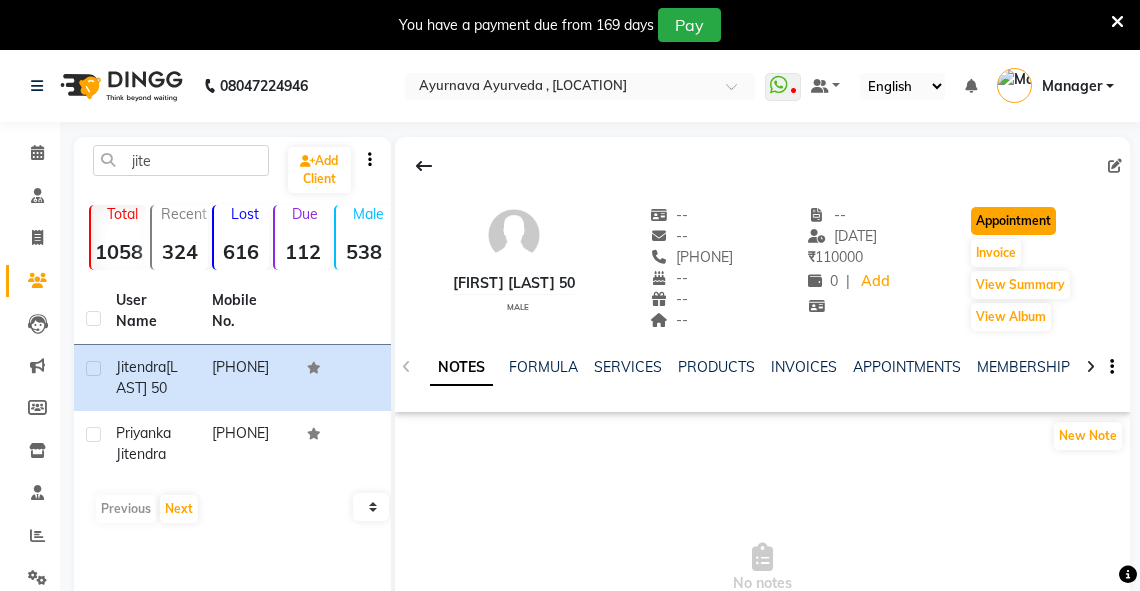 click on "Appointment" 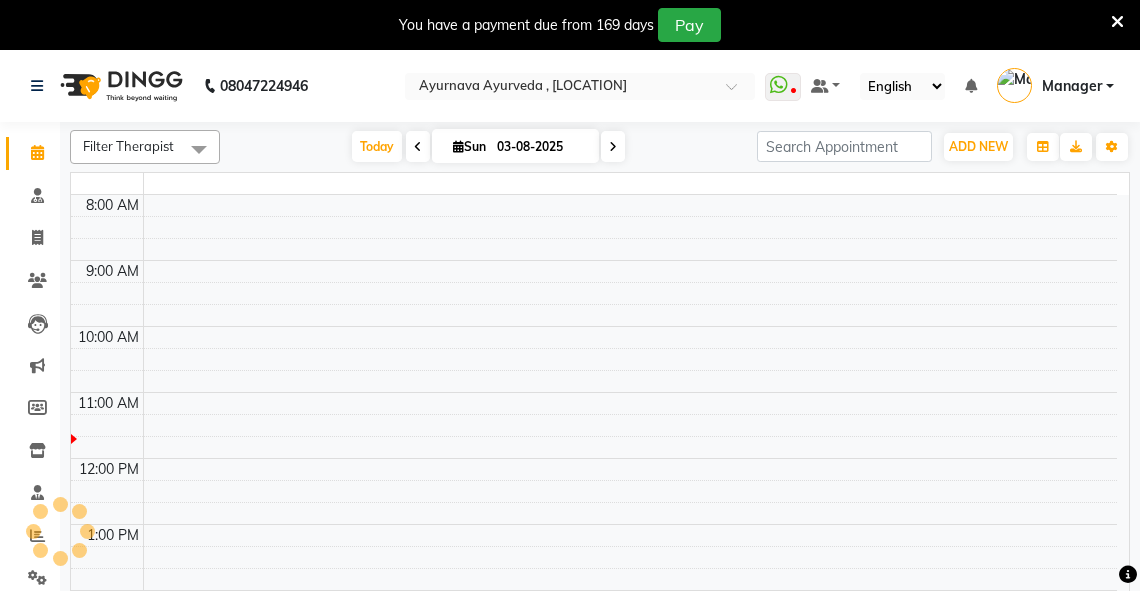 scroll, scrollTop: 0, scrollLeft: 0, axis: both 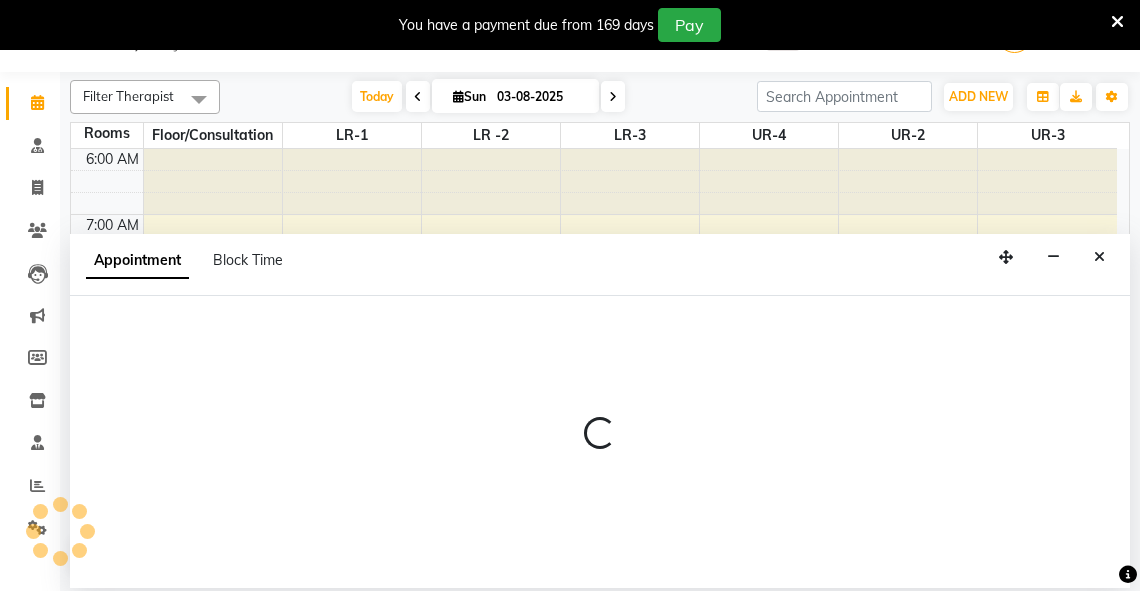 select on "420" 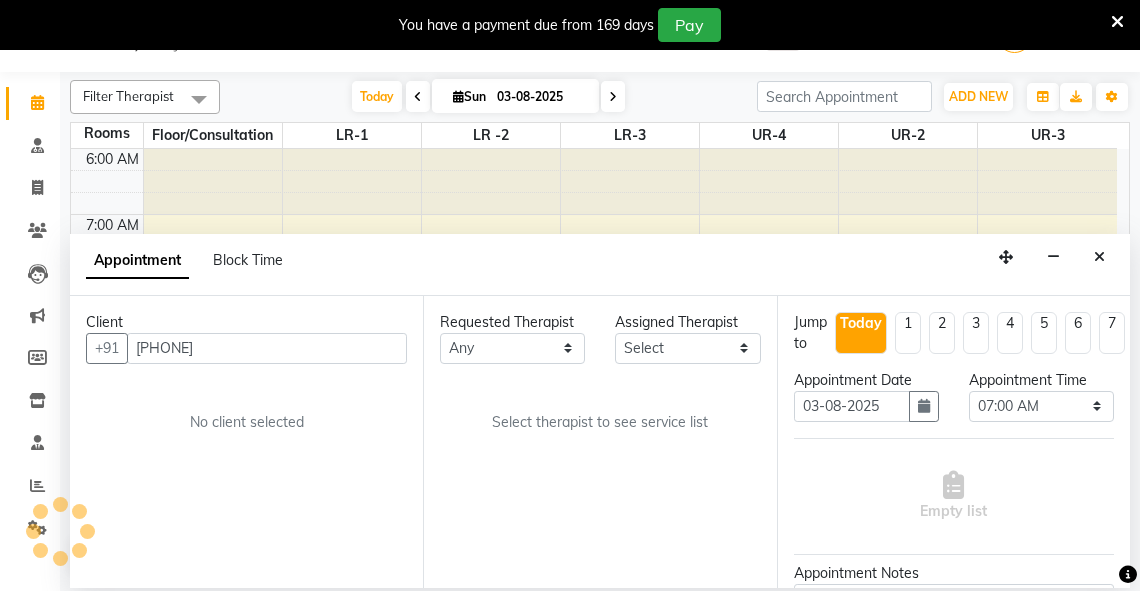 scroll, scrollTop: 328, scrollLeft: 0, axis: vertical 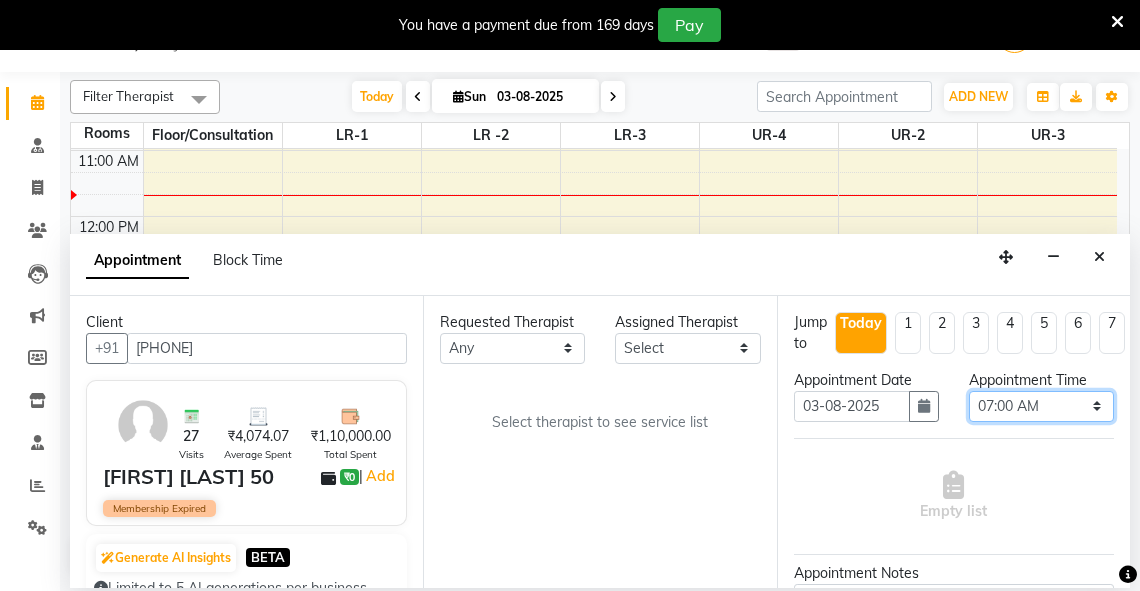 click on "Select 07:00 AM 07:15 AM 07:30 AM 07:45 AM 08:00 AM 08:15 AM 08:30 AM 08:45 AM 09:00 AM 09:15 AM 09:30 AM 09:45 AM 10:00 AM 10:15 AM 10:30 AM 10:45 AM 11:00 AM 11:15 AM 11:30 AM 11:45 AM 12:00 PM 12:15 PM 12:30 PM 12:45 PM 01:00 PM 01:15 PM 01:30 PM 01:45 PM 02:00 PM 02:15 PM 02:30 PM 02:45 PM 03:00 PM 03:15 PM 03:30 PM 03:45 PM 04:00 PM 04:15 PM 04:30 PM 04:45 PM 05:00 PM 05:15 PM 05:30 PM 05:45 PM 06:00 PM 06:15 PM 06:30 PM 06:45 PM 07:00 PM 07:15 PM 07:30 PM 07:45 PM 08:00 PM" at bounding box center [1041, 406] 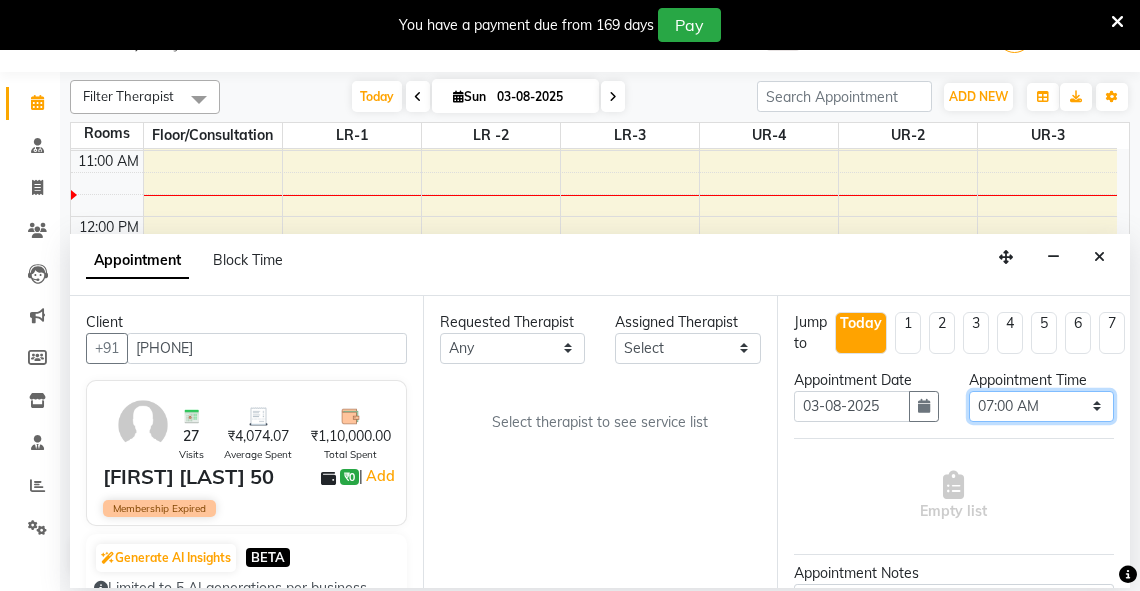 select on "600" 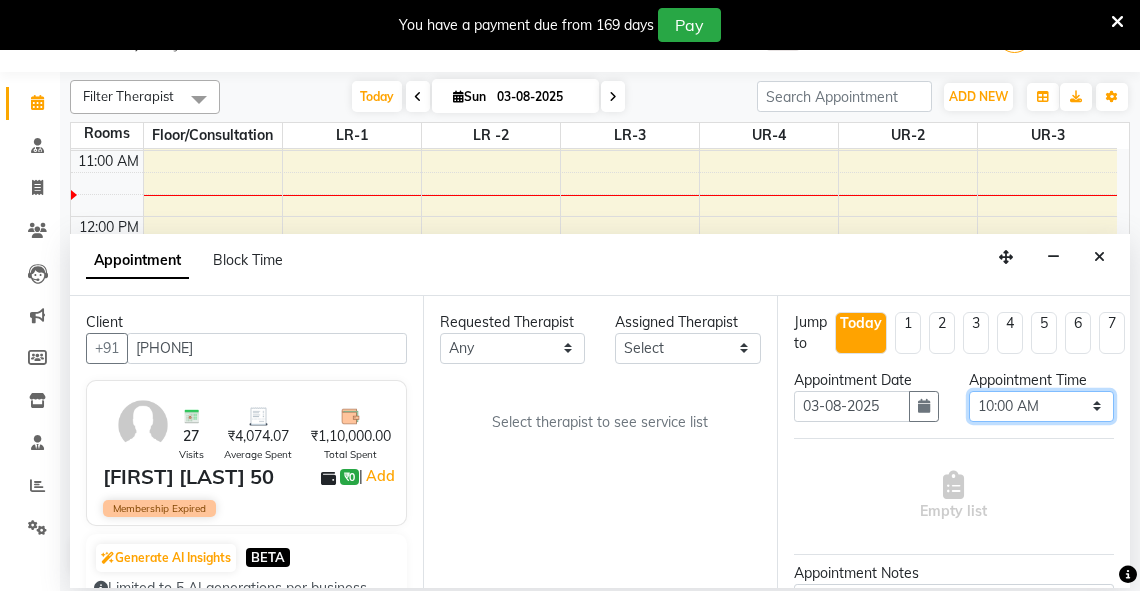 click on "Select 07:00 AM 07:15 AM 07:30 AM 07:45 AM 08:00 AM 08:15 AM 08:30 AM 08:45 AM 09:00 AM 09:15 AM 09:30 AM 09:45 AM 10:00 AM 10:15 AM 10:30 AM 10:45 AM 11:00 AM 11:15 AM 11:30 AM 11:45 AM 12:00 PM 12:15 PM 12:30 PM 12:45 PM 01:00 PM 01:15 PM 01:30 PM 01:45 PM 02:00 PM 02:15 PM 02:30 PM 02:45 PM 03:00 PM 03:15 PM 03:30 PM 03:45 PM 04:00 PM 04:15 PM 04:30 PM 04:45 PM 05:00 PM 05:15 PM 05:30 PM 05:45 PM 06:00 PM 06:15 PM 06:30 PM 06:45 PM 07:00 PM 07:15 PM 07:30 PM 07:45 PM 08:00 PM" at bounding box center [1041, 406] 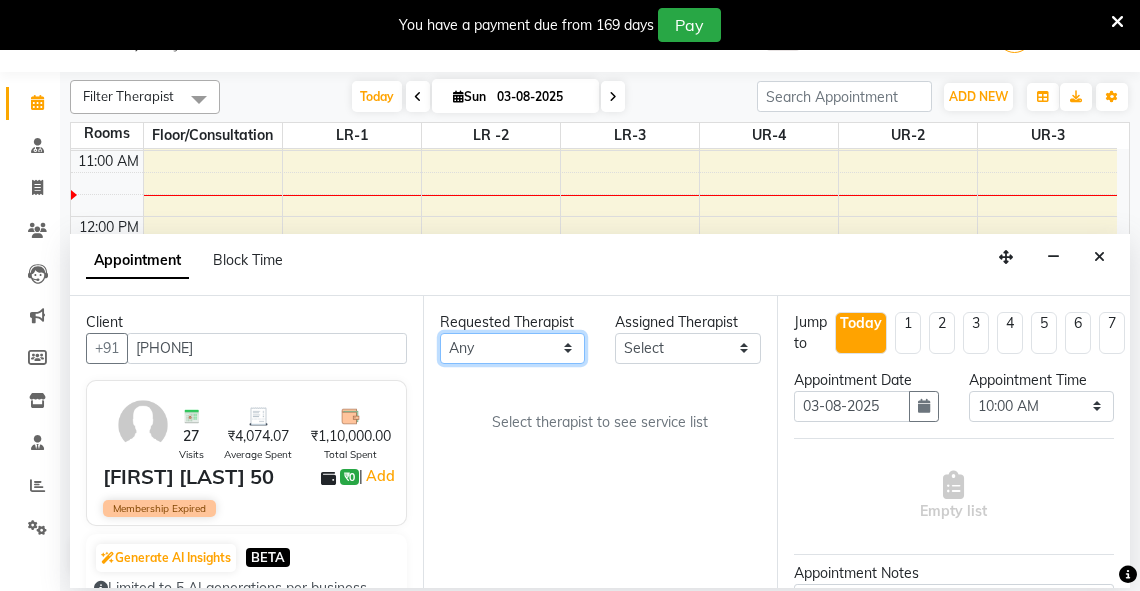 click on "Any [PERSON] [PERSON] [PERSON] [PERSON] [PERSON] [PERSON] [PERSON] [PERSON] [PERSON] [PERSON] [PERSON] [PERSON] [PERSON] [PERSON] [PERSON] [PERSON] [PERSON] [PERSON] [PERSON] [PERSON] [PERSON] [PERSON]" at bounding box center (512, 348) 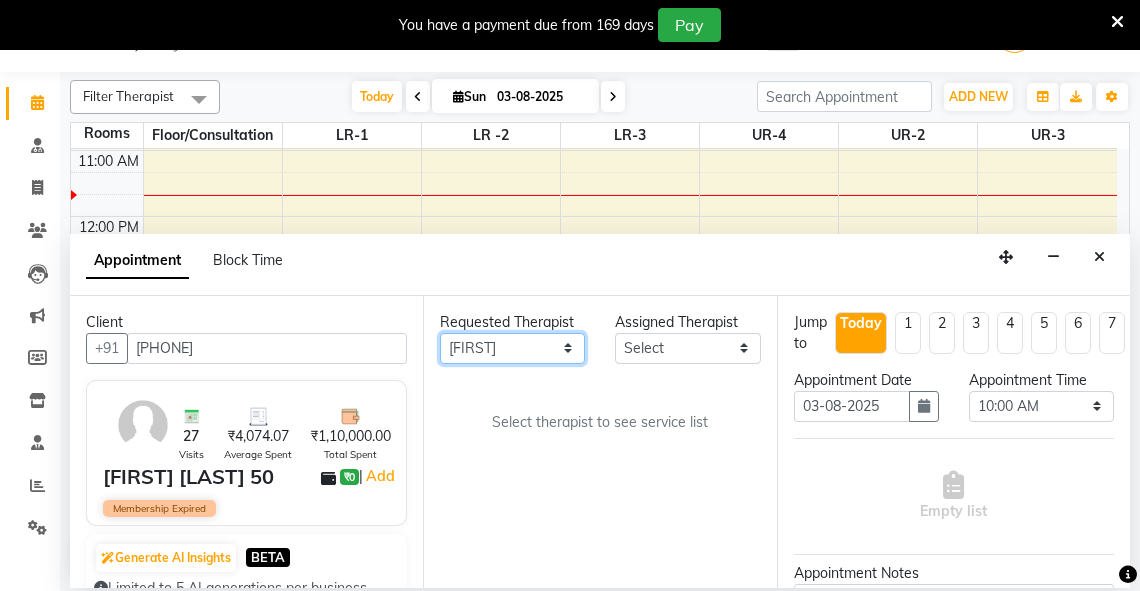 click on "Any [PERSON] [PERSON] [PERSON] [PERSON] [PERSON] [PERSON] [PERSON] [PERSON] [PERSON] [PERSON] [PERSON] [PERSON] [PERSON] [PERSON] [PERSON] [PERSON] [PERSON] [PERSON] [PERSON] [PERSON] [PERSON] [PERSON]" at bounding box center [512, 348] 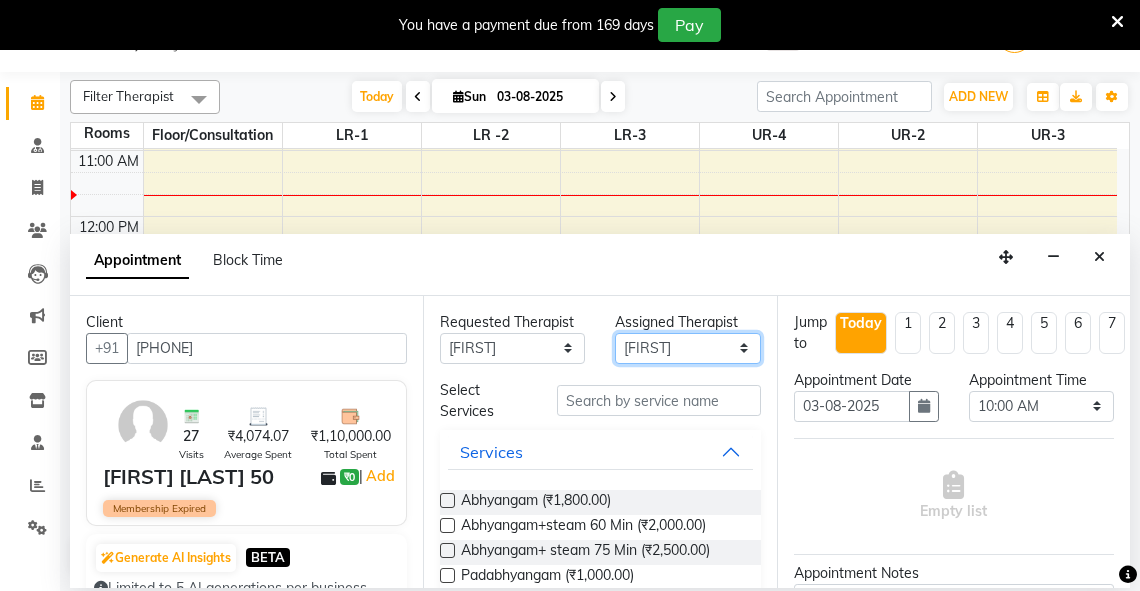 click on "Select [PERSON] [PERSON] [PERSON] [PERSON] [PERSON] [PERSON] [PERSON] [PERSON] [PERSON] [PERSON] [PERSON] [PERSON] [PERSON] [PERSON] [PERSON] [PERSON] [PERSON] [PERSON] [PERSON] [PERSON] [PERSON] [PERSON]" at bounding box center (687, 348) 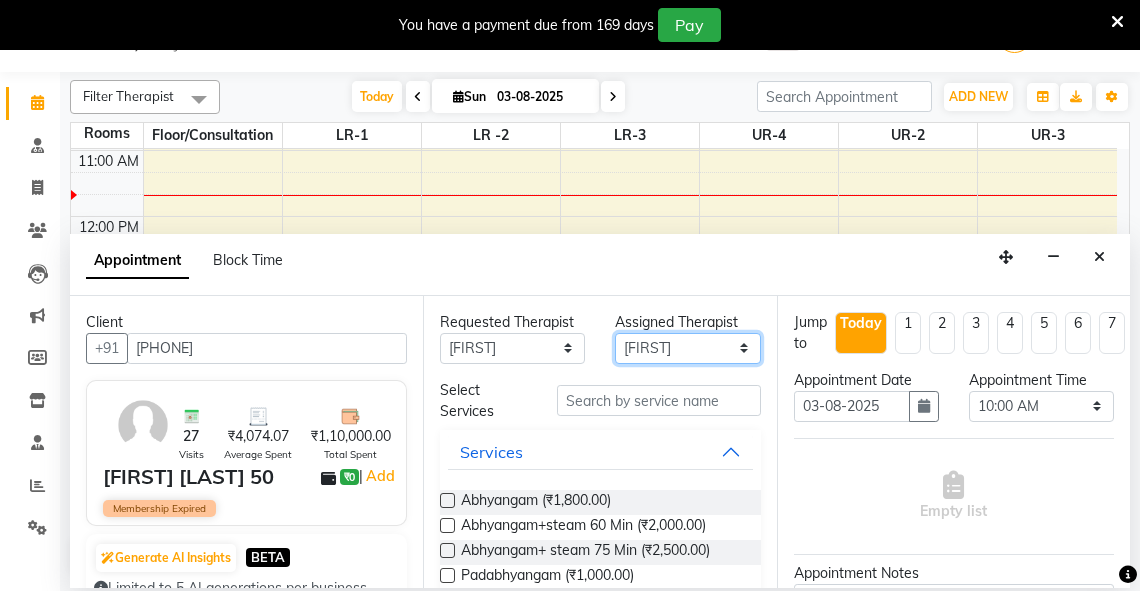 select on "79269" 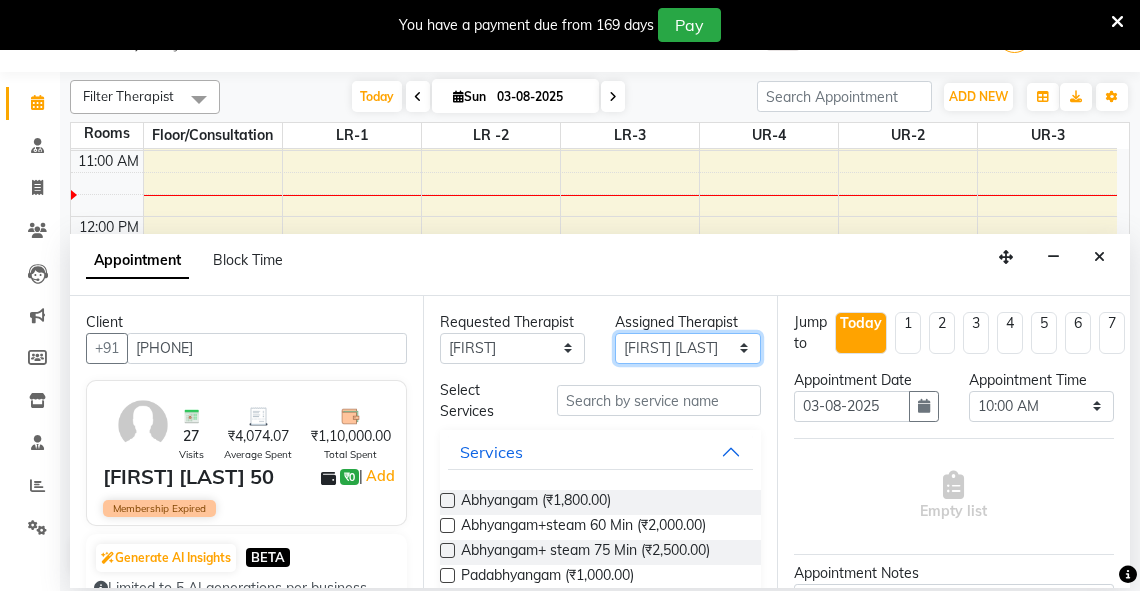 click on "Select [PERSON] [PERSON] [PERSON] [PERSON] [PERSON] [PERSON] [PERSON] [PERSON] [PERSON] [PERSON] [PERSON] [PERSON] [PERSON] [PERSON] [PERSON] [PERSON] [PERSON] [PERSON] [PERSON] [PERSON] [PERSON] [PERSON]" at bounding box center [687, 348] 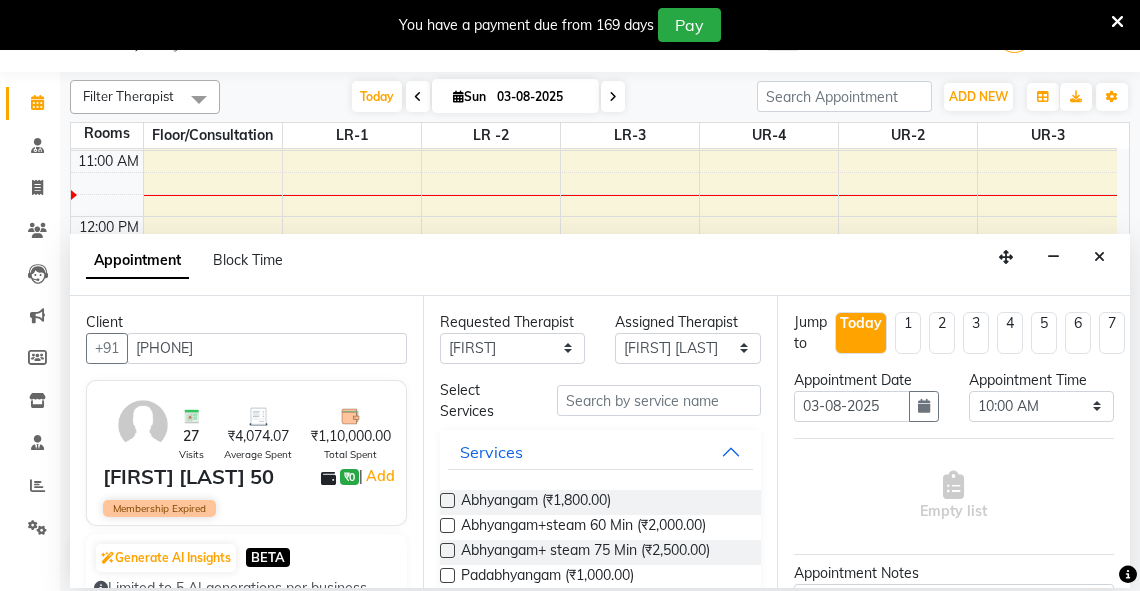 click at bounding box center [447, 525] 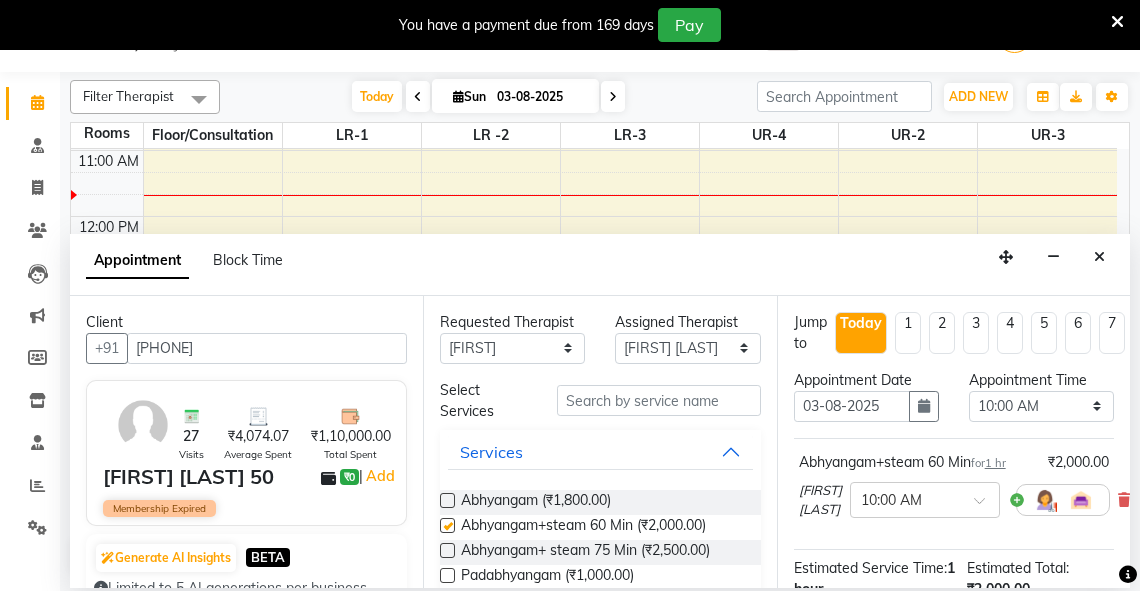 checkbox on "false" 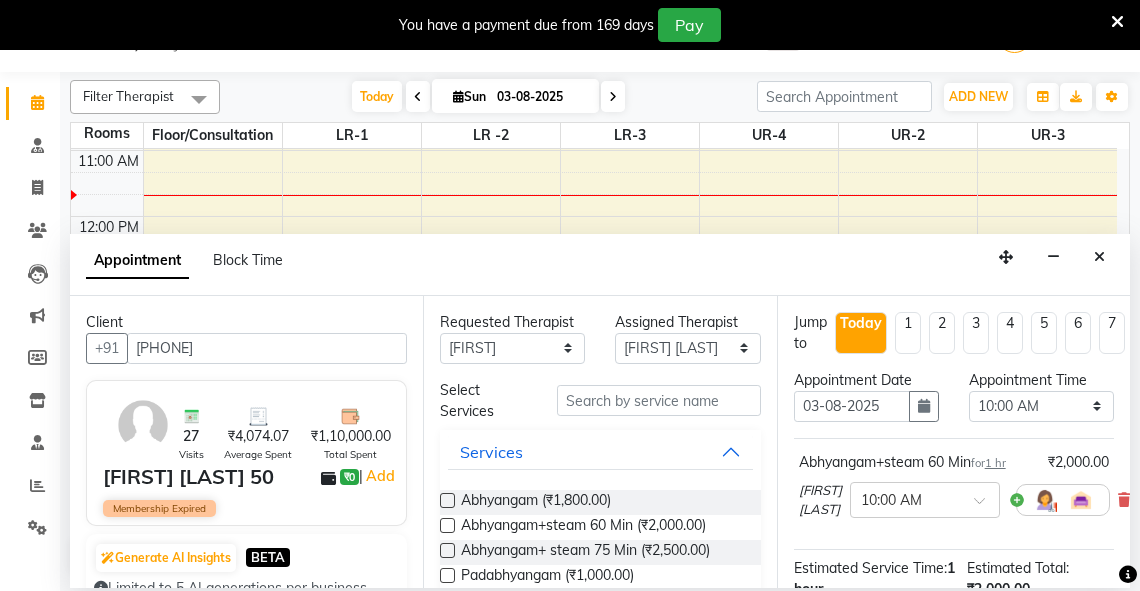 scroll, scrollTop: 285, scrollLeft: 0, axis: vertical 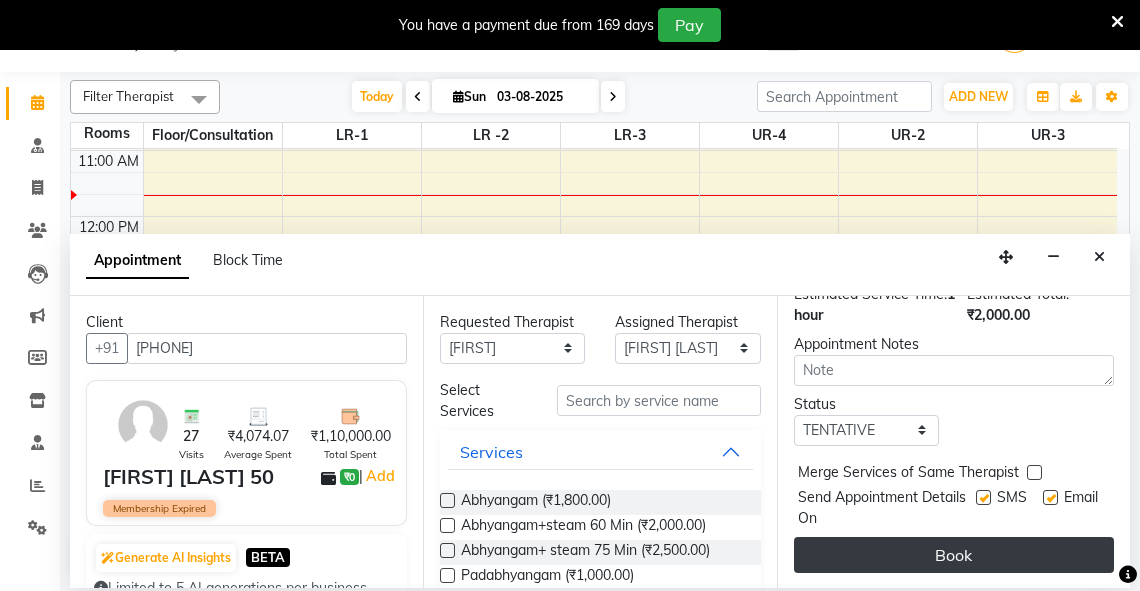 click on "Book" at bounding box center [954, 555] 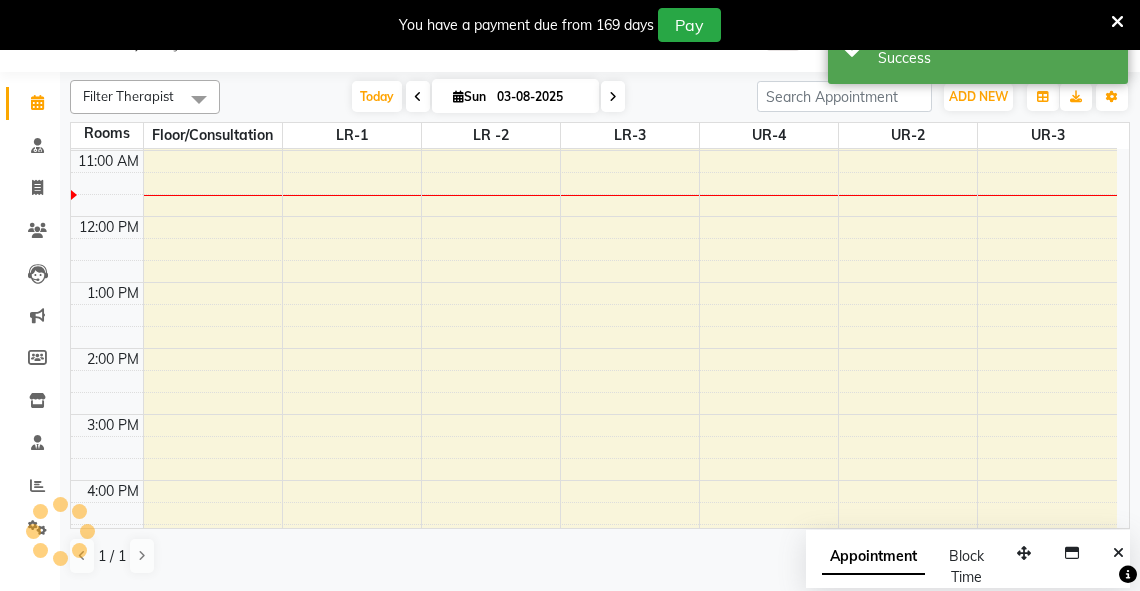scroll, scrollTop: 0, scrollLeft: 0, axis: both 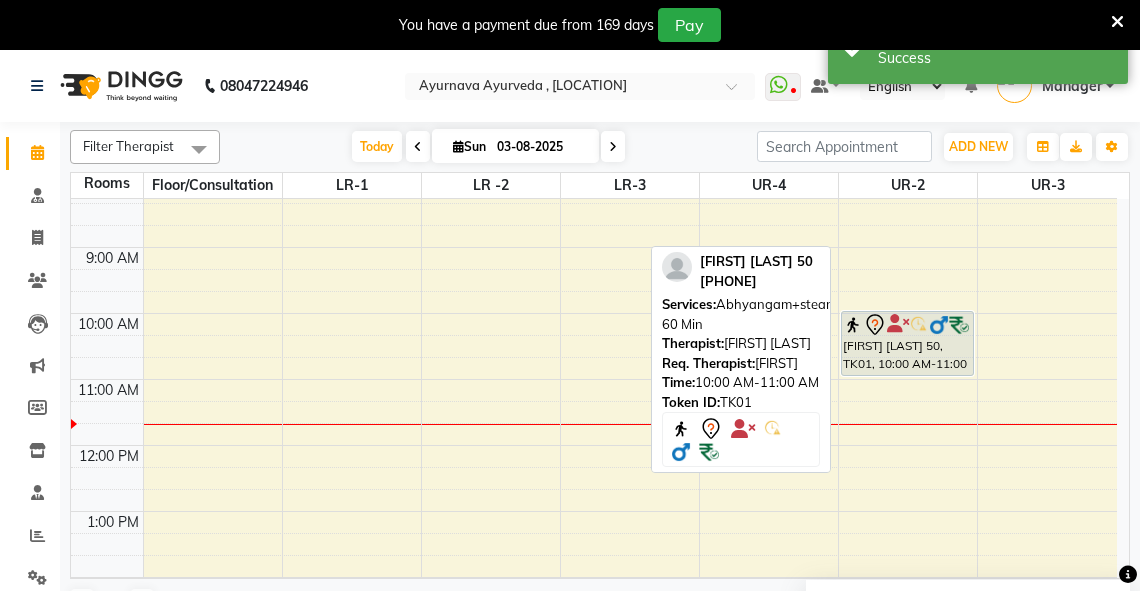 click on "[PERSON] 50, TK01, 10:00 AM-11:00 AM, [PROCEDURE]+[PROCEDURE] 60 Min" at bounding box center [907, 343] 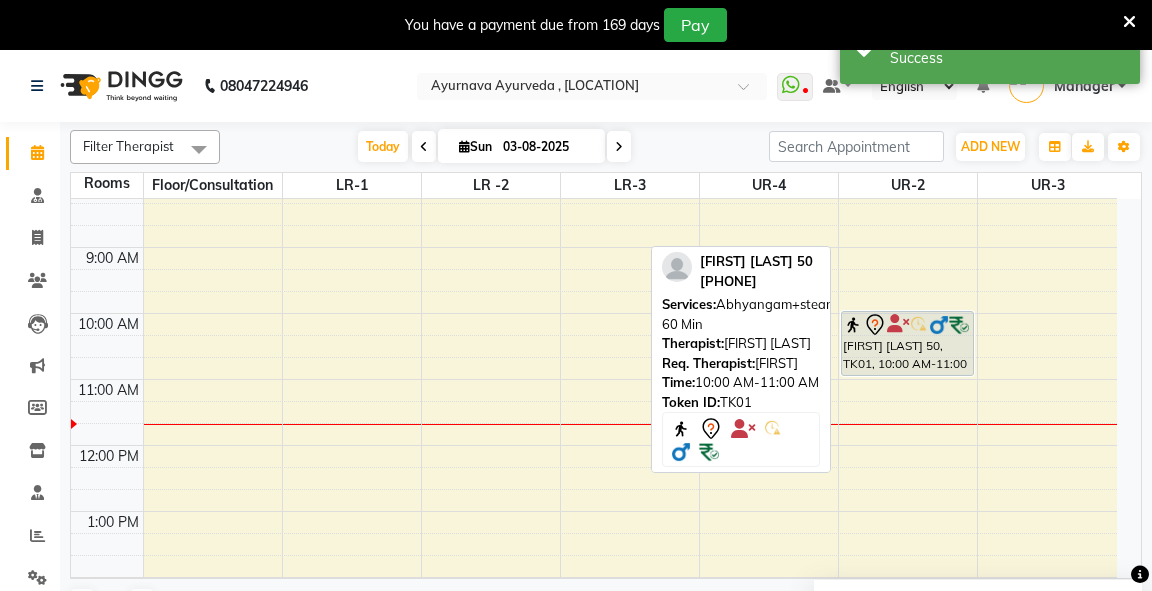 select on "7" 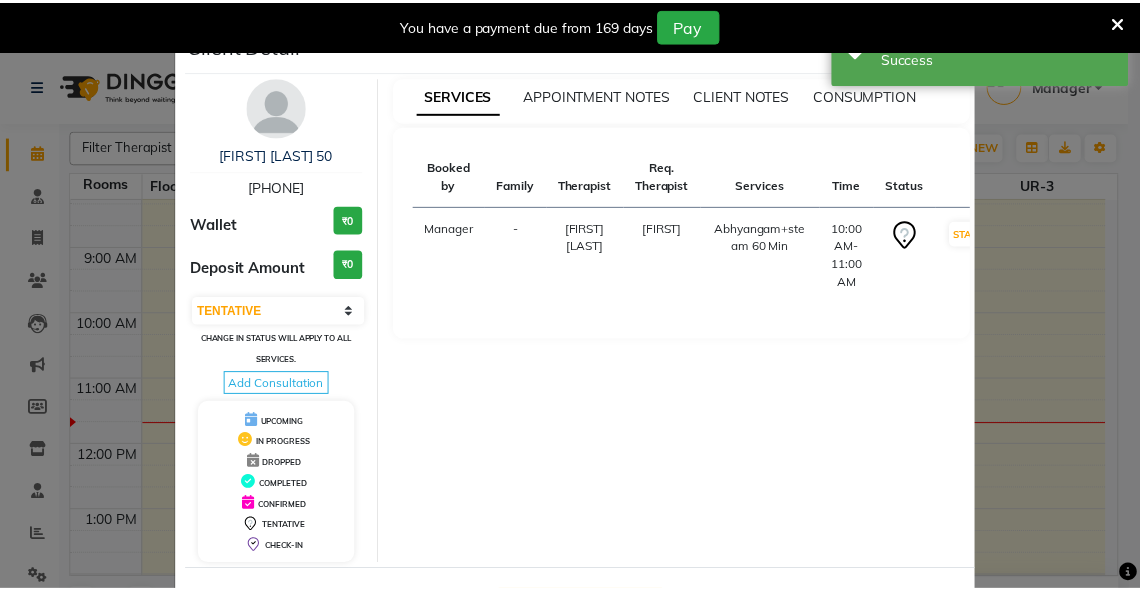 scroll, scrollTop: 78, scrollLeft: 0, axis: vertical 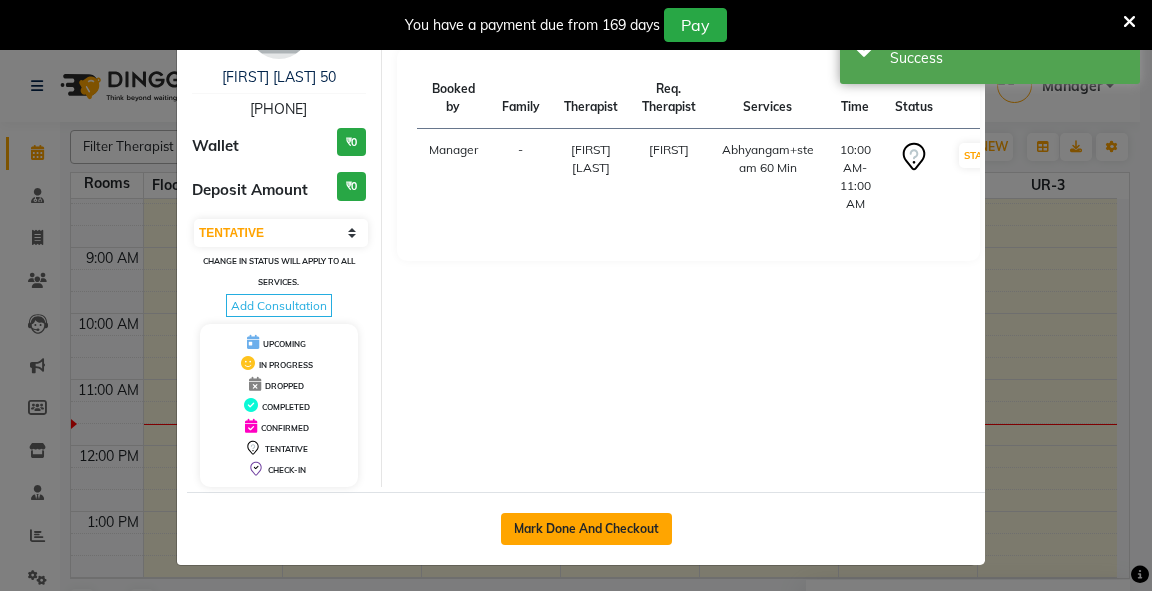 click on "Mark Done And Checkout" 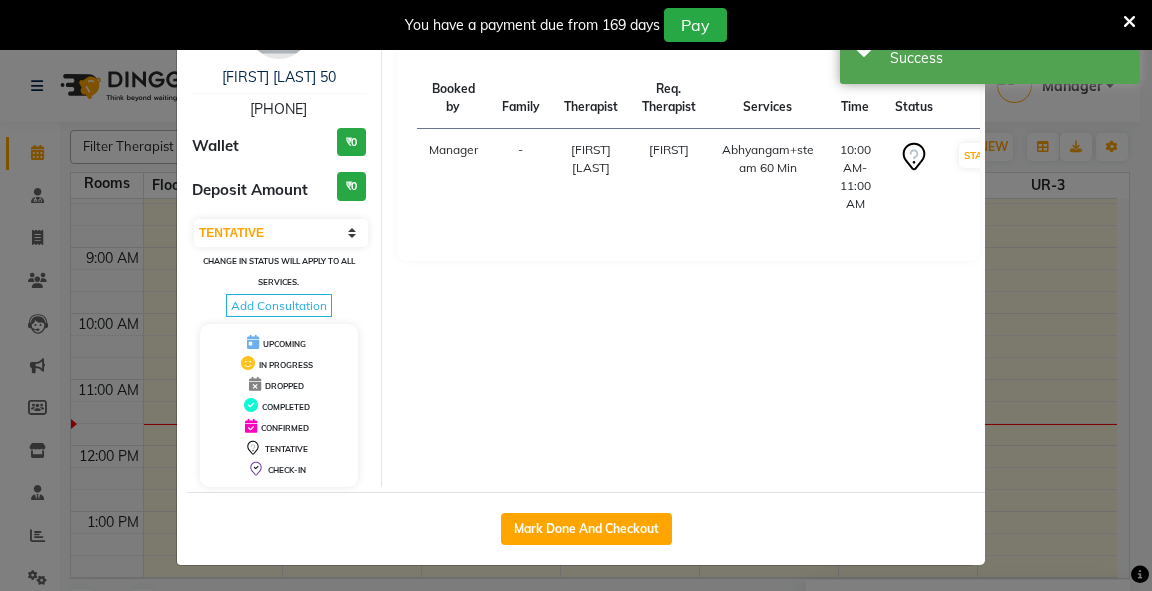 select on "5571" 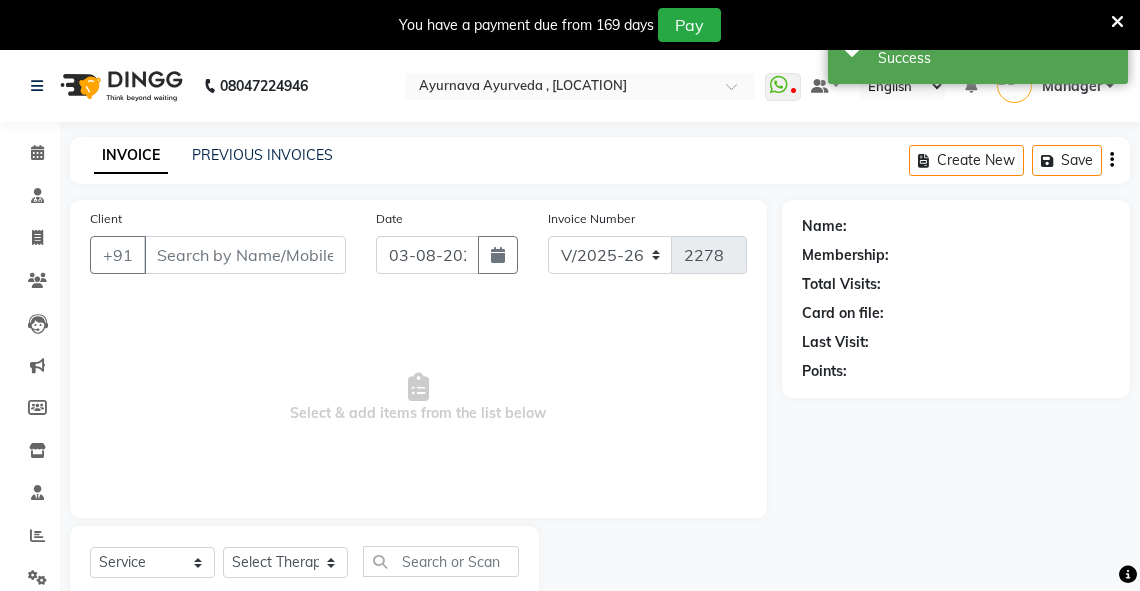 type on "7726009750" 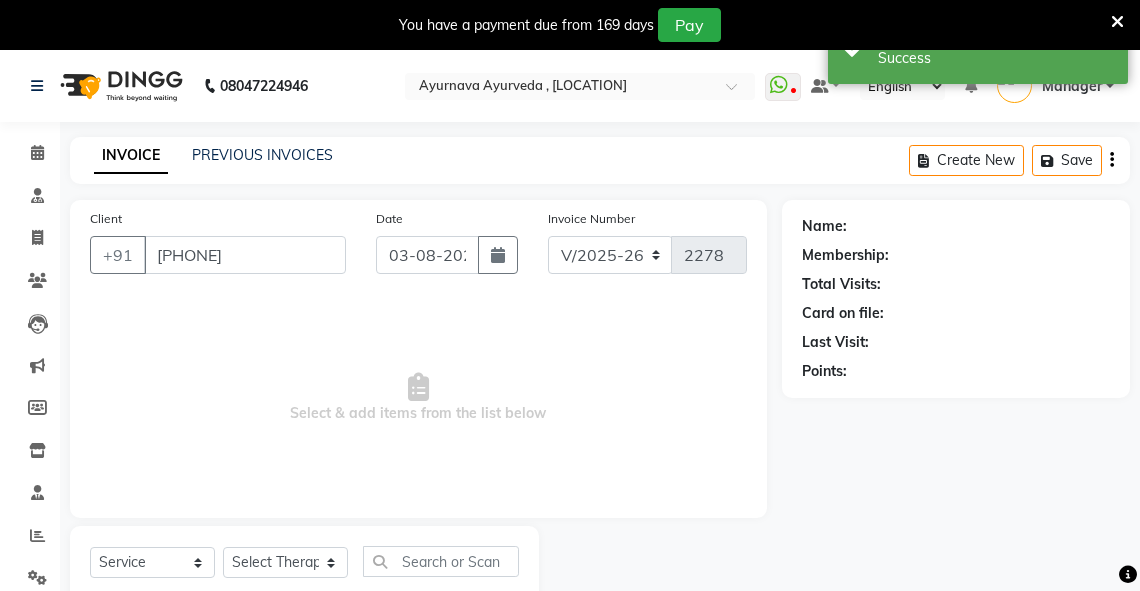 select on "79269" 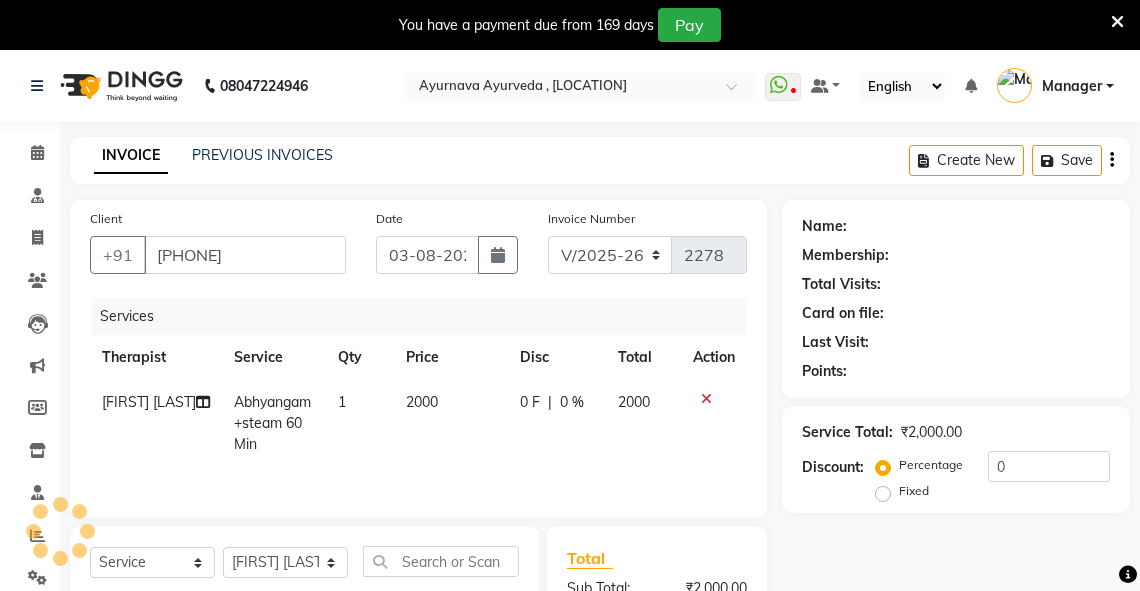 scroll, scrollTop: 229, scrollLeft: 0, axis: vertical 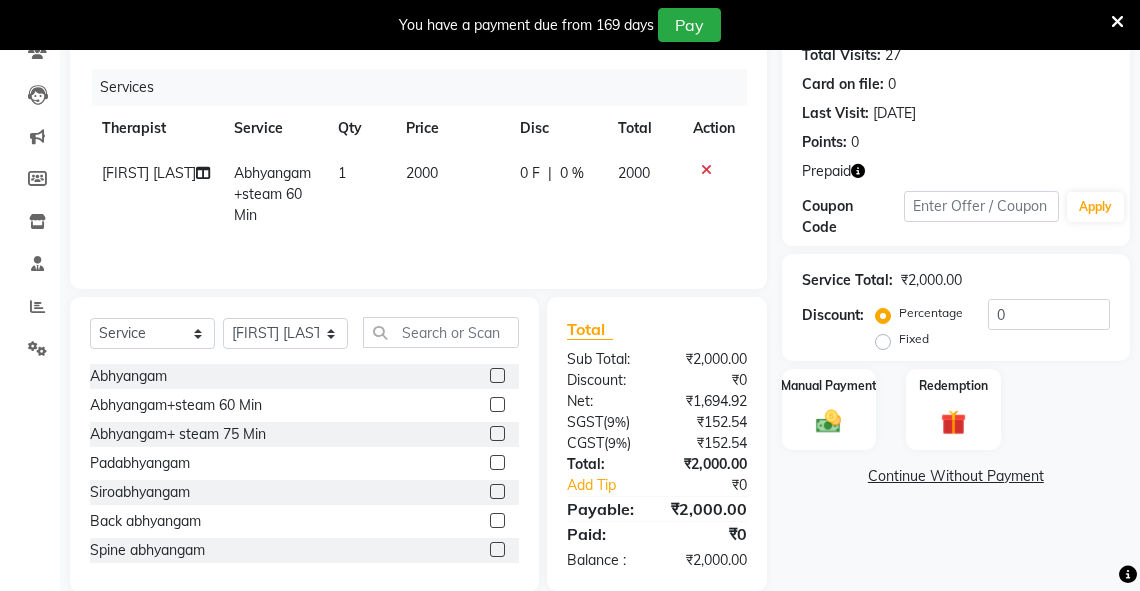 drag, startPoint x: 880, startPoint y: 341, endPoint x: 933, endPoint y: 341, distance: 53 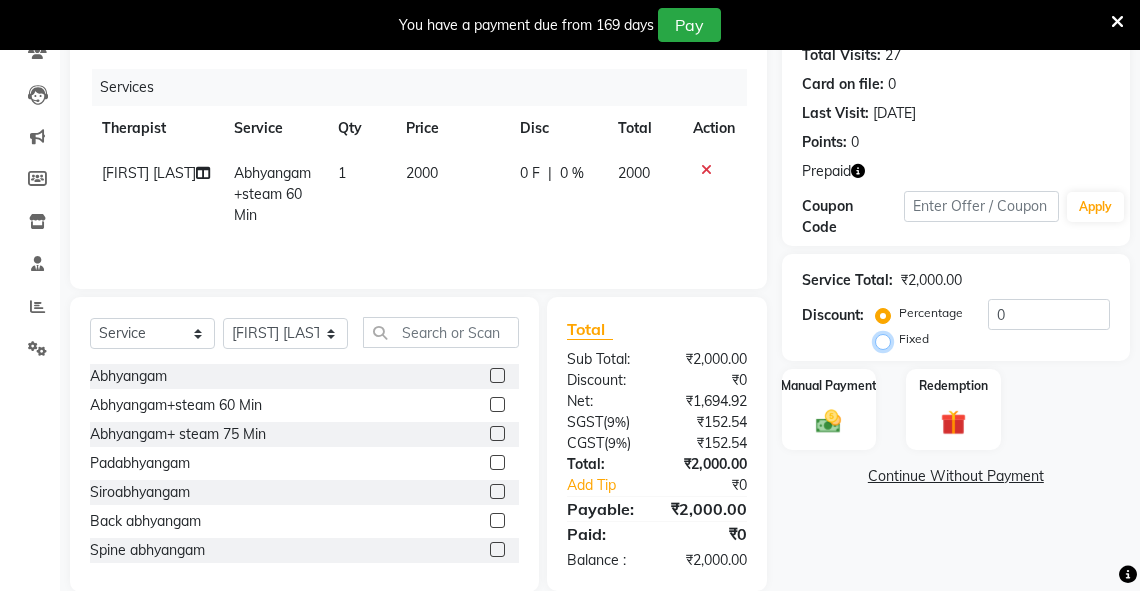 click on "Fixed" at bounding box center [887, 339] 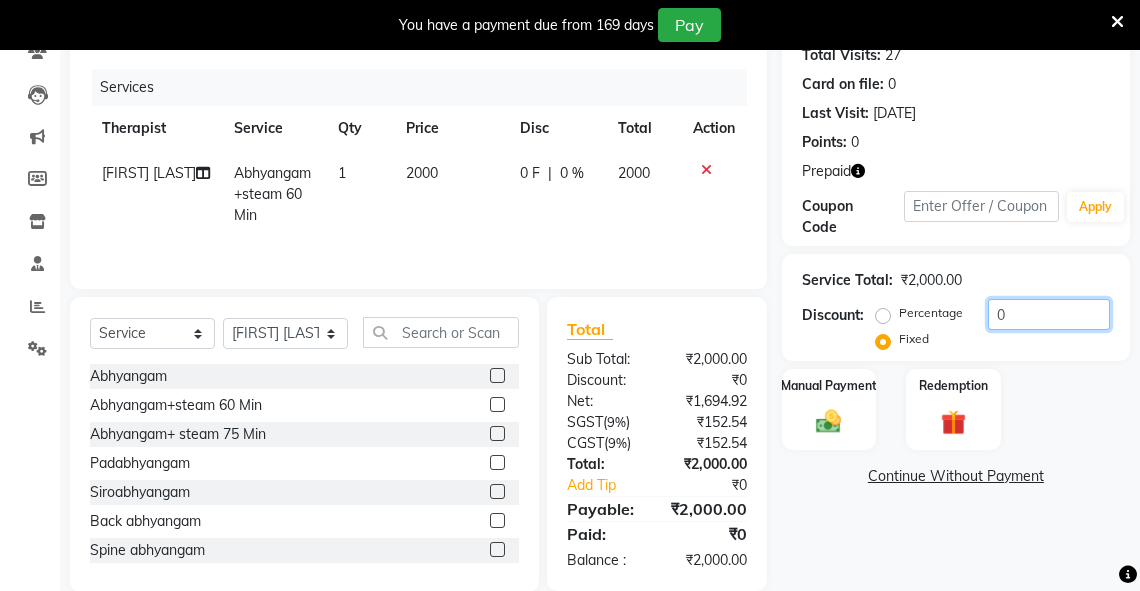 drag, startPoint x: 1089, startPoint y: 310, endPoint x: 995, endPoint y: 314, distance: 94.08507 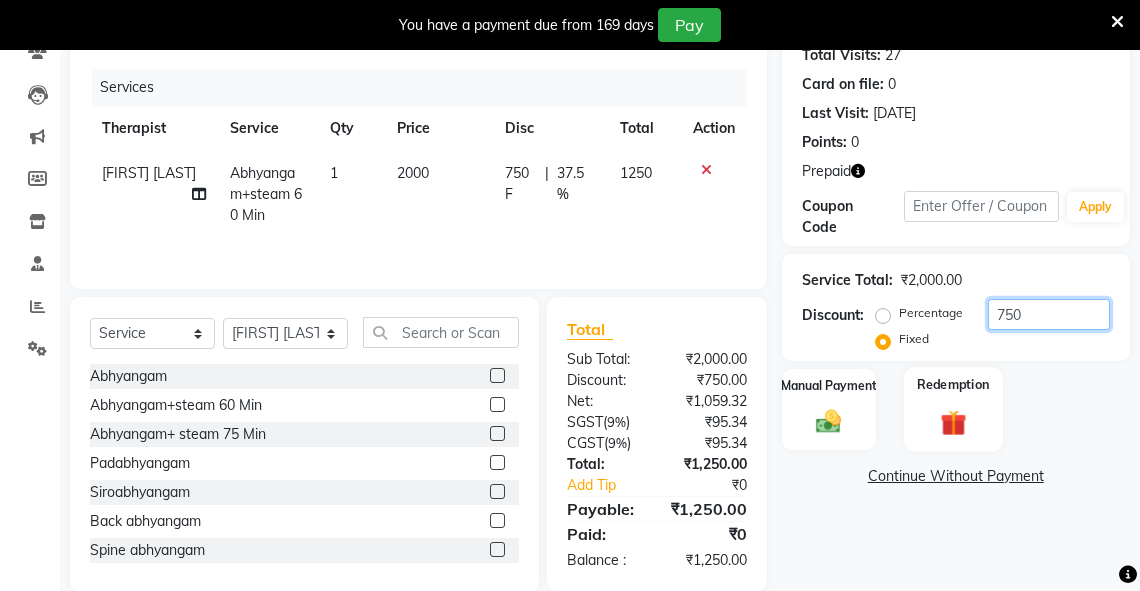 type on "750" 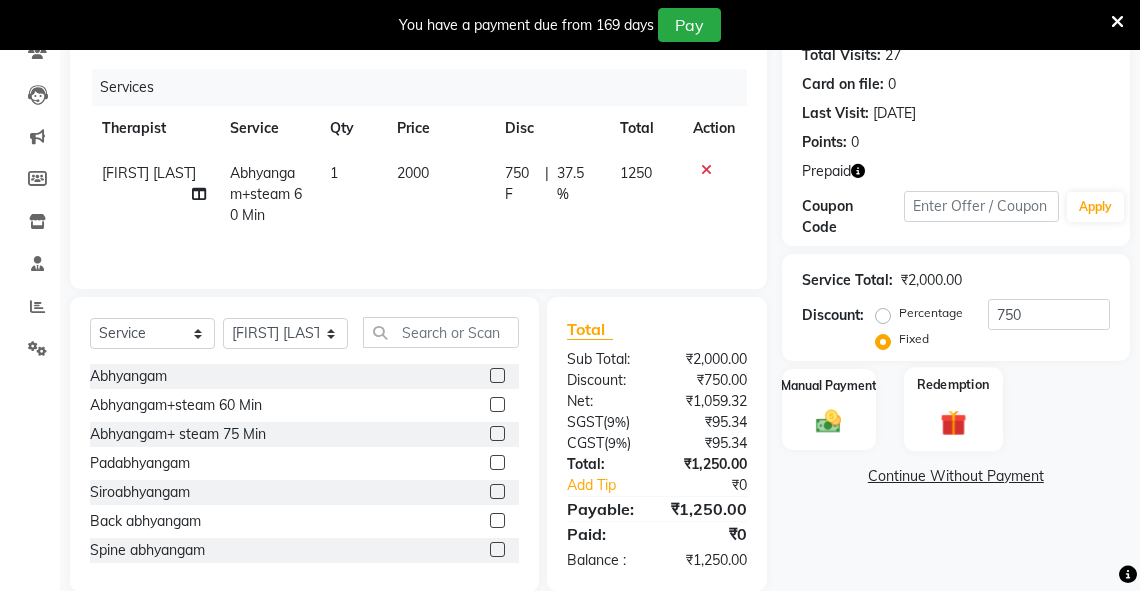 click on "Redemption" 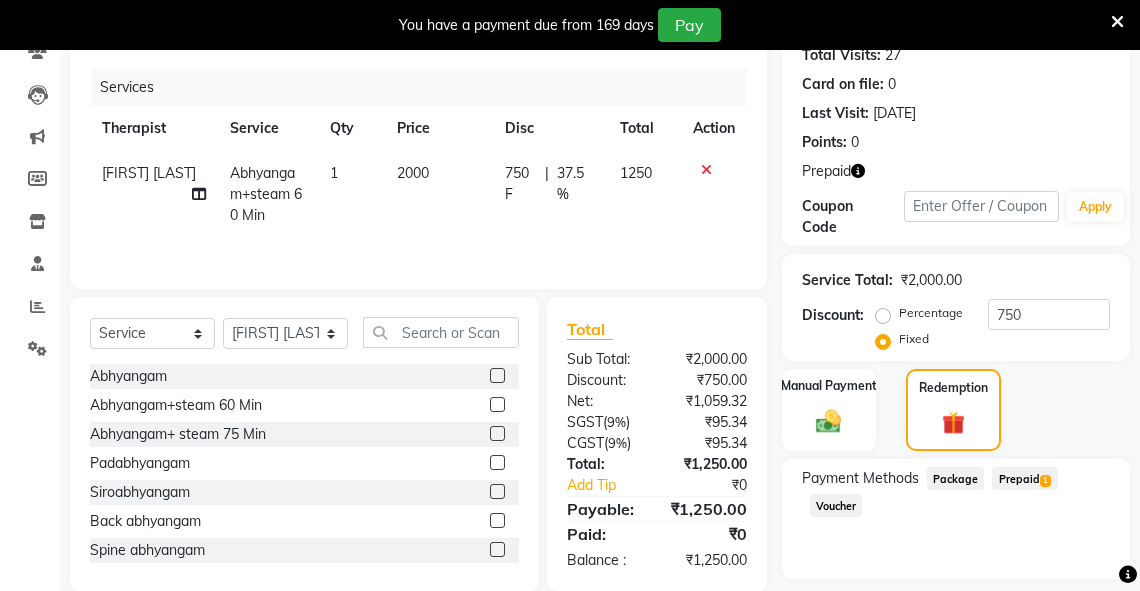 click on "Prepaid  1" 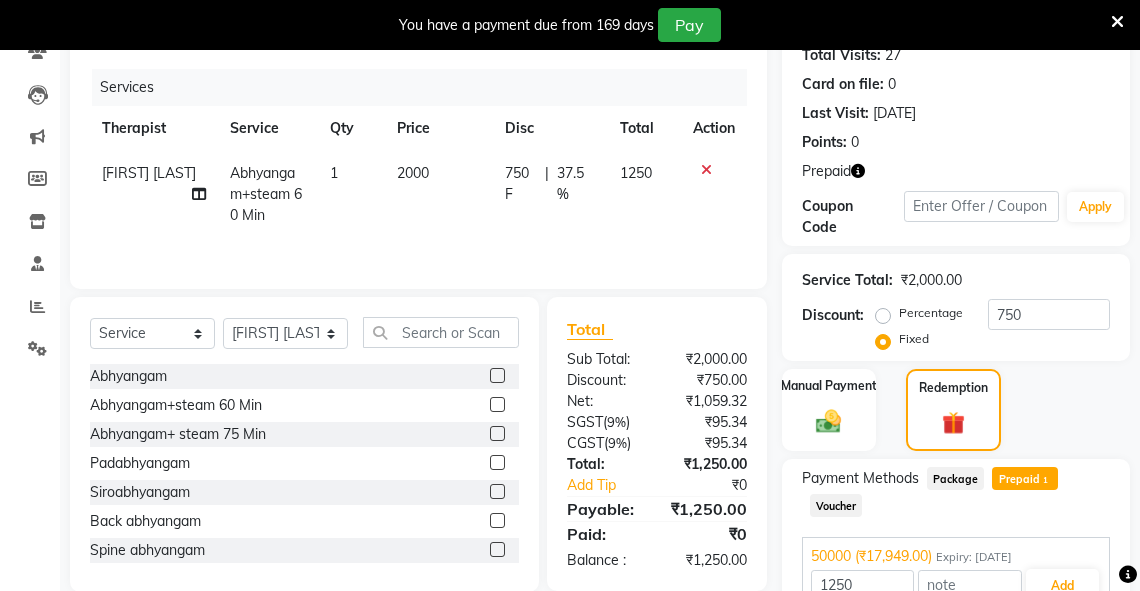 scroll, scrollTop: 331, scrollLeft: 0, axis: vertical 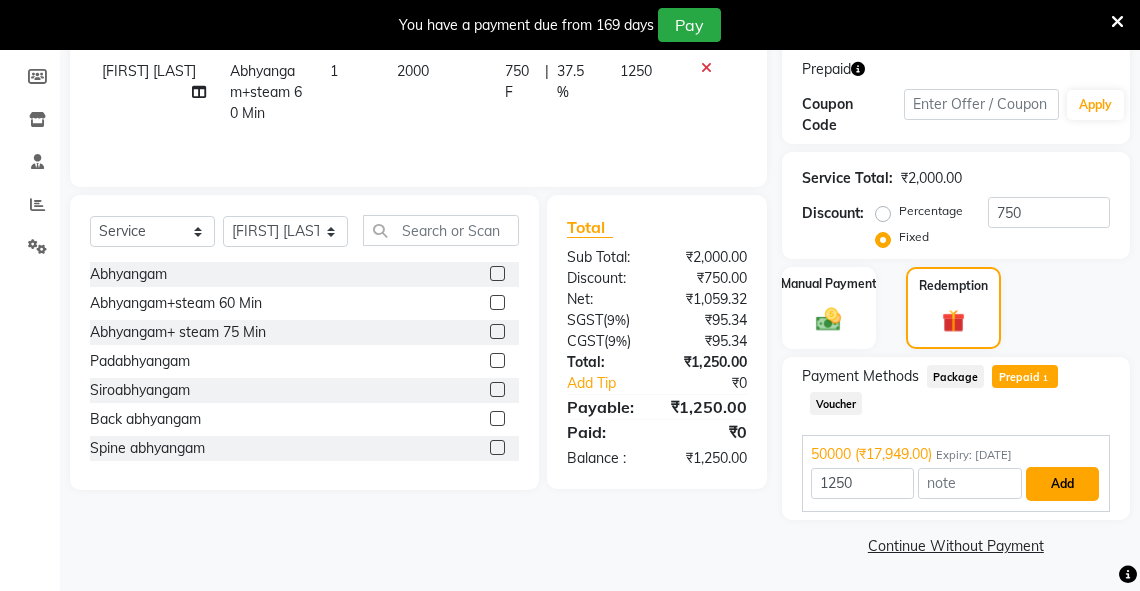click on "Add" at bounding box center [1062, 484] 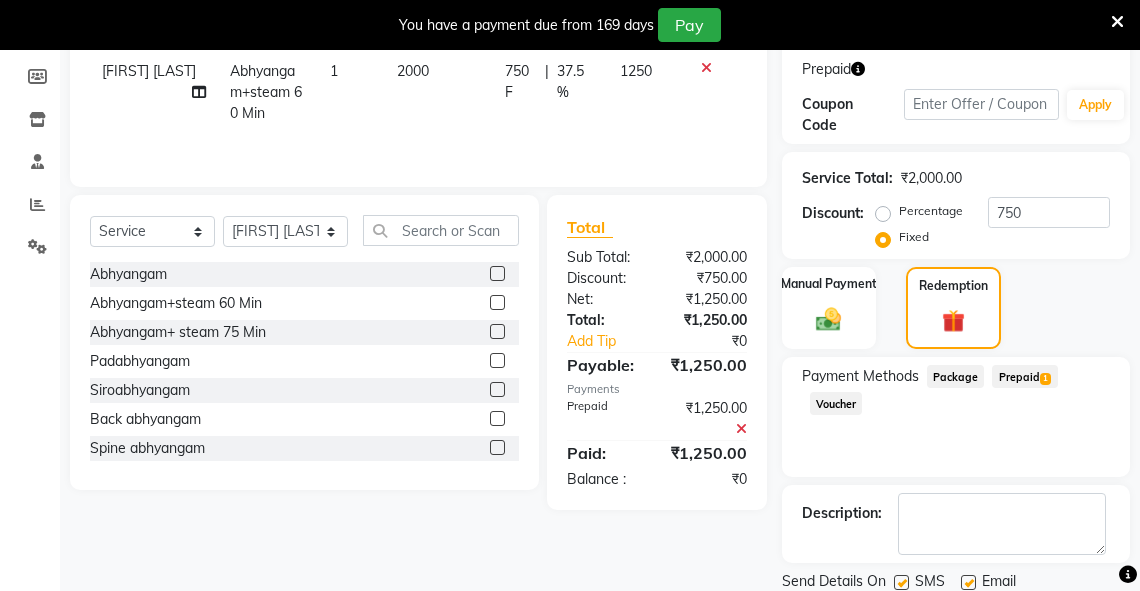 scroll, scrollTop: 399, scrollLeft: 0, axis: vertical 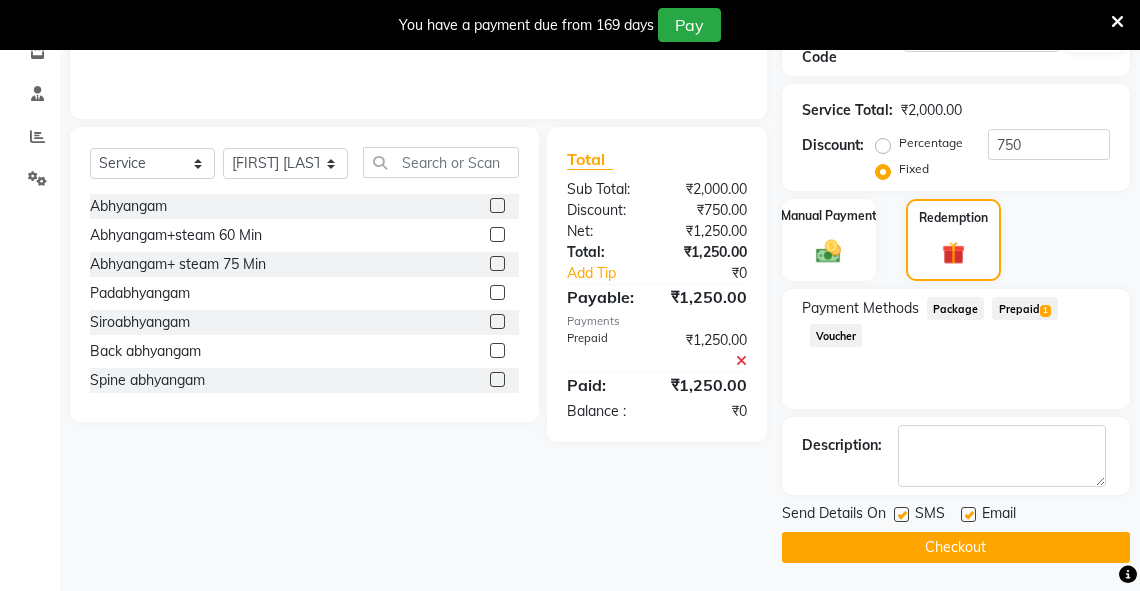 click on "Checkout" 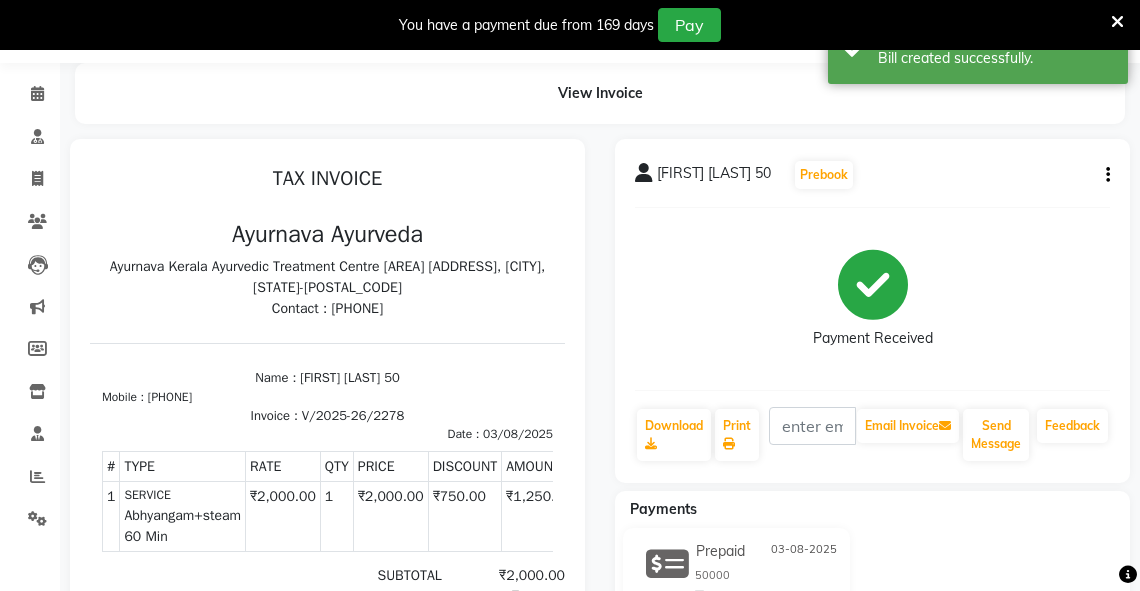 scroll, scrollTop: 0, scrollLeft: 0, axis: both 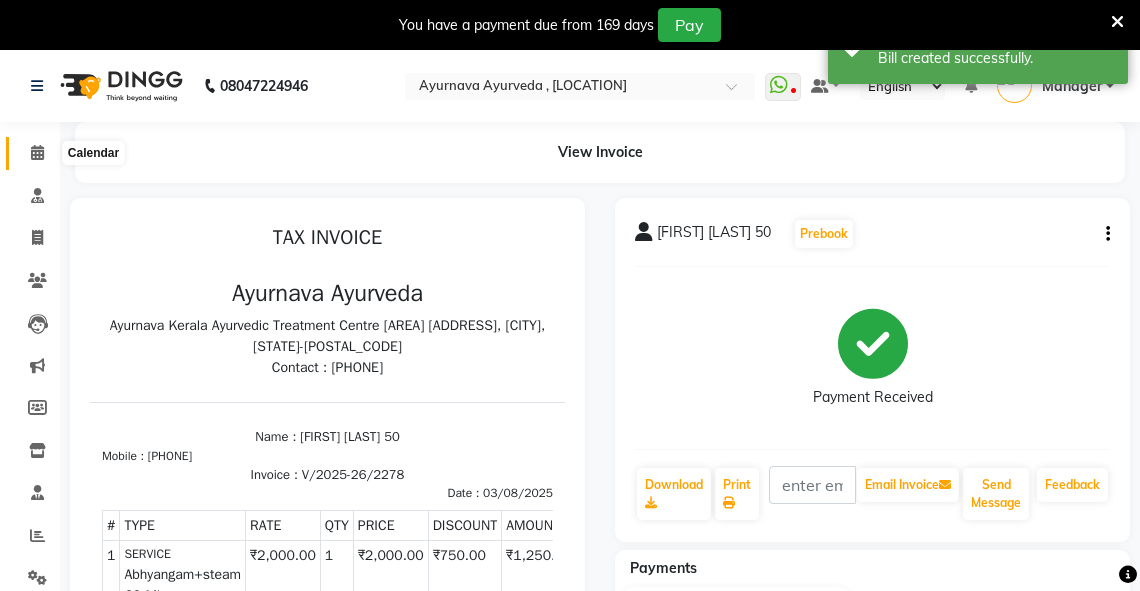 click 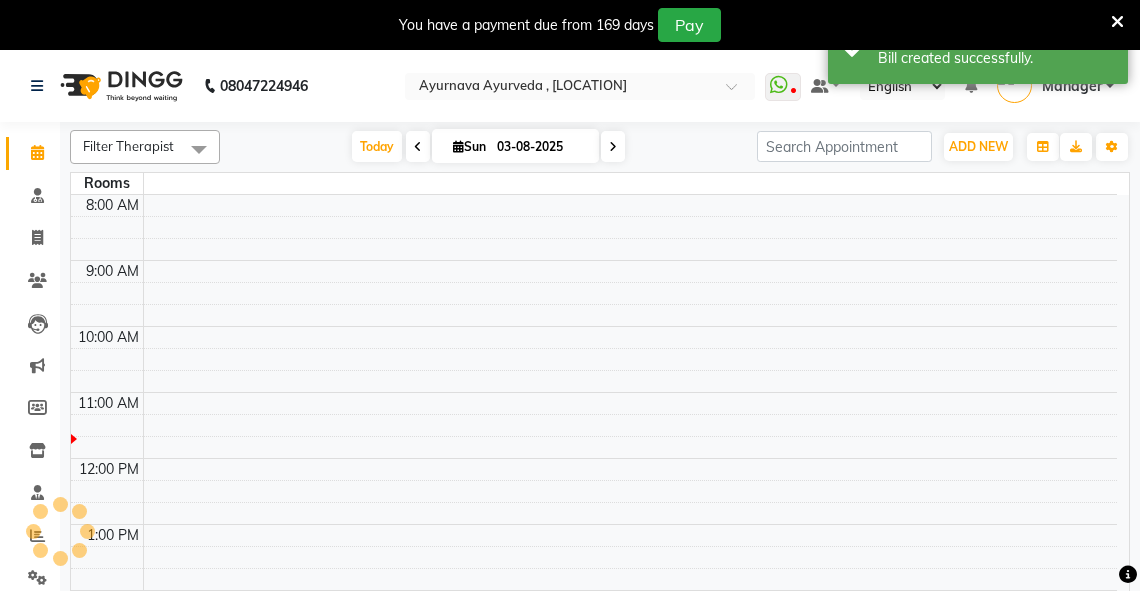scroll, scrollTop: 0, scrollLeft: 0, axis: both 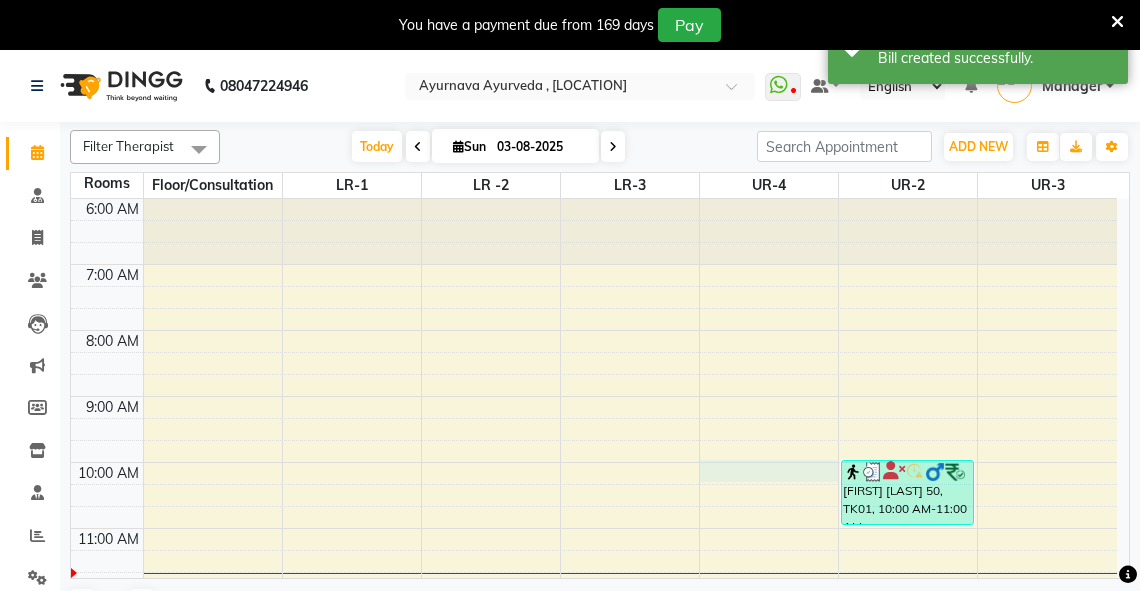 click on "6:00 AM 7:00 AM 8:00 AM 9:00 AM 10:00 AM 11:00 AM 12:00 PM 1:00 PM 2:00 PM 3:00 PM 4:00 PM 5:00 PM 6:00 PM 7:00 PM 8:00 PM     jitendra yadav 50, TK01, 10:00 AM-11:00 AM, Abhyangam+steam 60 Min" at bounding box center (594, 693) 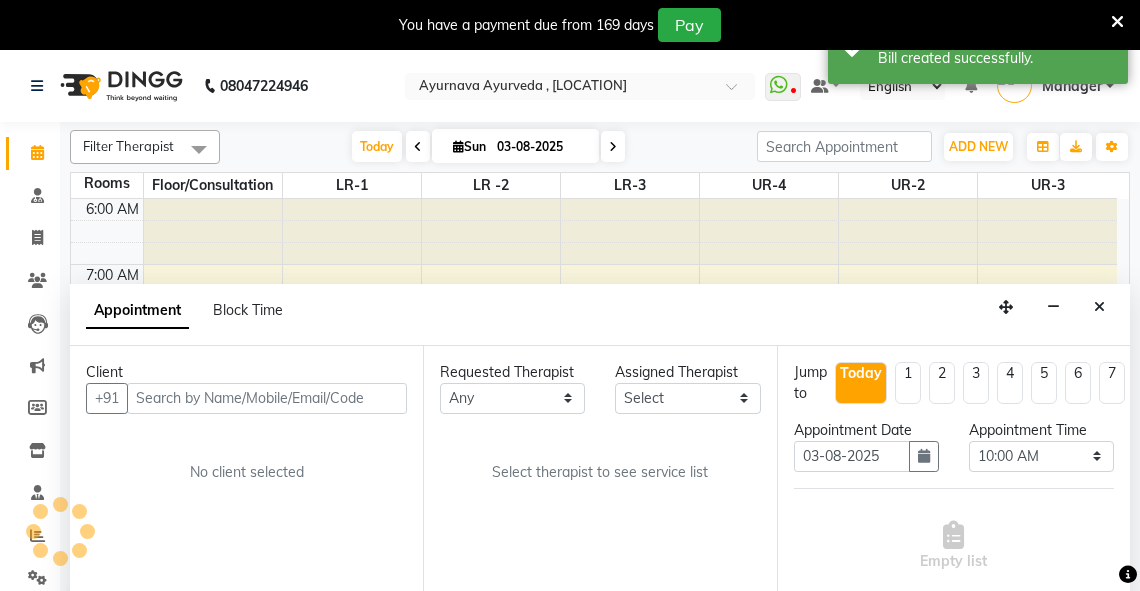 scroll, scrollTop: 50, scrollLeft: 0, axis: vertical 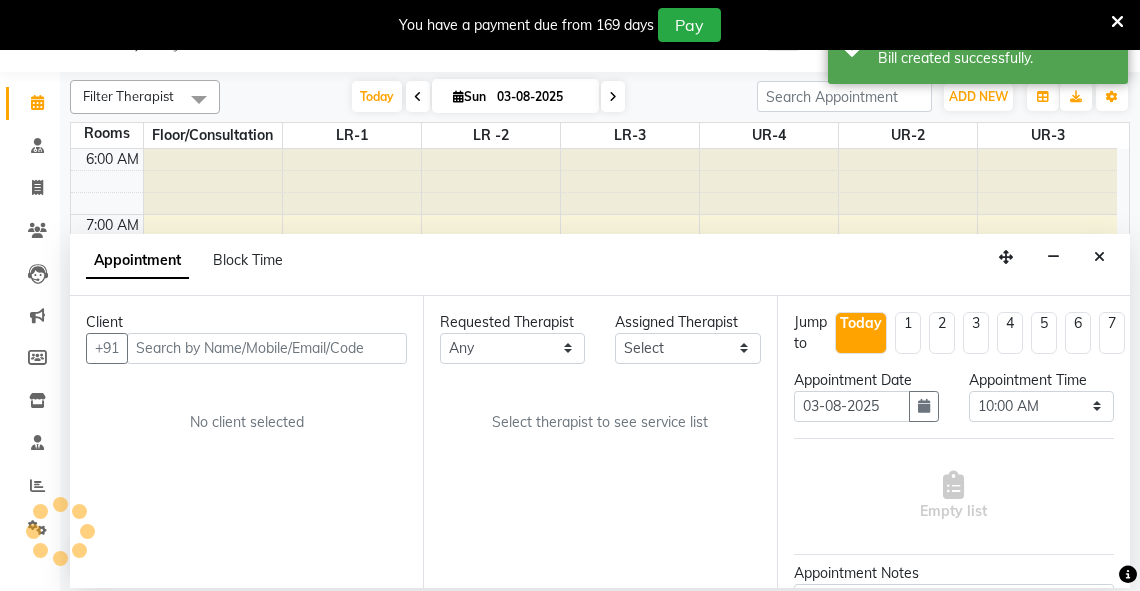 click at bounding box center [267, 348] 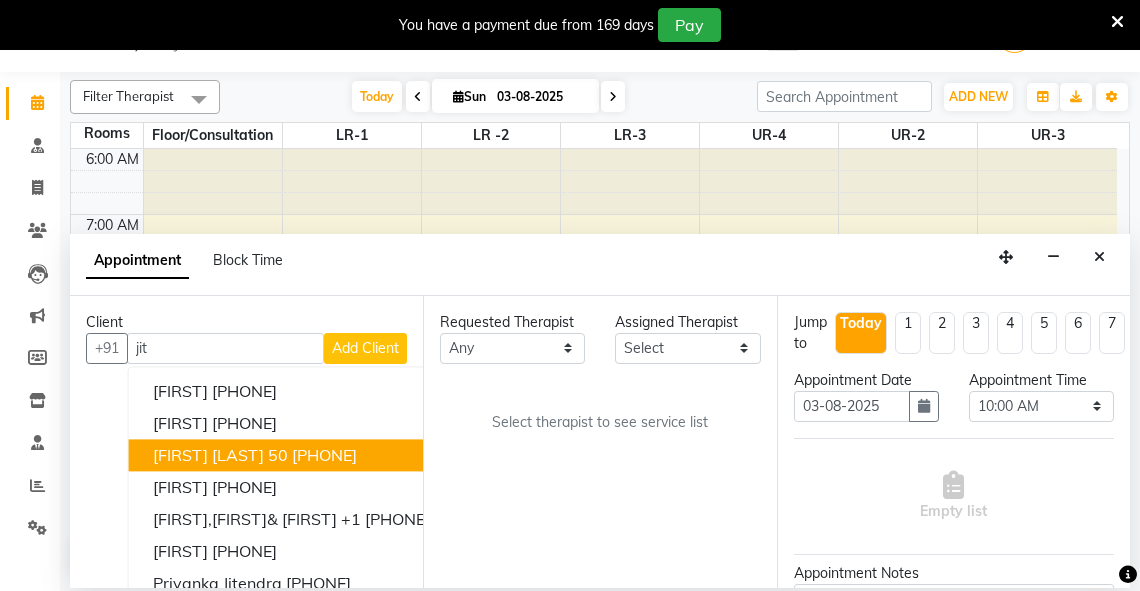 drag, startPoint x: 236, startPoint y: 455, endPoint x: 376, endPoint y: 437, distance: 141.1524 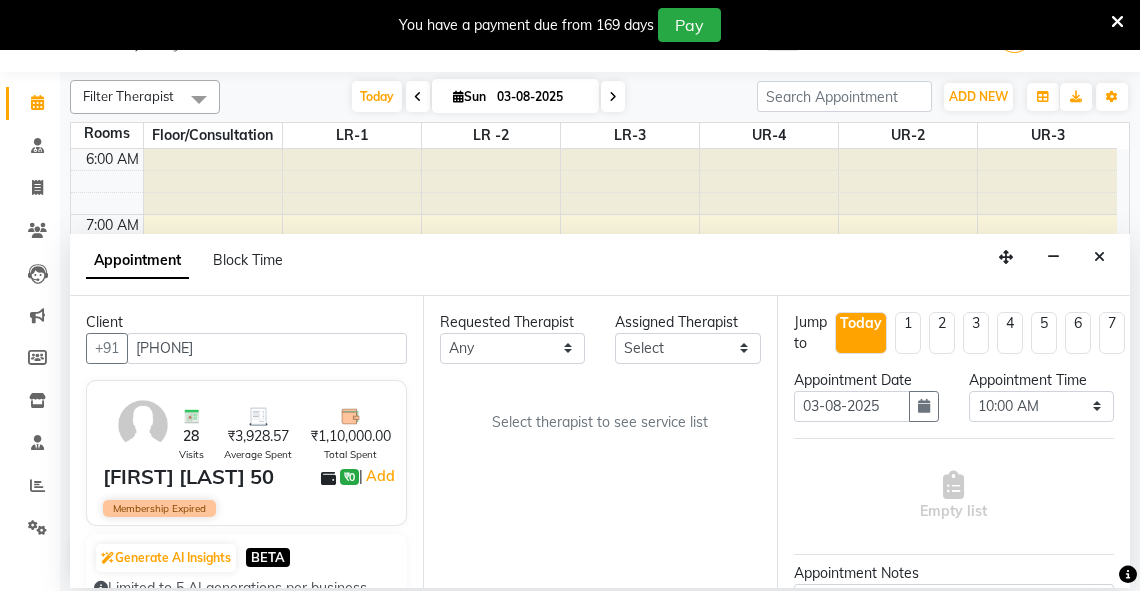 type on "7726009750" 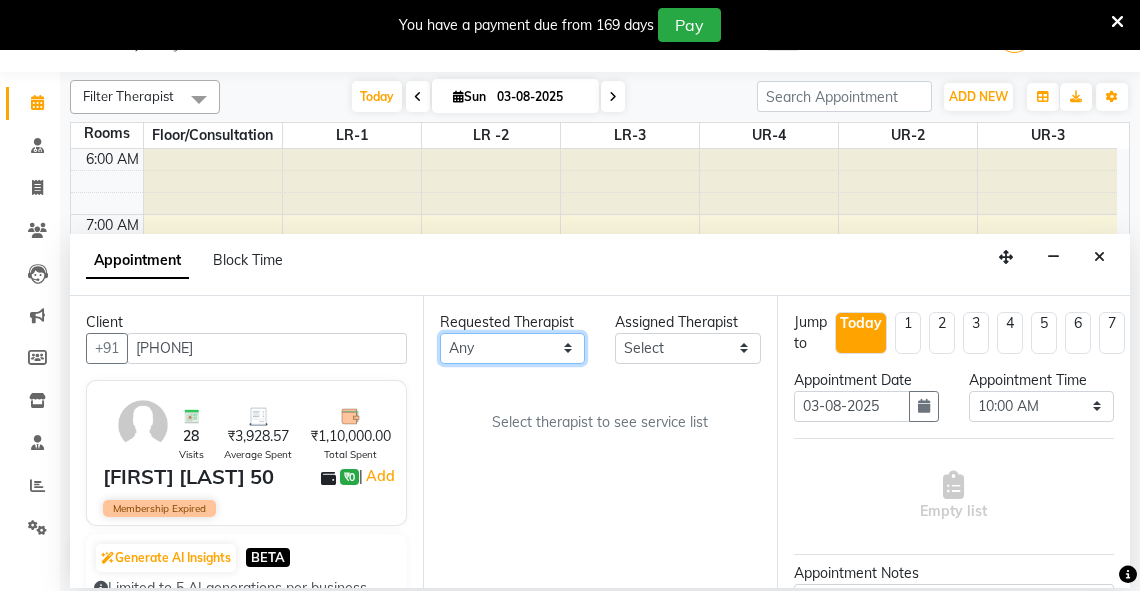 click on "Any Adarsh Akshaya V Aleena Thankachan Anakha A K Anaswara N anusha  Dhaneesha Dr JIJI K P elizabeth gopika Guddu Maurya JISHNU maneesha a Manoj K M OTHER BRANCH Sardinia Shyamjith Vineeth Vijayan vishnu priya yadhu" at bounding box center (512, 348) 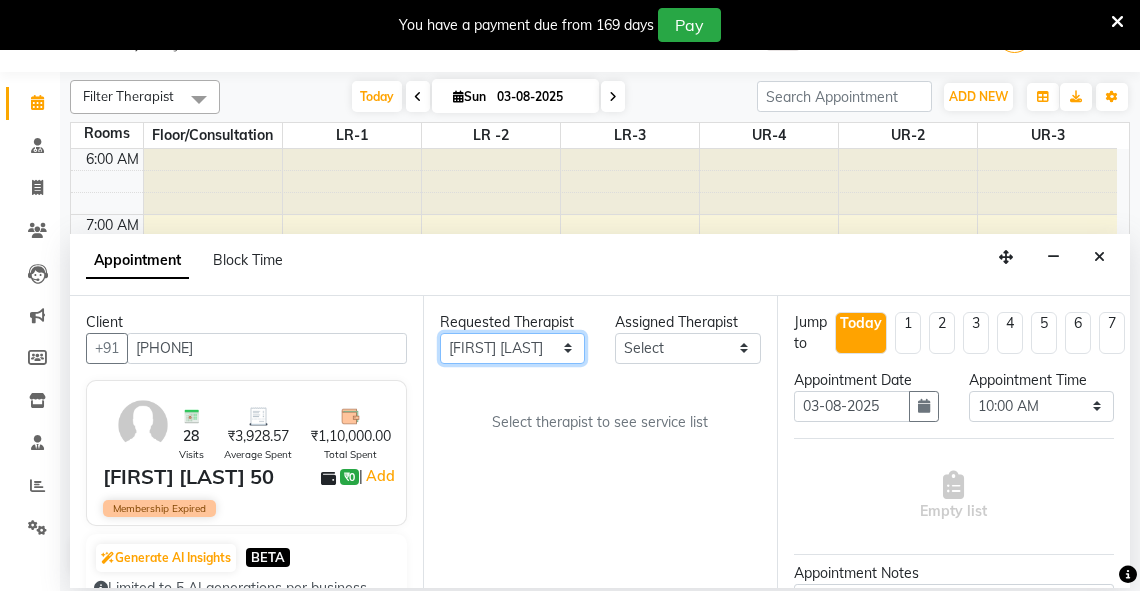 click on "Any Adarsh Akshaya V Aleena Thankachan Anakha A K Anaswara N anusha  Dhaneesha Dr JIJI K P elizabeth gopika Guddu Maurya JISHNU maneesha a Manoj K M OTHER BRANCH Sardinia Shyamjith Vineeth Vijayan vishnu priya yadhu" at bounding box center [512, 348] 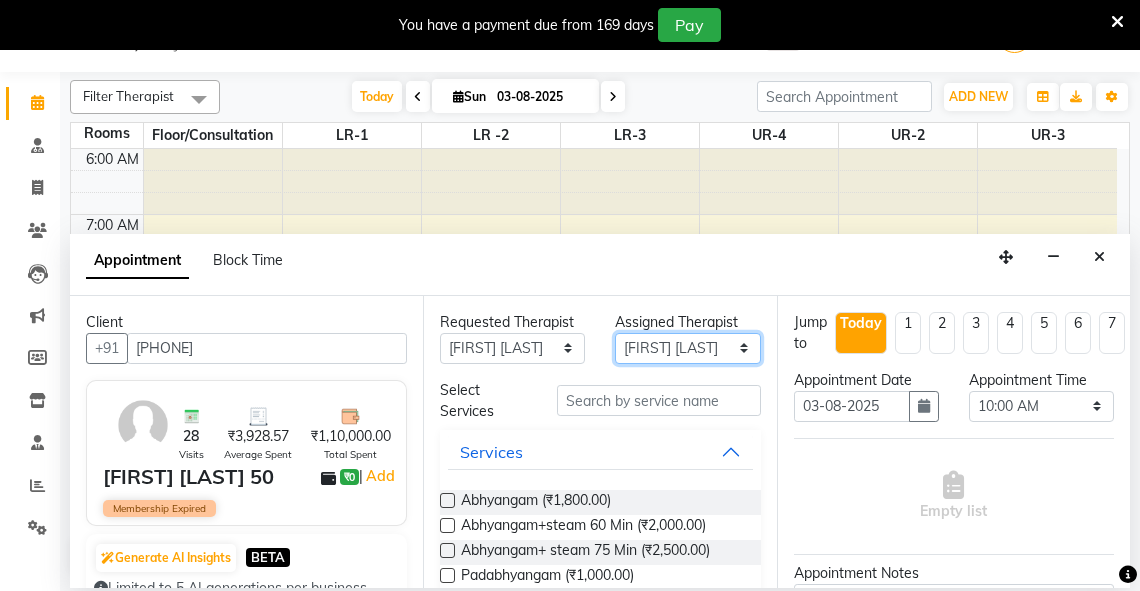 click on "Select Adarsh Akshaya V Aleena Thankachan Anakha A K Anaswara N anusha  Dhaneesha Dr JIJI K P elizabeth gopika Guddu Maurya JISHNU maneesha a Manoj K M OTHER BRANCH Sardinia Shyamjith Vineeth Vijayan vishnu priya yadhu" at bounding box center [687, 348] 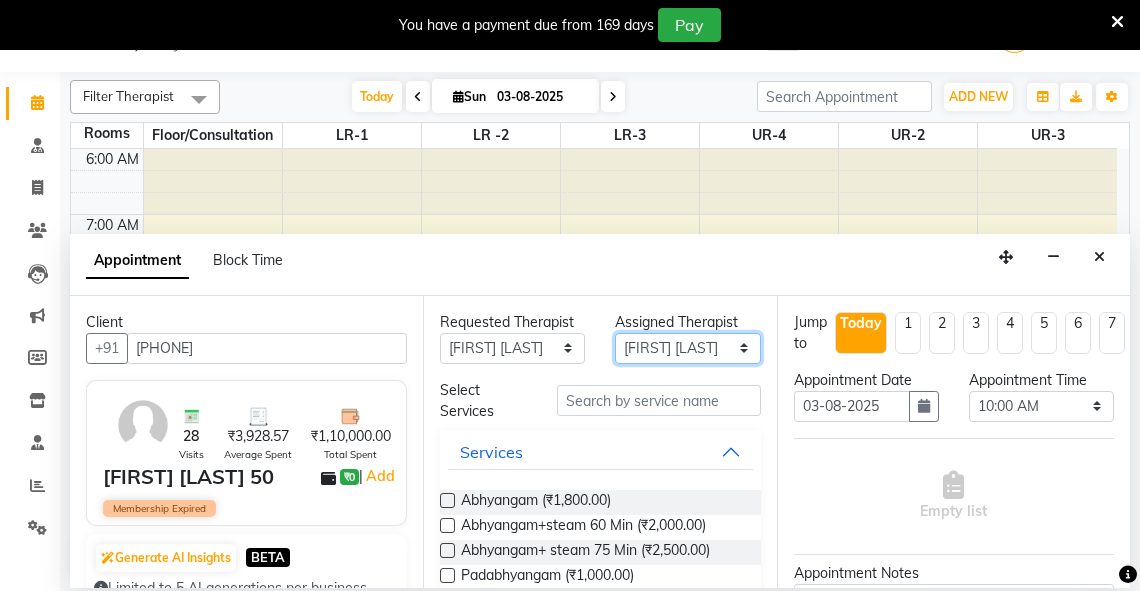 select on "48502" 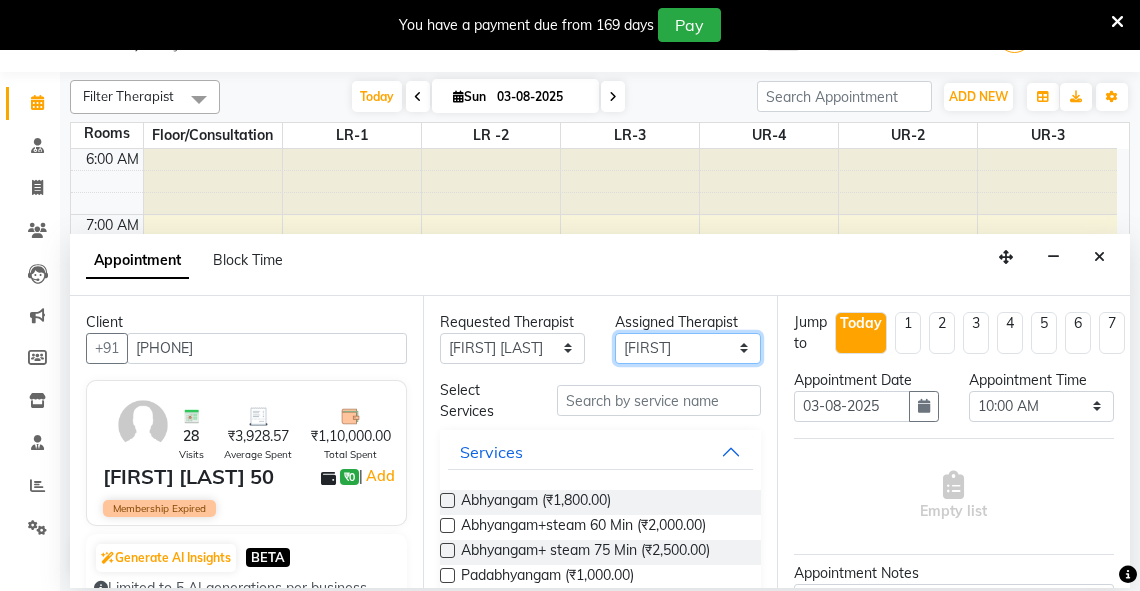 click on "Select Adarsh Akshaya V Aleena Thankachan Anakha A K Anaswara N anusha  Dhaneesha Dr JIJI K P elizabeth gopika Guddu Maurya JISHNU maneesha a Manoj K M OTHER BRANCH Sardinia Shyamjith Vineeth Vijayan vishnu priya yadhu" at bounding box center [687, 348] 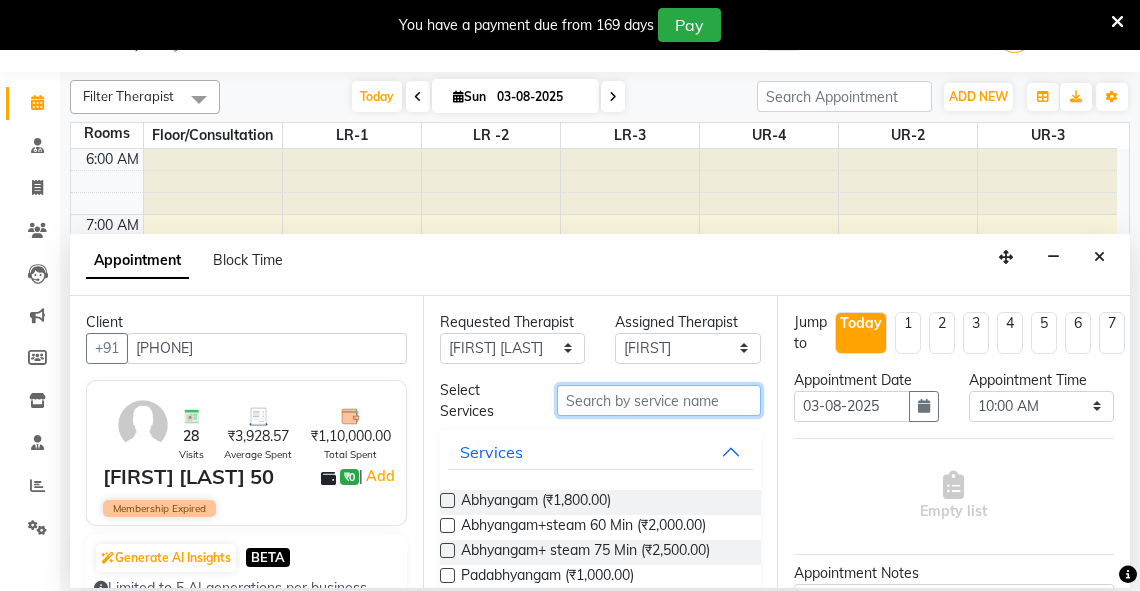 click at bounding box center (659, 400) 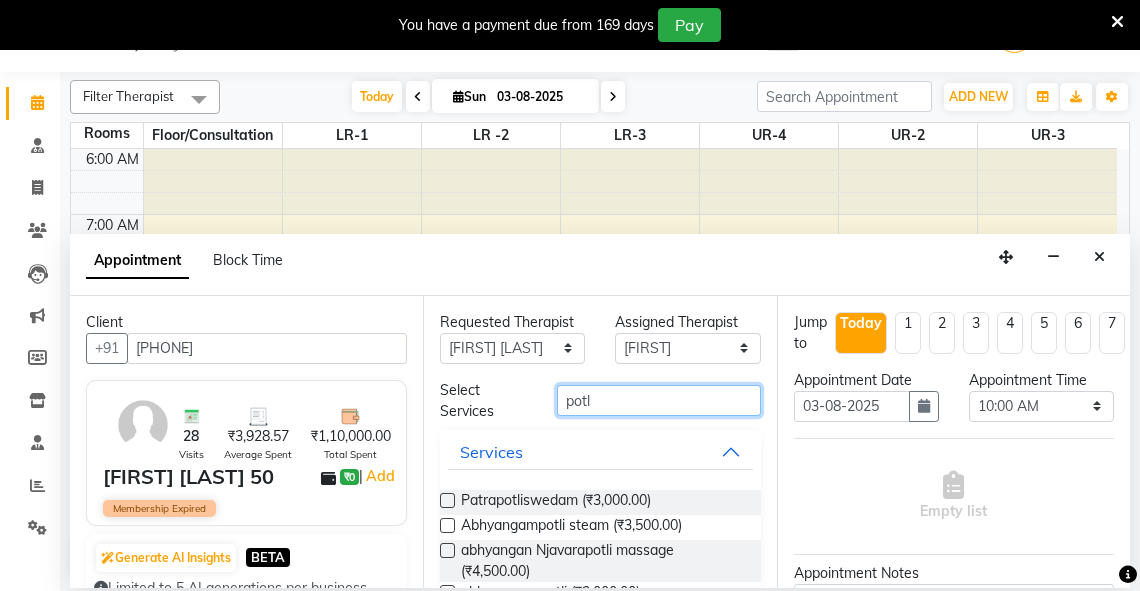 type on "potl" 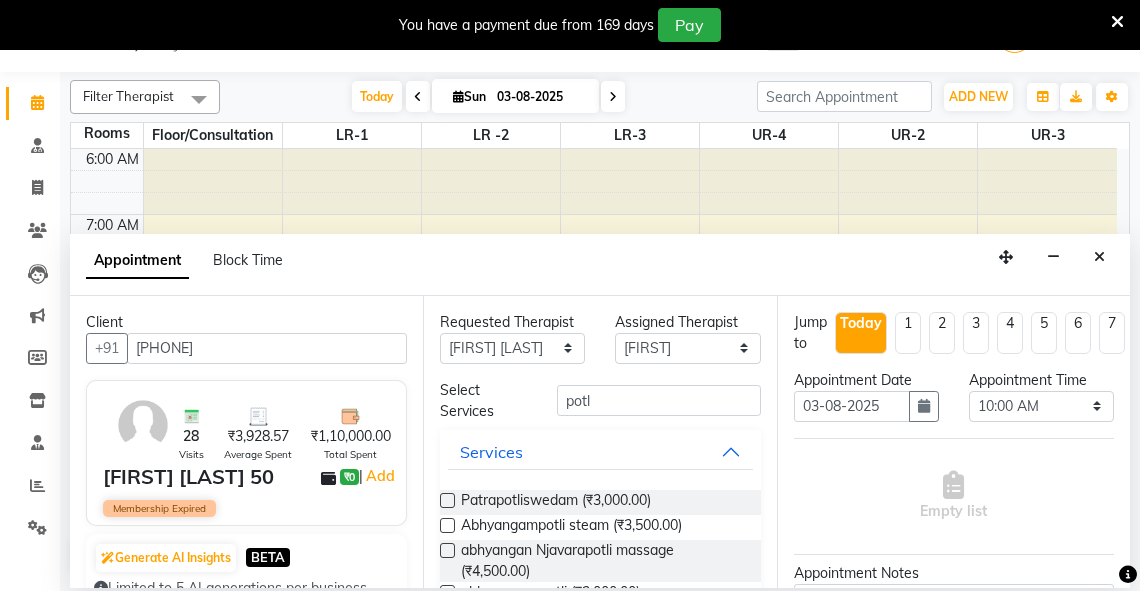 click at bounding box center (447, 525) 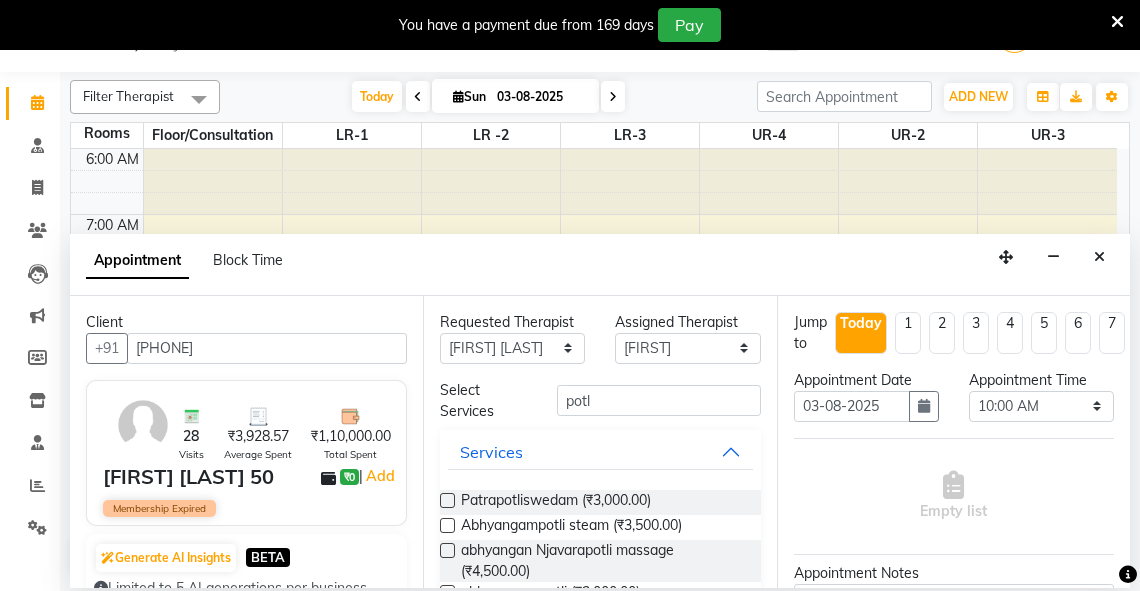 click at bounding box center (446, 527) 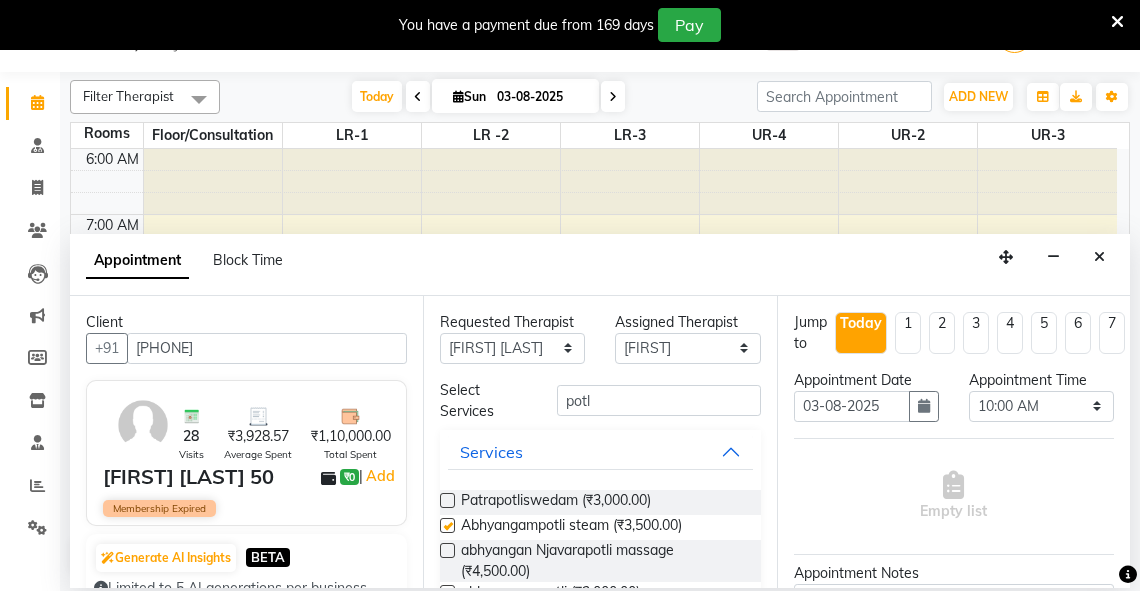 select on "2650" 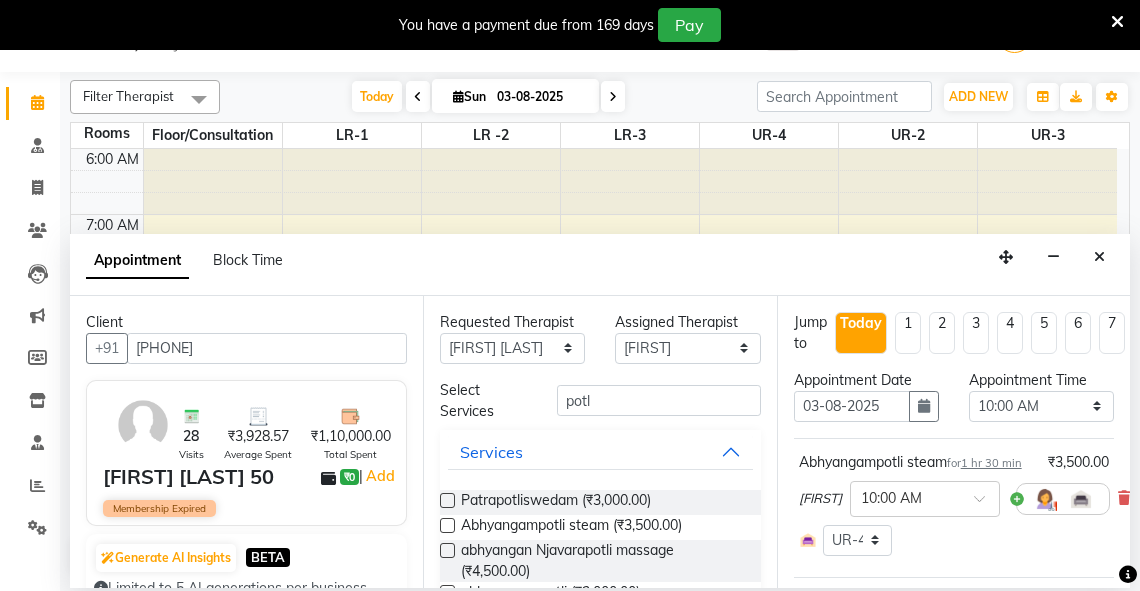checkbox on "false" 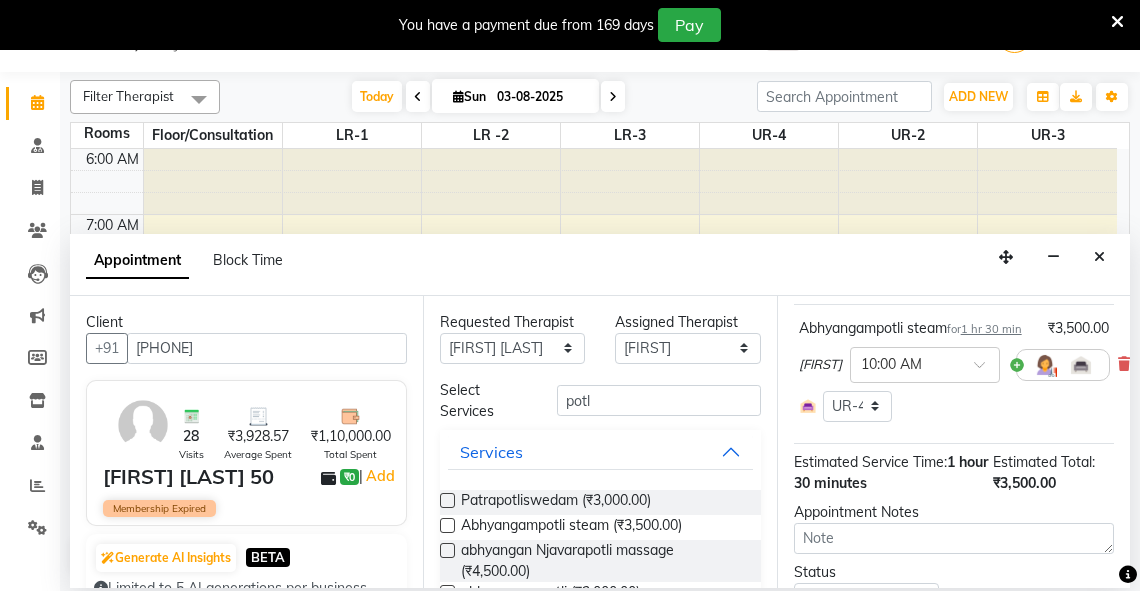 scroll, scrollTop: 334, scrollLeft: 0, axis: vertical 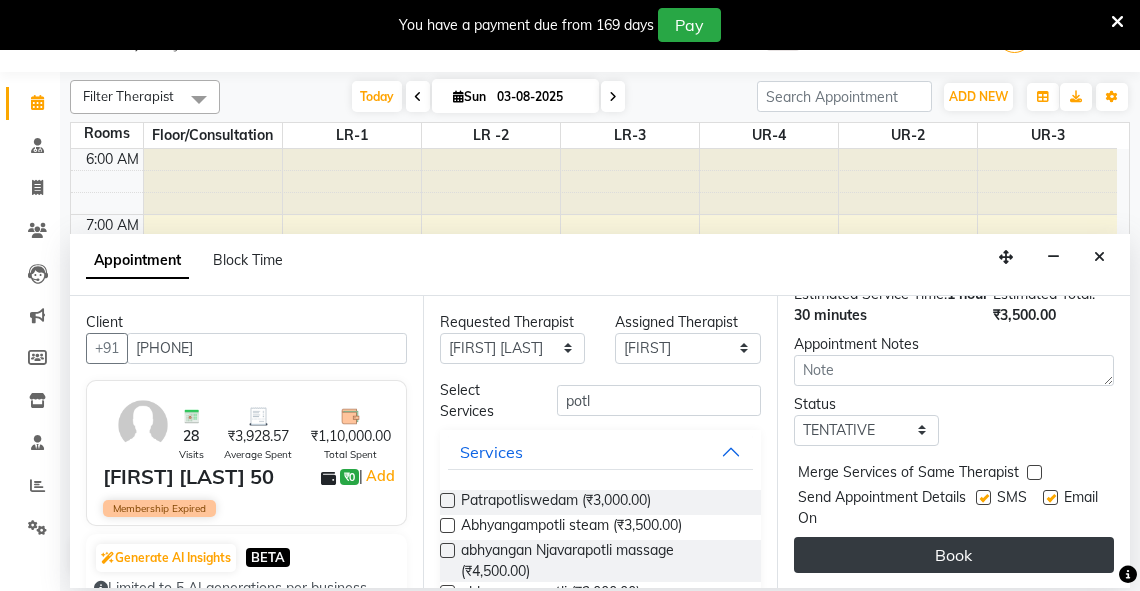 click on "Book" at bounding box center [954, 555] 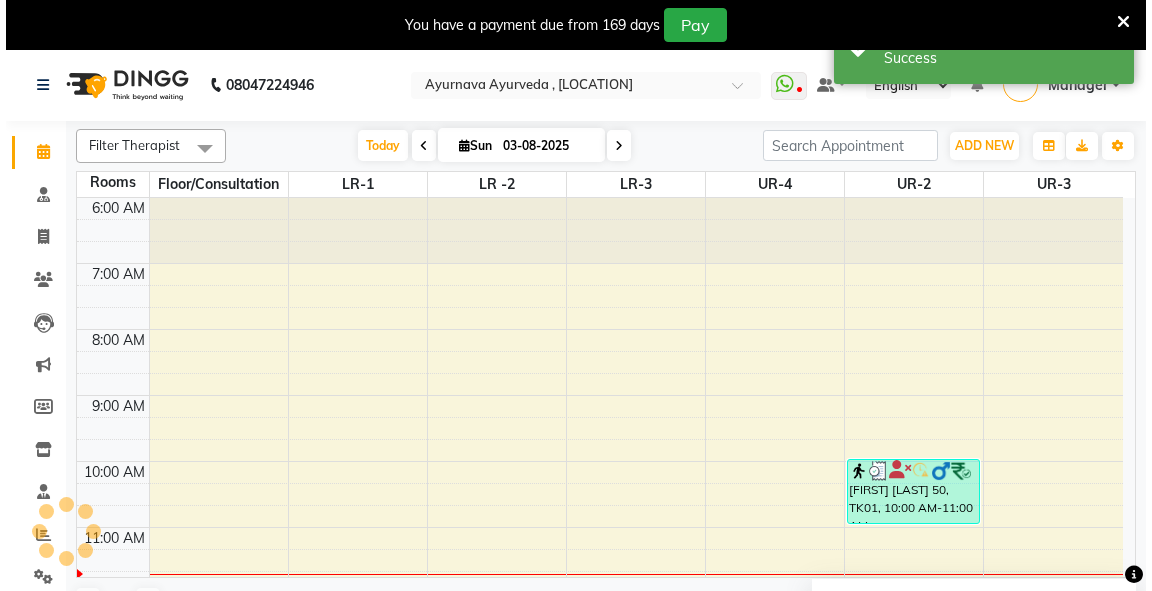 scroll, scrollTop: 0, scrollLeft: 0, axis: both 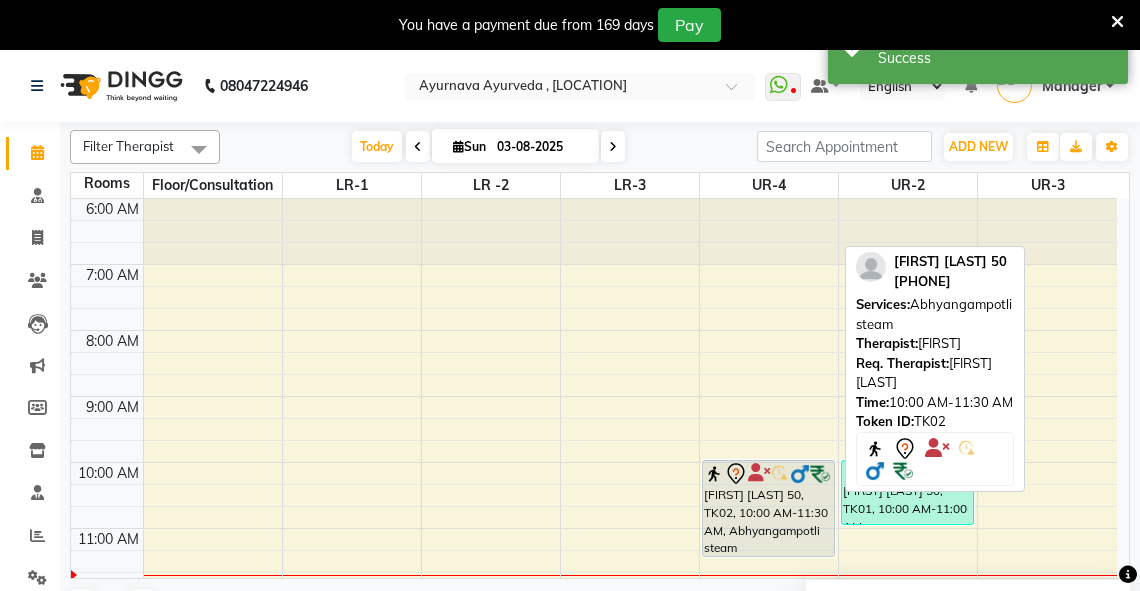 click on "jitendra yadav 50, TK02, 10:00 AM-11:30 AM, Abhyangampotli steam" at bounding box center [768, 508] 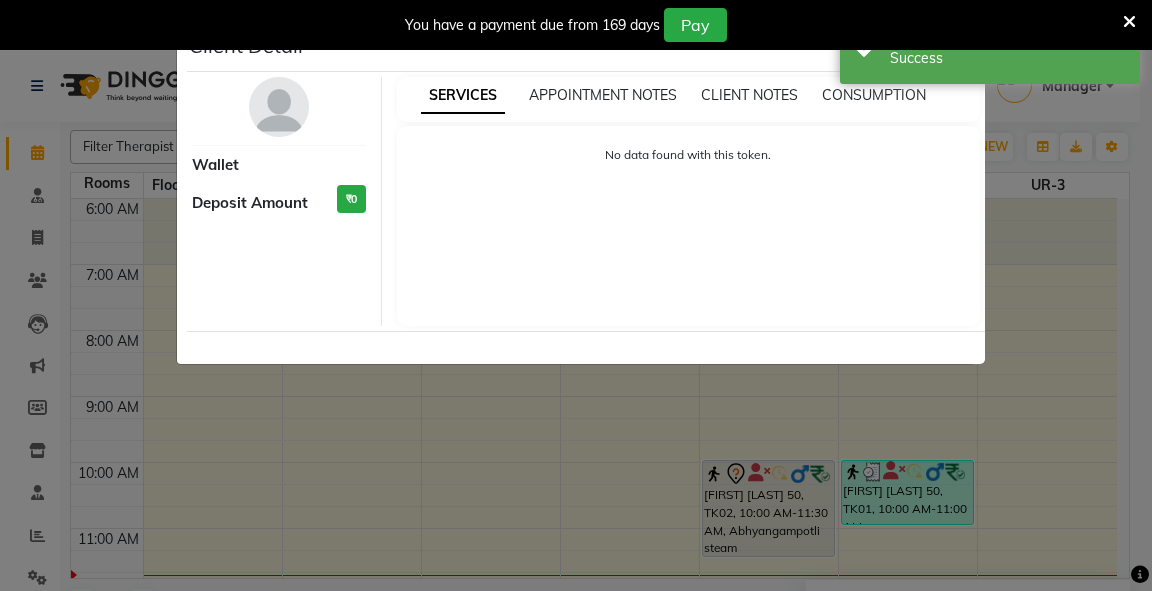 select on "7" 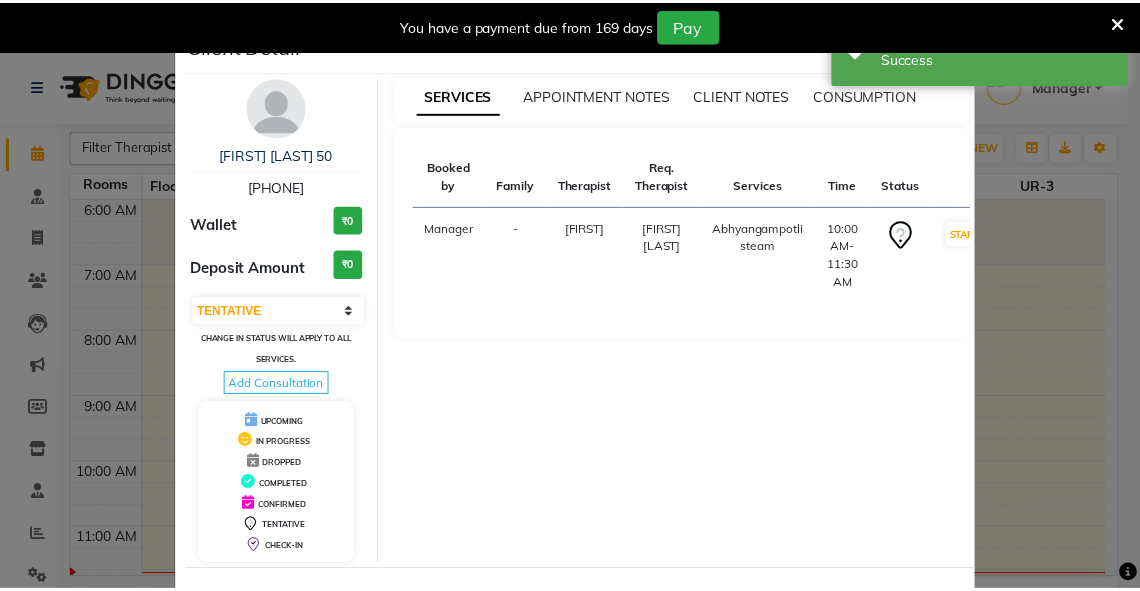 scroll, scrollTop: 78, scrollLeft: 0, axis: vertical 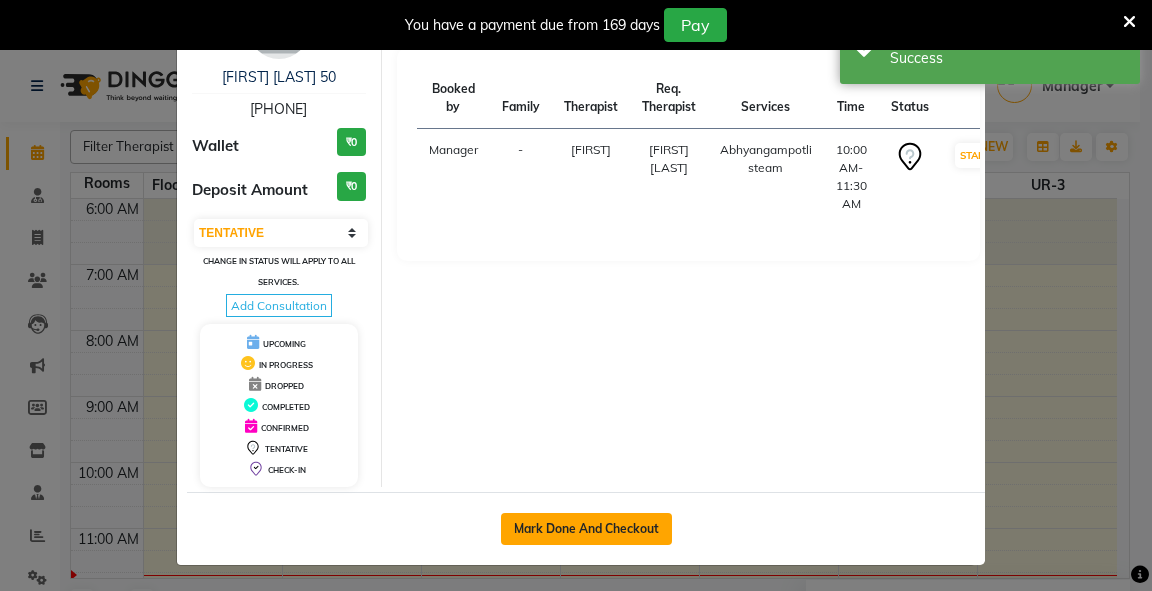 click on "Mark Done And Checkout" 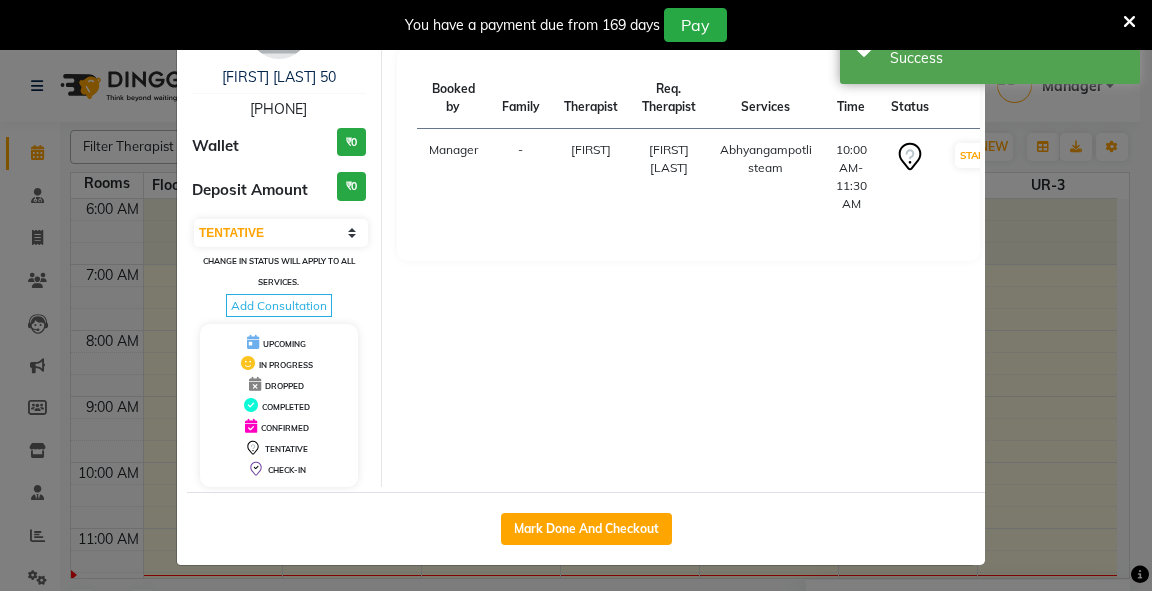 select on "5571" 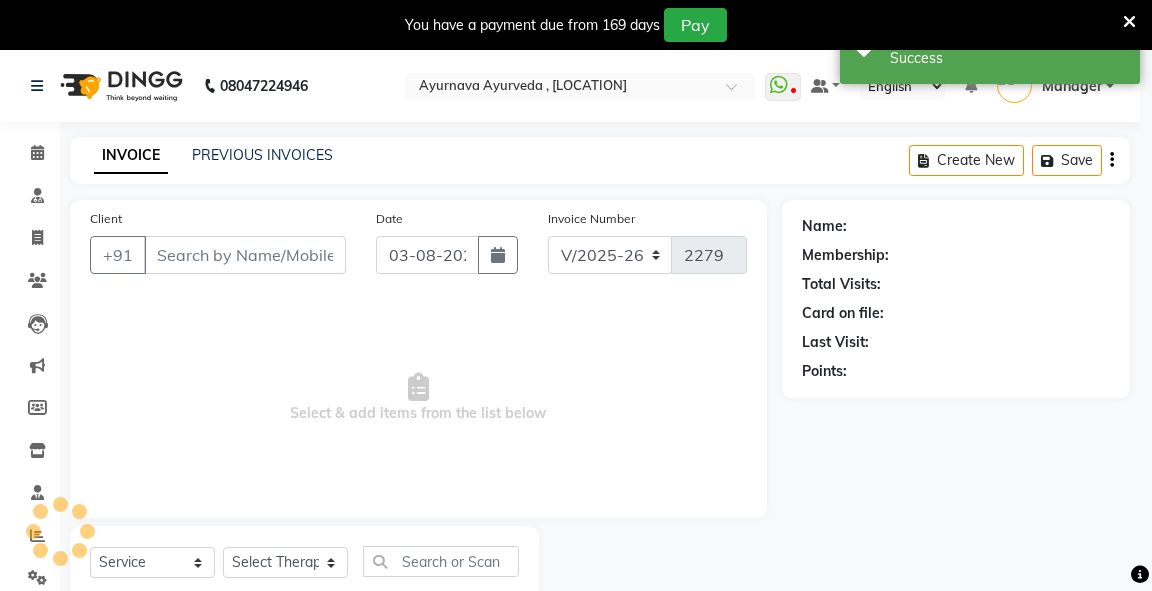 select on "3" 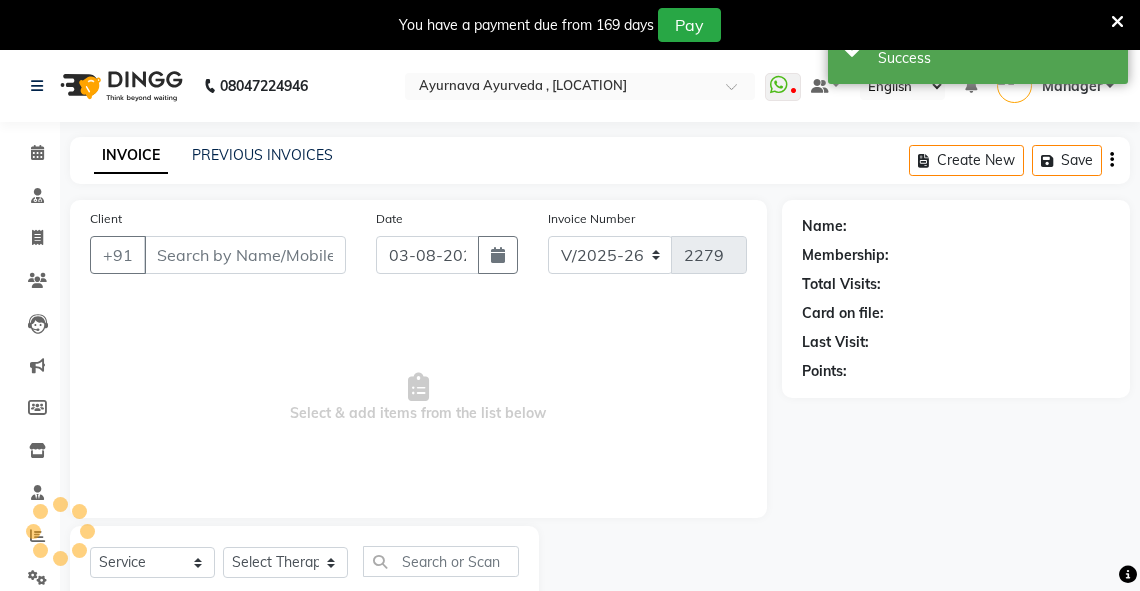 type on "7726009750" 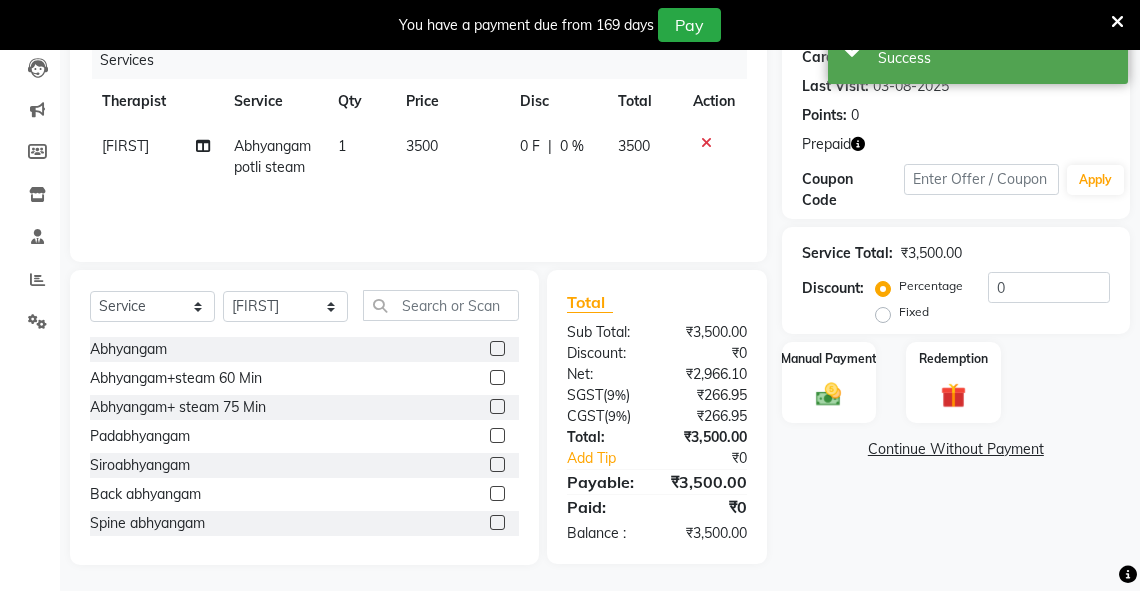 scroll, scrollTop: 254, scrollLeft: 0, axis: vertical 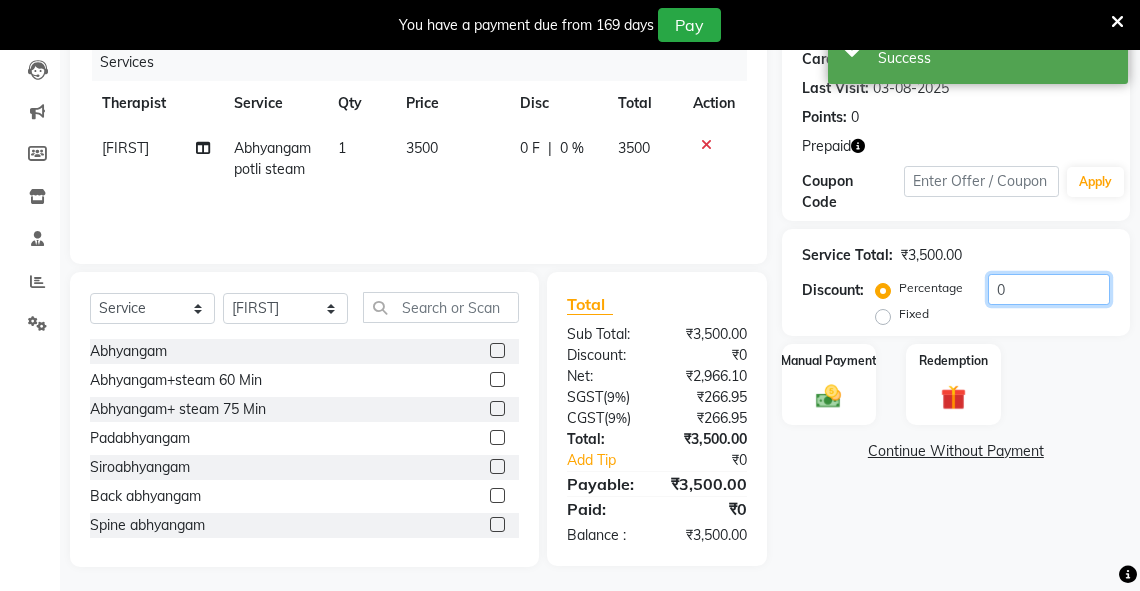 drag, startPoint x: 1026, startPoint y: 281, endPoint x: 956, endPoint y: 292, distance: 70.85902 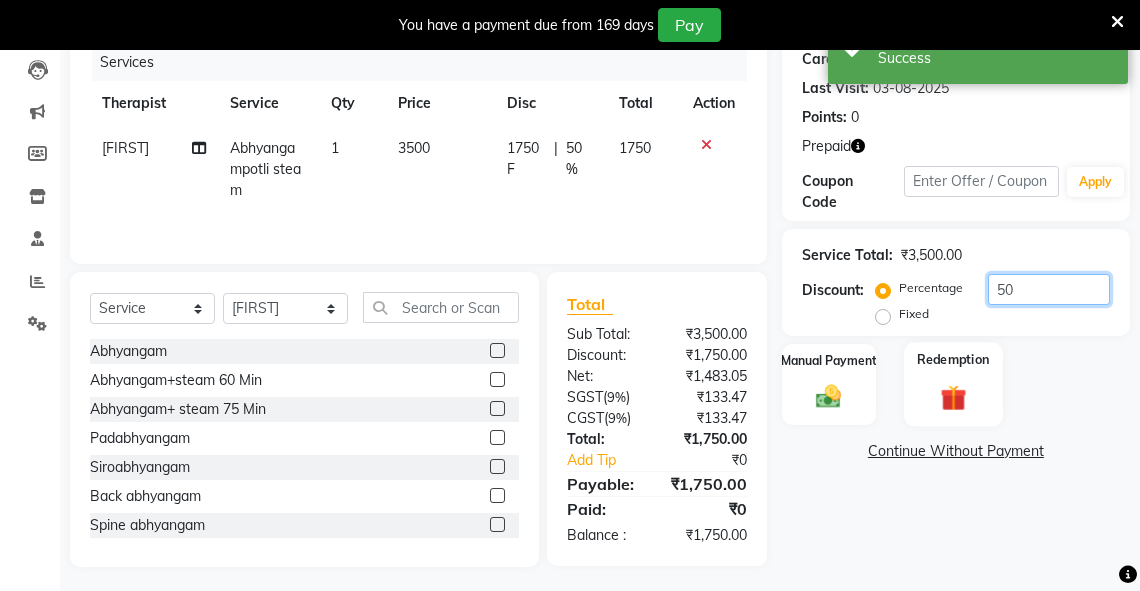 type on "50" 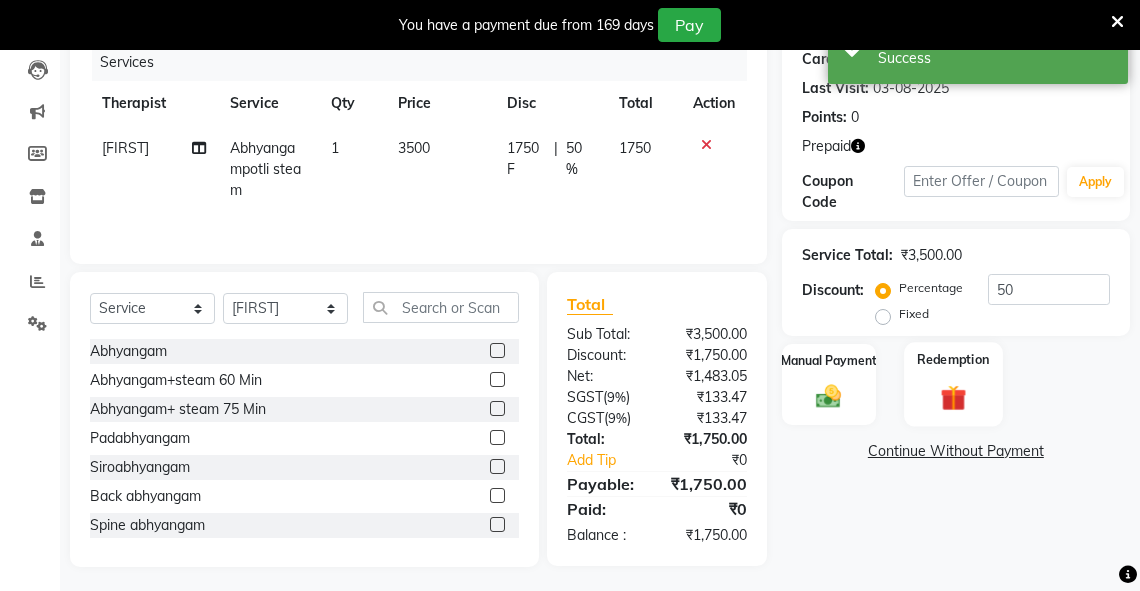 click 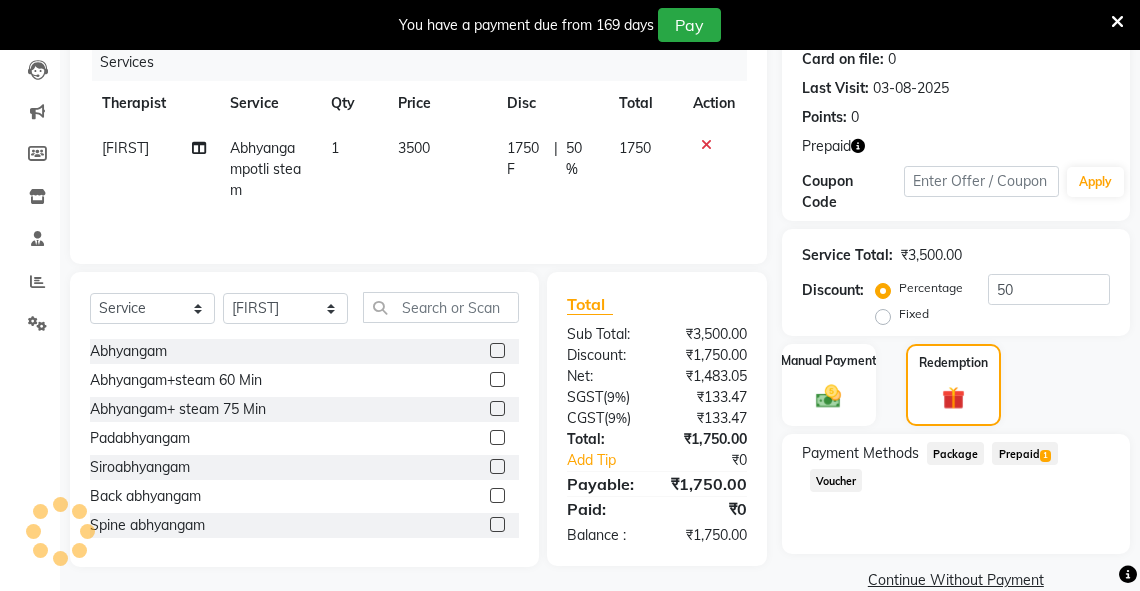 drag, startPoint x: 1006, startPoint y: 447, endPoint x: 1151, endPoint y: 399, distance: 152.73834 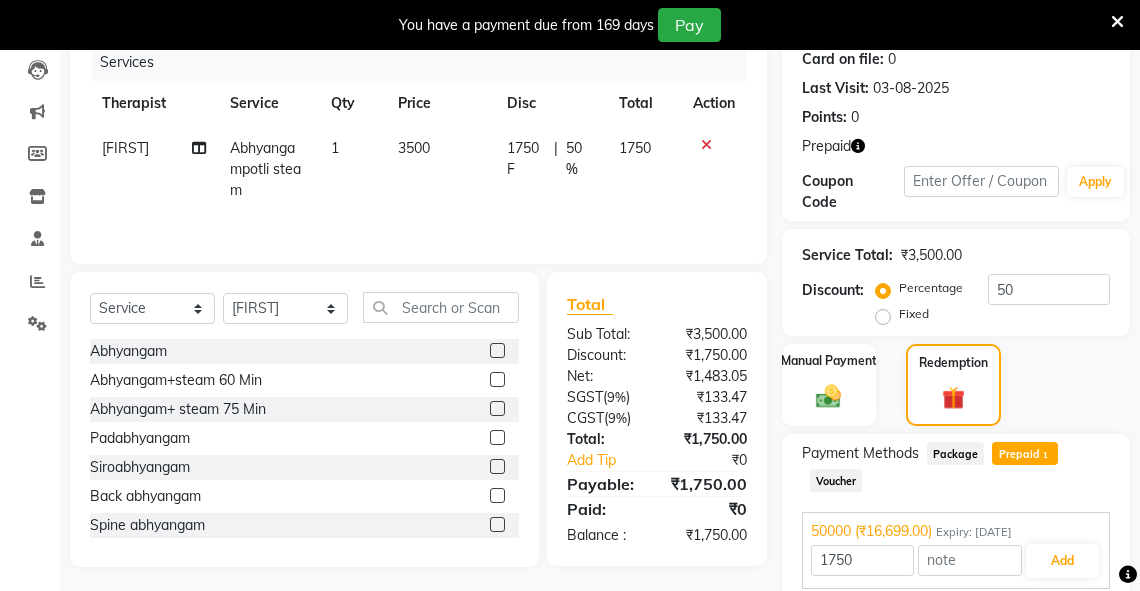 scroll, scrollTop: 331, scrollLeft: 0, axis: vertical 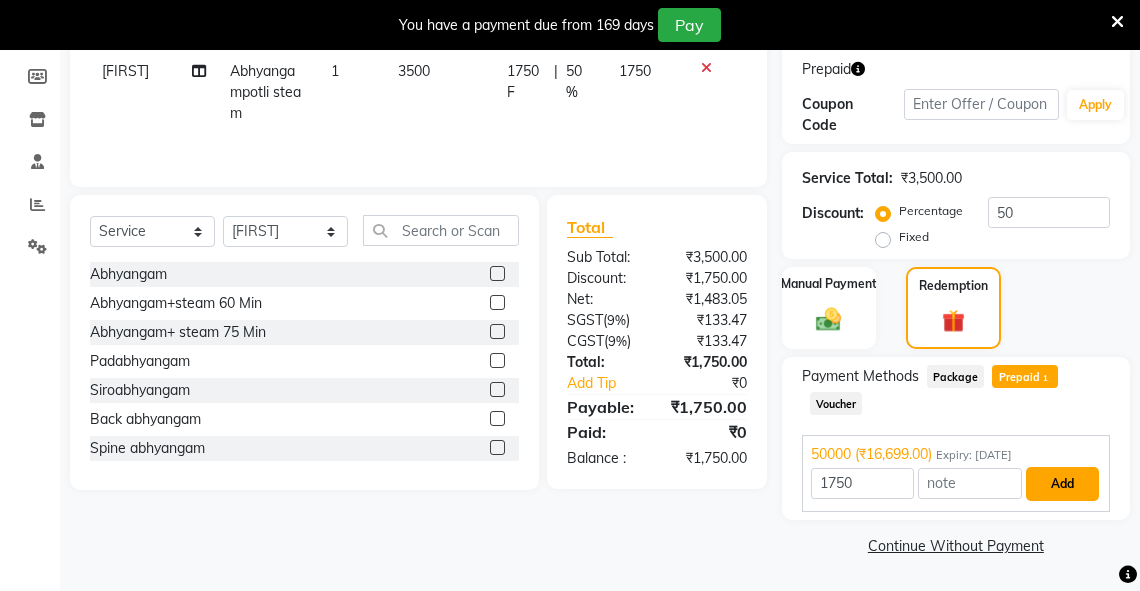 click on "Add" at bounding box center [1062, 484] 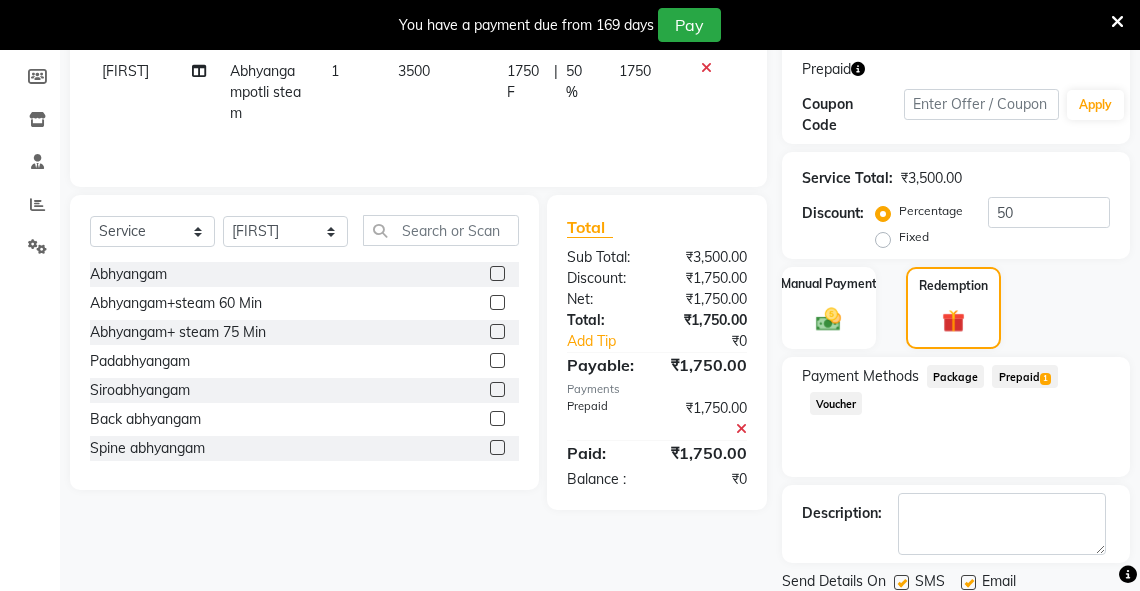 scroll, scrollTop: 399, scrollLeft: 0, axis: vertical 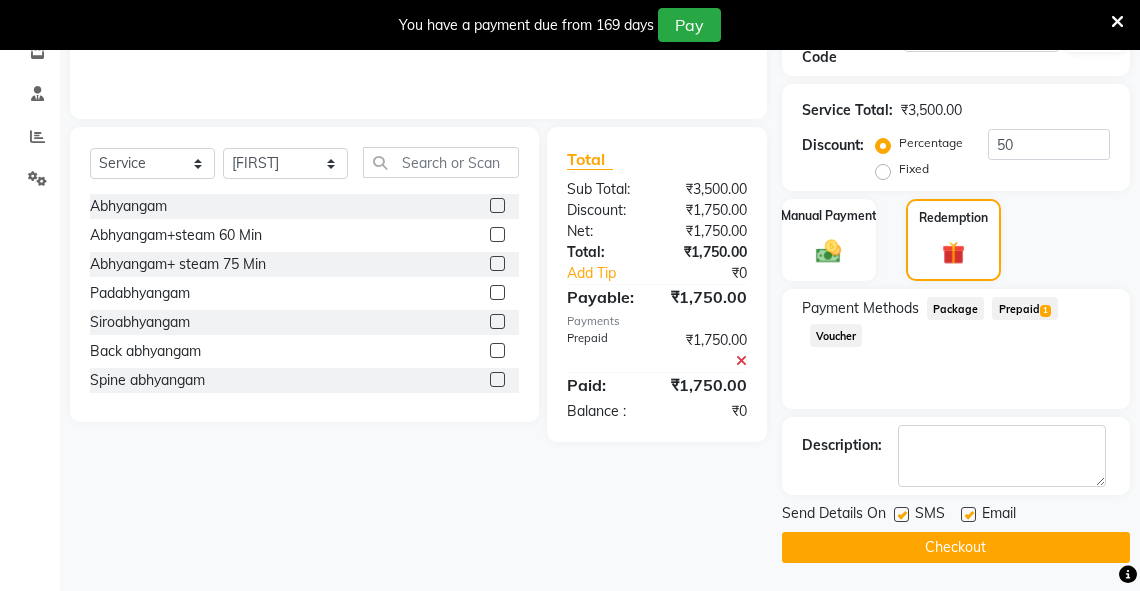 click on "Checkout" 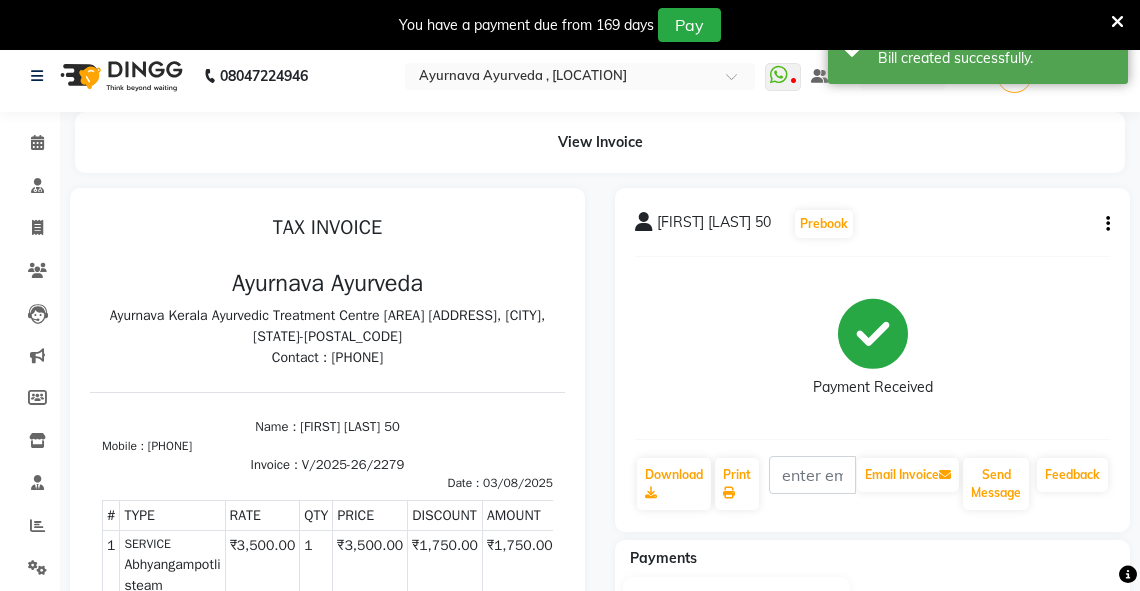 scroll, scrollTop: 0, scrollLeft: 0, axis: both 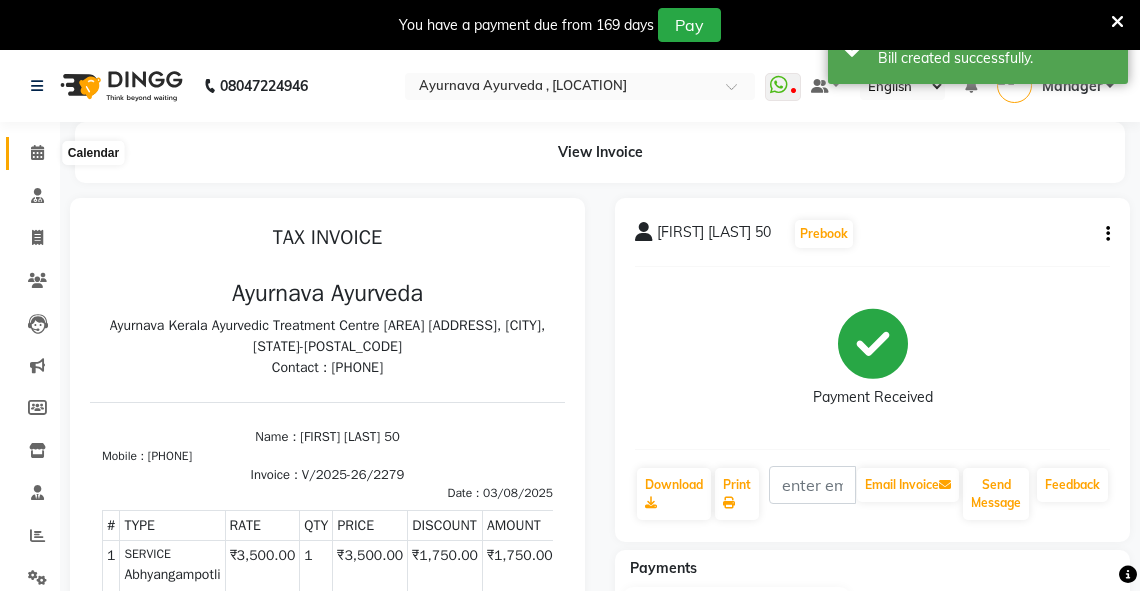 click 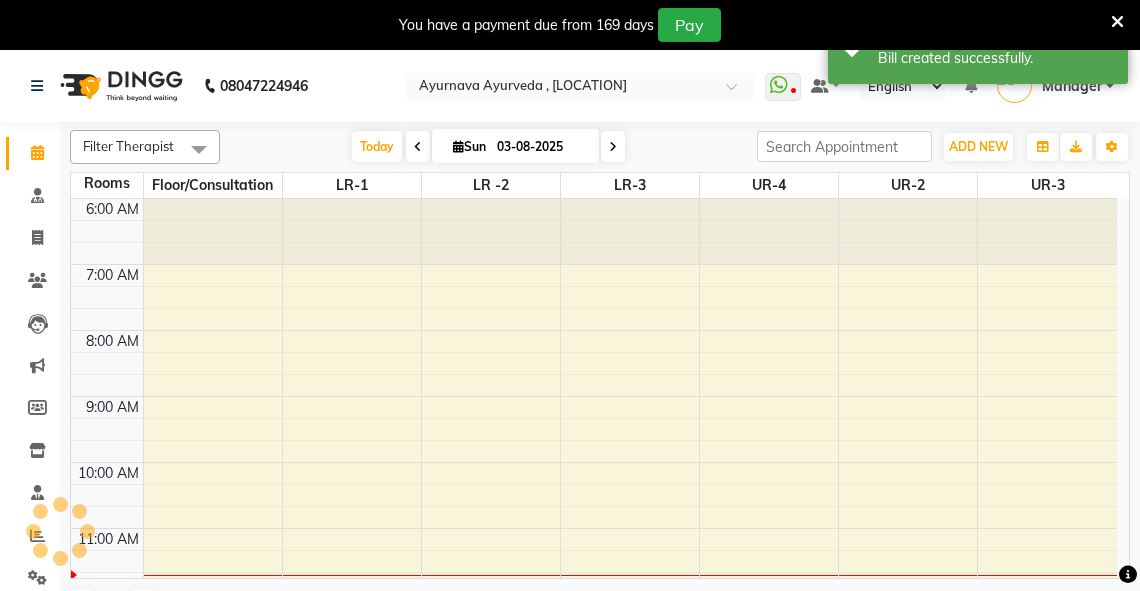 scroll, scrollTop: 0, scrollLeft: 0, axis: both 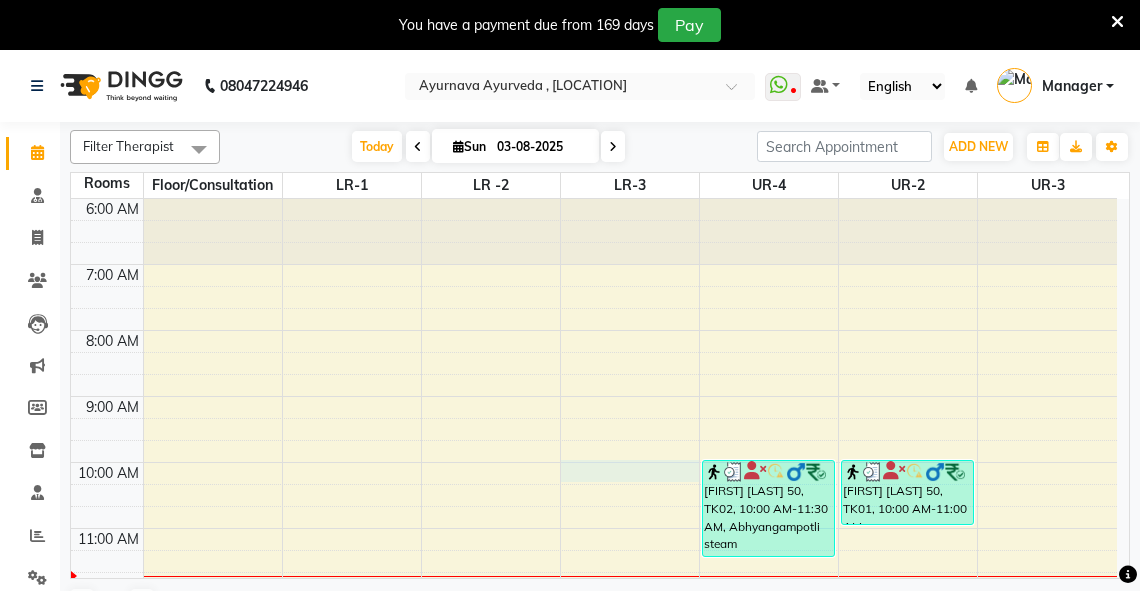 click on "6:00 AM 7:00 AM 8:00 AM 9:00 AM 10:00 AM 11:00 AM 12:00 PM 1:00 PM 2:00 PM 3:00 PM 4:00 PM 5:00 PM 6:00 PM 7:00 PM 8:00 PM     jitendra yadav 50, TK02, 10:00 AM-11:30 AM, Abhyangampotli steam     jitendra yadav 50, TK01, 10:00 AM-11:00 AM, Abhyangam+steam 60 Min" at bounding box center (594, 693) 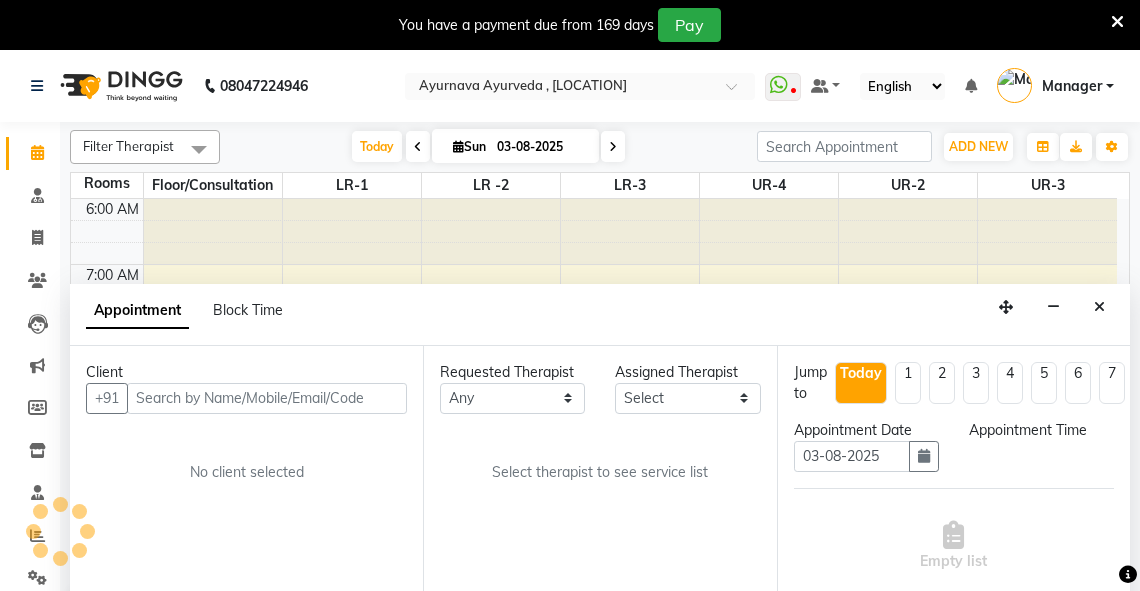 scroll, scrollTop: 50, scrollLeft: 0, axis: vertical 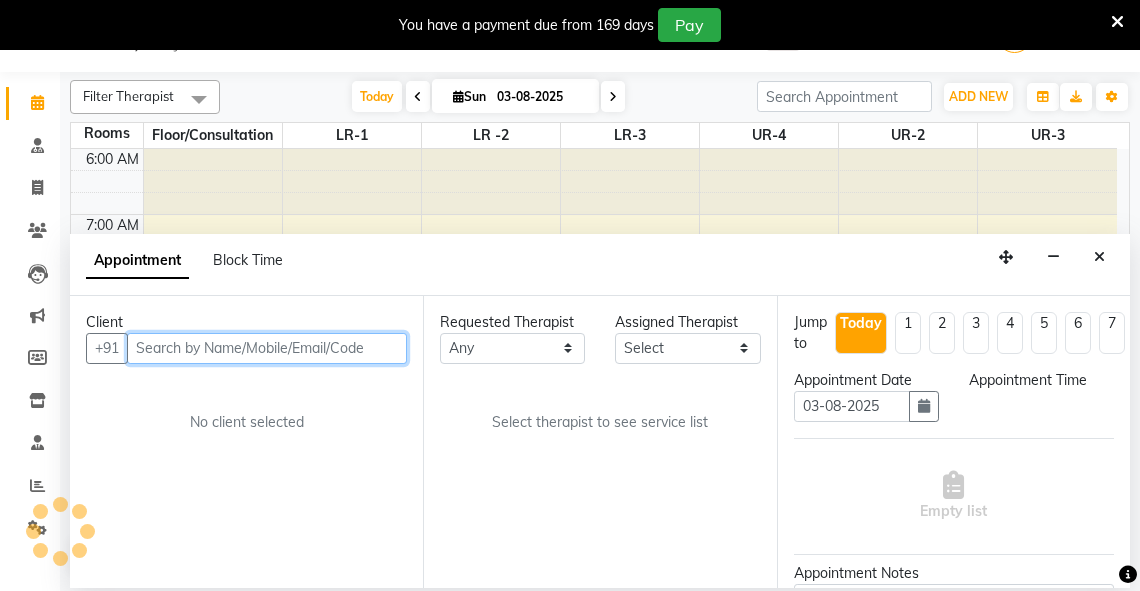 select on "600" 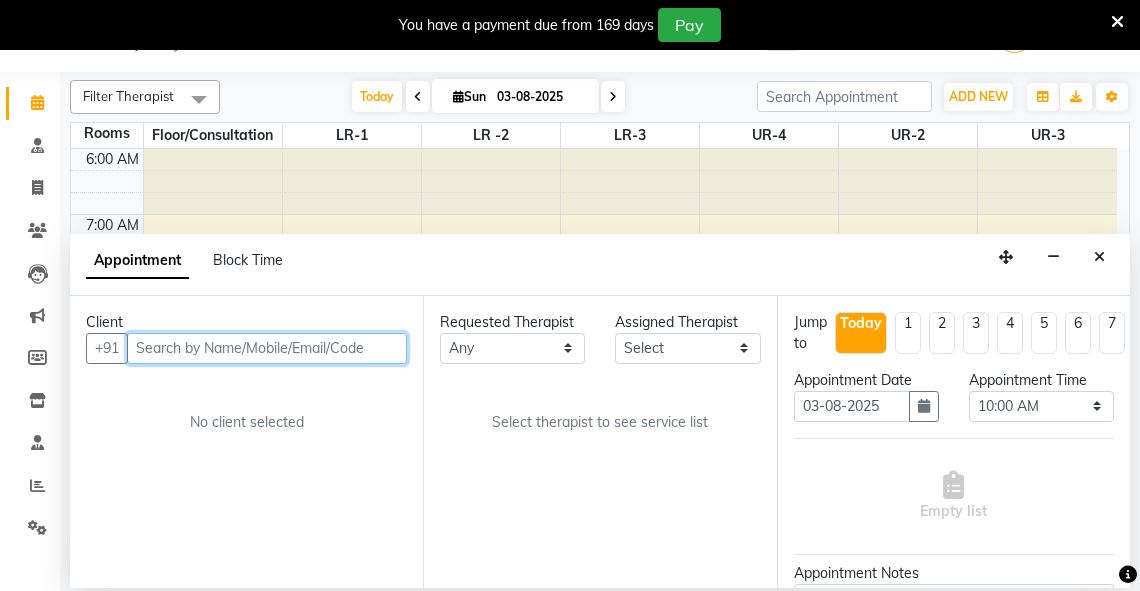 click at bounding box center [267, 348] 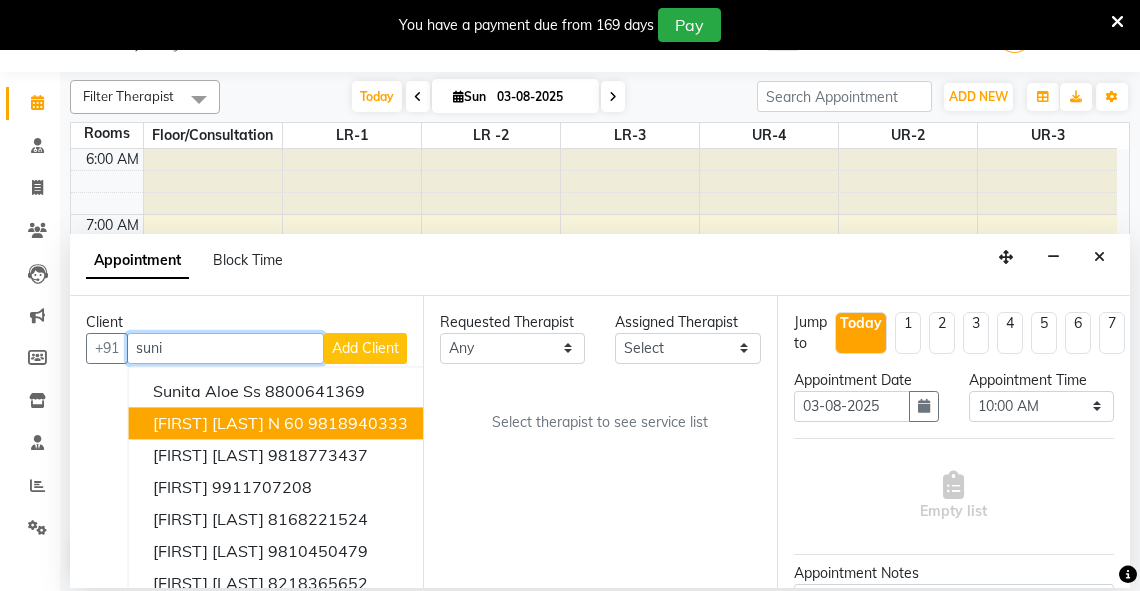 click on "sunil goel  N 60" at bounding box center (228, 423) 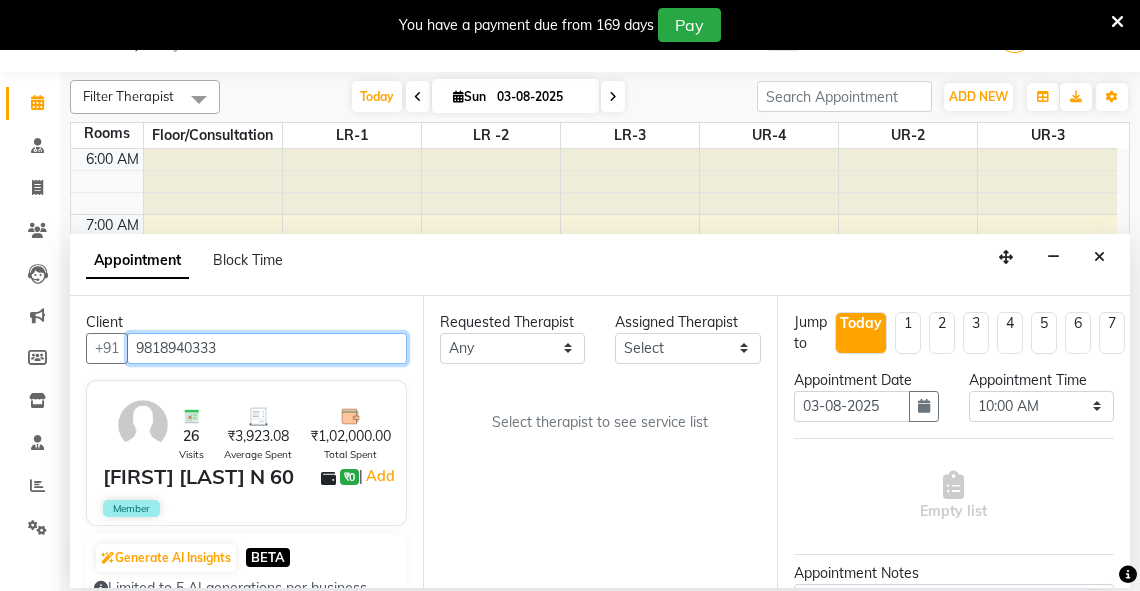 type on "9818940333" 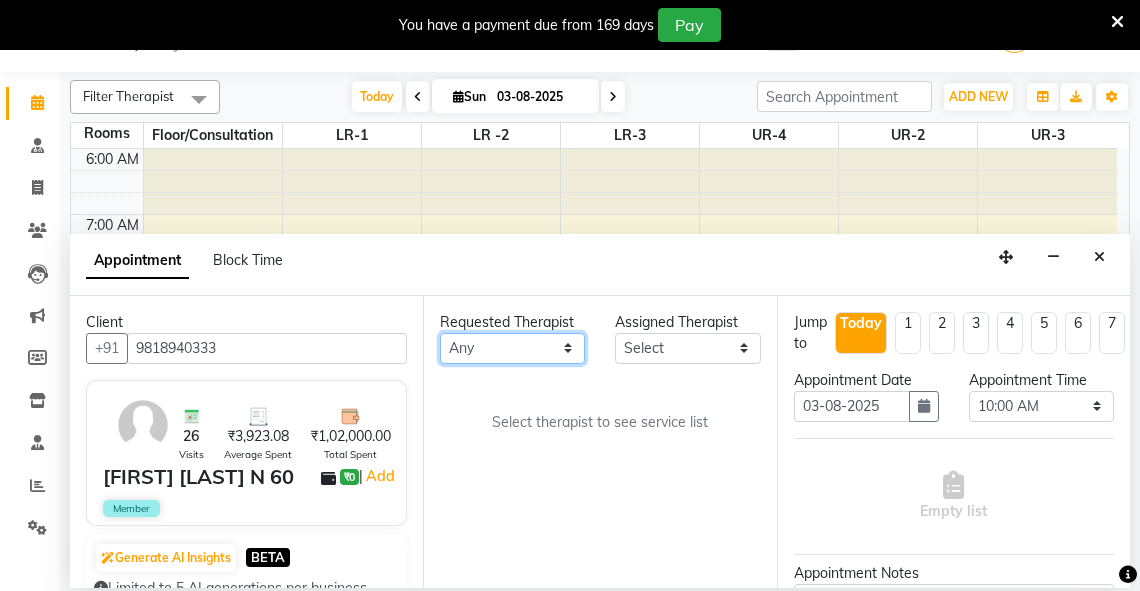 click on "Any Adarsh Akshaya V Aleena Thankachan Anakha A K Anaswara N anusha  Dhaneesha Dr JIJI K P elizabeth gopika Guddu Maurya JISHNU maneesha a Manoj K M OTHER BRANCH Sardinia Shyamjith Vineeth Vijayan vishnu priya yadhu" at bounding box center (512, 348) 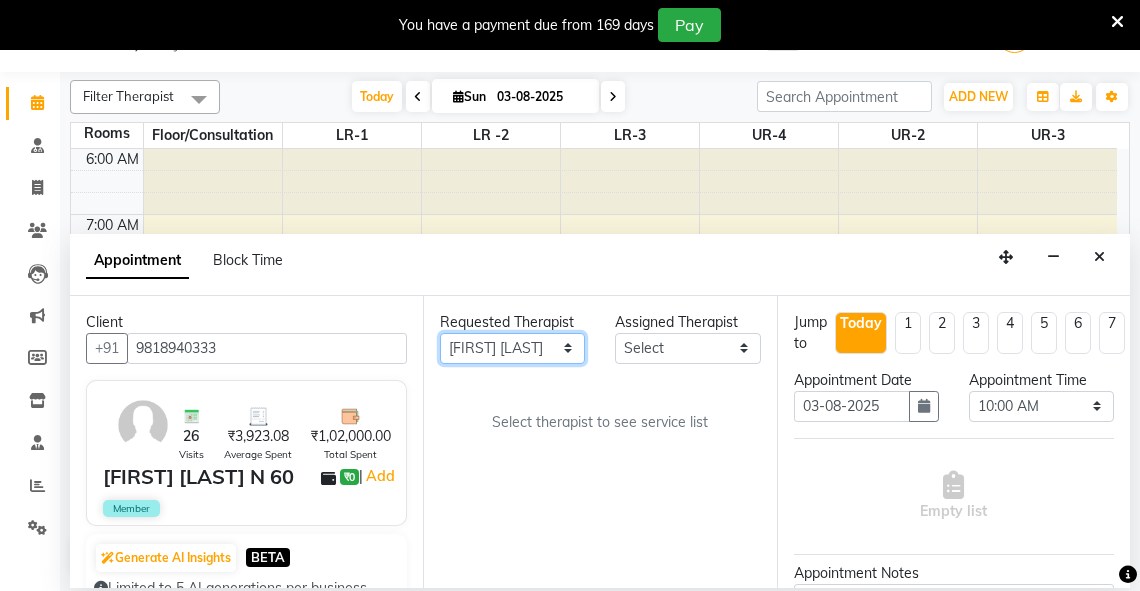 click on "Any Adarsh Akshaya V Aleena Thankachan Anakha A K Anaswara N anusha  Dhaneesha Dr JIJI K P elizabeth gopika Guddu Maurya JISHNU maneesha a Manoj K M OTHER BRANCH Sardinia Shyamjith Vineeth Vijayan vishnu priya yadhu" at bounding box center [512, 348] 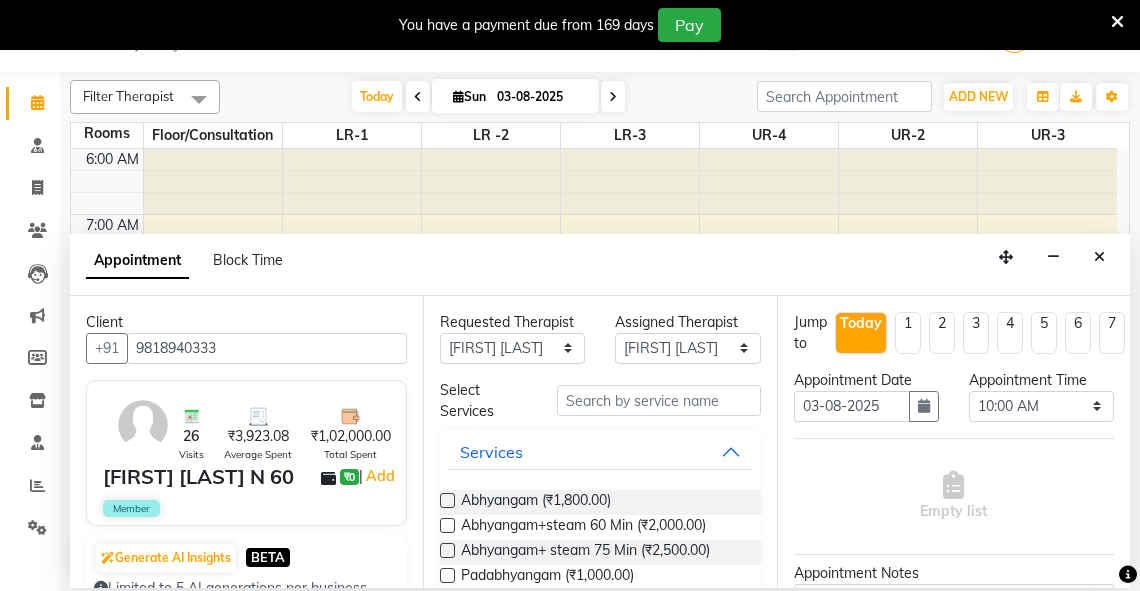 click at bounding box center (447, 525) 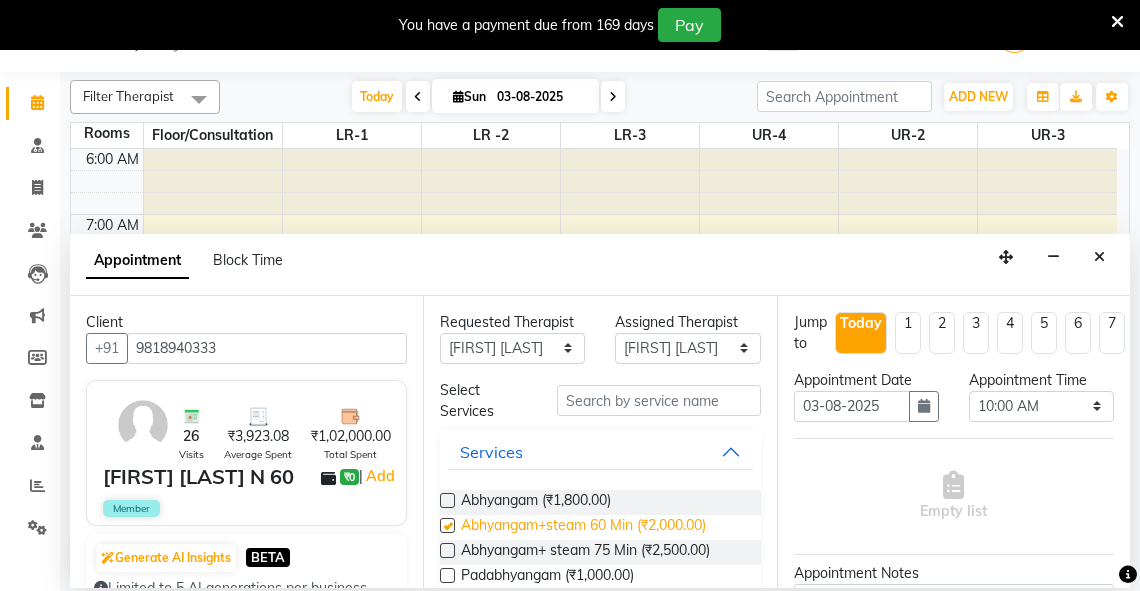 select on "2649" 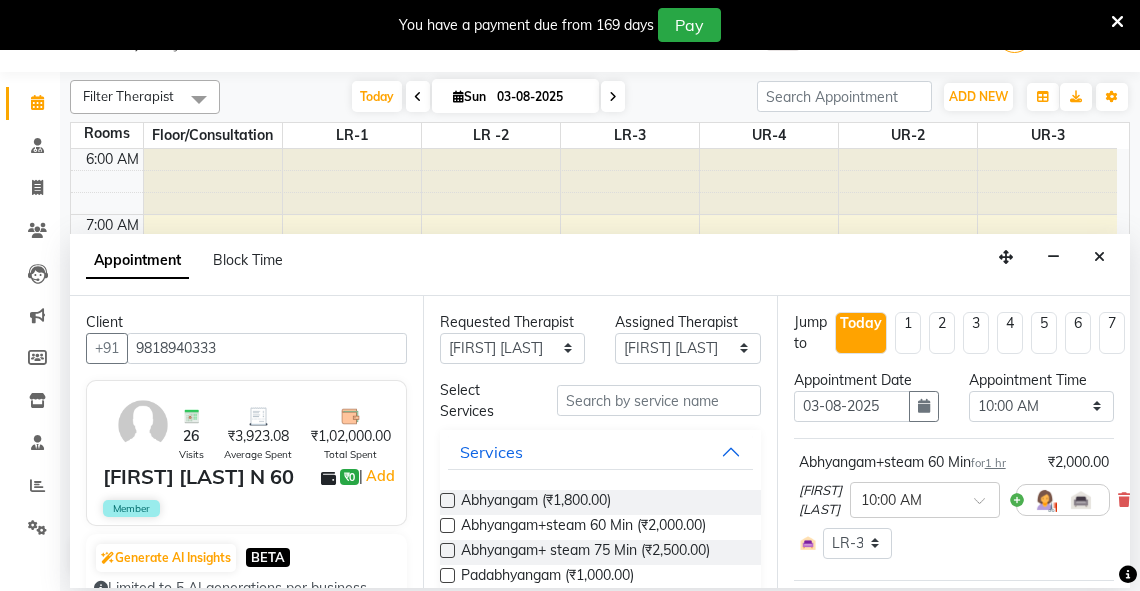 checkbox on "false" 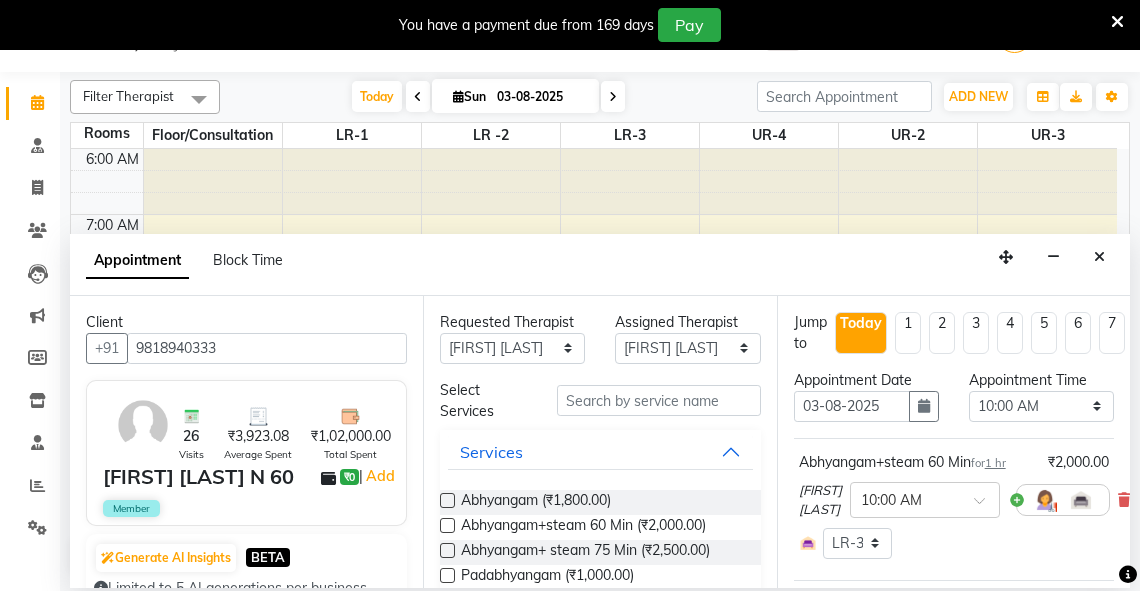 scroll, scrollTop: 316, scrollLeft: 0, axis: vertical 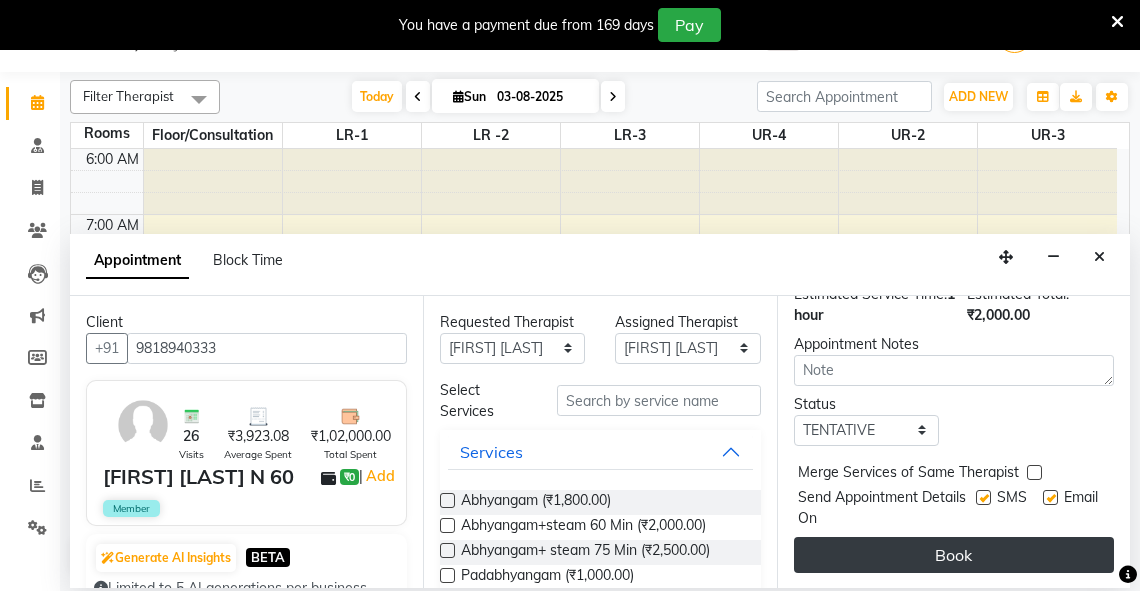 click on "Book" at bounding box center (954, 555) 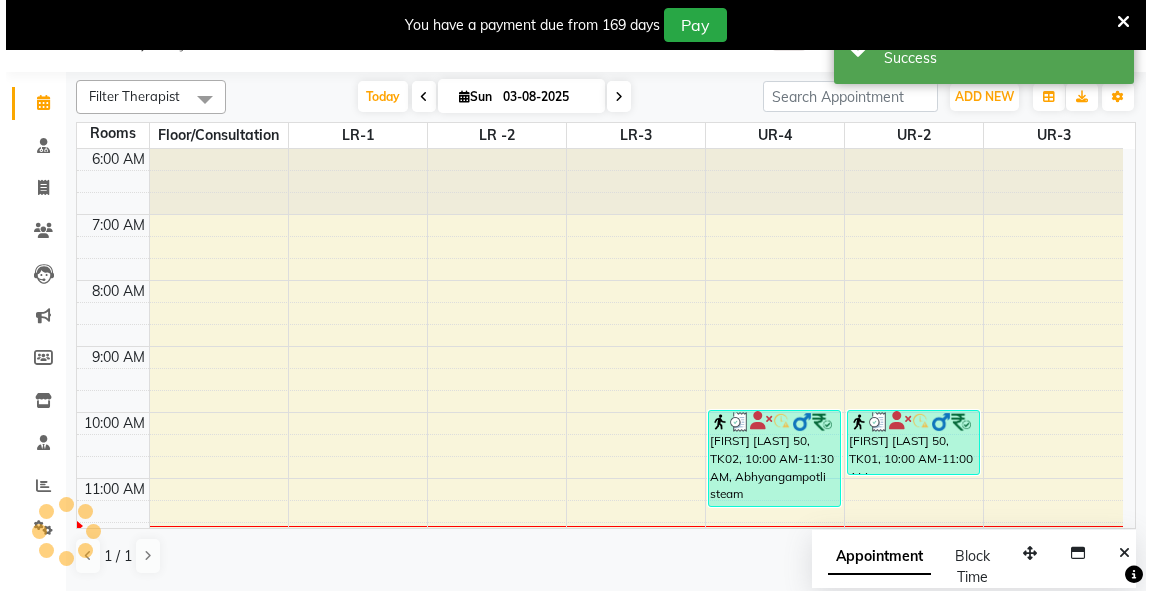 scroll, scrollTop: 0, scrollLeft: 0, axis: both 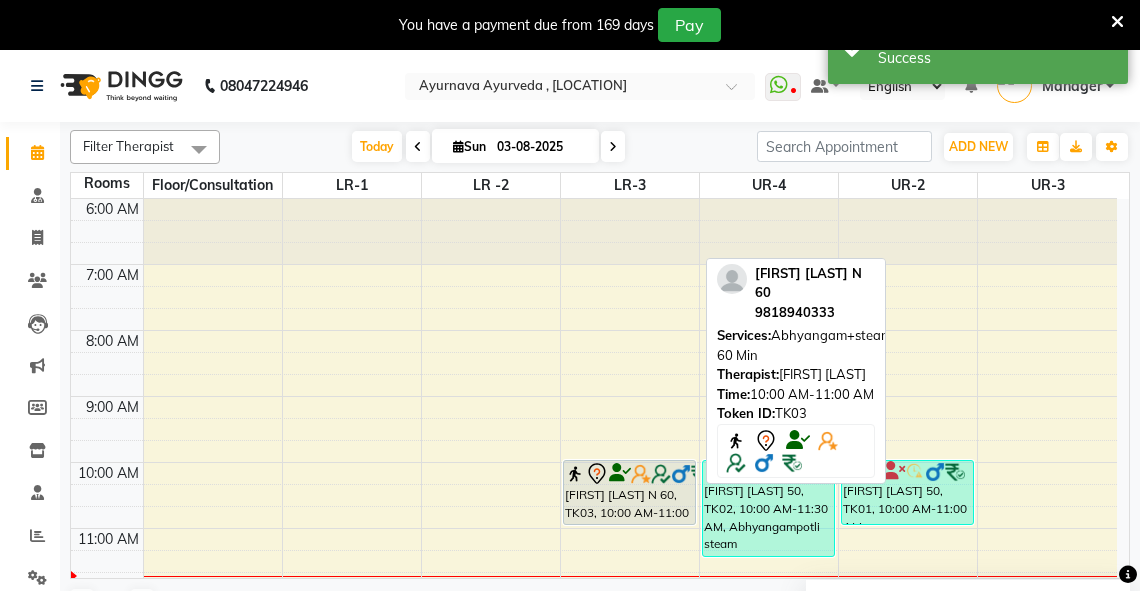 click on "sunil goel  N 60, TK03, 10:00 AM-11:00 AM, Abhyangam+steam 60 Min" at bounding box center [629, 492] 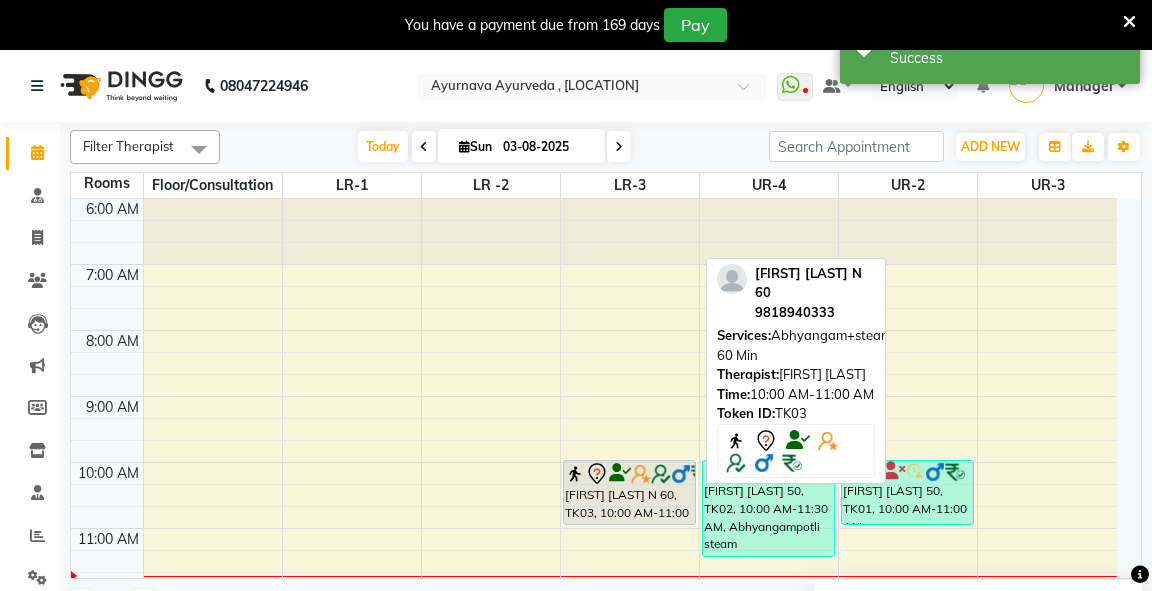 select on "7" 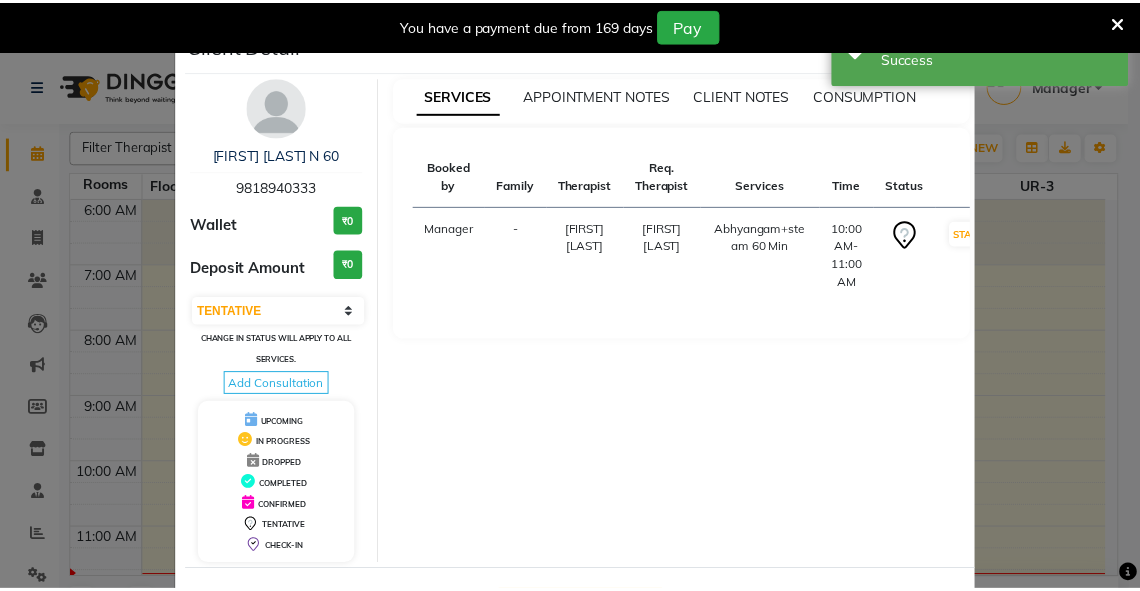scroll, scrollTop: 78, scrollLeft: 0, axis: vertical 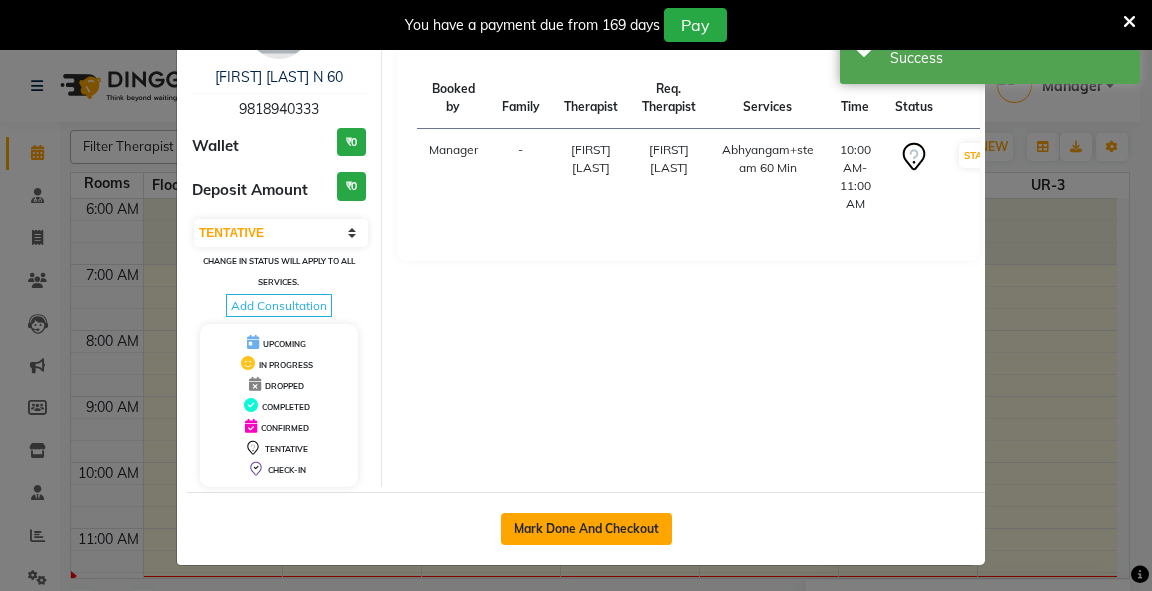 click on "Mark Done And Checkout" 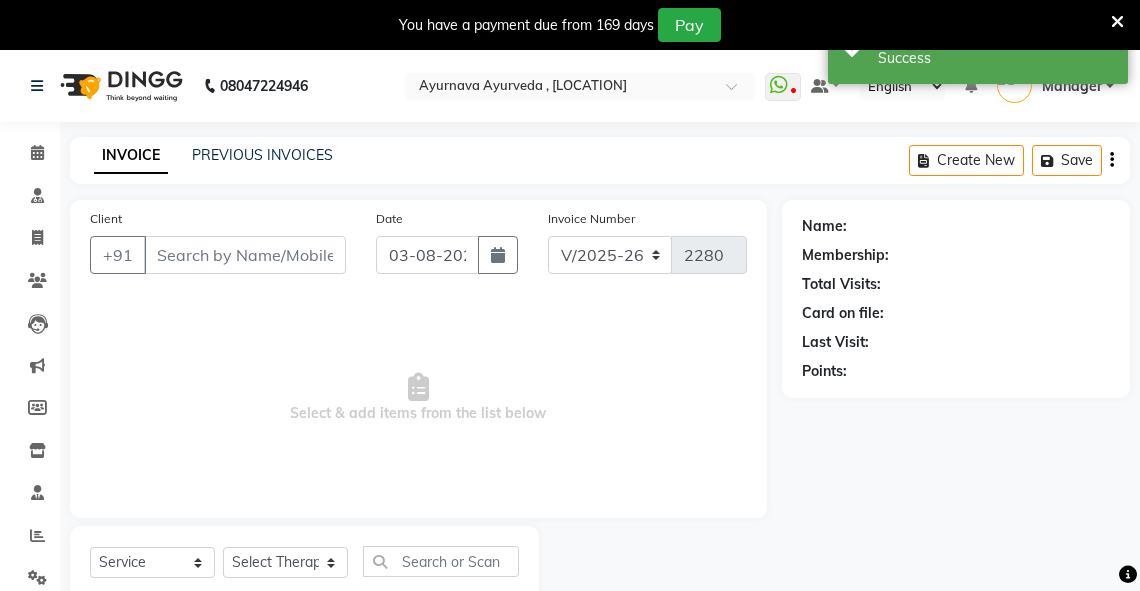 type on "9818940333" 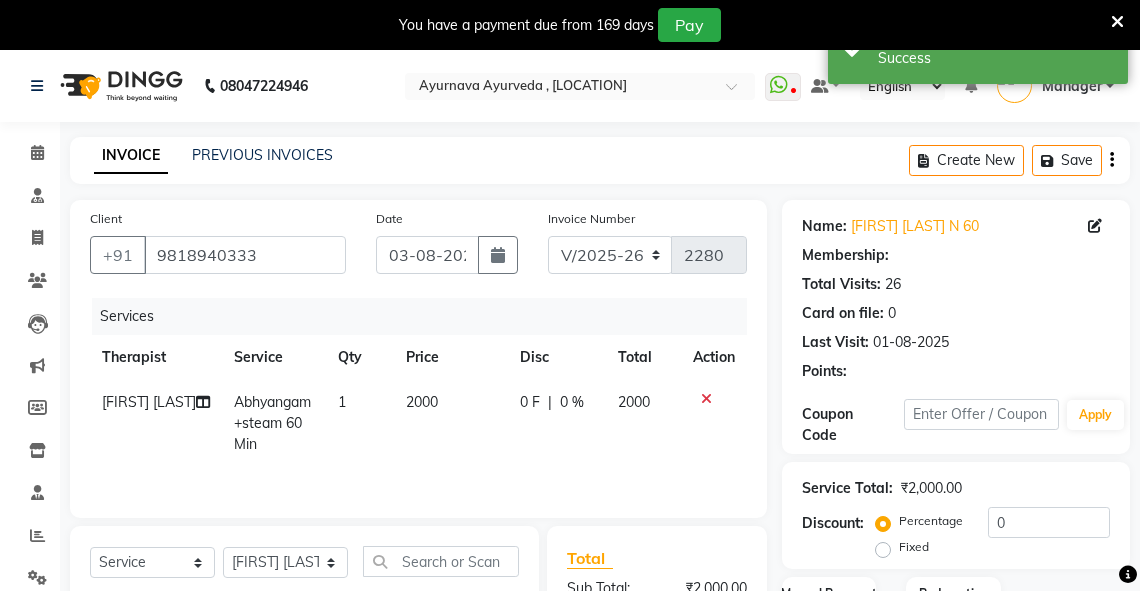 select on "1: Object" 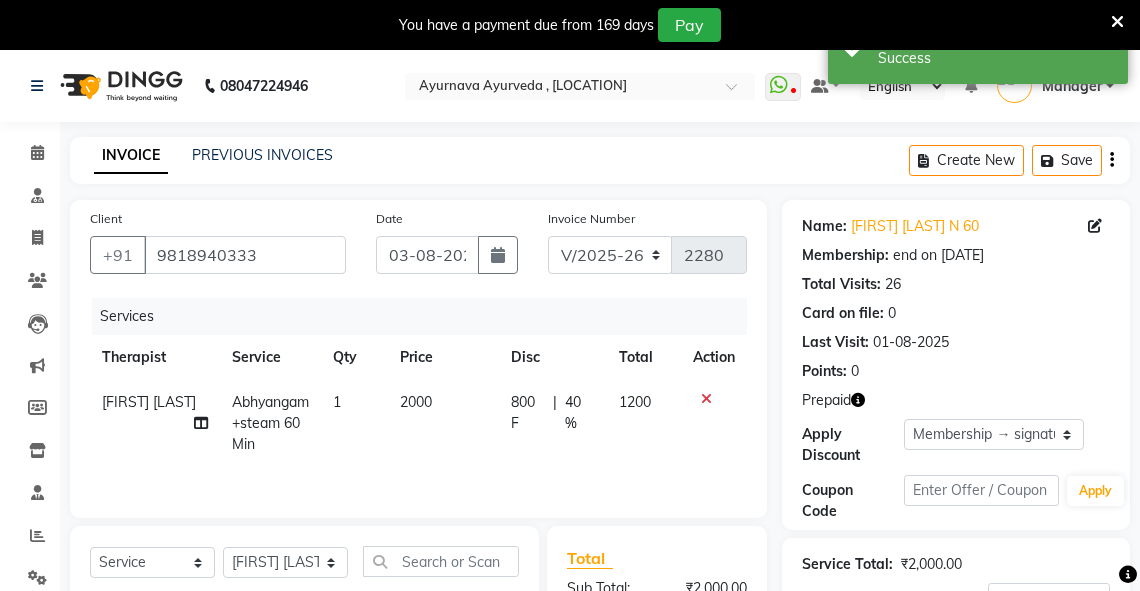 scroll, scrollTop: 176, scrollLeft: 0, axis: vertical 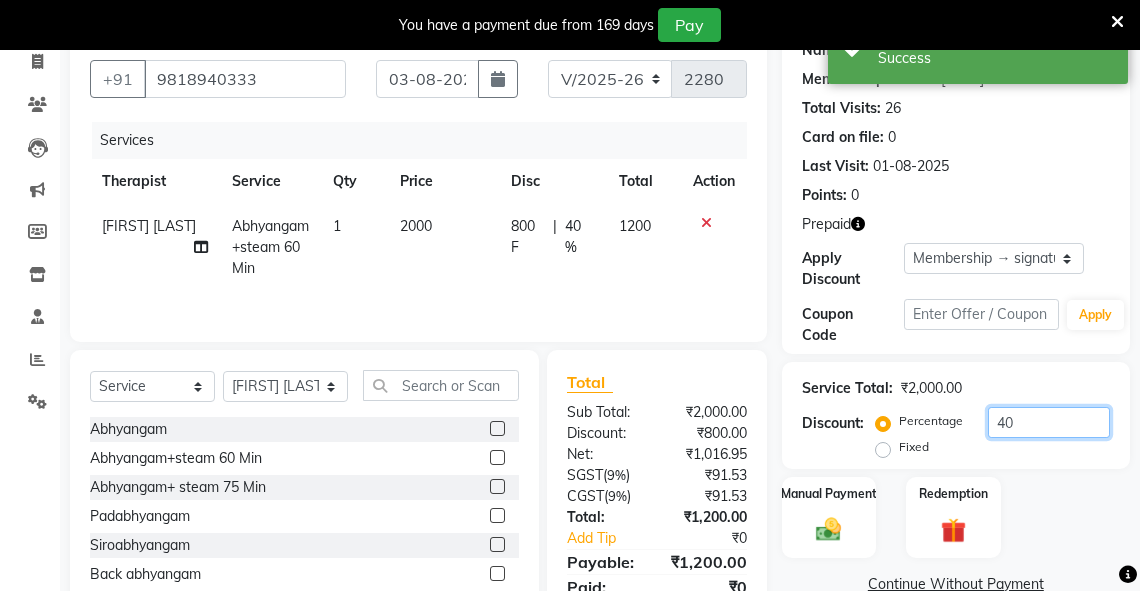 drag, startPoint x: 1042, startPoint y: 416, endPoint x: 945, endPoint y: 422, distance: 97.18539 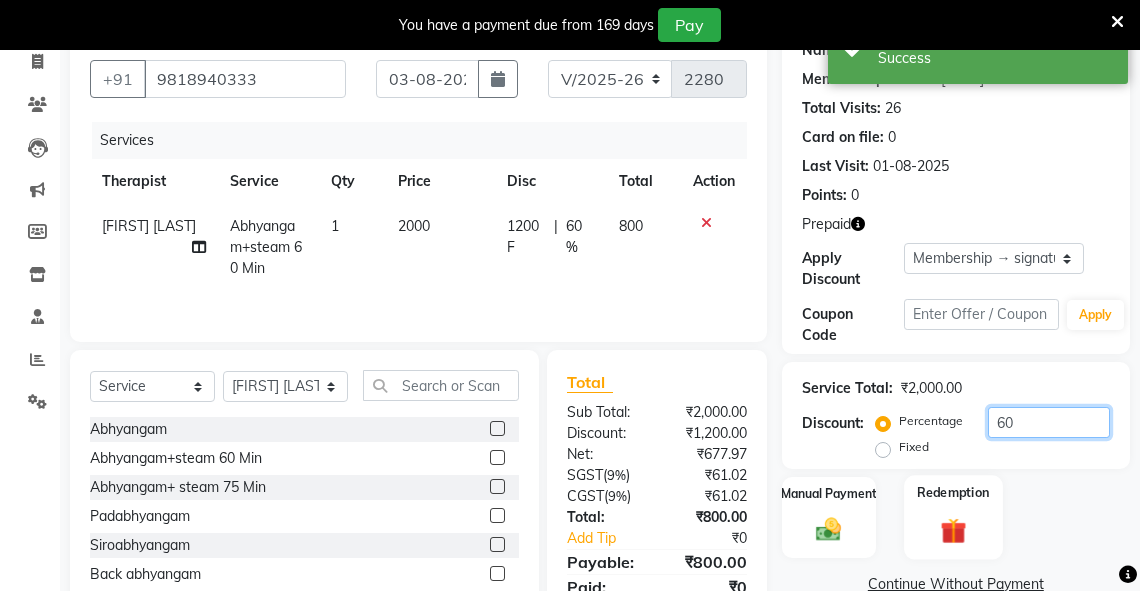 type on "60" 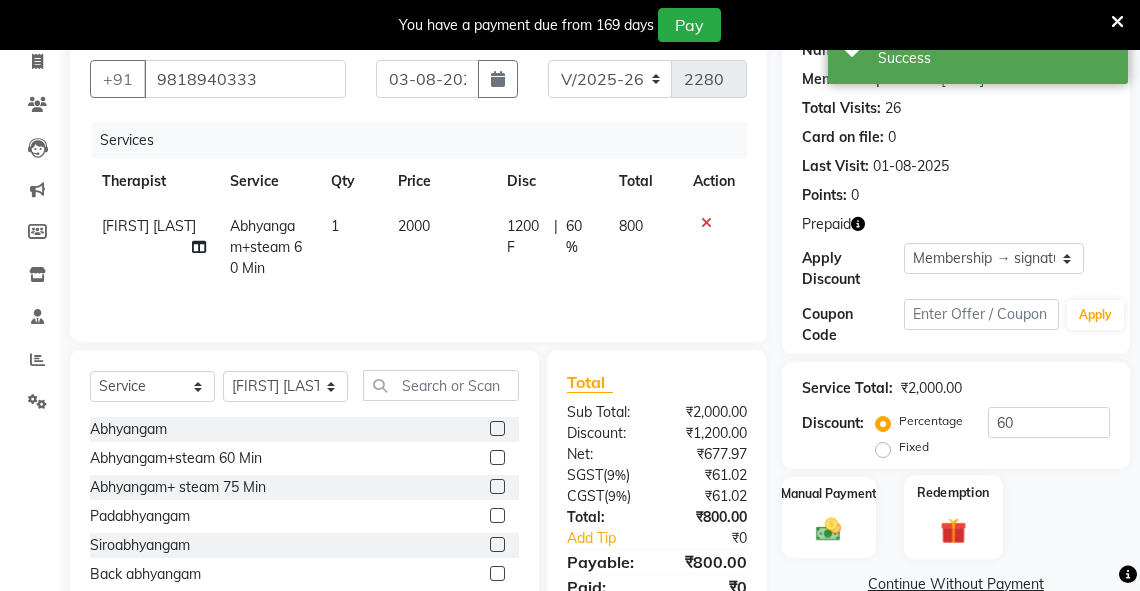drag, startPoint x: 936, startPoint y: 499, endPoint x: 1124, endPoint y: 459, distance: 192.20822 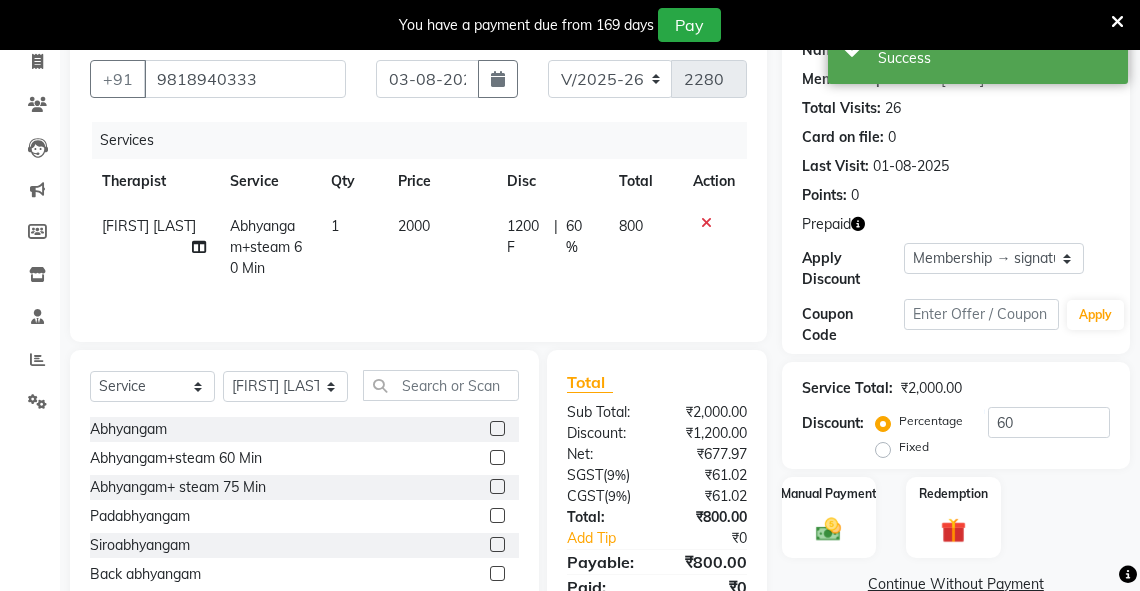 click on "Redemption" 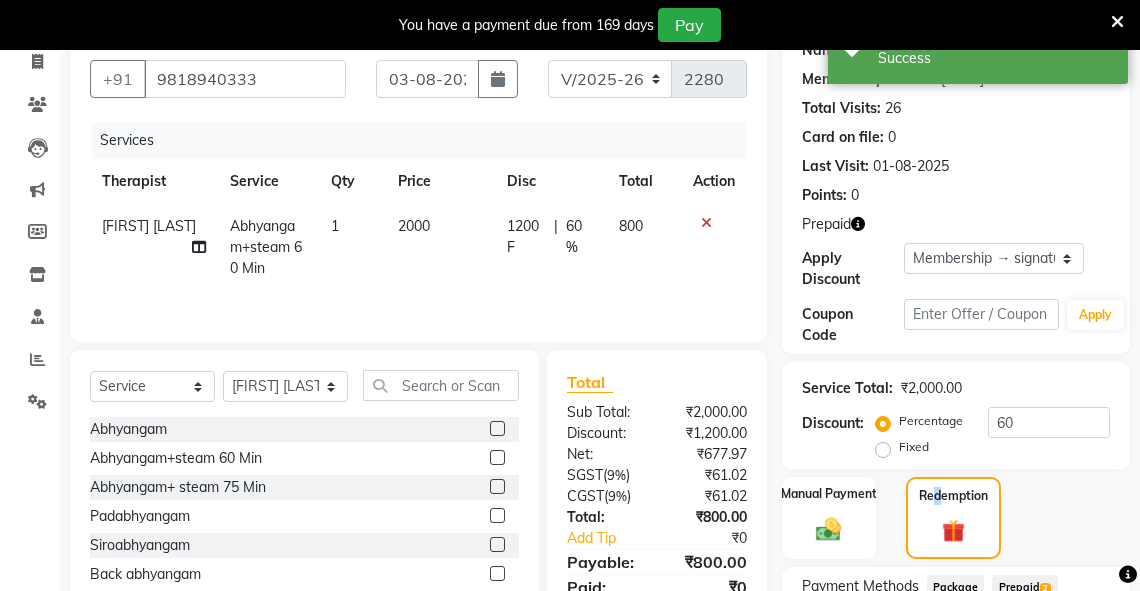 scroll, scrollTop: 342, scrollLeft: 0, axis: vertical 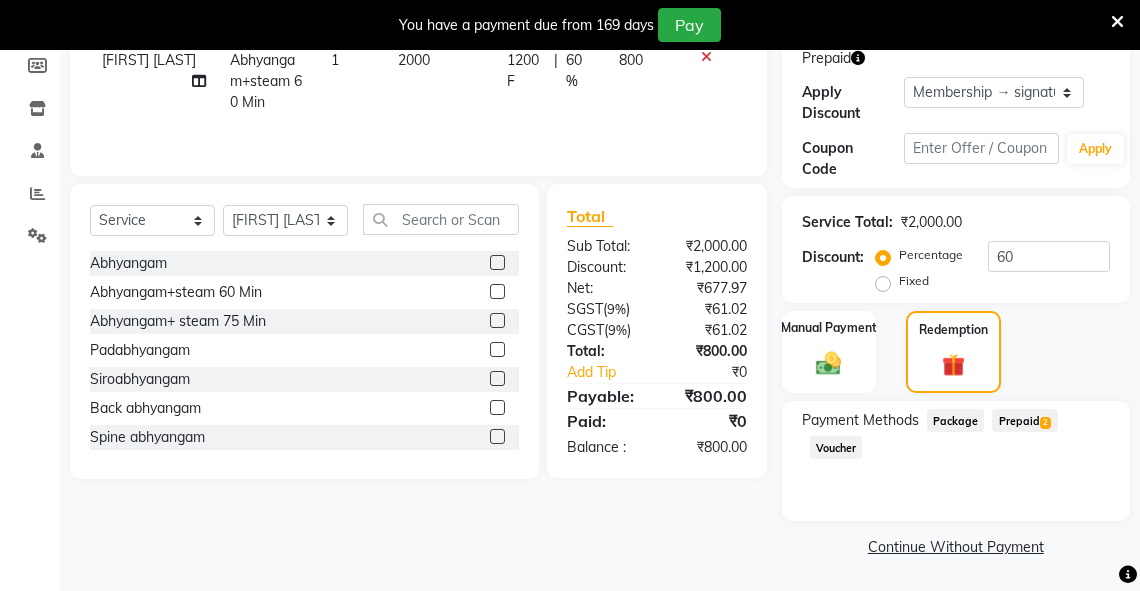 click on "Prepaid  2" 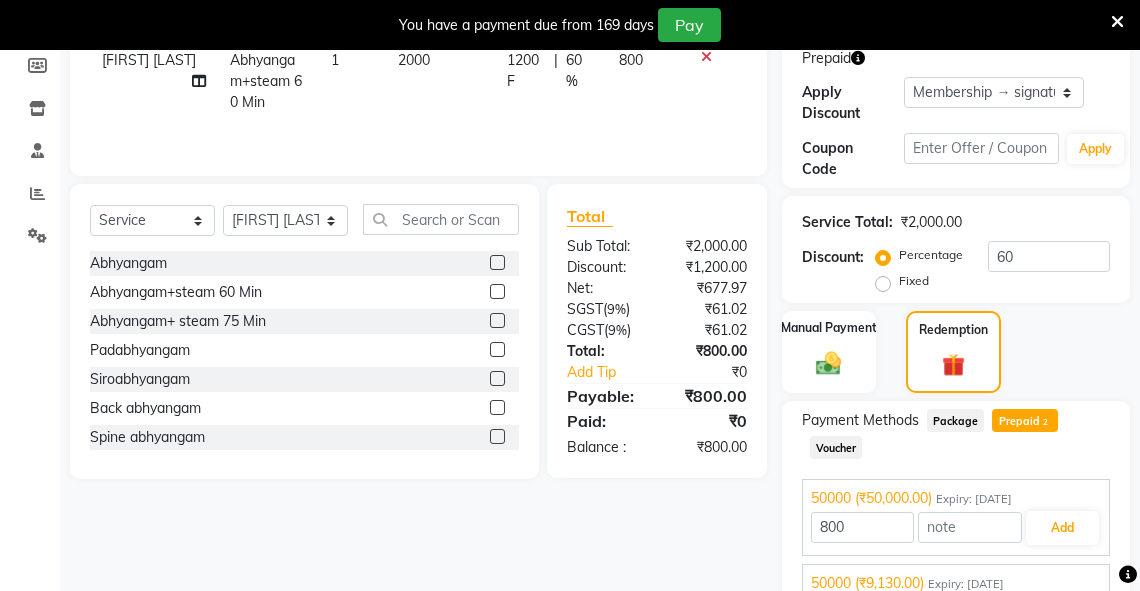 scroll, scrollTop: 432, scrollLeft: 0, axis: vertical 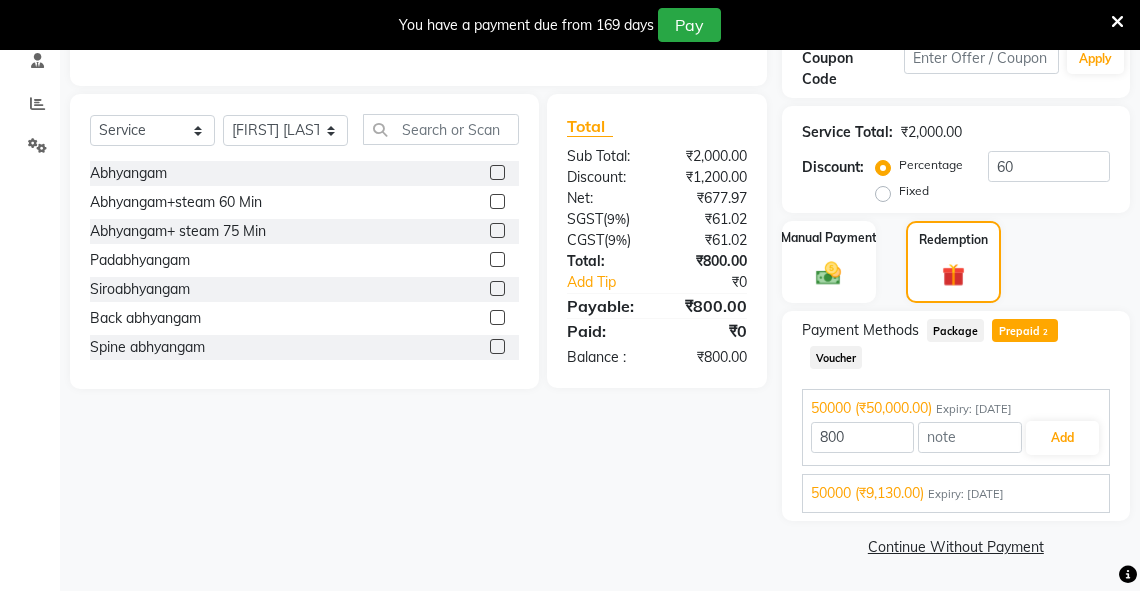 click on "Expiry: 15-04-2026" at bounding box center (966, 494) 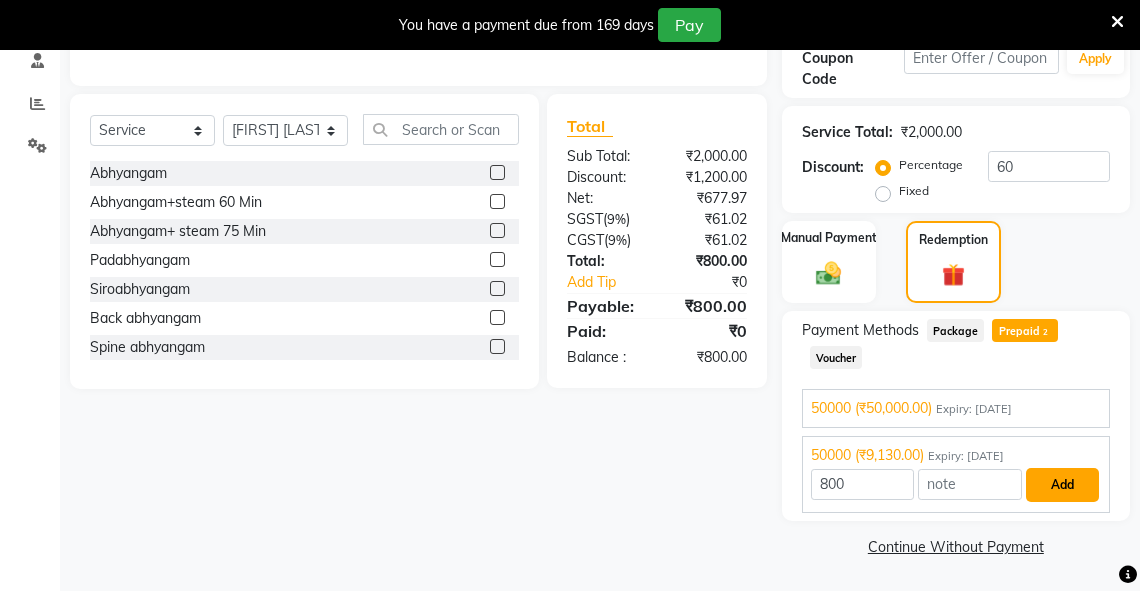 drag, startPoint x: 1074, startPoint y: 478, endPoint x: 1151, endPoint y: 462, distance: 78.64477 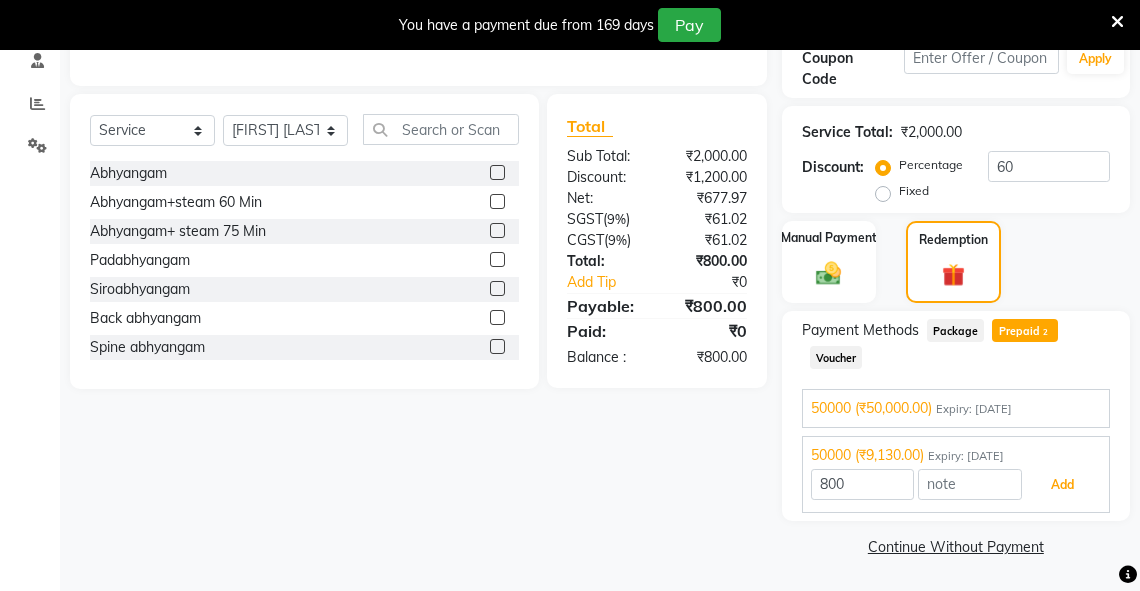 click on "Add" at bounding box center (1062, 485) 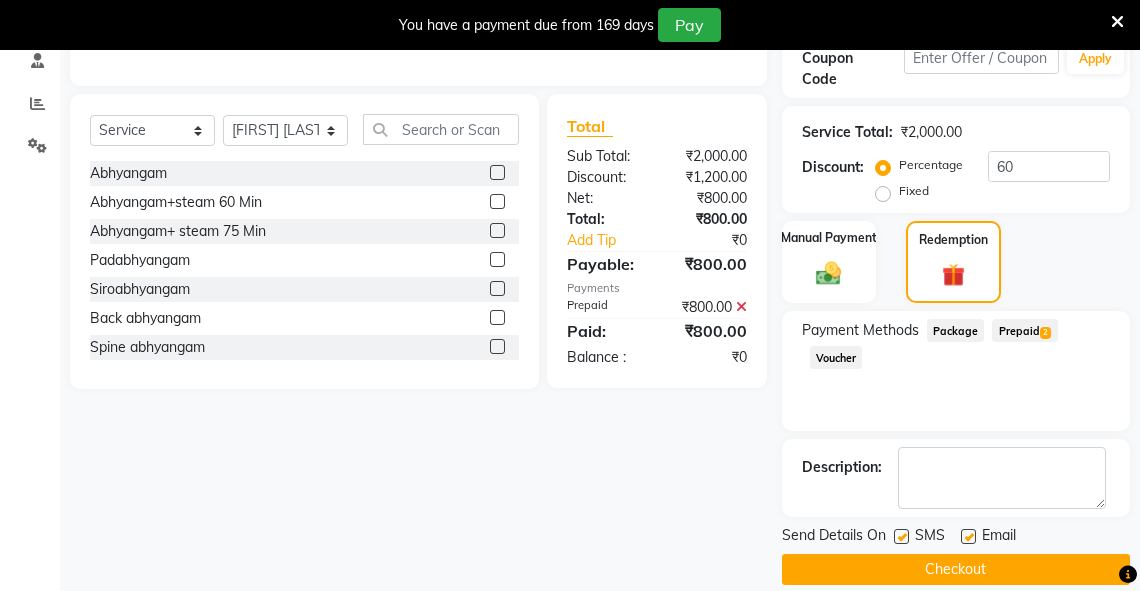 scroll, scrollTop: 454, scrollLeft: 0, axis: vertical 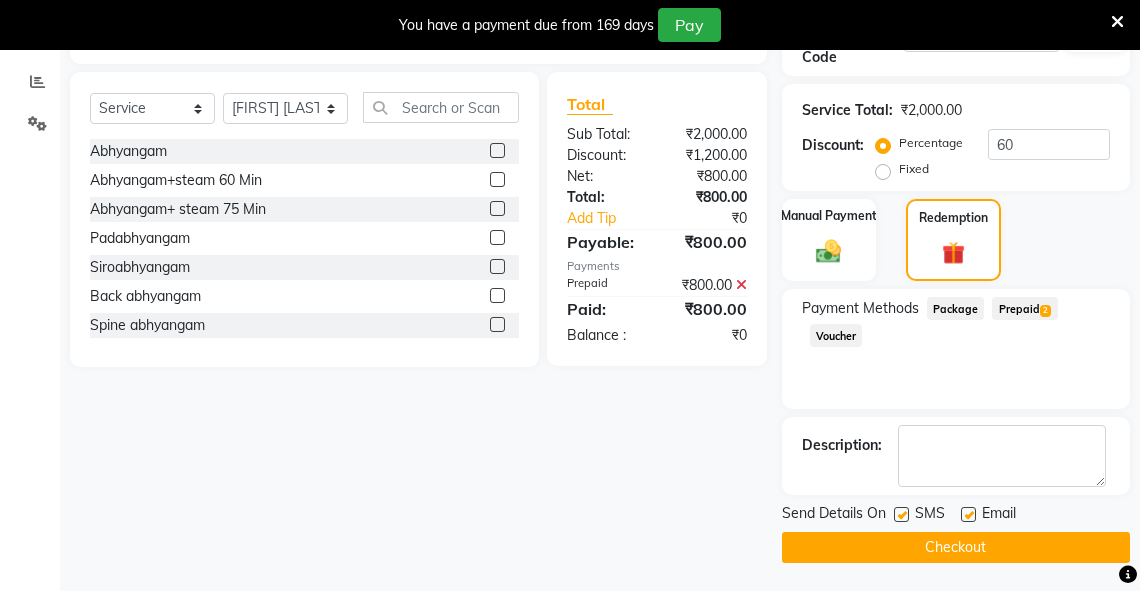 click on "Checkout" 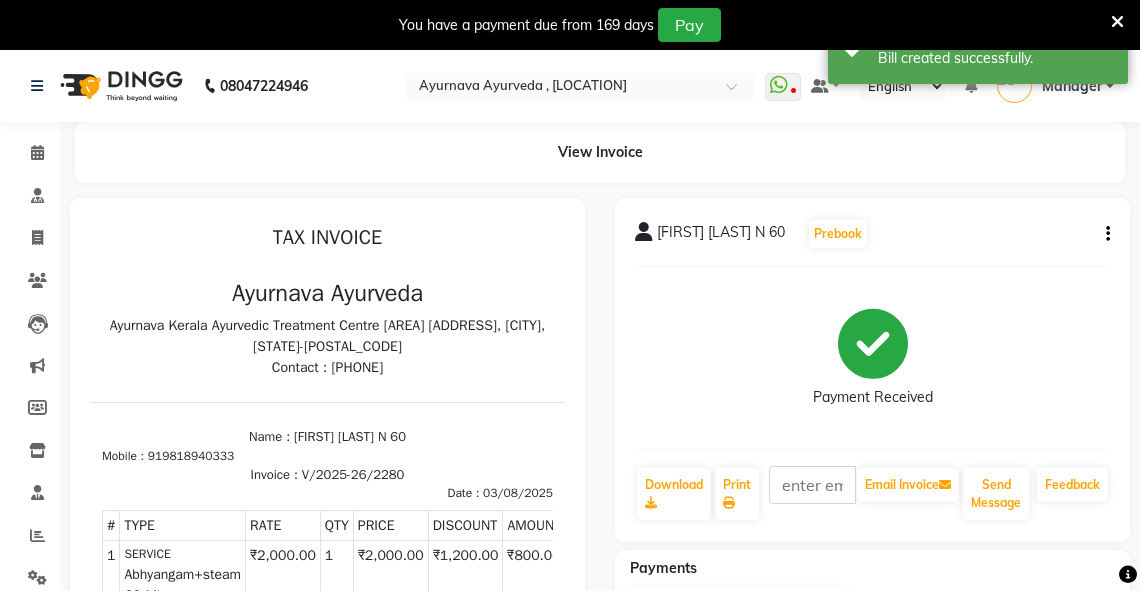 scroll, scrollTop: 0, scrollLeft: 0, axis: both 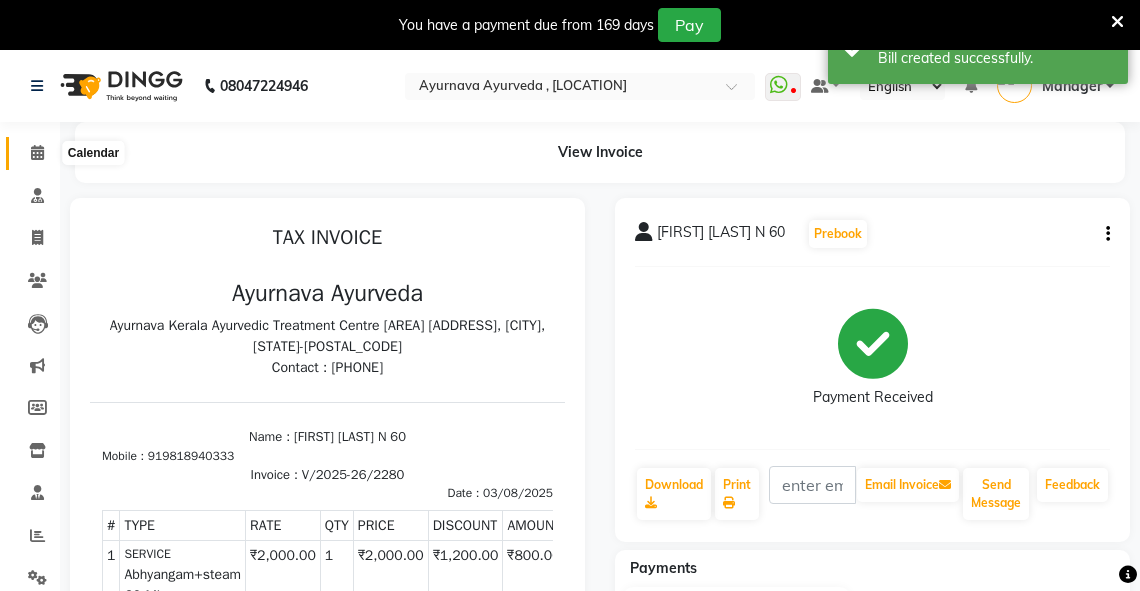 click 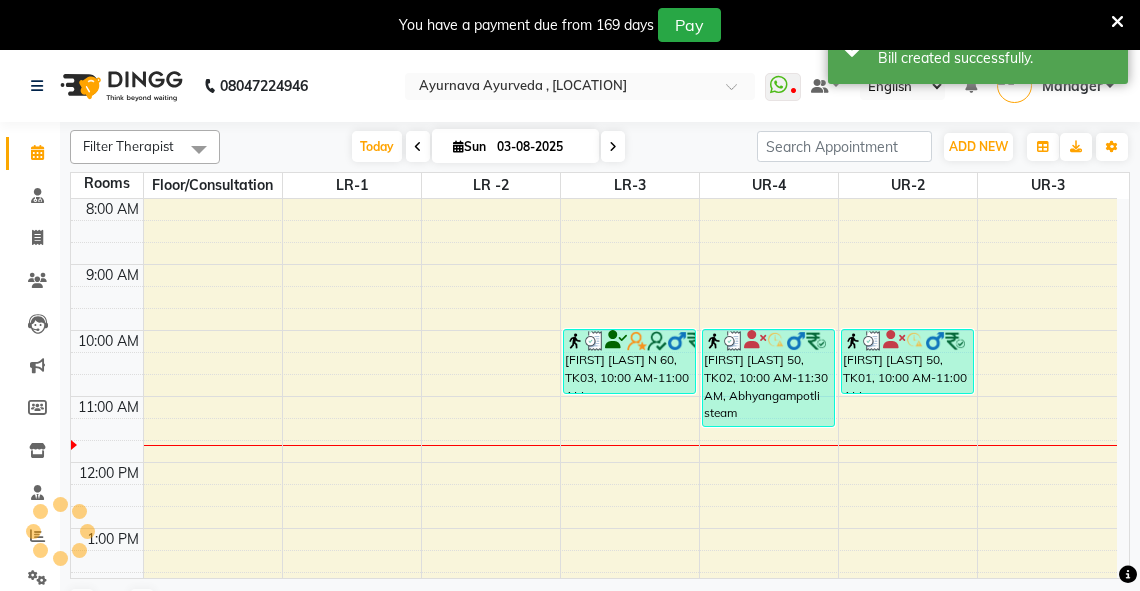 scroll, scrollTop: 0, scrollLeft: 0, axis: both 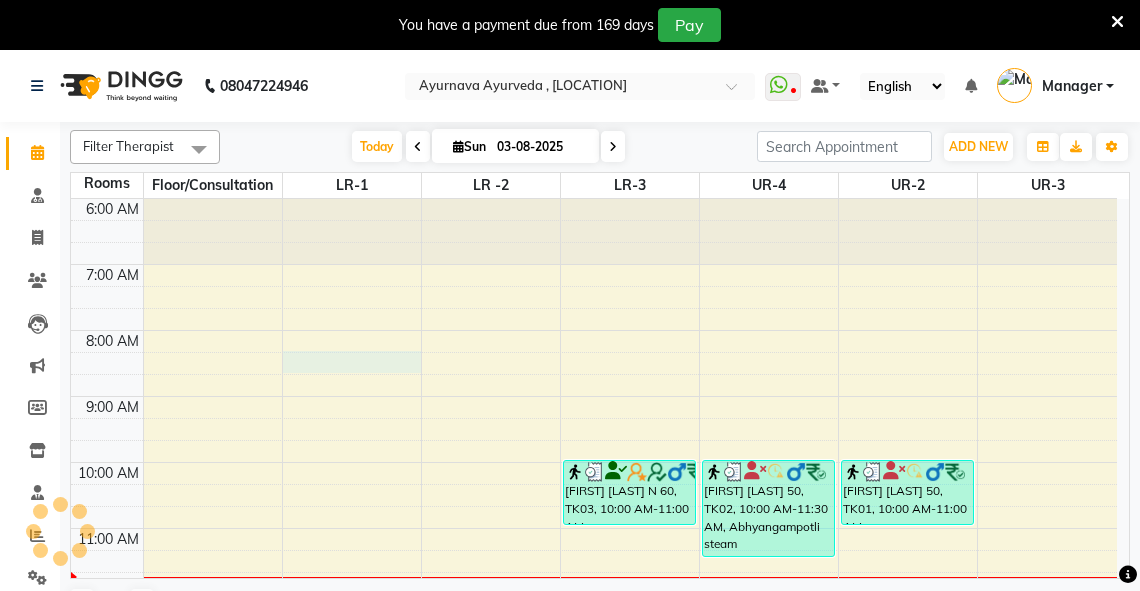 click on "6:00 AM 7:00 AM 8:00 AM 9:00 AM 10:00 AM 11:00 AM 12:00 PM 1:00 PM 2:00 PM 3:00 PM 4:00 PM 5:00 PM 6:00 PM 7:00 PM 8:00 PM     sunil goel  N 60, TK03, 10:00 AM-11:00 AM, Abhyangam+steam 60 Min     jitendra yadav 50, TK02, 10:00 AM-11:30 AM, Abhyangampotli steam     jitendra yadav 50, TK01, 10:00 AM-11:00 AM, Abhyangam+steam 60 Min" at bounding box center (594, 693) 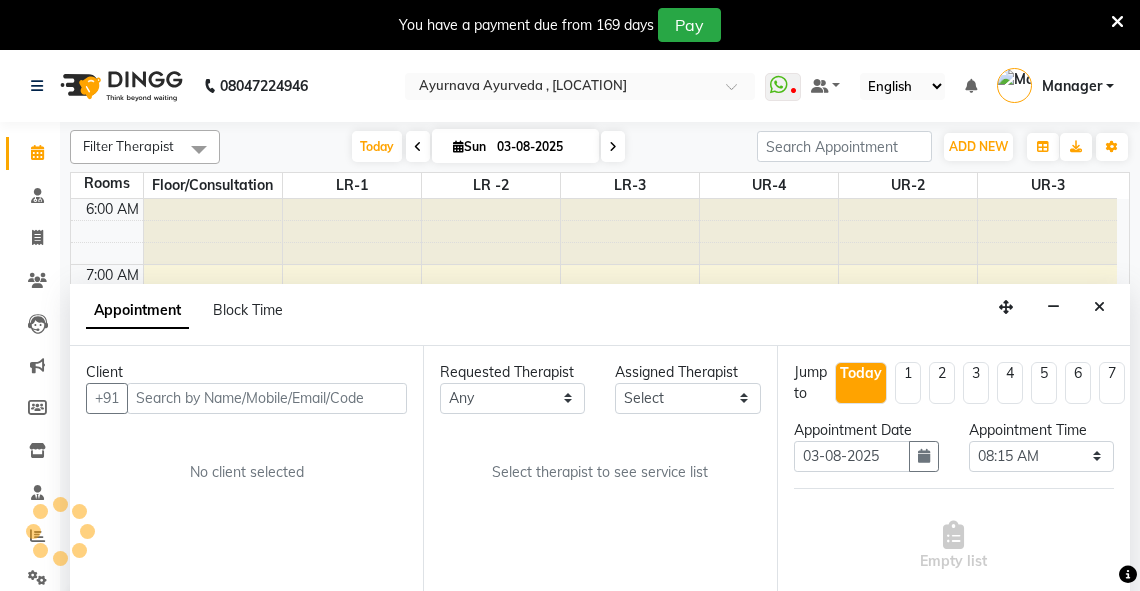 scroll, scrollTop: 50, scrollLeft: 0, axis: vertical 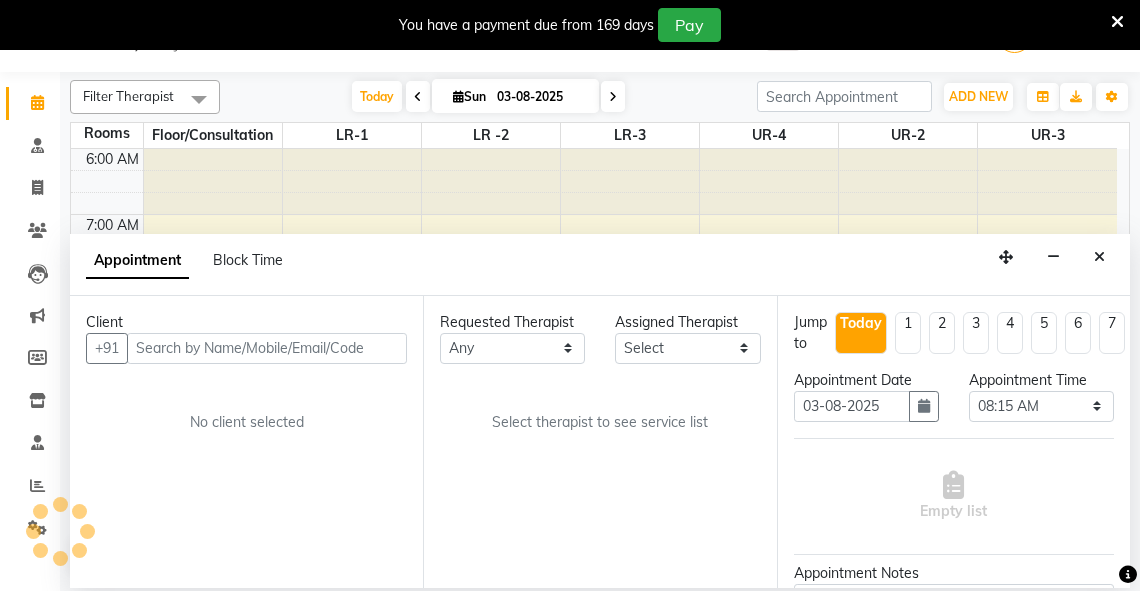 click at bounding box center [267, 348] 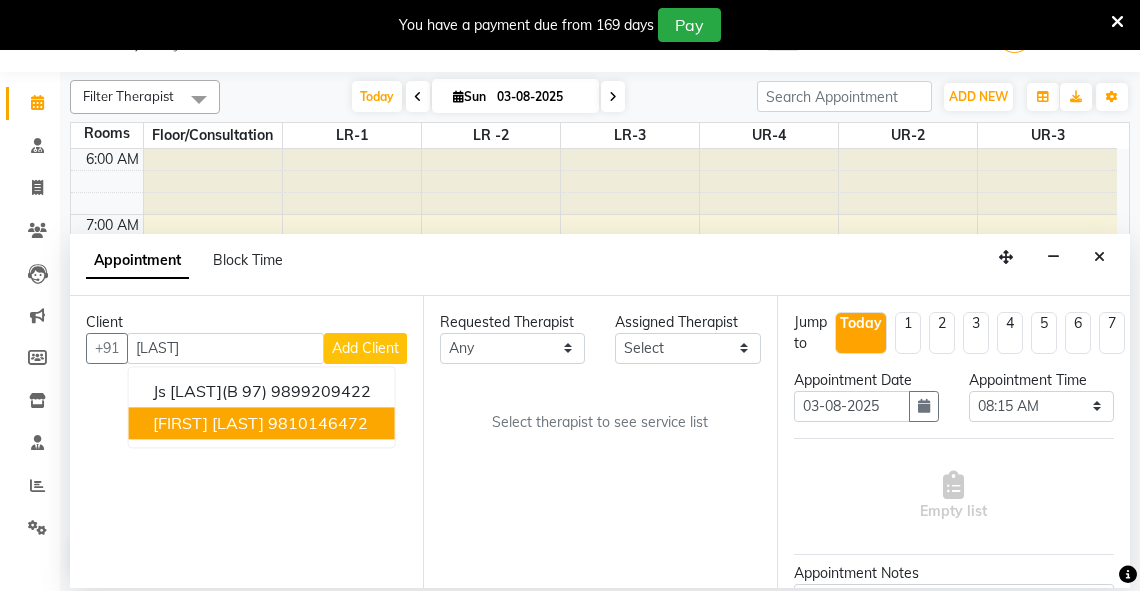 click on "krishan kalsi" at bounding box center (208, 423) 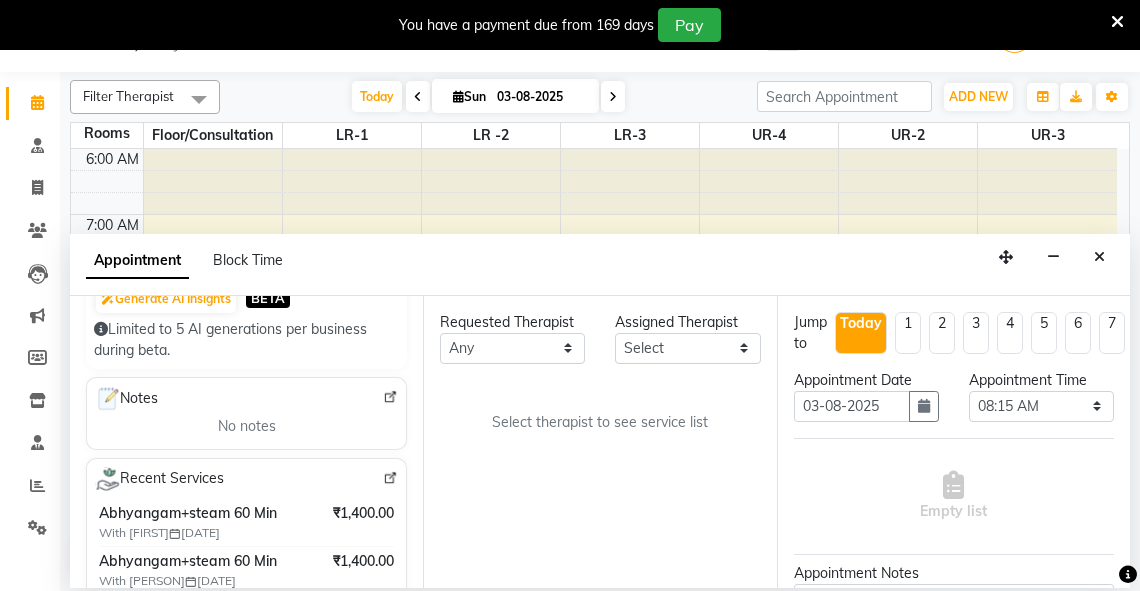scroll, scrollTop: 290, scrollLeft: 0, axis: vertical 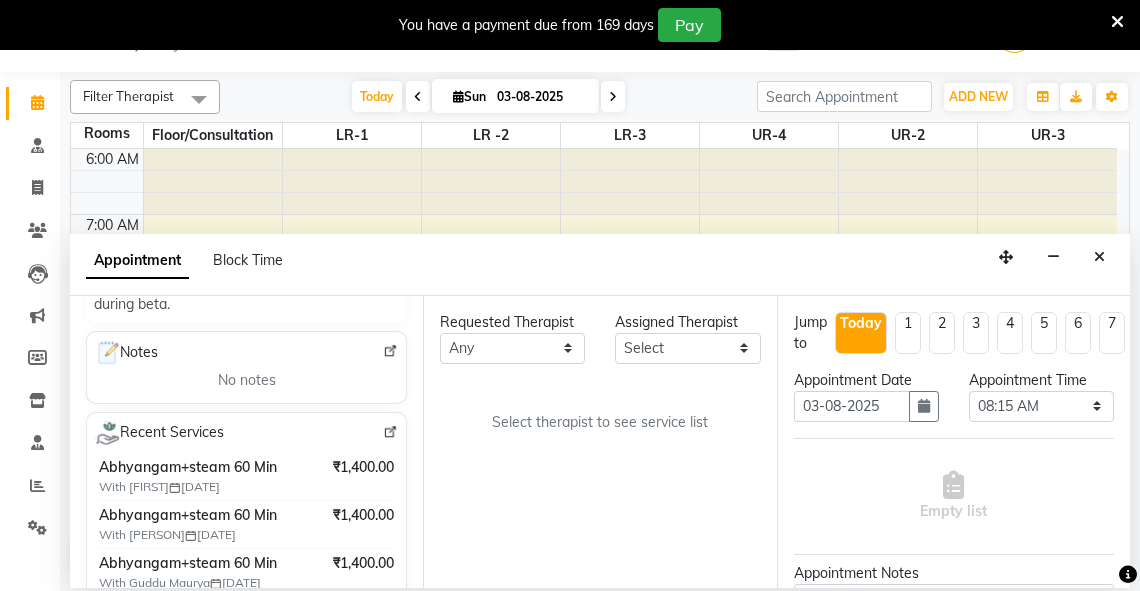 type on "9810146472" 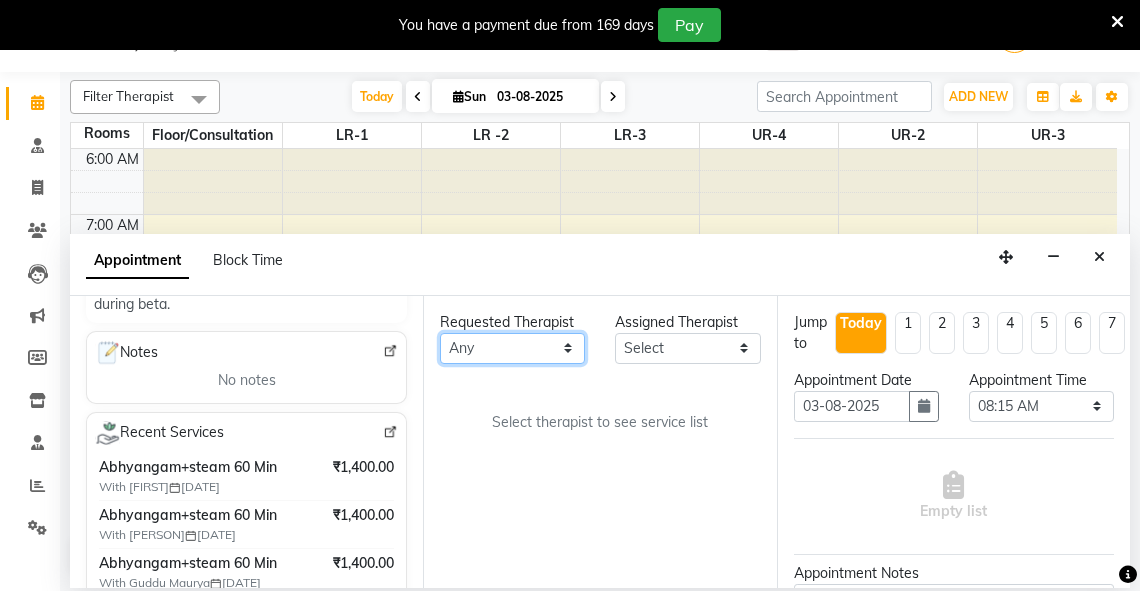 click on "Any Adarsh Akshaya V Aleena Thankachan Anakha A K Anaswara N anusha  Dhaneesha Dr JIJI K P elizabeth gopika Guddu Maurya JISHNU maneesha a Manoj K M OTHER BRANCH Sardinia Shyamjith Vineeth Vijayan vishnu priya yadhu" at bounding box center [512, 348] 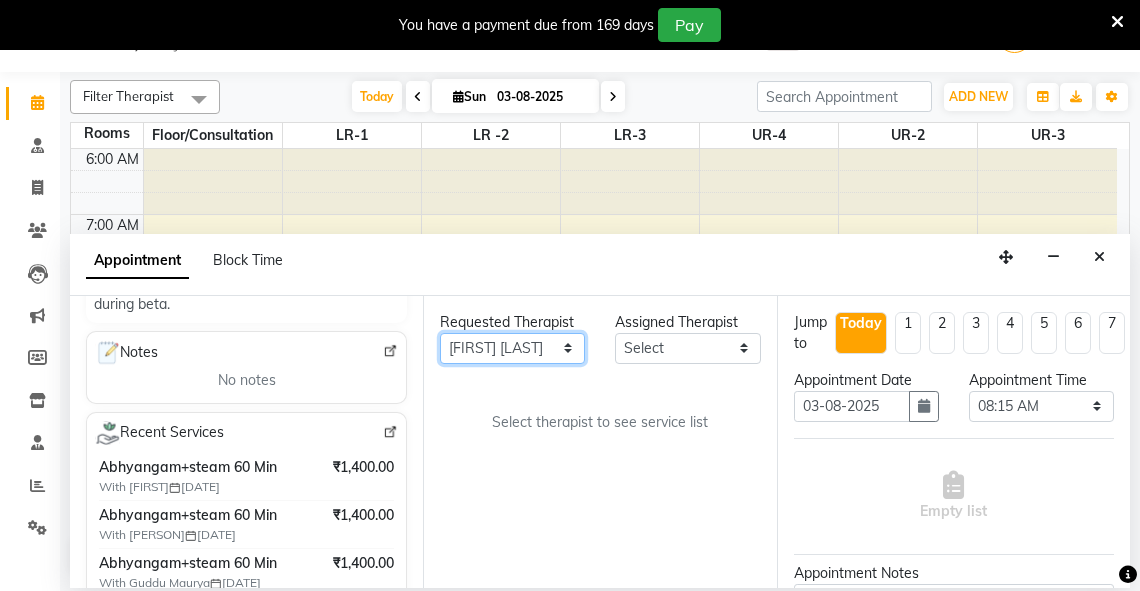 click on "Any Adarsh Akshaya V Aleena Thankachan Anakha A K Anaswara N anusha  Dhaneesha Dr JIJI K P elizabeth gopika Guddu Maurya JISHNU maneesha a Manoj K M OTHER BRANCH Sardinia Shyamjith Vineeth Vijayan vishnu priya yadhu" at bounding box center (512, 348) 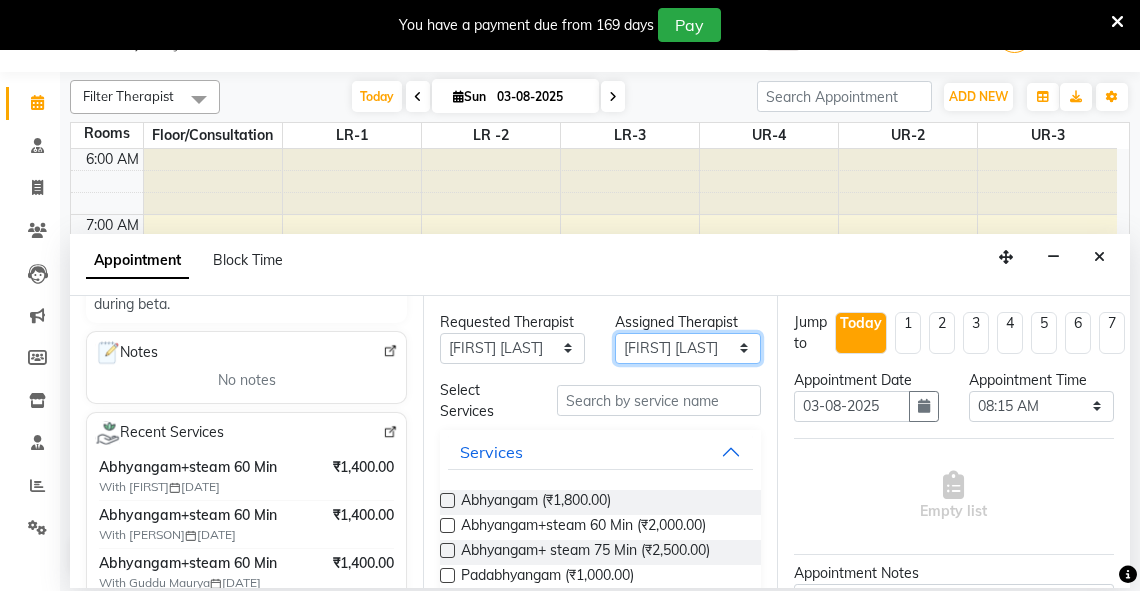 click on "Select Adarsh Akshaya V Aleena Thankachan Anakha A K Anaswara N anusha  Dhaneesha Dr JIJI K P elizabeth gopika Guddu Maurya JISHNU maneesha a Manoj K M OTHER BRANCH Sardinia Shyamjith Vineeth Vijayan vishnu priya yadhu" at bounding box center (687, 348) 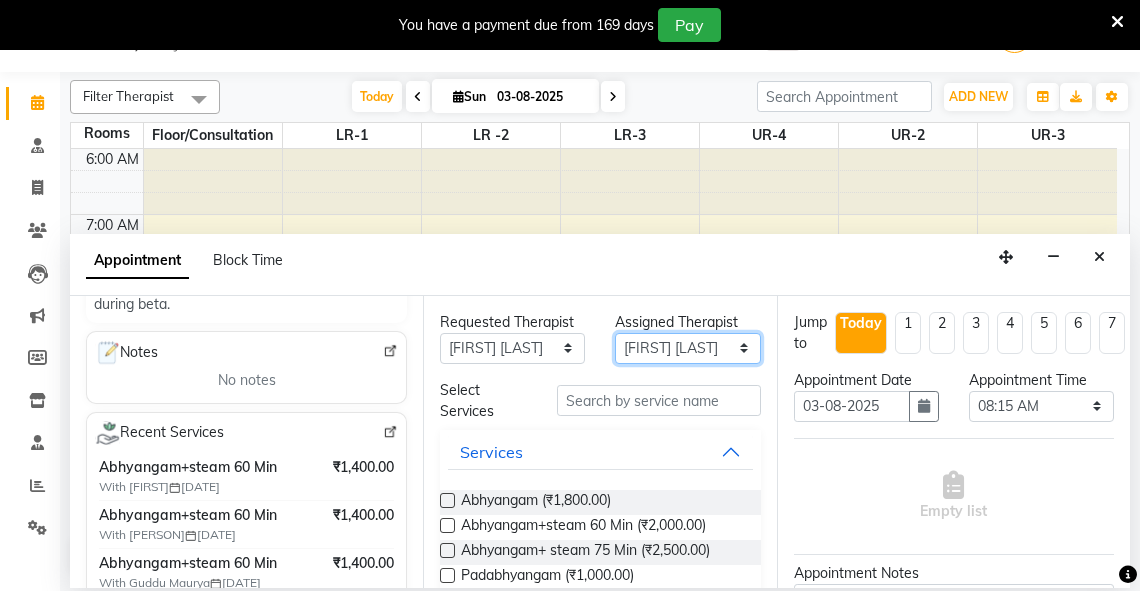 select on "72191" 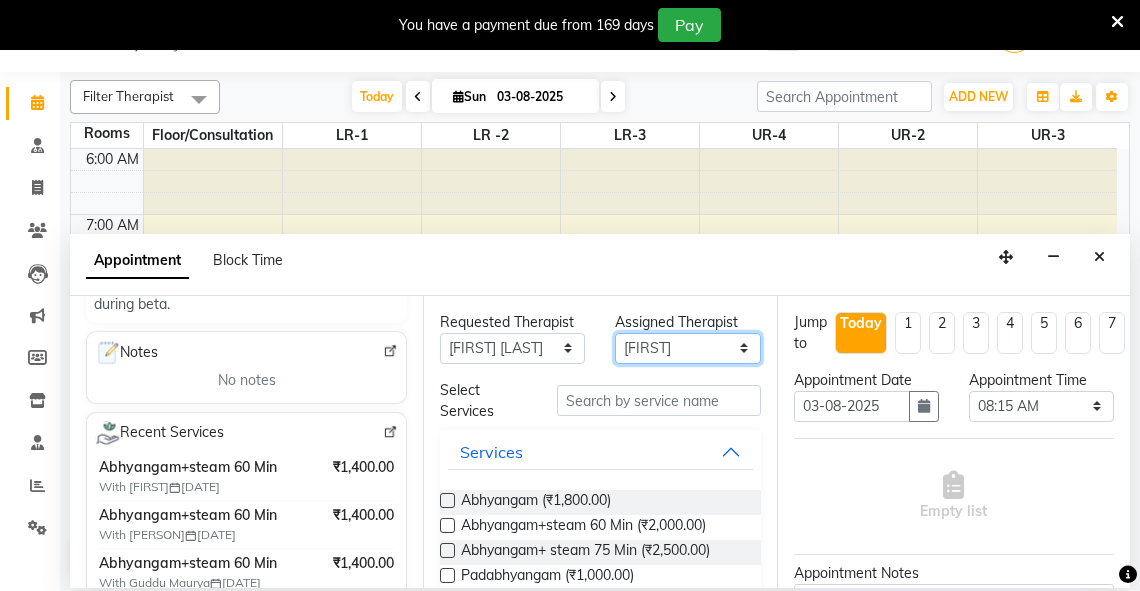 click on "Select Adarsh Akshaya V Aleena Thankachan Anakha A K Anaswara N anusha  Dhaneesha Dr JIJI K P elizabeth gopika Guddu Maurya JISHNU maneesha a Manoj K M OTHER BRANCH Sardinia Shyamjith Vineeth Vijayan vishnu priya yadhu" at bounding box center (687, 348) 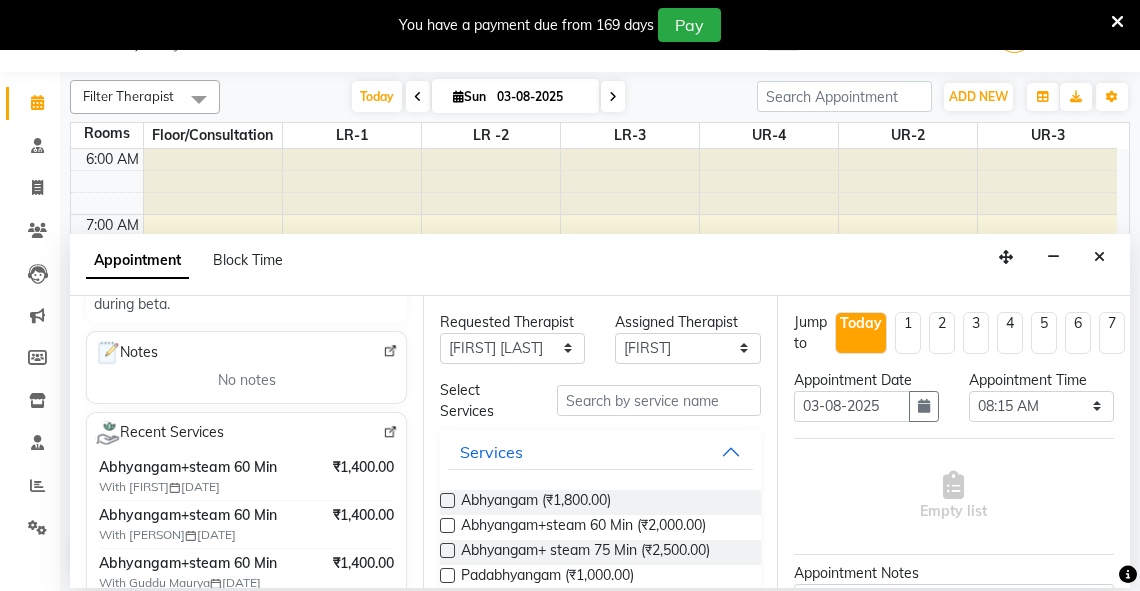 click at bounding box center (447, 525) 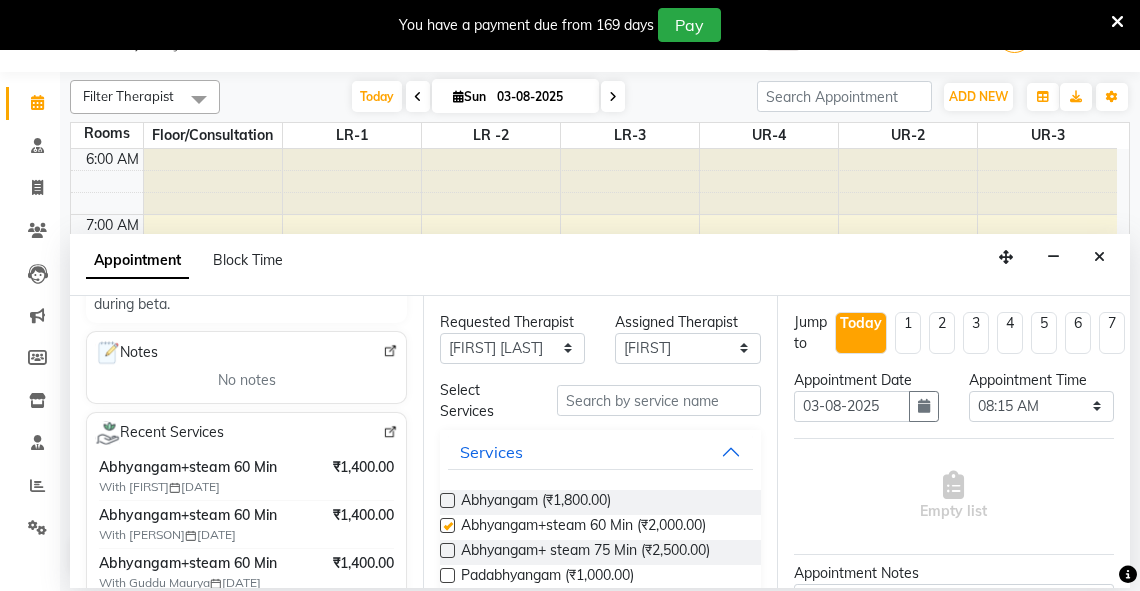 select on "2647" 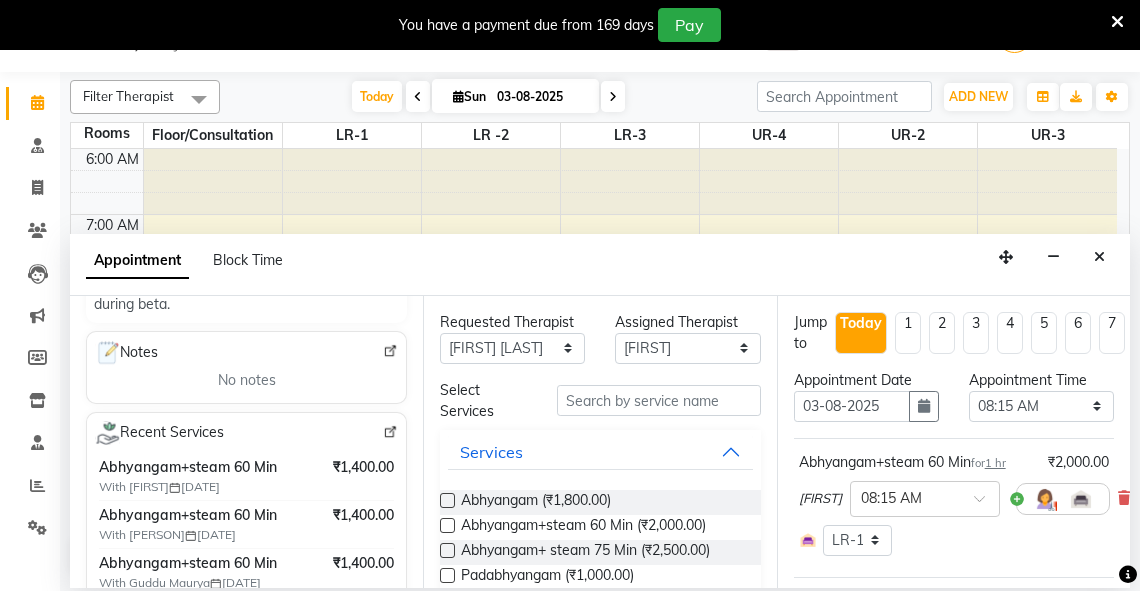 checkbox on "false" 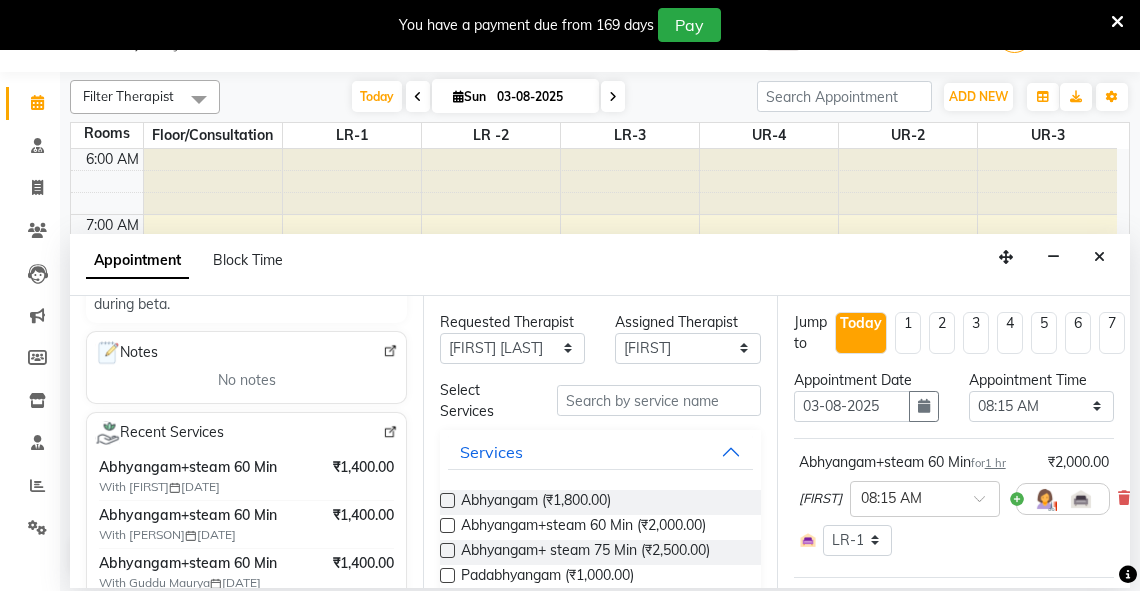 scroll, scrollTop: 313, scrollLeft: 0, axis: vertical 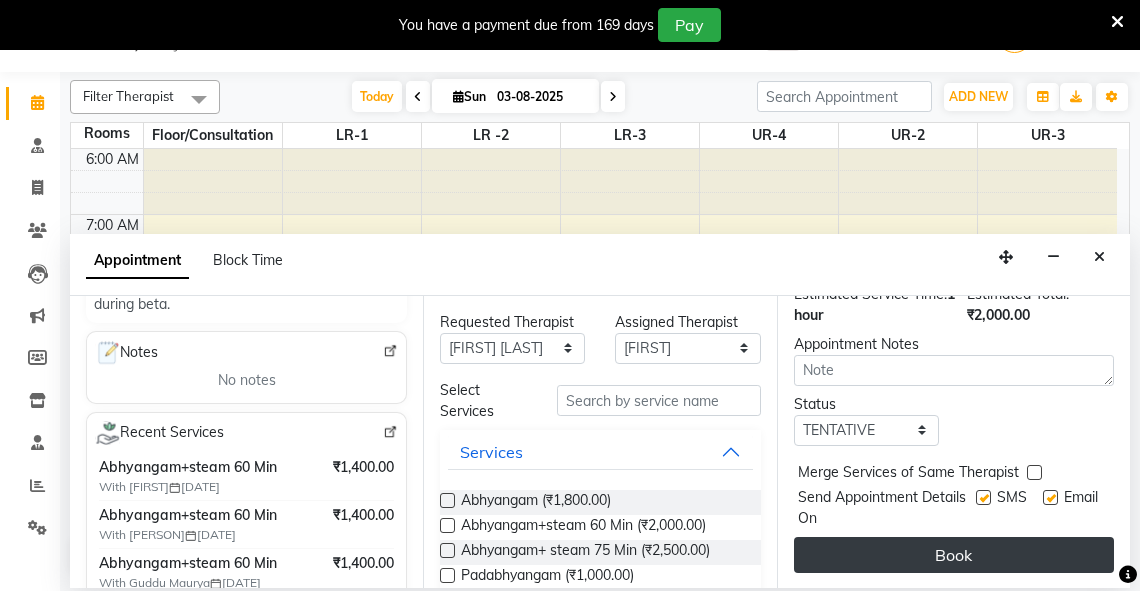 click on "Book" at bounding box center (954, 555) 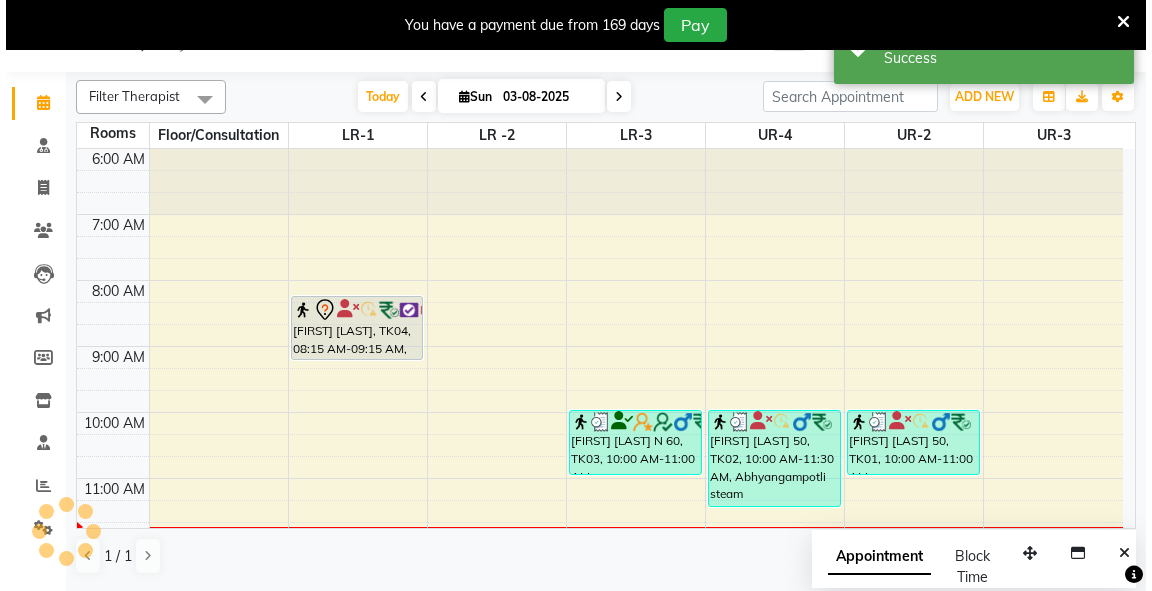scroll, scrollTop: 0, scrollLeft: 0, axis: both 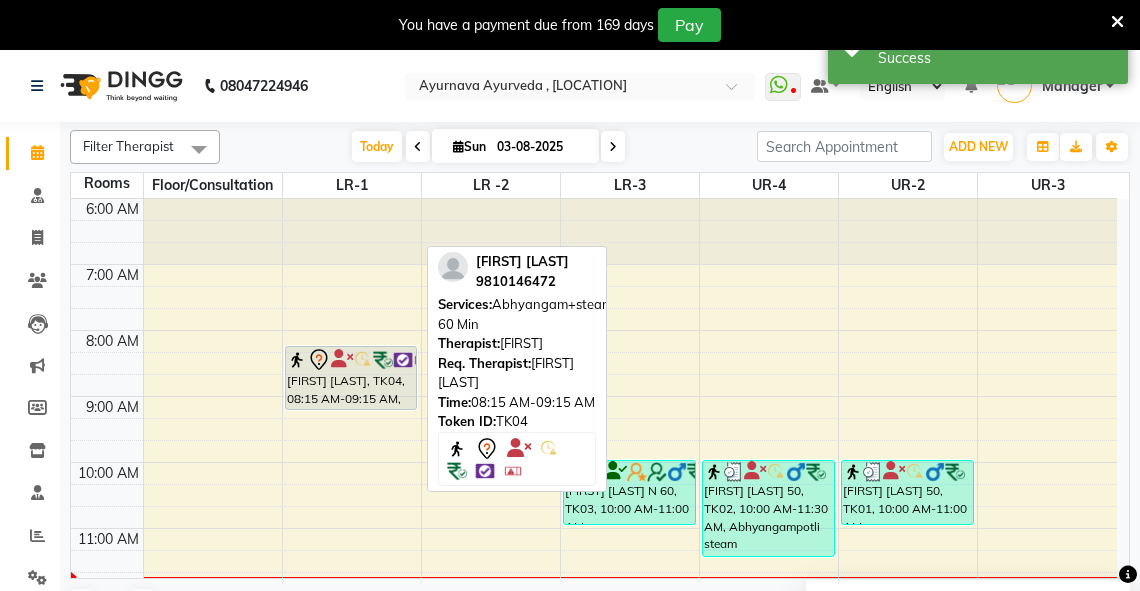 click on "[FIRST] [LAST], [CODE], [TIME]-[TIME], [SERVICE] [DURATION]" at bounding box center (351, 378) 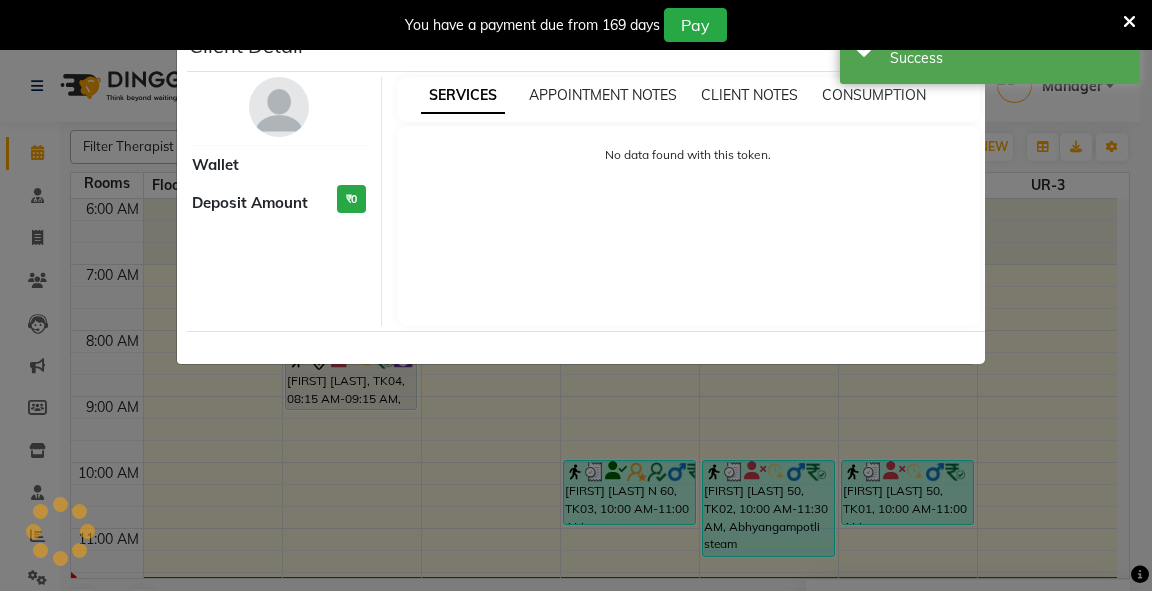select on "7" 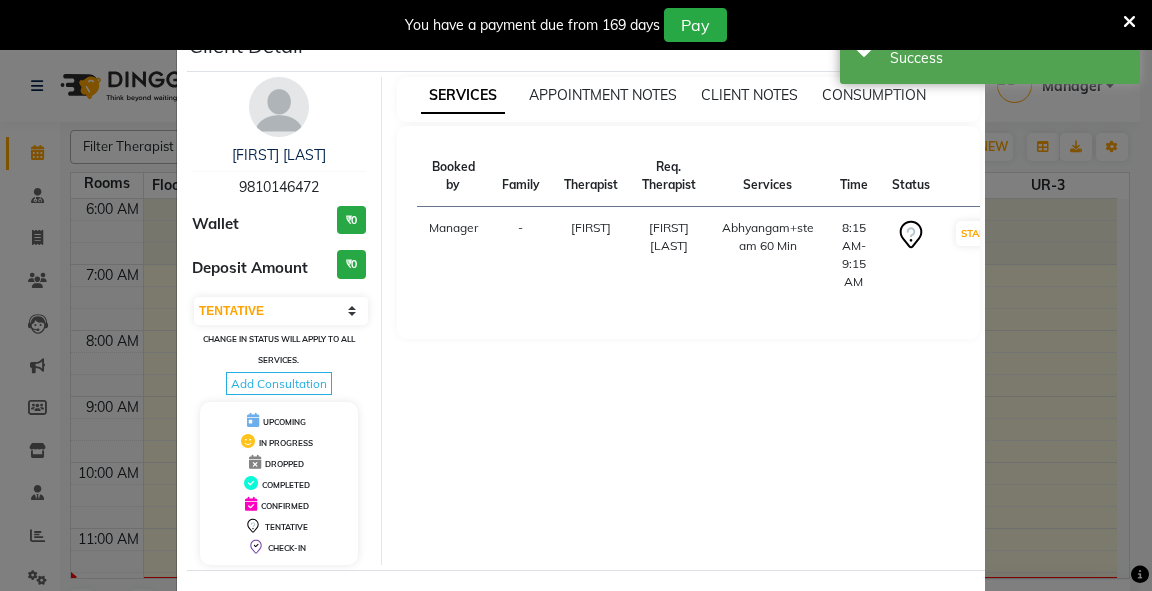 scroll, scrollTop: 78, scrollLeft: 0, axis: vertical 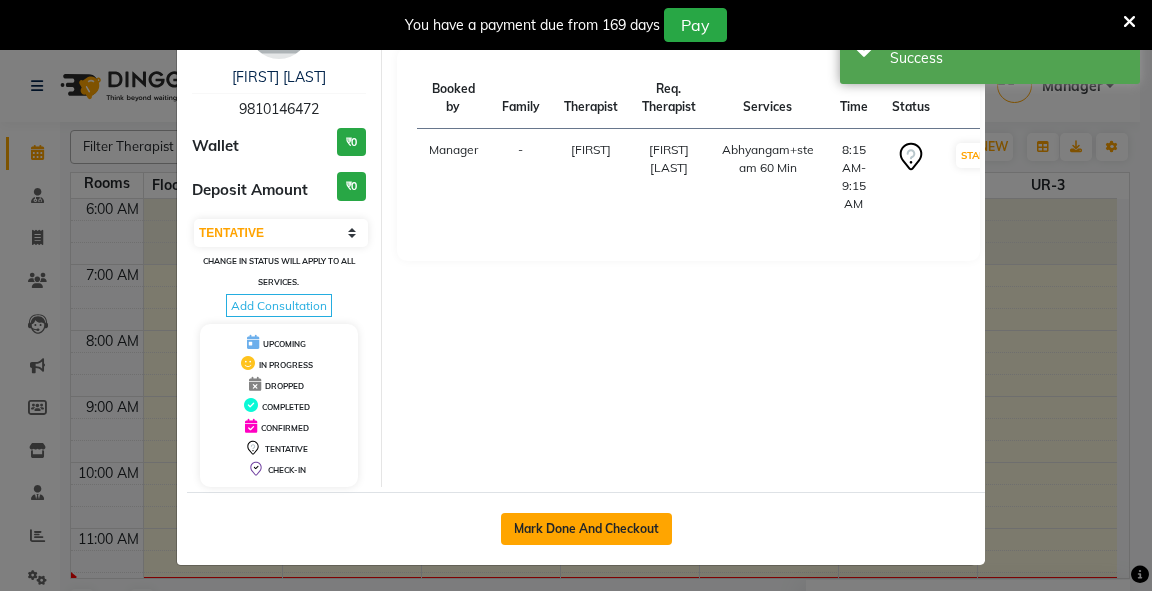 click on "Mark Done And Checkout" 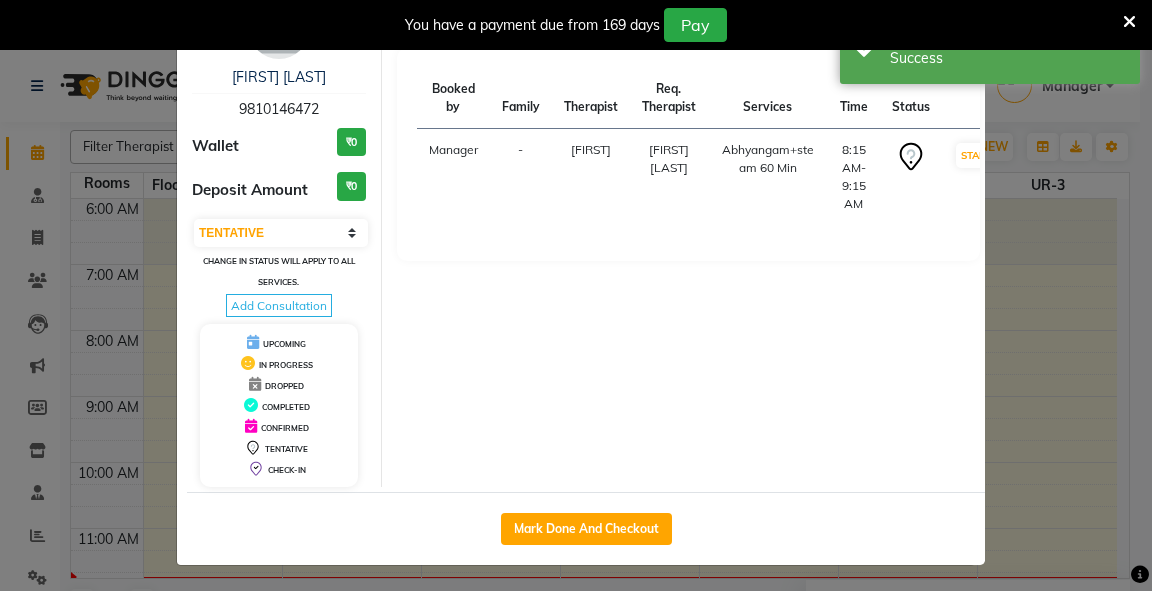 select on "5571" 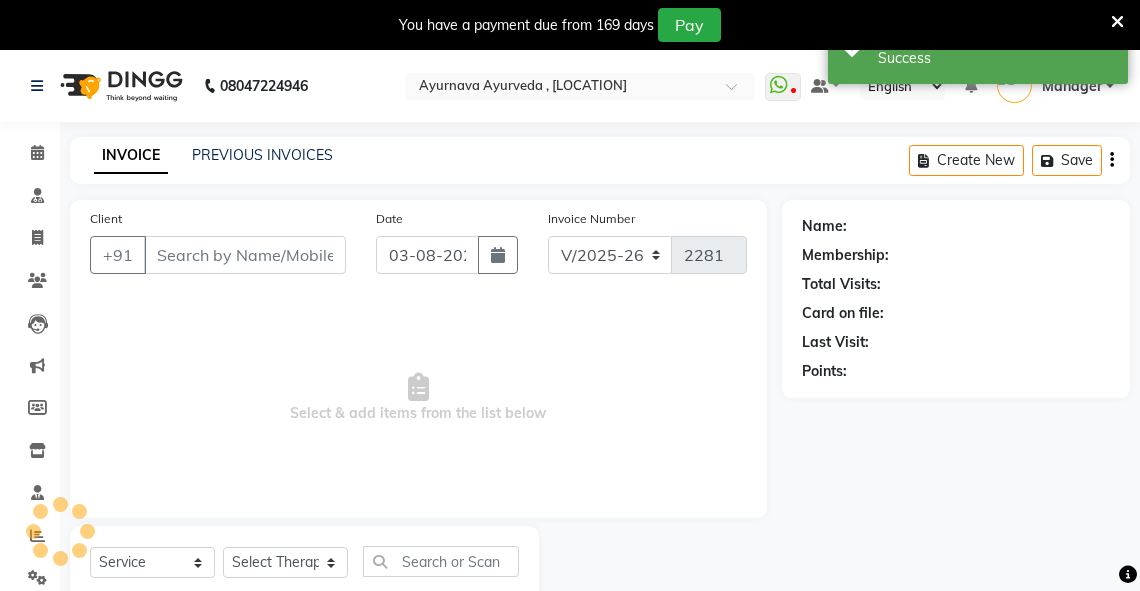 type on "9810146472" 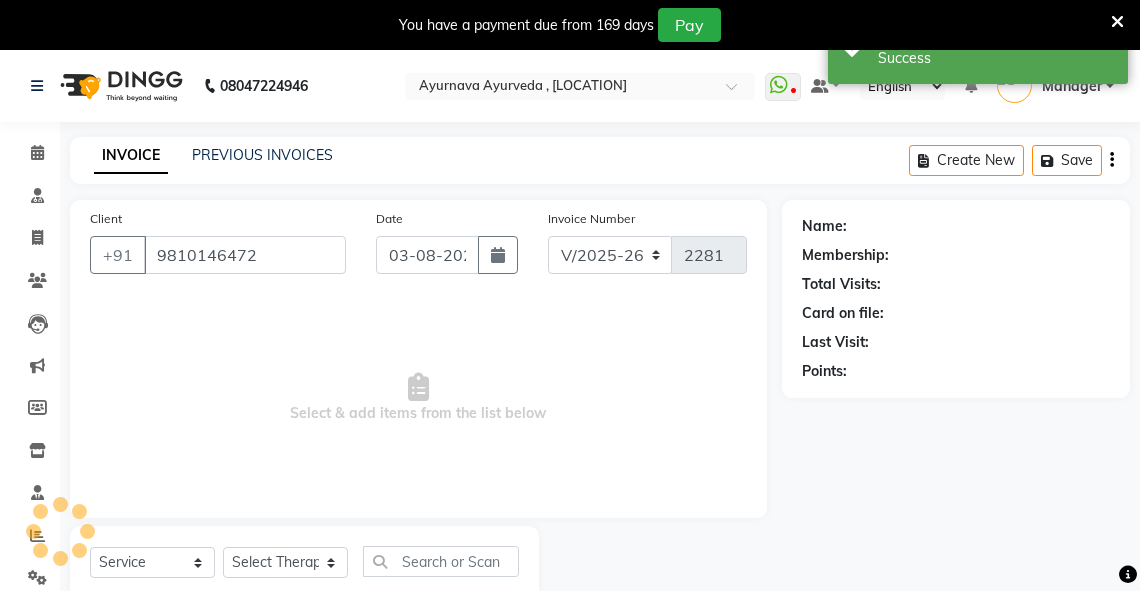 select on "72191" 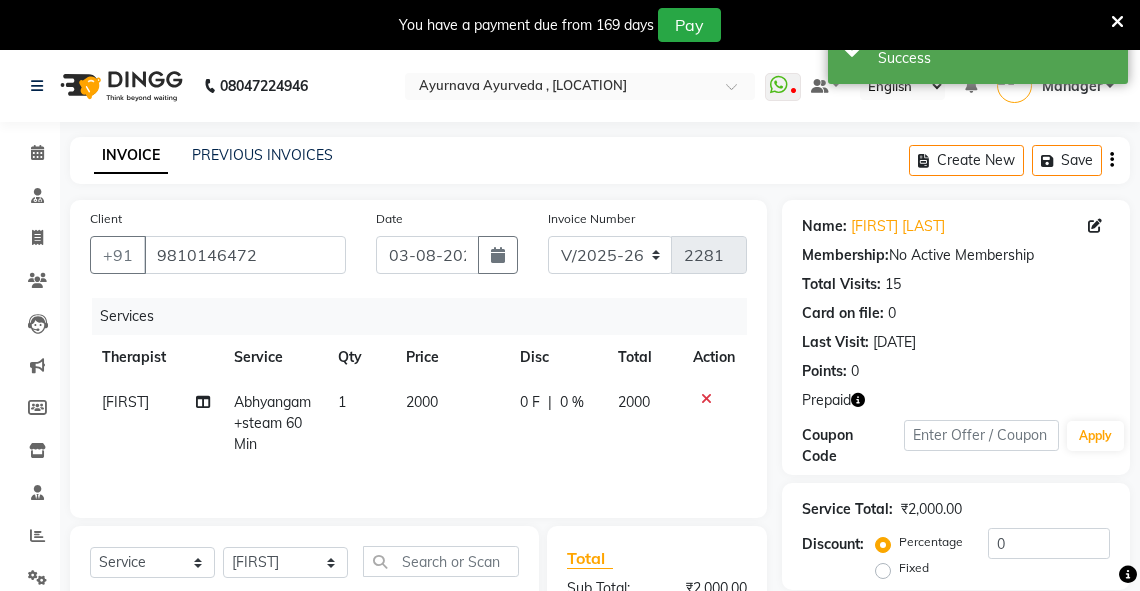 scroll, scrollTop: 260, scrollLeft: 0, axis: vertical 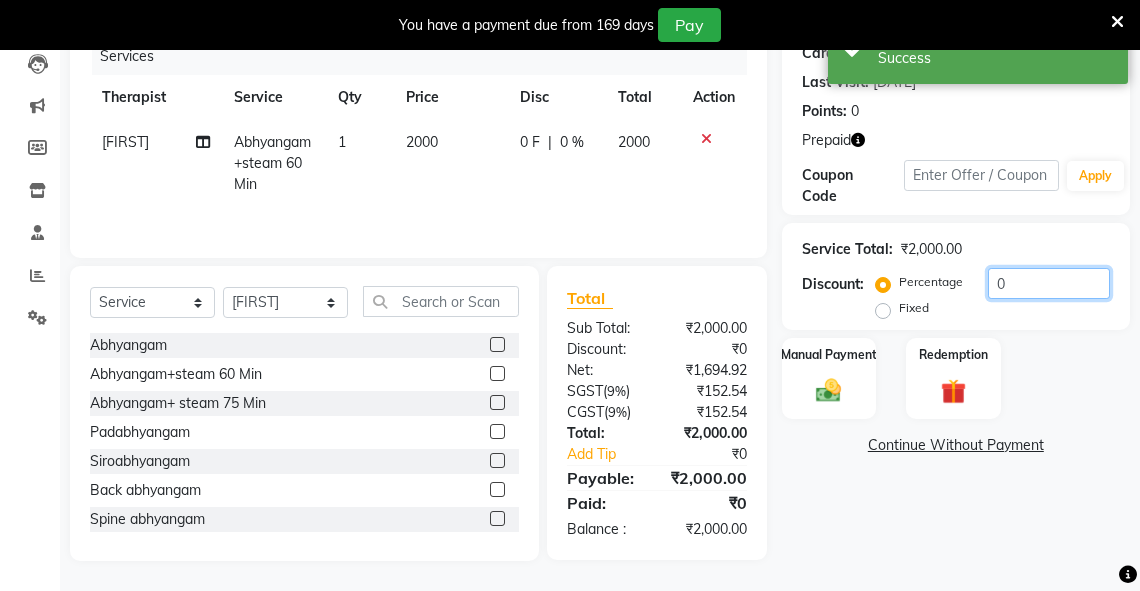 drag, startPoint x: 1023, startPoint y: 287, endPoint x: 948, endPoint y: 288, distance: 75.00667 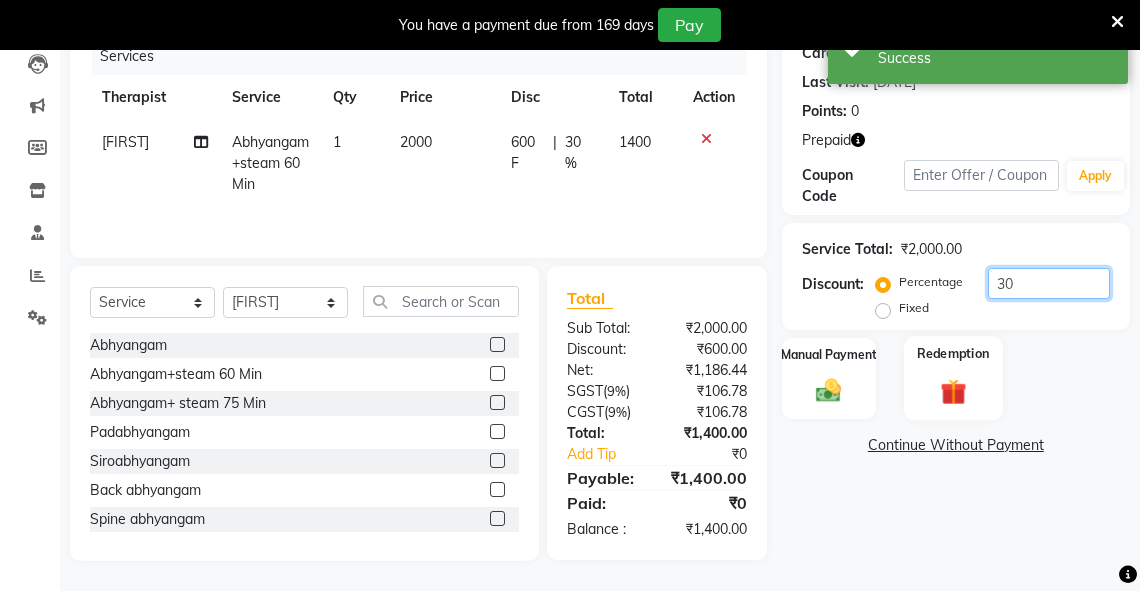 type on "30" 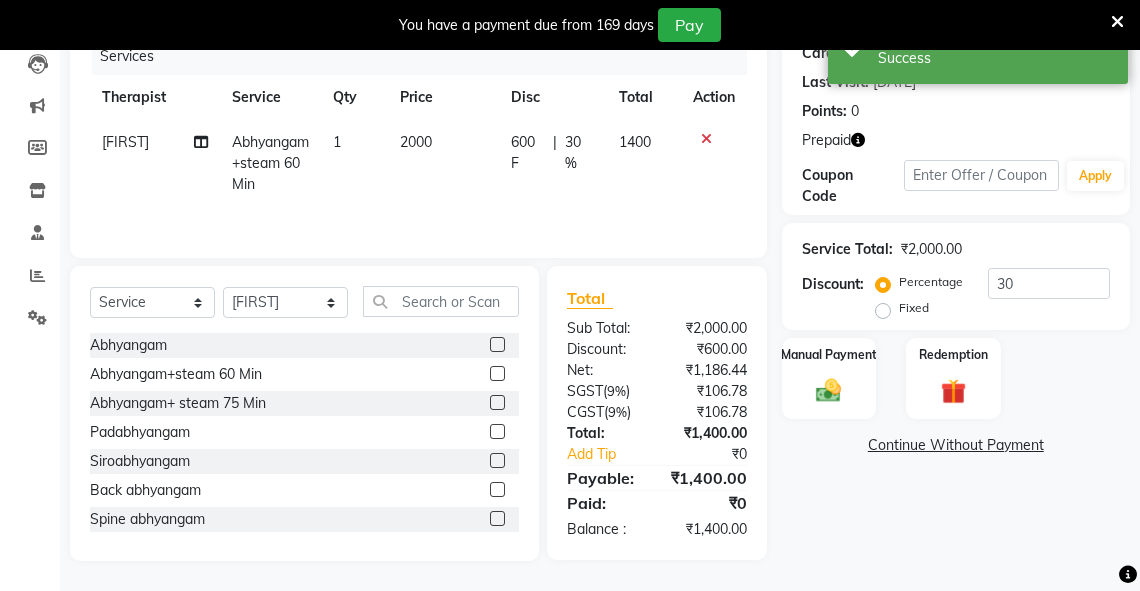 drag, startPoint x: 956, startPoint y: 372, endPoint x: 1151, endPoint y: 323, distance: 201.06218 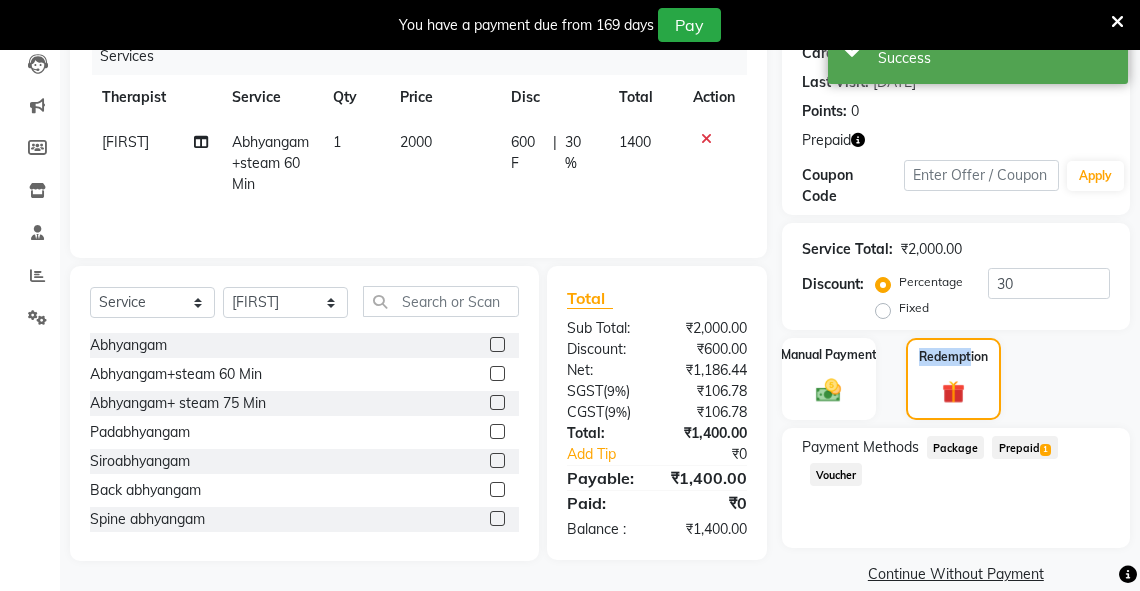 scroll, scrollTop: 287, scrollLeft: 0, axis: vertical 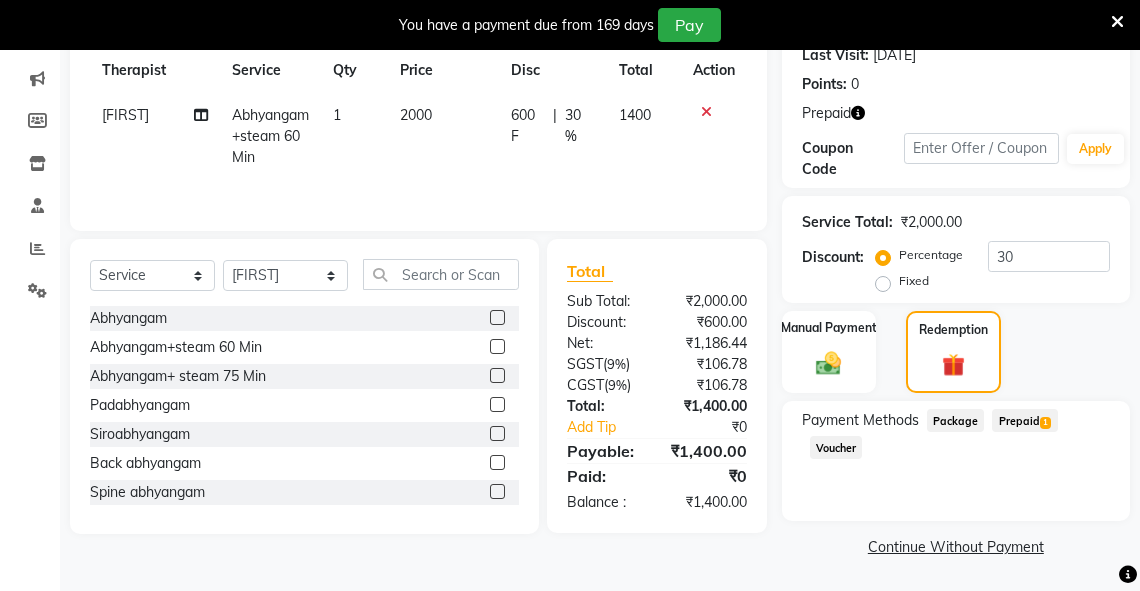 click on "Prepaid  1" 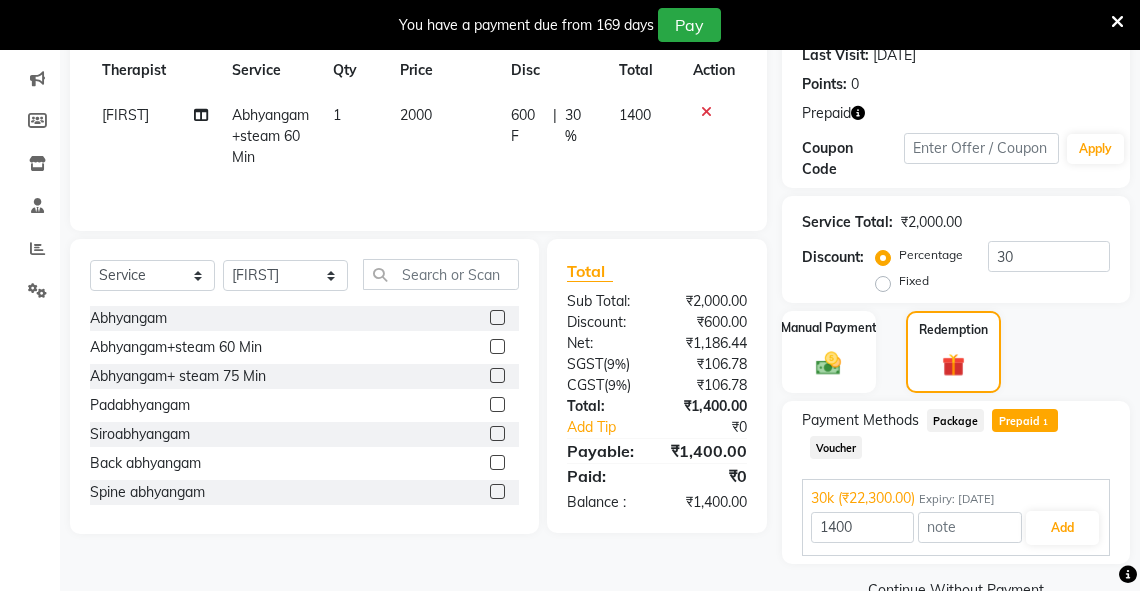 scroll, scrollTop: 331, scrollLeft: 0, axis: vertical 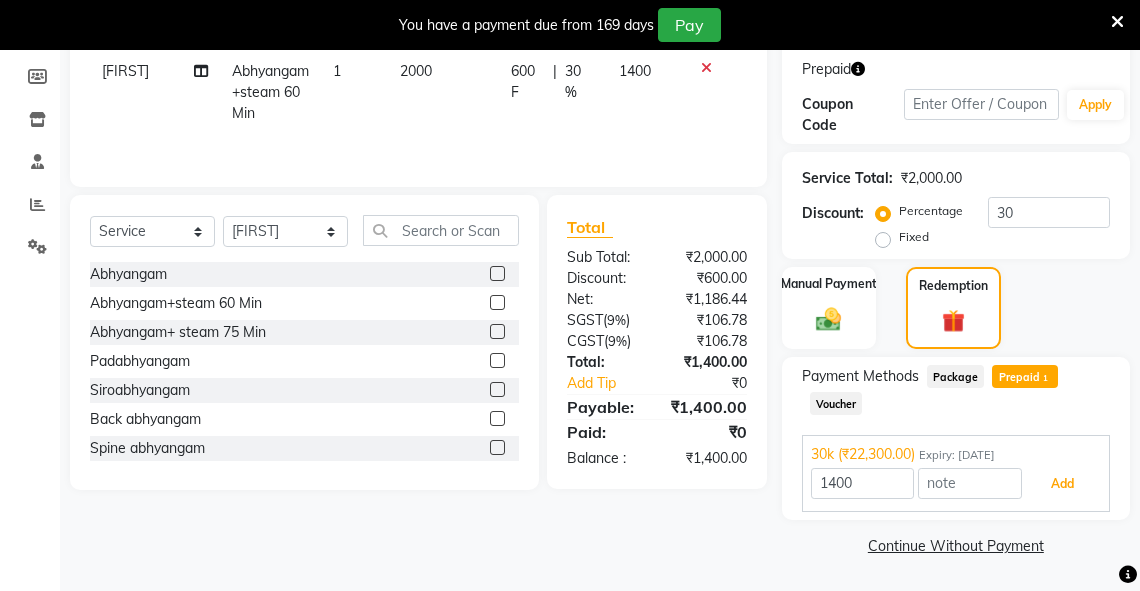 drag, startPoint x: 1052, startPoint y: 474, endPoint x: 1151, endPoint y: 471, distance: 99.04544 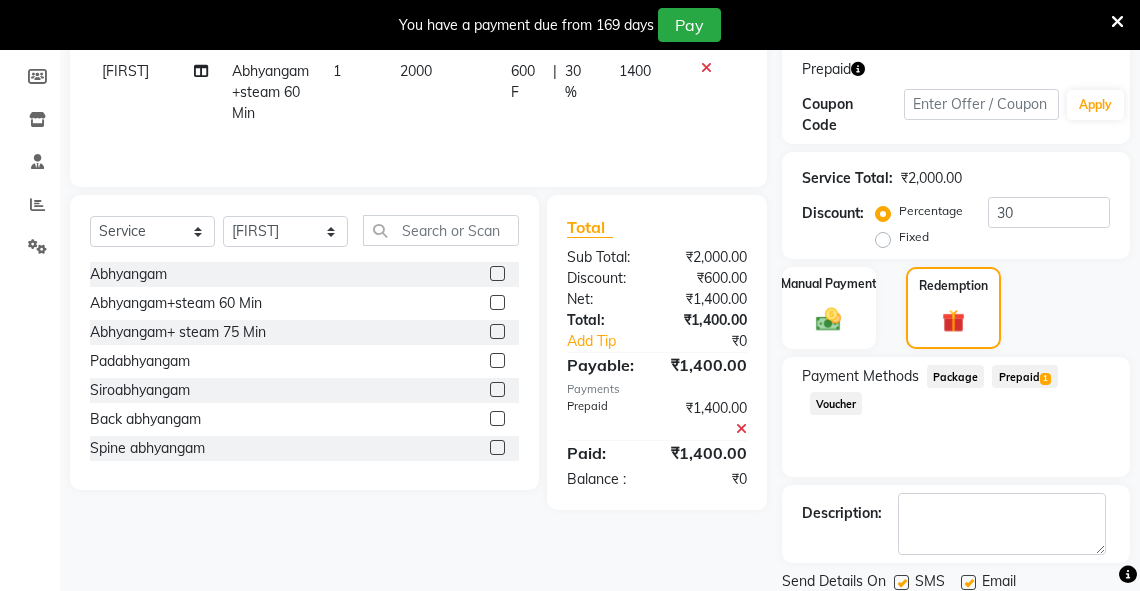 scroll, scrollTop: 399, scrollLeft: 0, axis: vertical 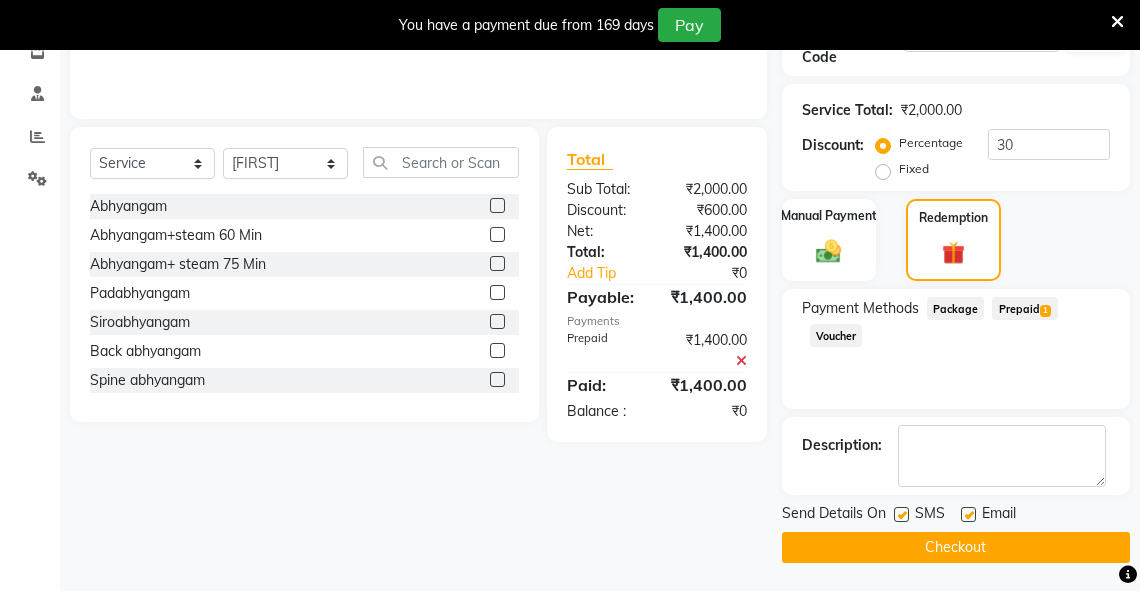 click on "Checkout" 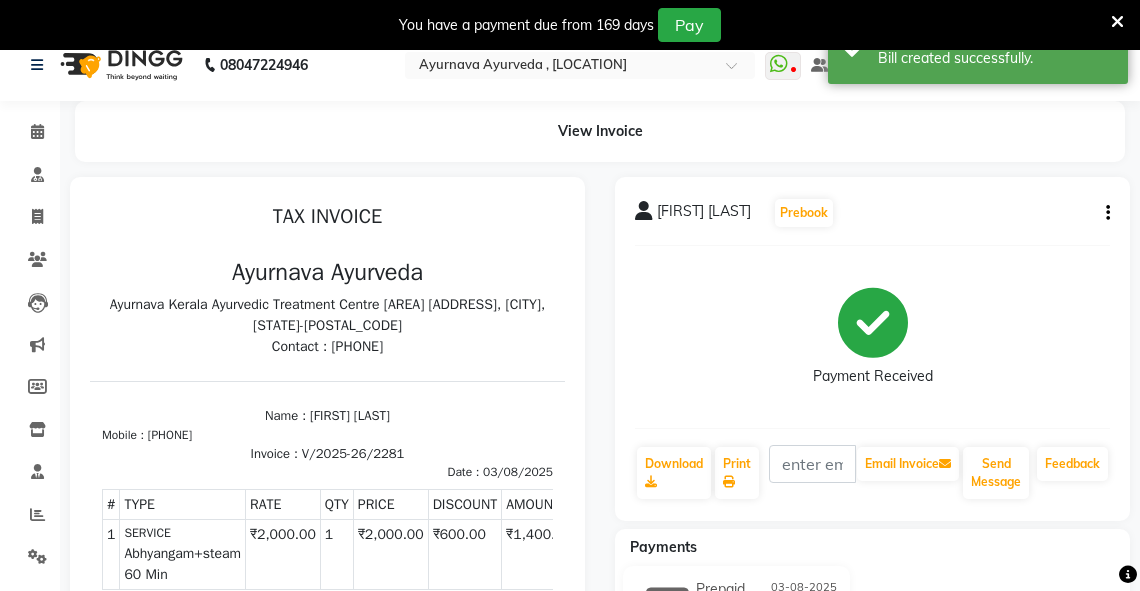 scroll, scrollTop: 0, scrollLeft: 0, axis: both 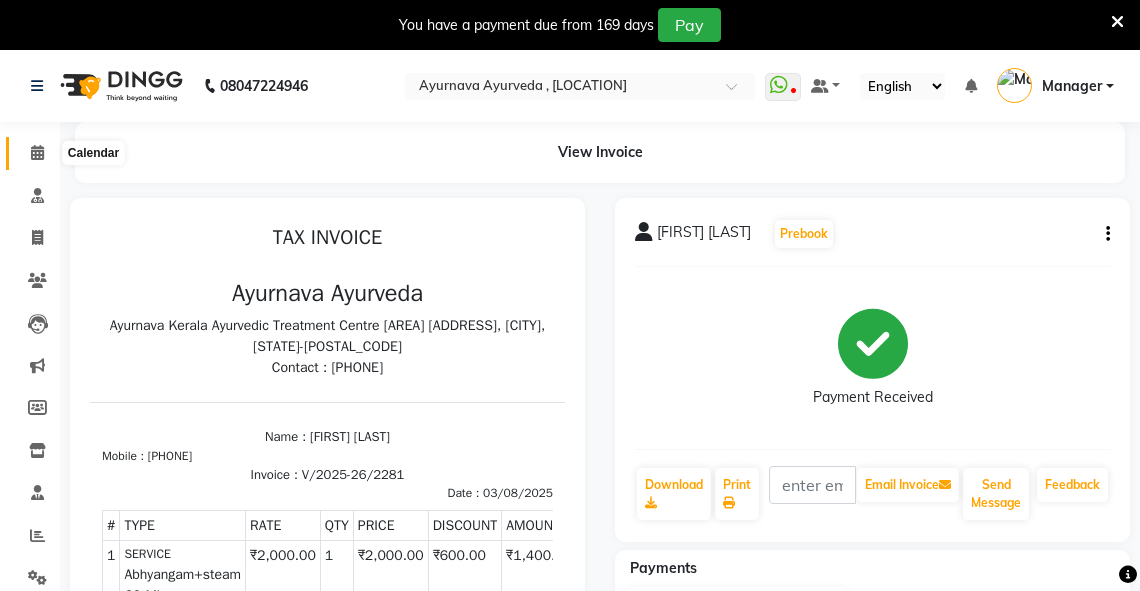 click 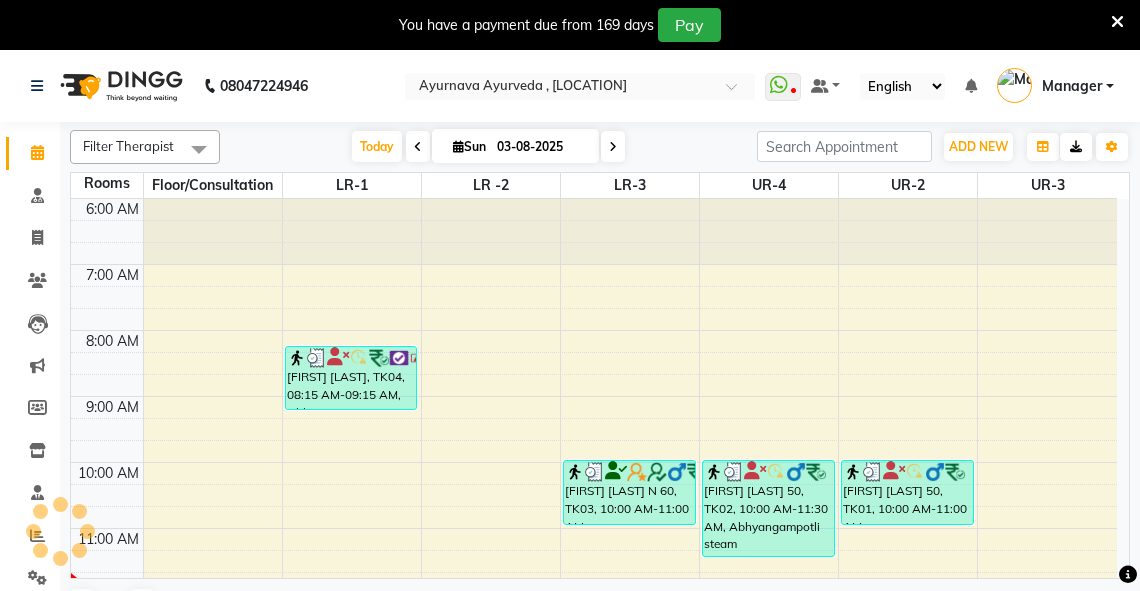 scroll, scrollTop: 0, scrollLeft: 0, axis: both 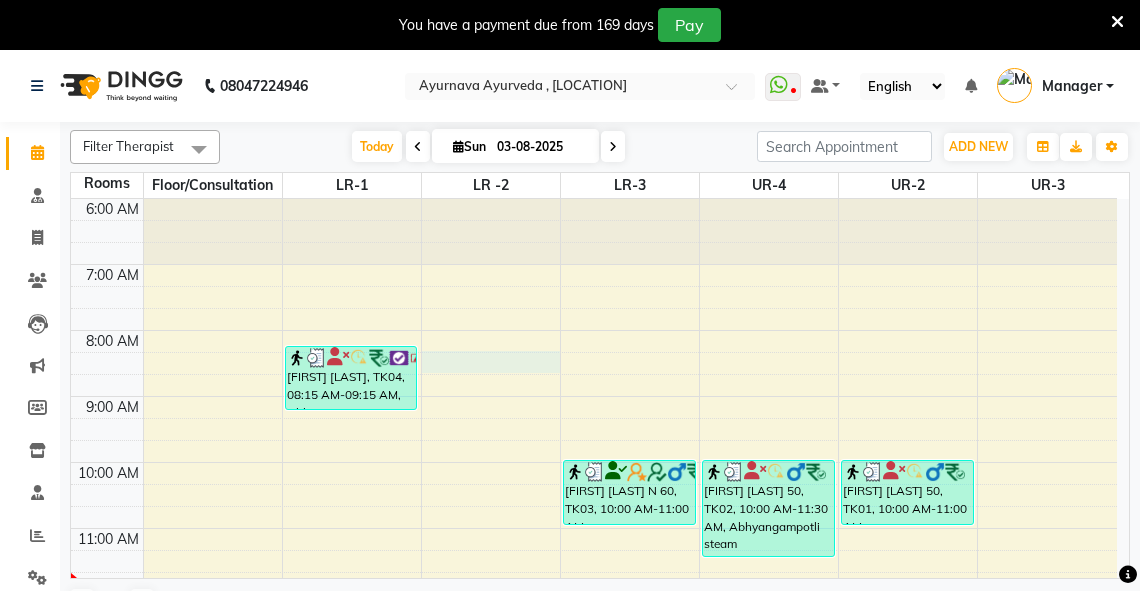 click at bounding box center [630, 385] 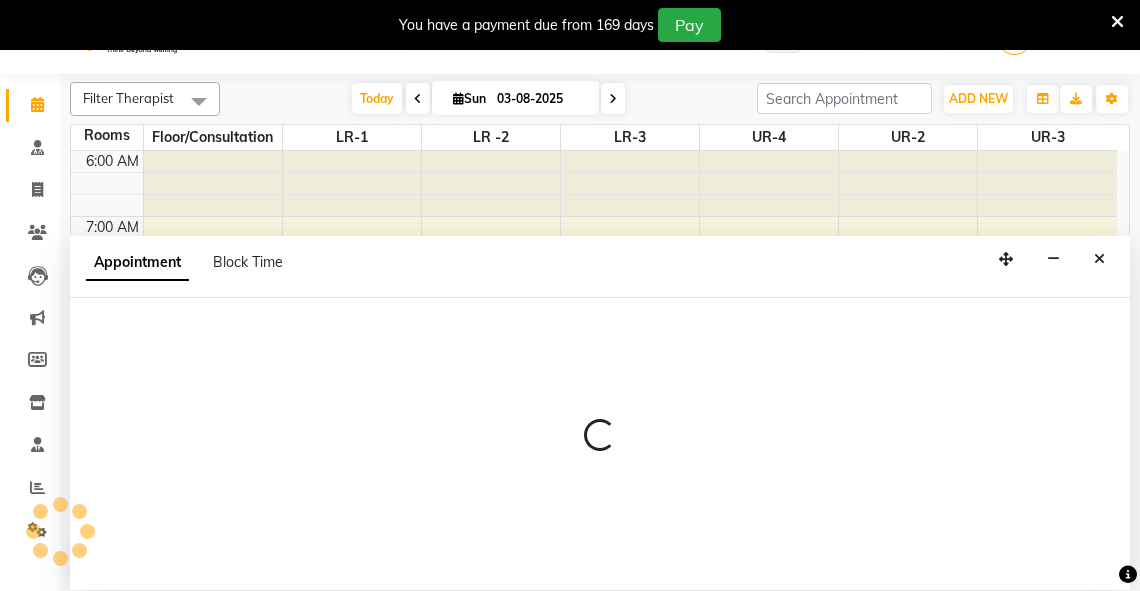scroll, scrollTop: 50, scrollLeft: 0, axis: vertical 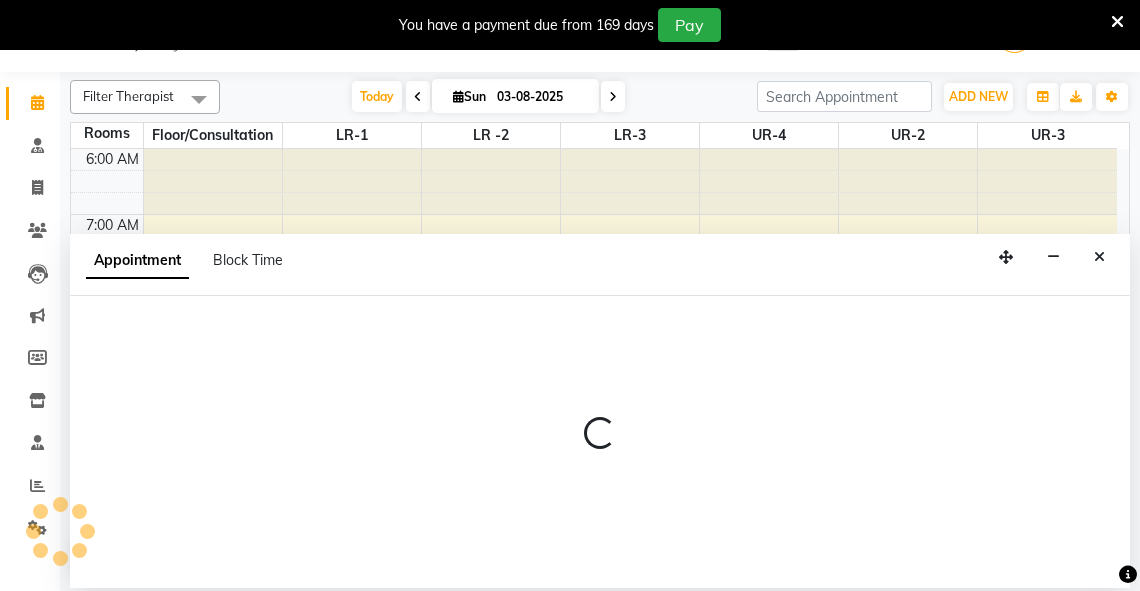 select on "tentative" 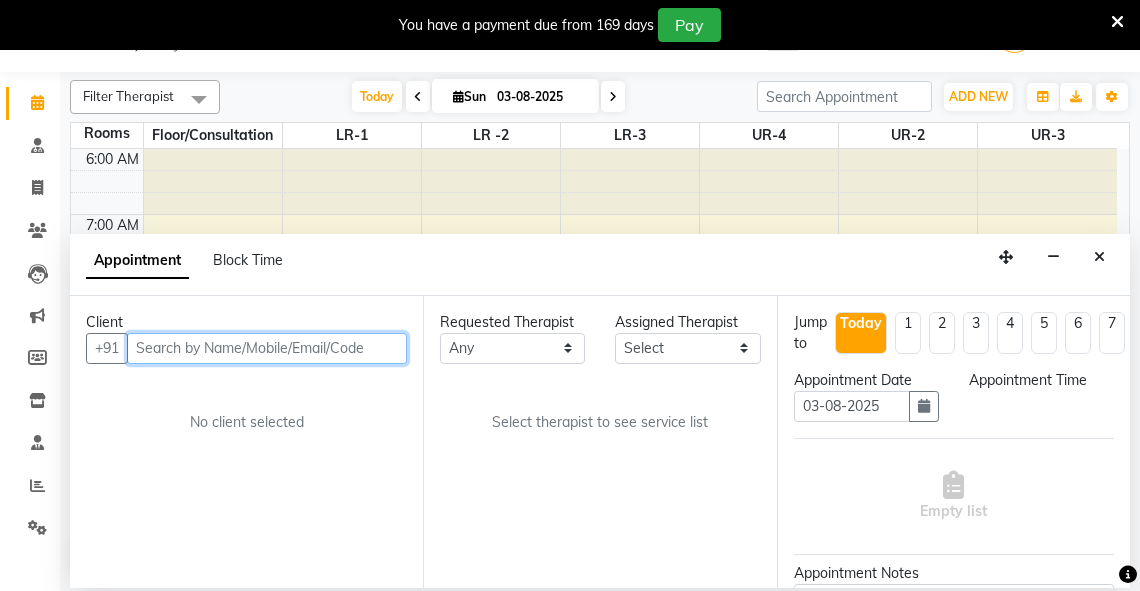 select on "495" 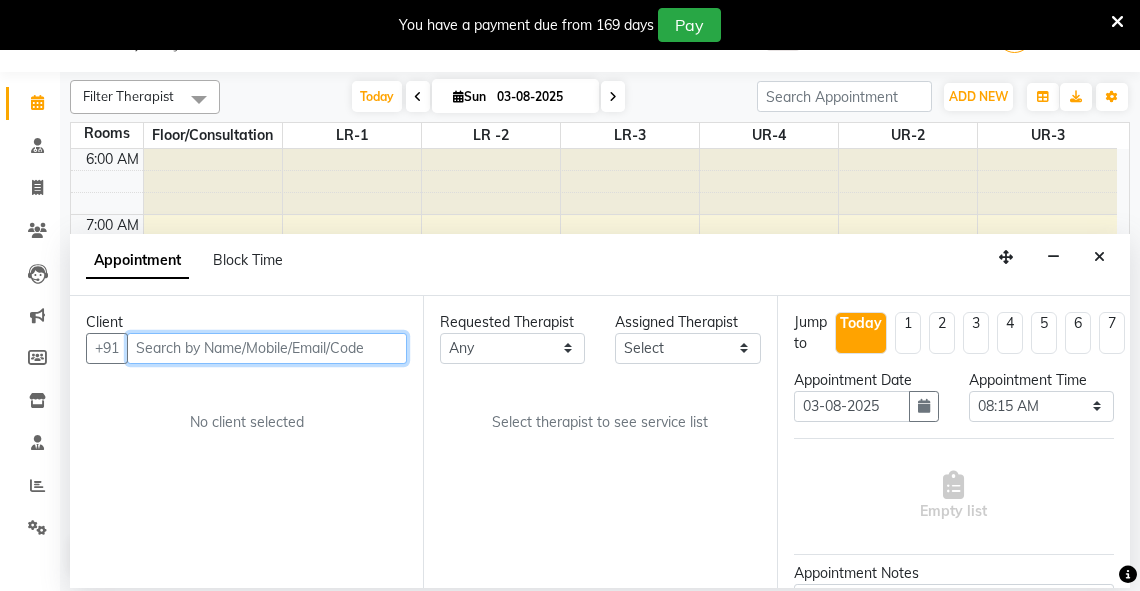 click at bounding box center [267, 348] 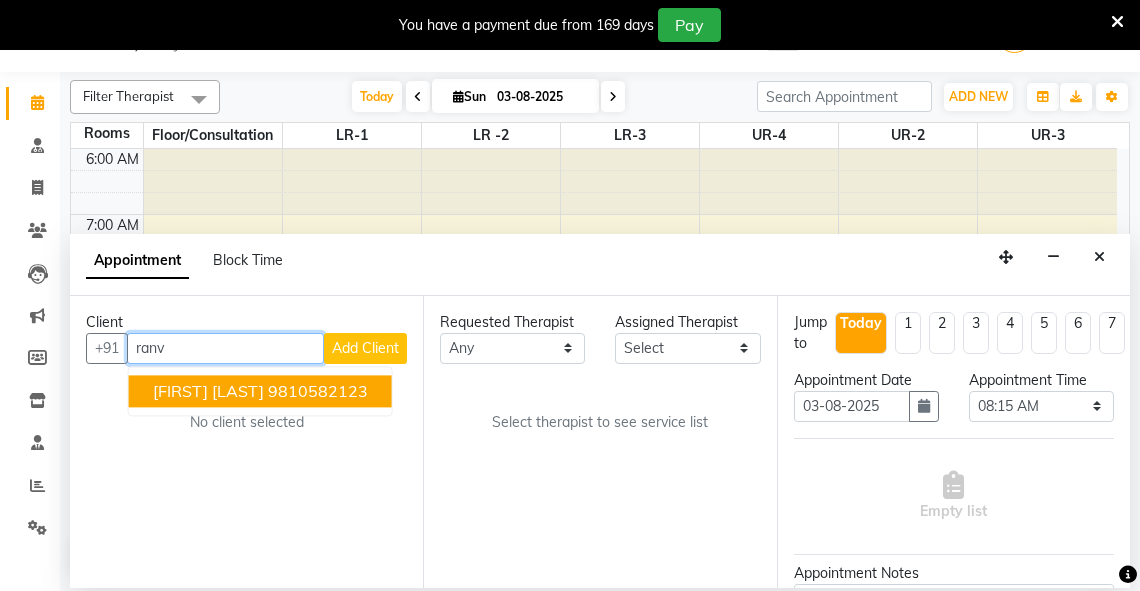 click on "RANVEER SINGTH" at bounding box center (208, 391) 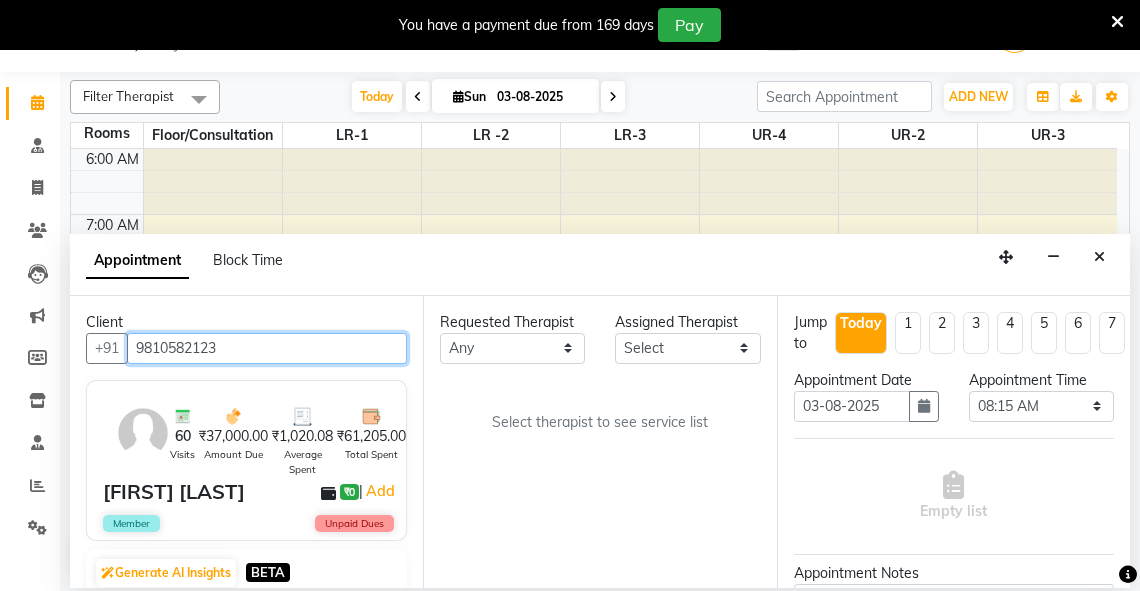 type on "9810582123" 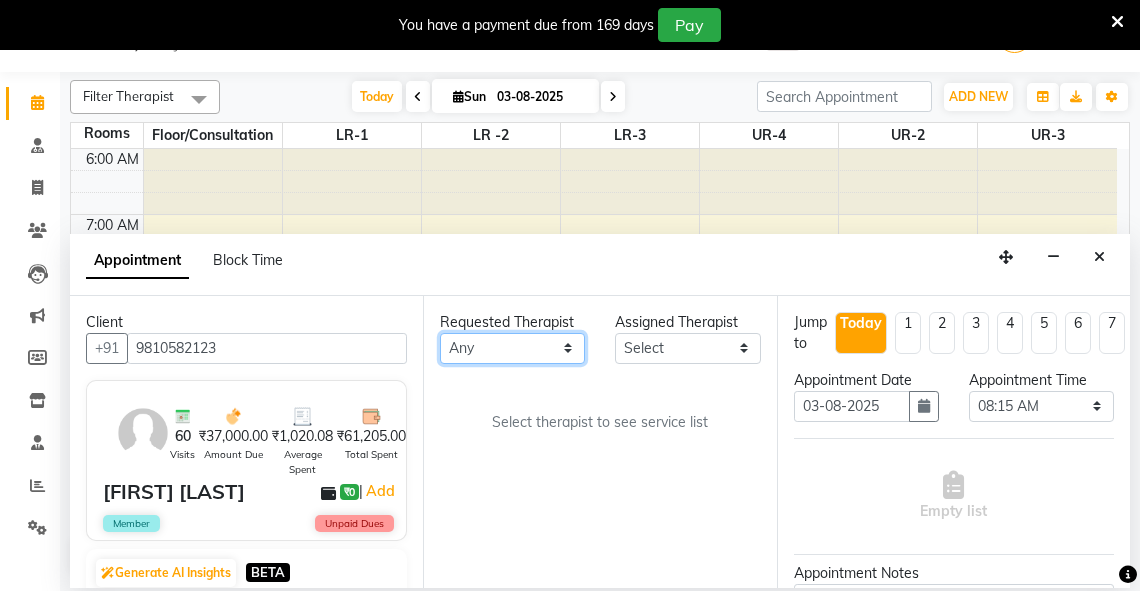 click on "Any Adarsh Akshaya V Aleena Thankachan Anakha A K Anaswara N anusha  Dhaneesha Dr JIJI K P elizabeth gopika Guddu Maurya JISHNU maneesha a Manoj K M OTHER BRANCH Sardinia Shyamjith Vineeth Vijayan vishnu priya yadhu" at bounding box center [512, 348] 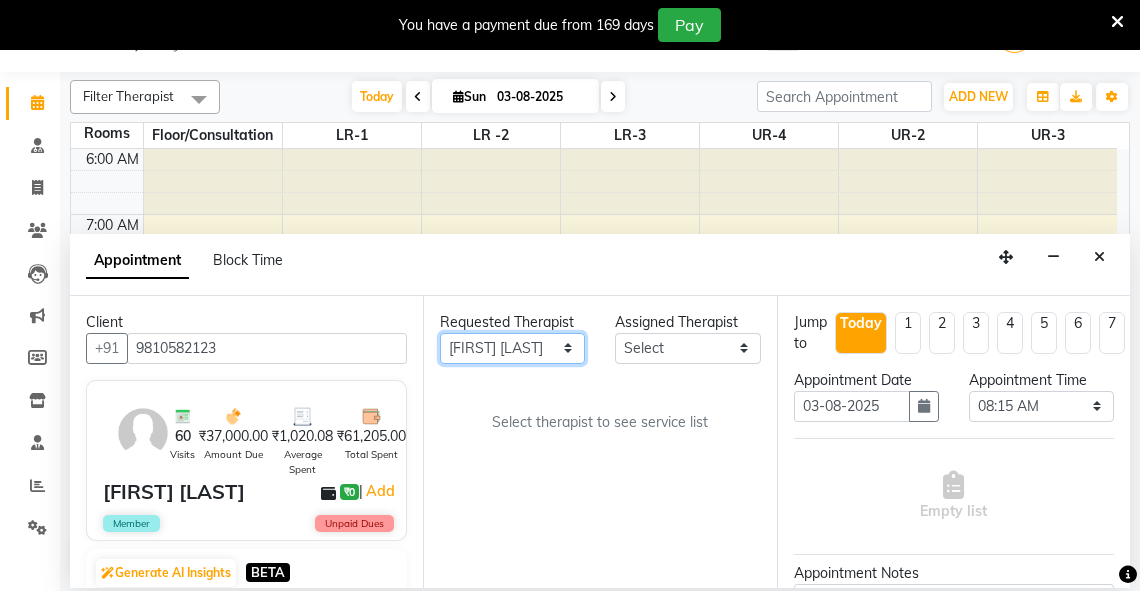 click on "Any Adarsh Akshaya V Aleena Thankachan Anakha A K Anaswara N anusha  Dhaneesha Dr JIJI K P elizabeth gopika Guddu Maurya JISHNU maneesha a Manoj K M OTHER BRANCH Sardinia Shyamjith Vineeth Vijayan vishnu priya yadhu" at bounding box center [512, 348] 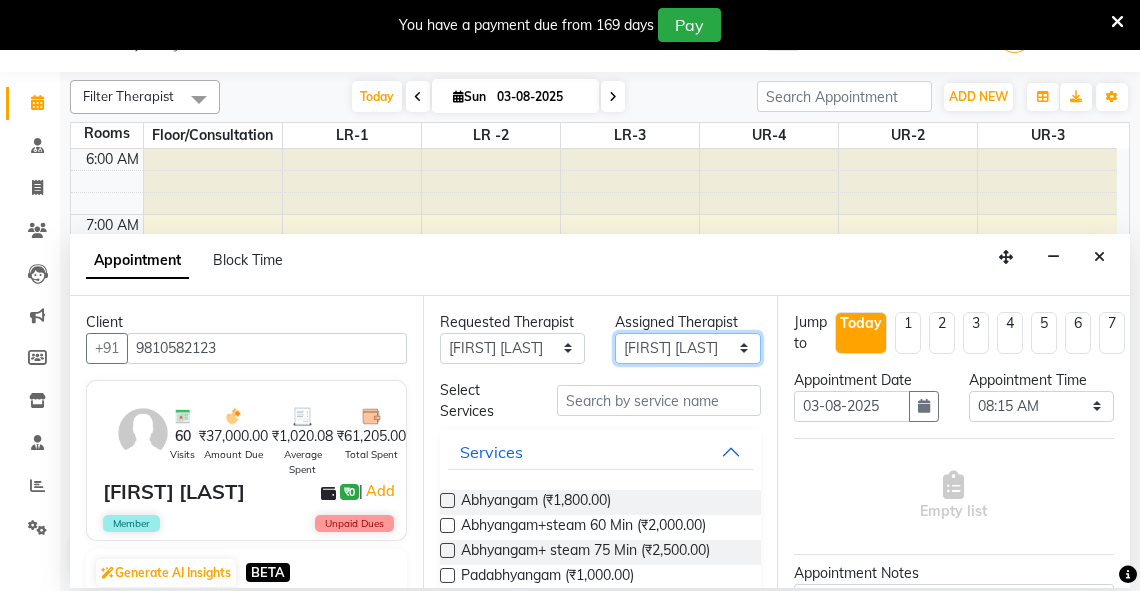 click on "Select Adarsh Akshaya V Aleena Thankachan Anakha A K Anaswara N anusha  Dhaneesha Dr JIJI K P elizabeth gopika Guddu Maurya JISHNU maneesha a Manoj K M OTHER BRANCH Sardinia Shyamjith Vineeth Vijayan vishnu priya yadhu" at bounding box center [687, 348] 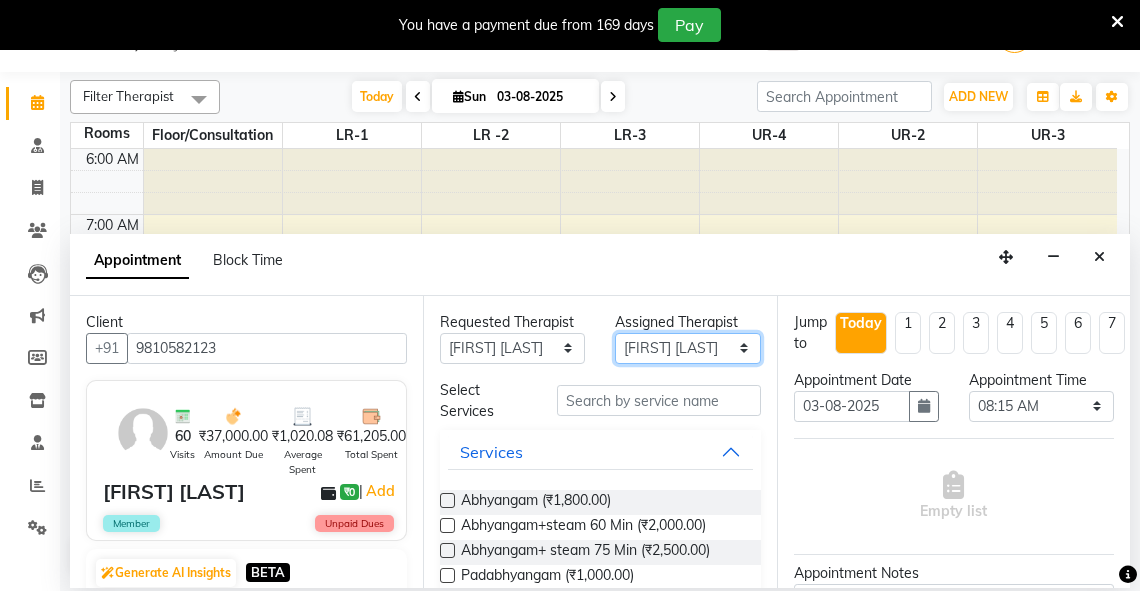 select on "81006" 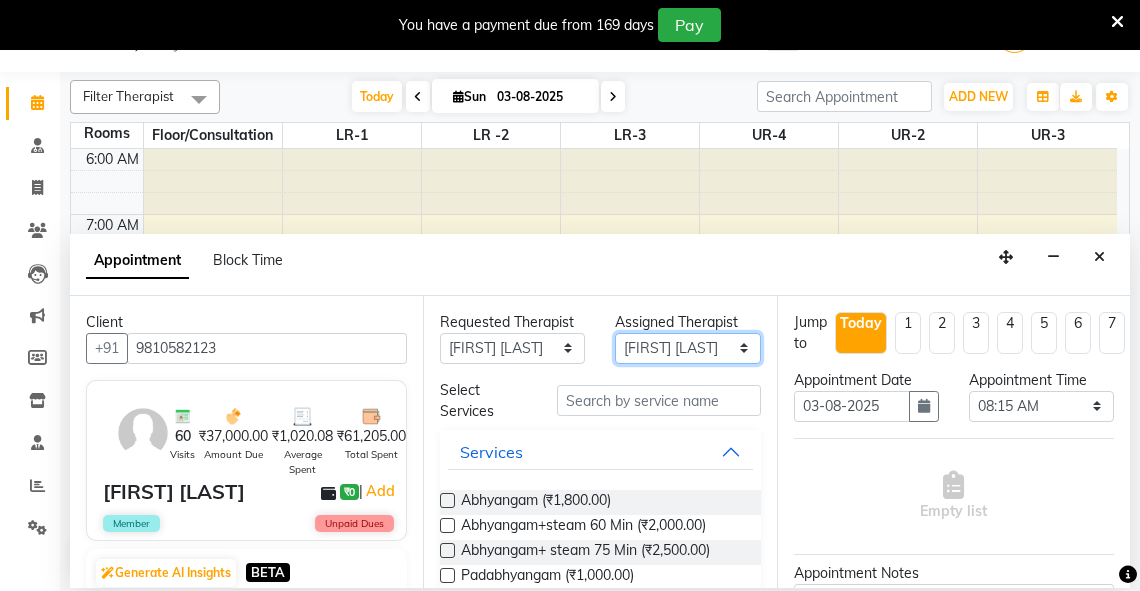 click on "Select Adarsh Akshaya V Aleena Thankachan Anakha A K Anaswara N anusha  Dhaneesha Dr JIJI K P elizabeth gopika Guddu Maurya JISHNU maneesha a Manoj K M OTHER BRANCH Sardinia Shyamjith Vineeth Vijayan vishnu priya yadhu" at bounding box center [687, 348] 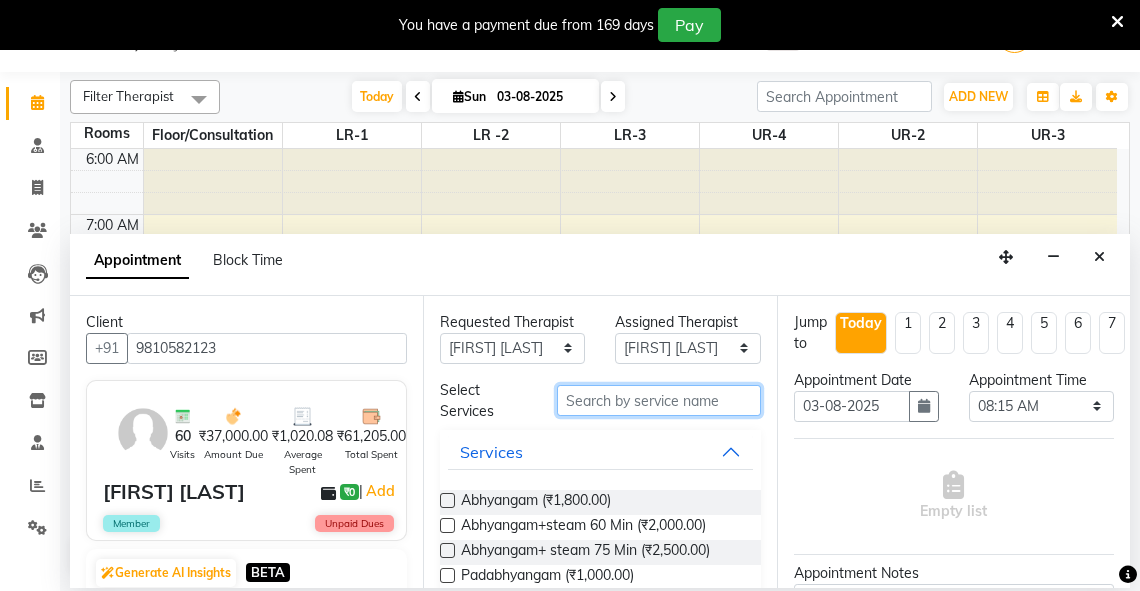 click at bounding box center (659, 400) 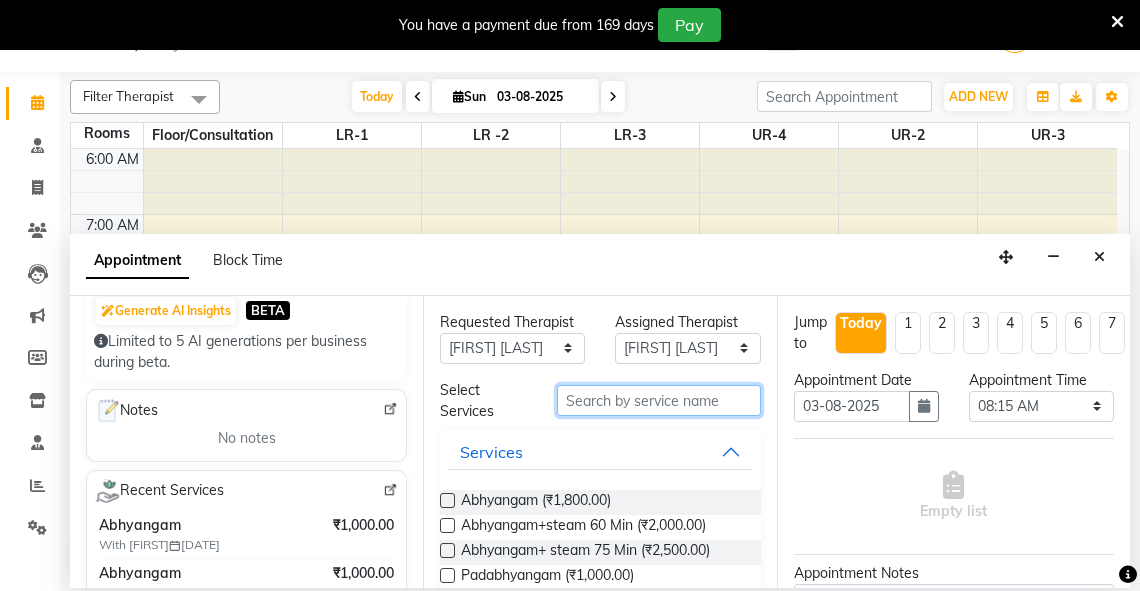 scroll, scrollTop: 284, scrollLeft: 0, axis: vertical 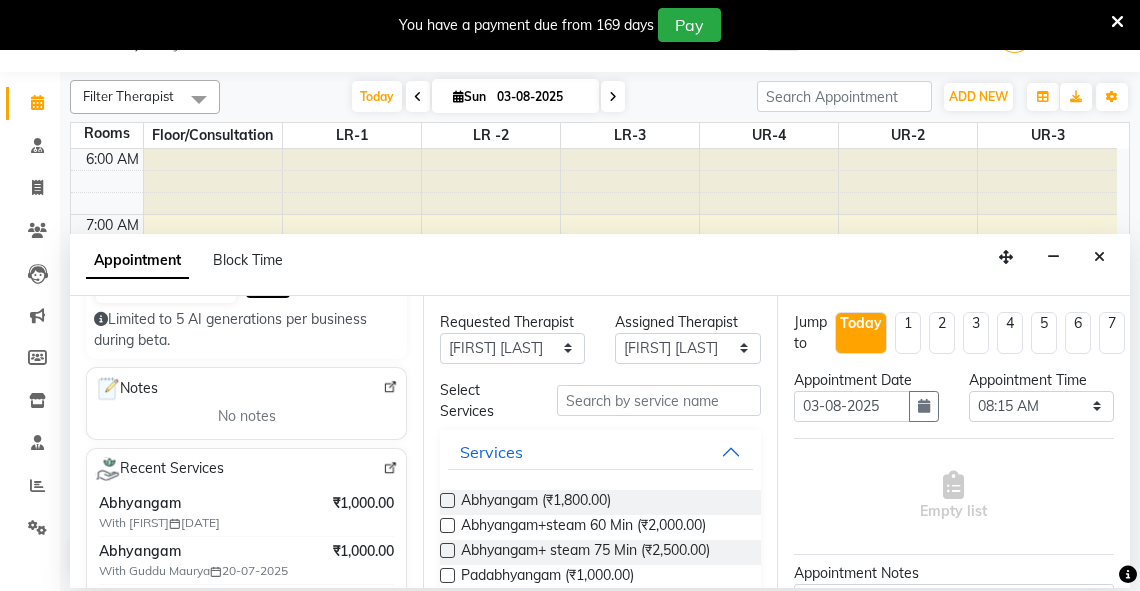 click at bounding box center (447, 500) 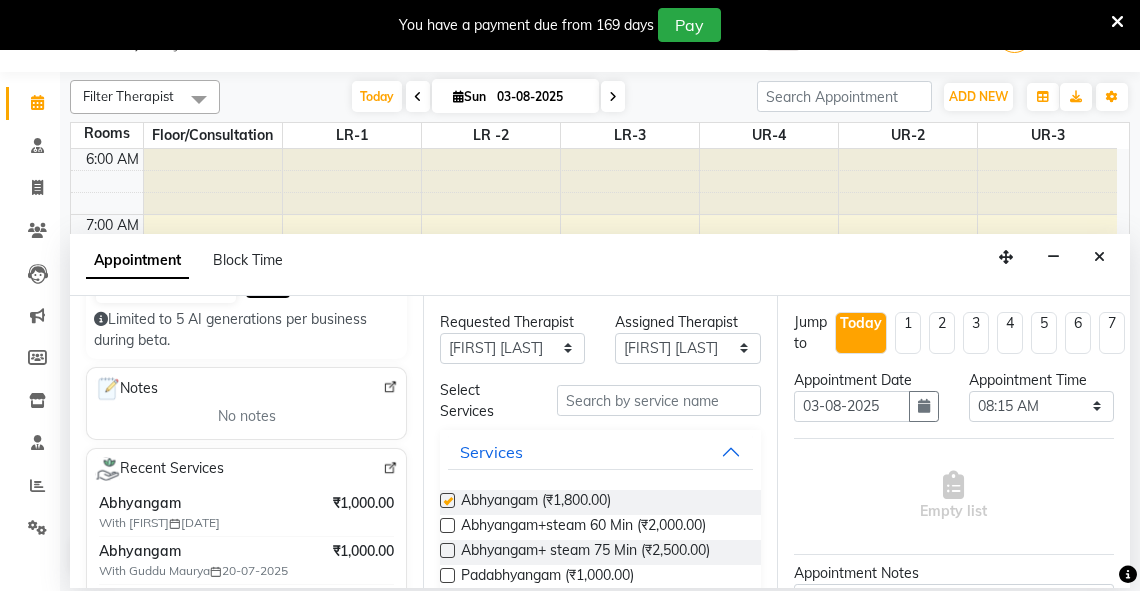 select on "2648" 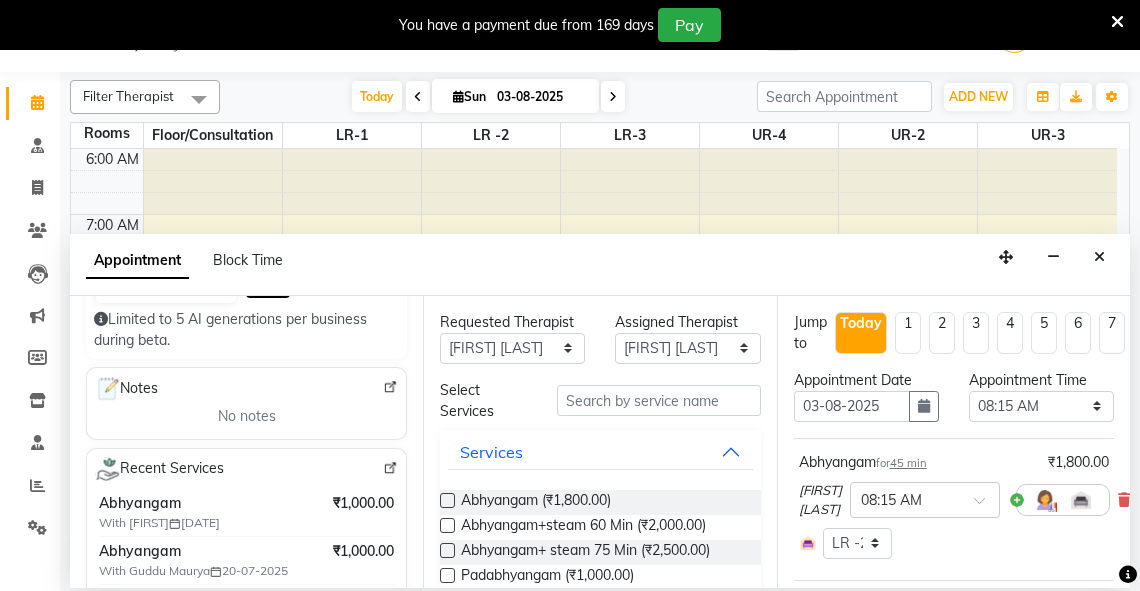 checkbox on "false" 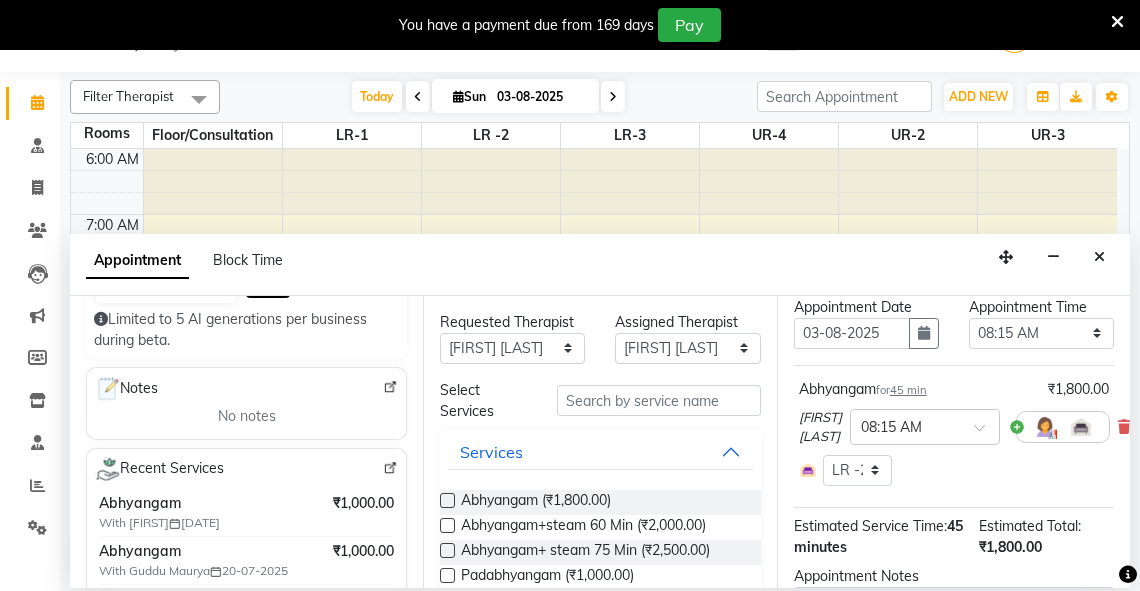 scroll, scrollTop: 316, scrollLeft: 0, axis: vertical 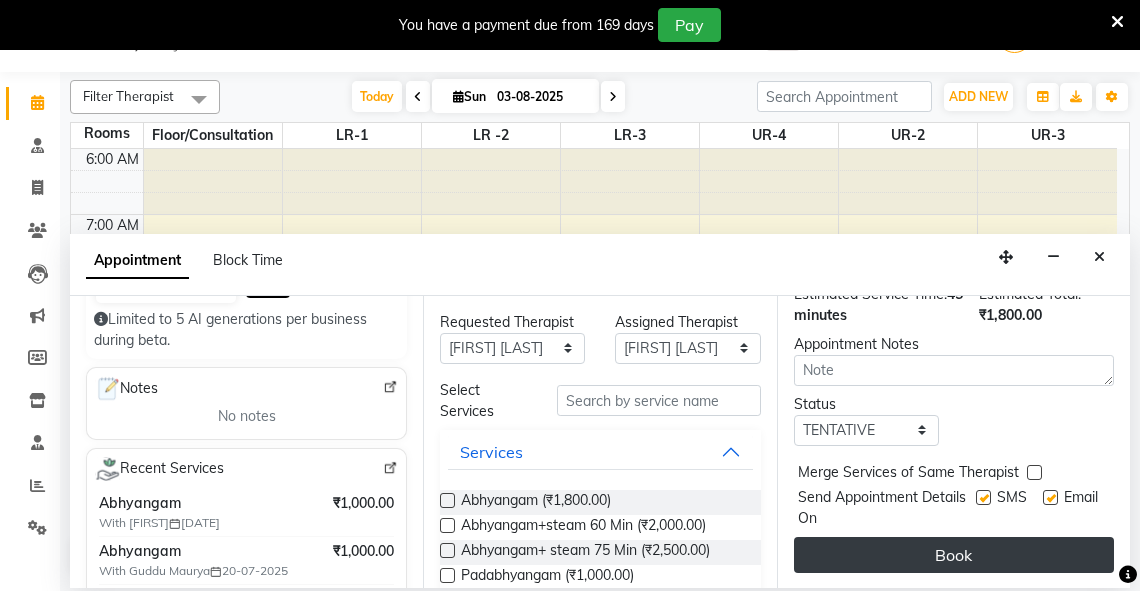 click on "Book" at bounding box center [954, 555] 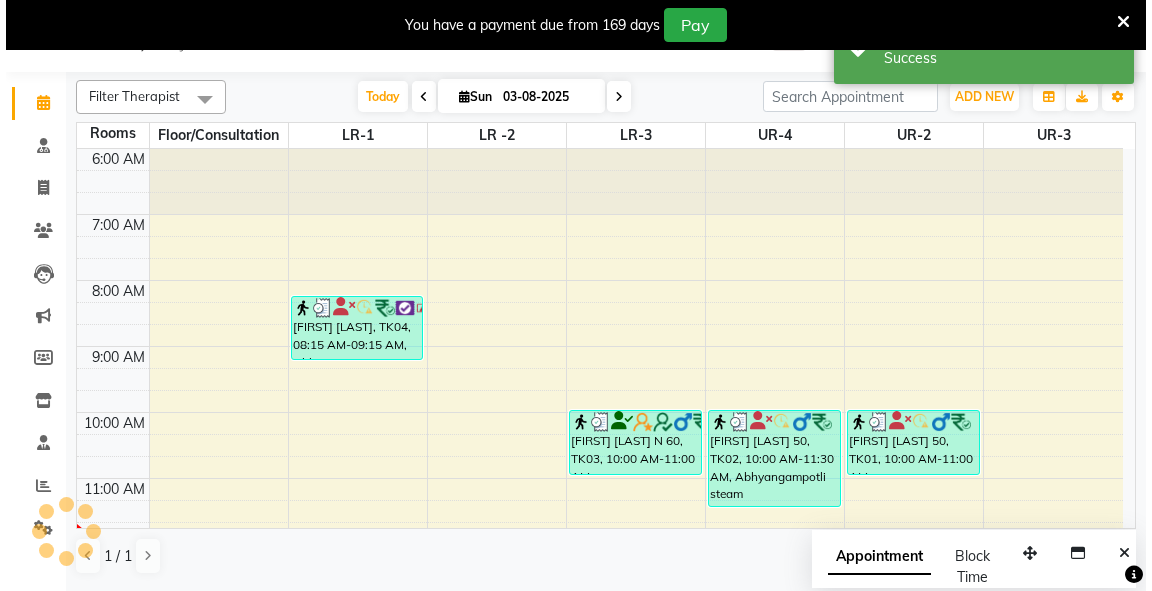 scroll, scrollTop: 0, scrollLeft: 0, axis: both 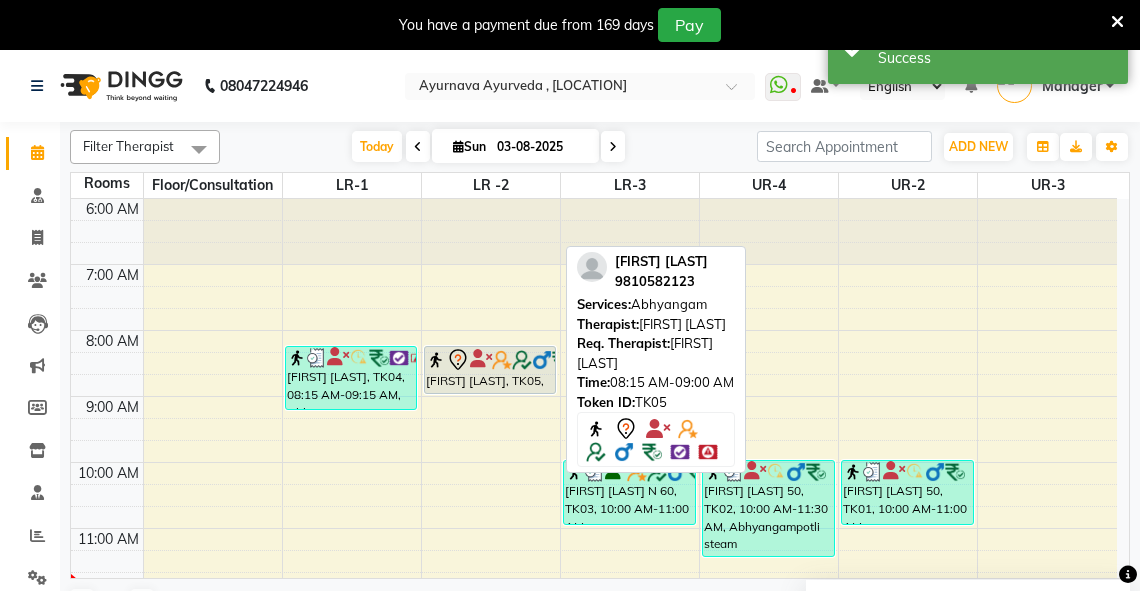 click 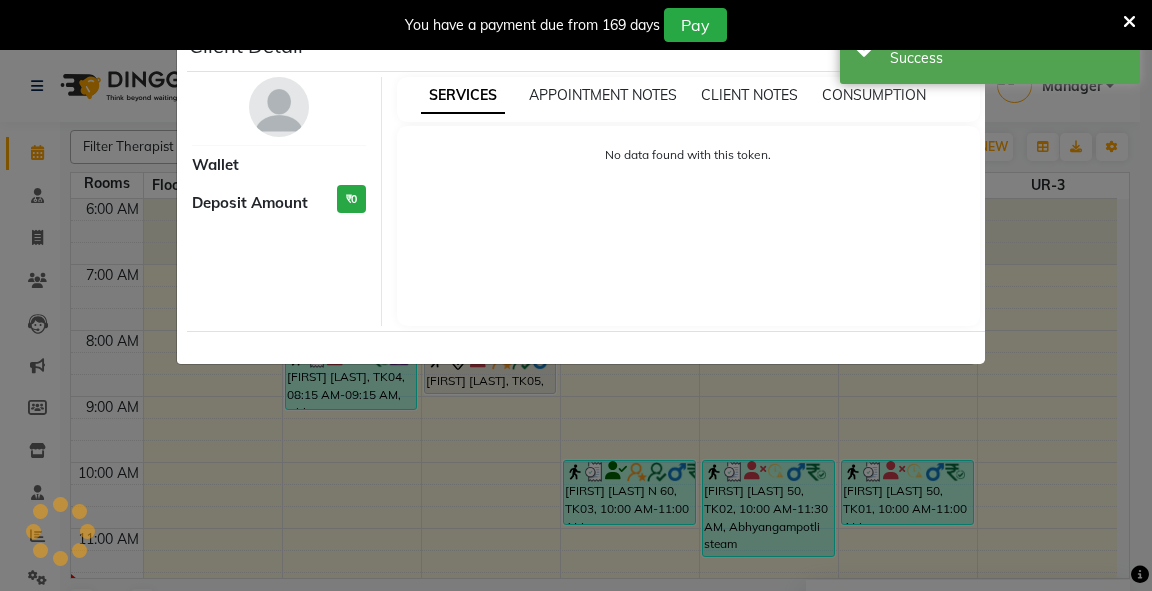 select on "7" 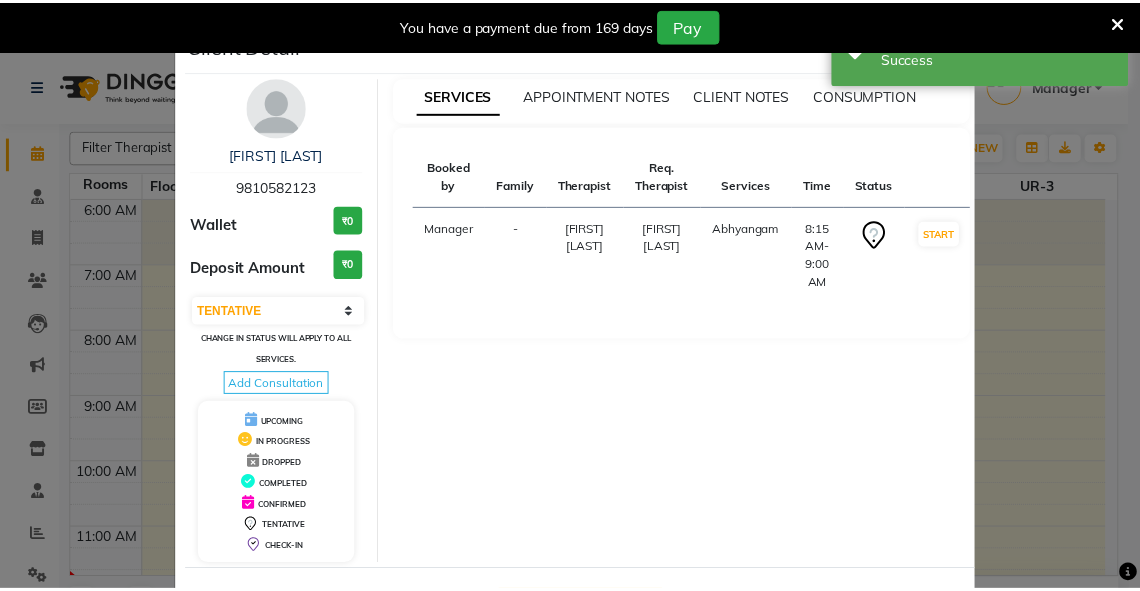 scroll, scrollTop: 78, scrollLeft: 0, axis: vertical 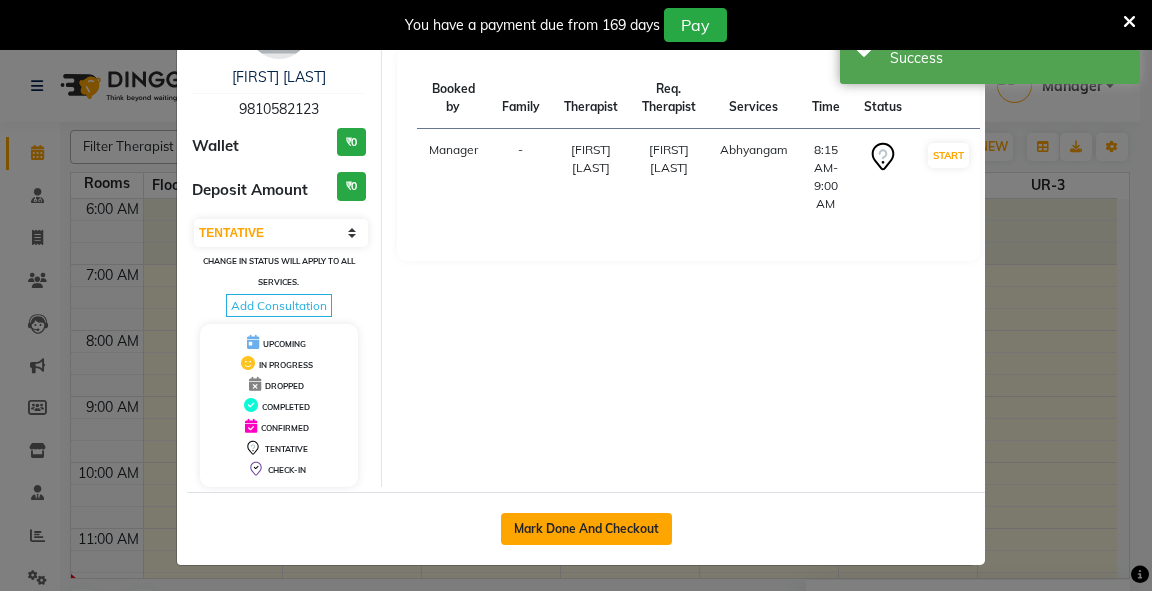 click on "Mark Done And Checkout" 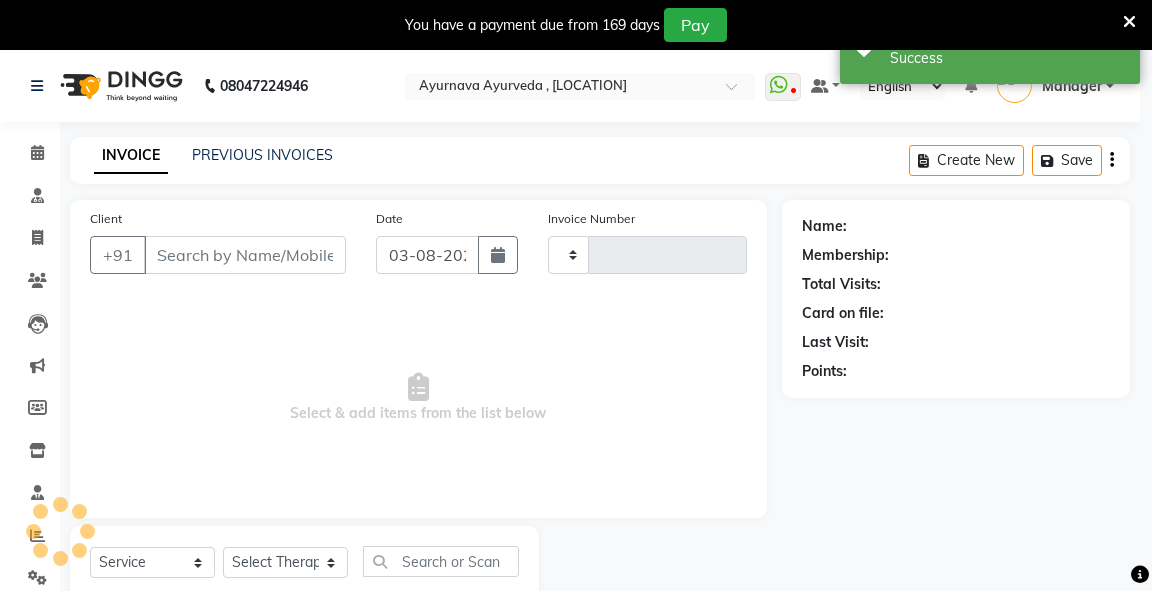 select on "3" 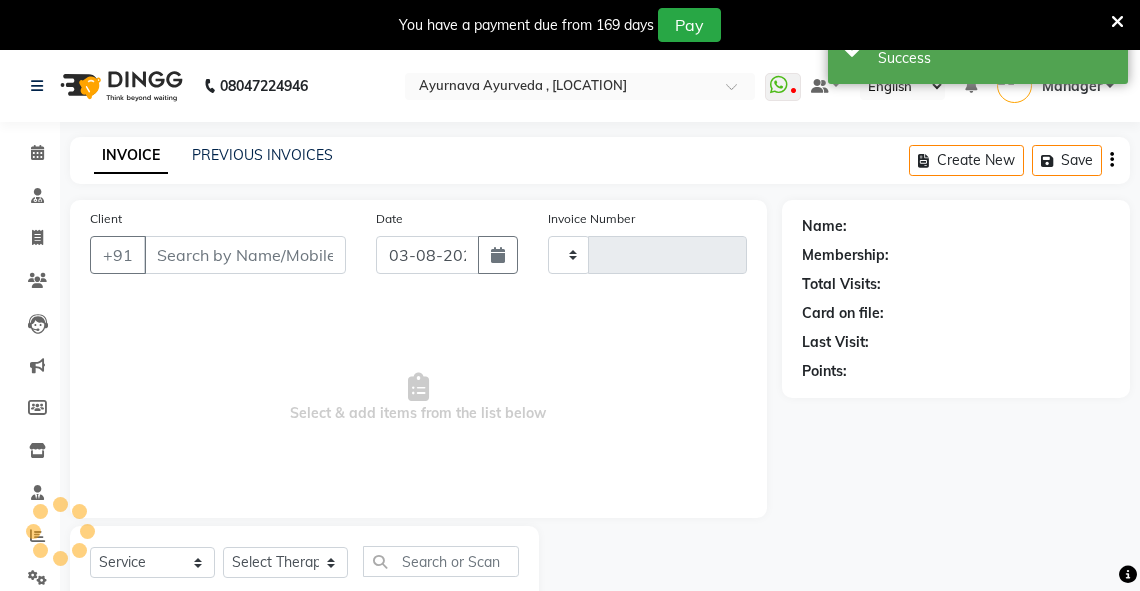 type on "2282" 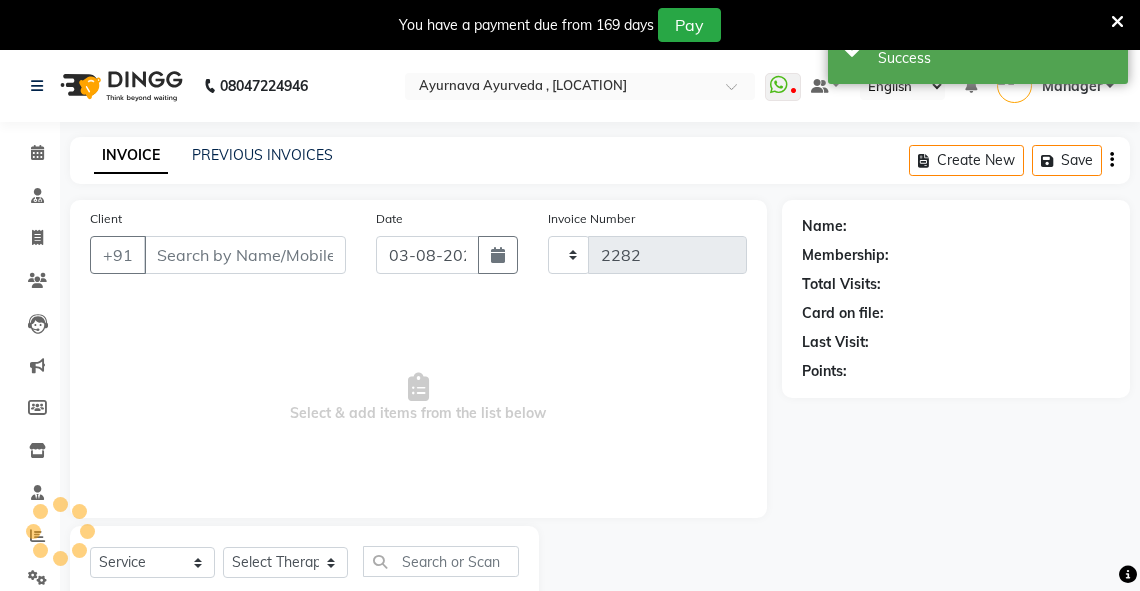 select on "5571" 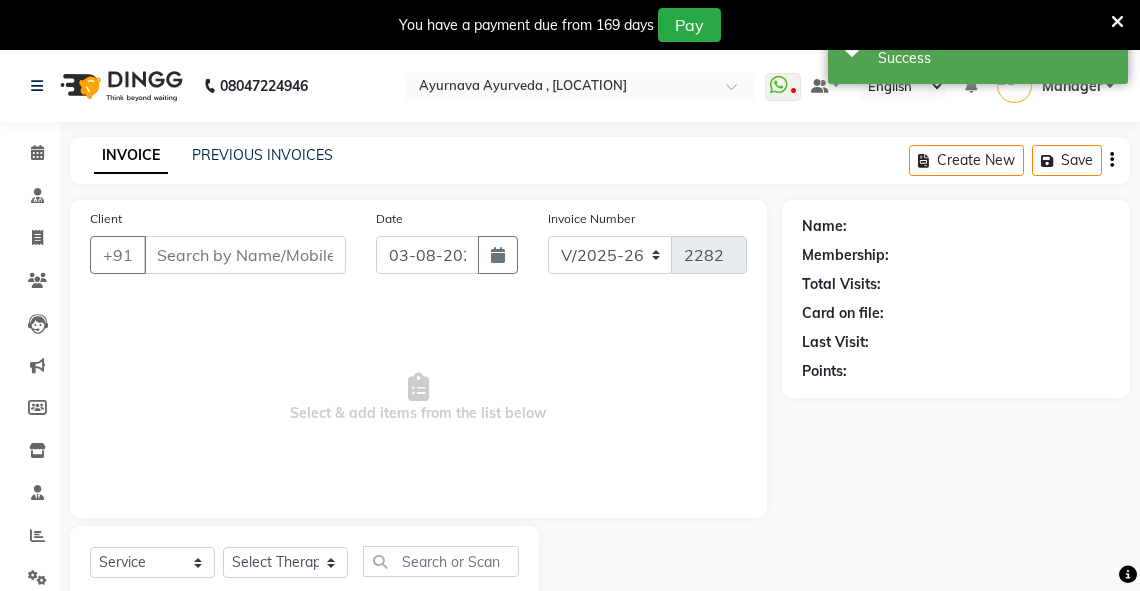 type on "9810582123" 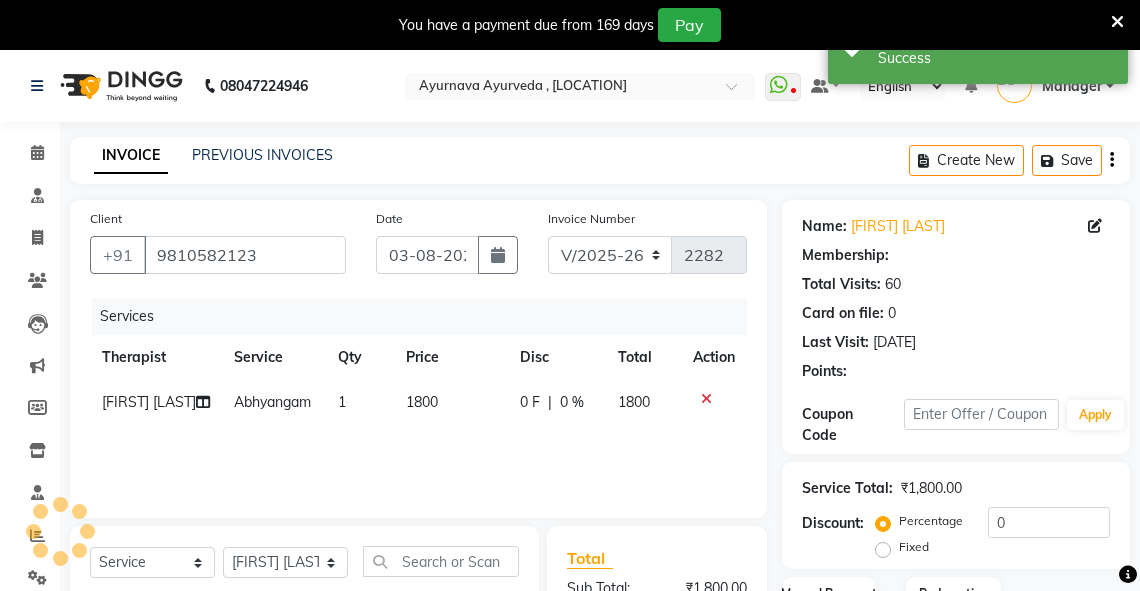 select on "1: Object" 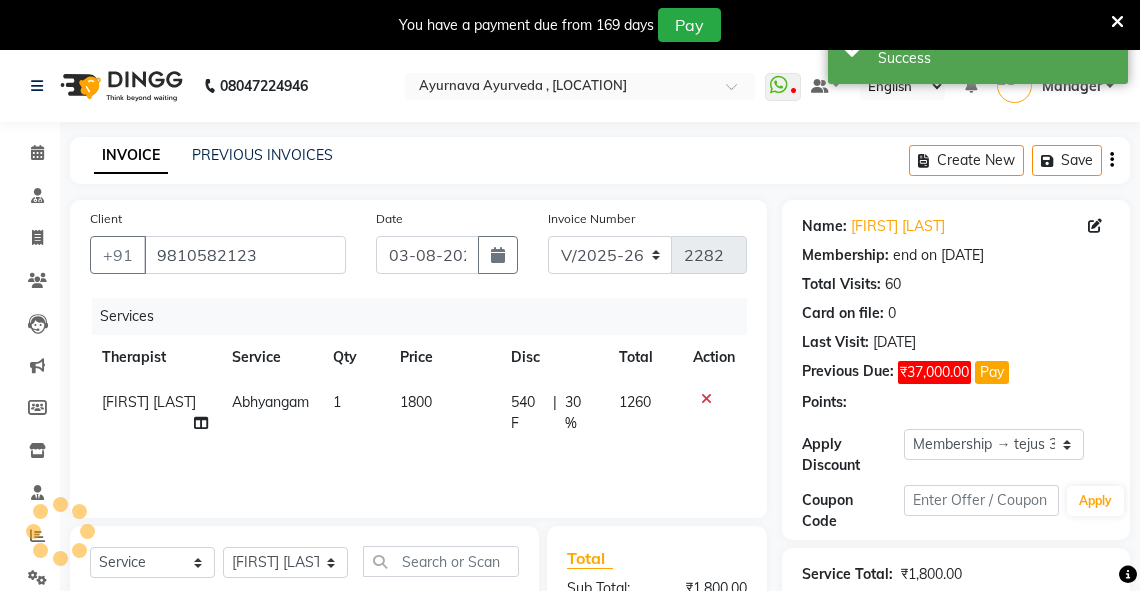 type on "30" 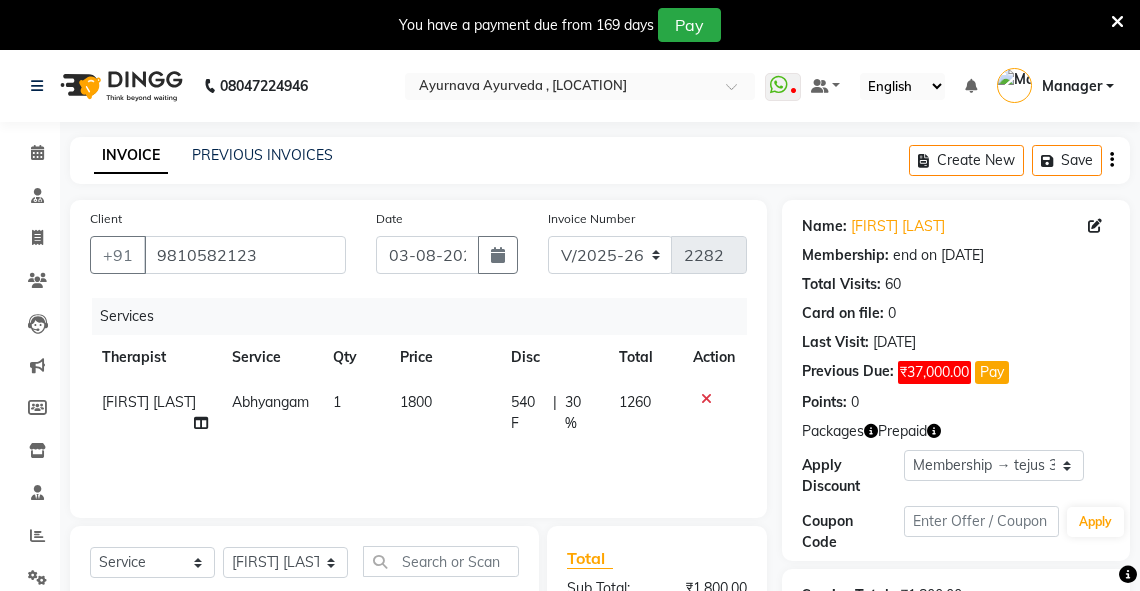 scroll, scrollTop: 328, scrollLeft: 0, axis: vertical 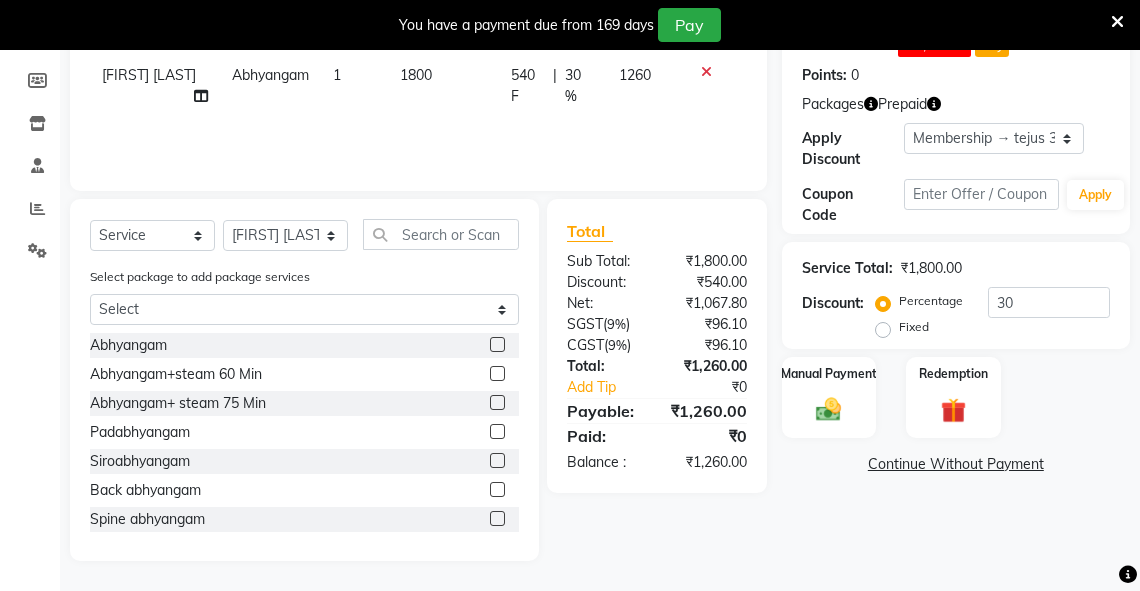 click on "Fixed" 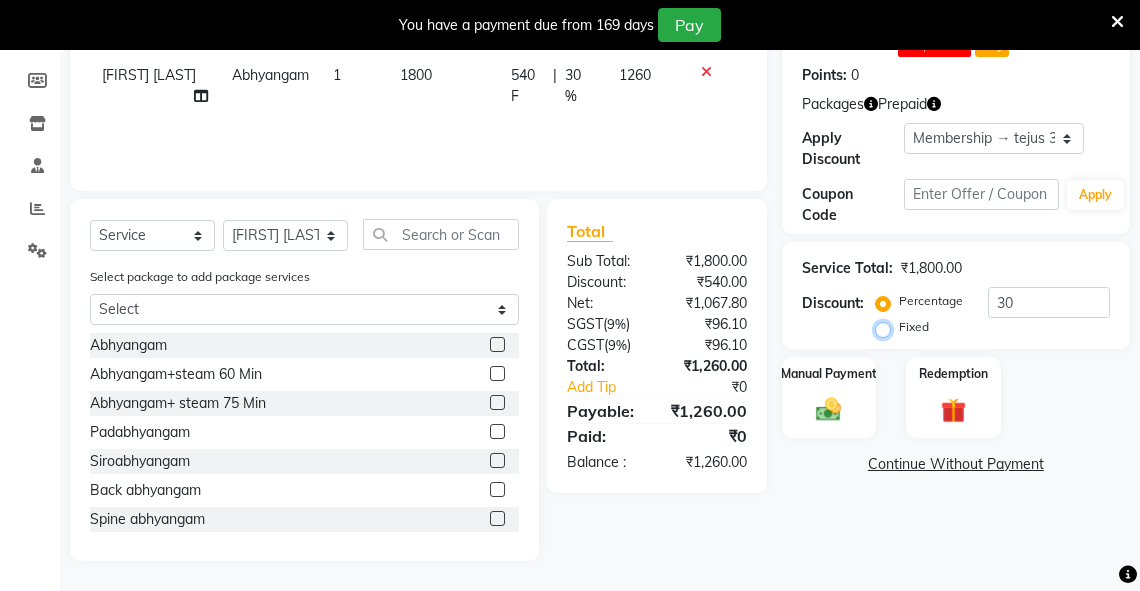 click on "Fixed" at bounding box center (887, 327) 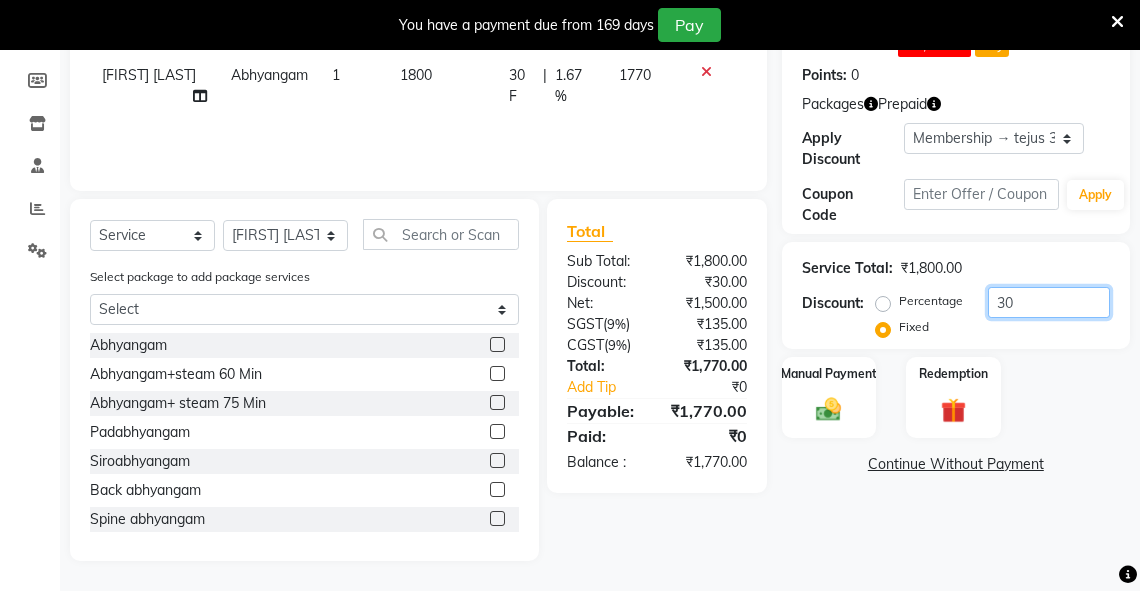 drag, startPoint x: 1020, startPoint y: 308, endPoint x: 980, endPoint y: 303, distance: 40.311287 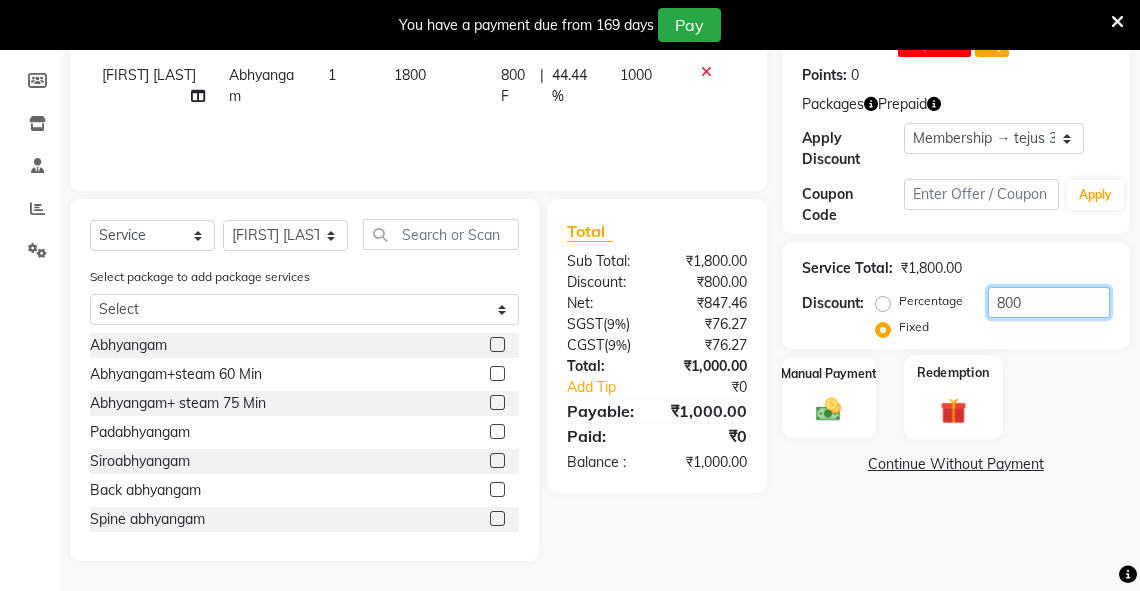 type on "800" 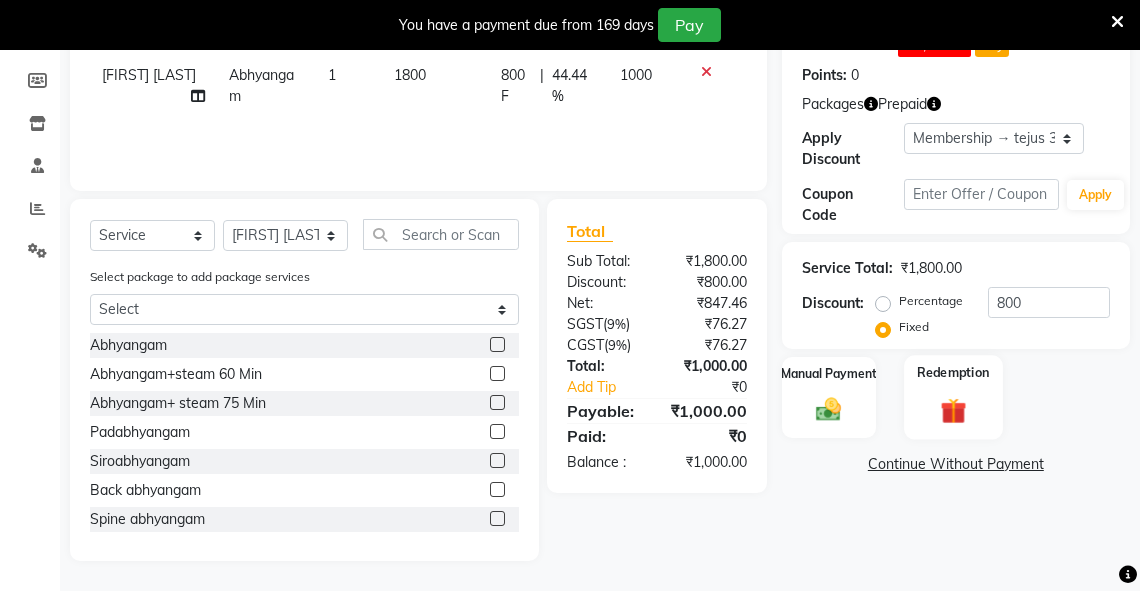 click on "Redemption" 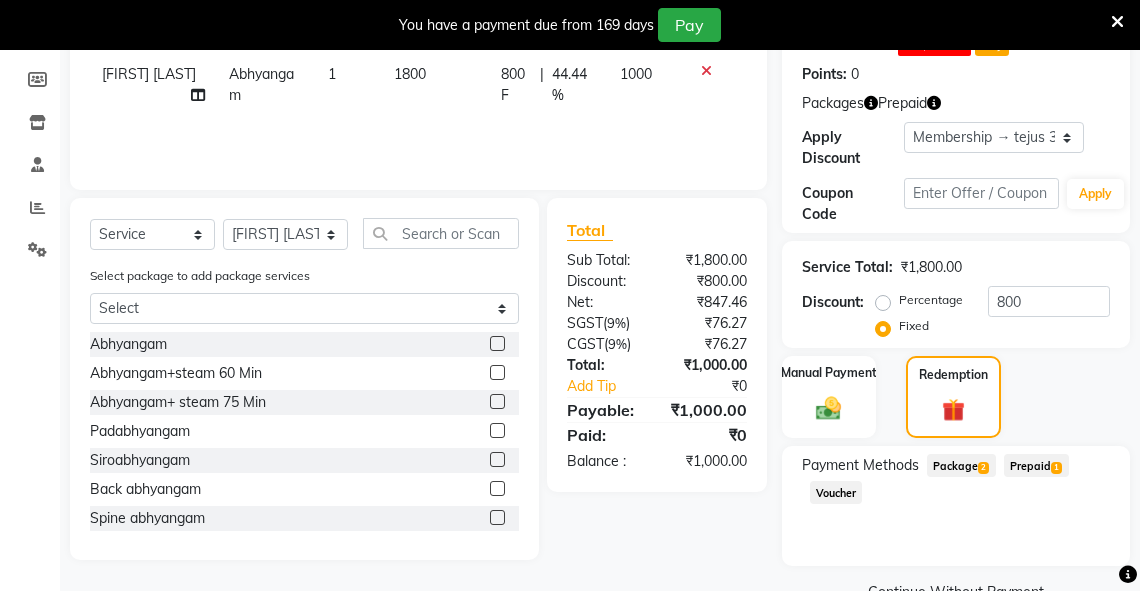 drag, startPoint x: 1031, startPoint y: 459, endPoint x: 1151, endPoint y: 395, distance: 136 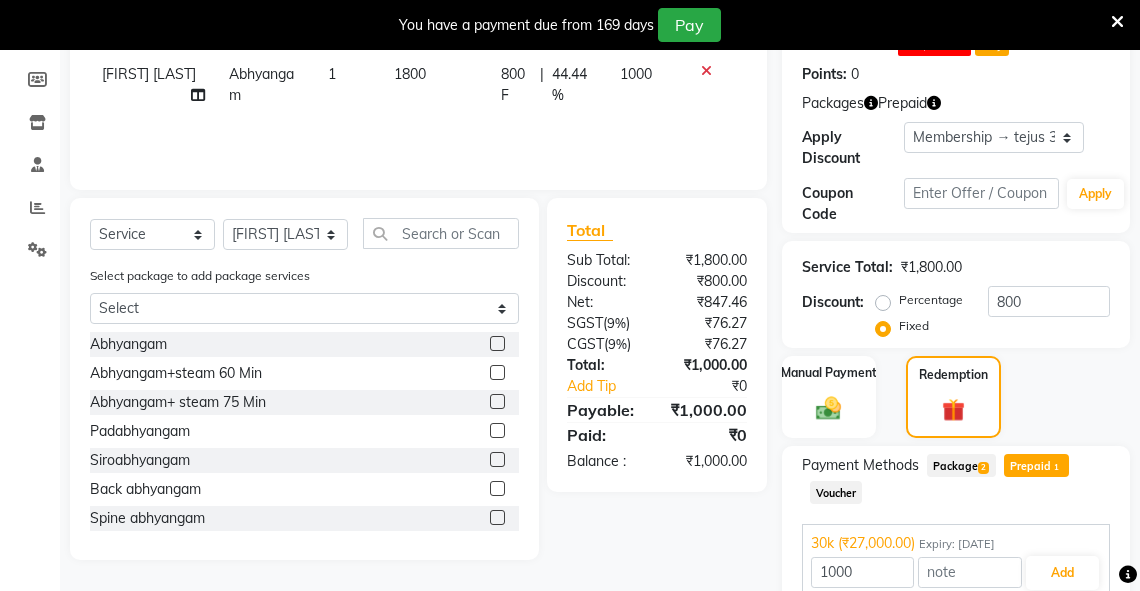 scroll, scrollTop: 417, scrollLeft: 0, axis: vertical 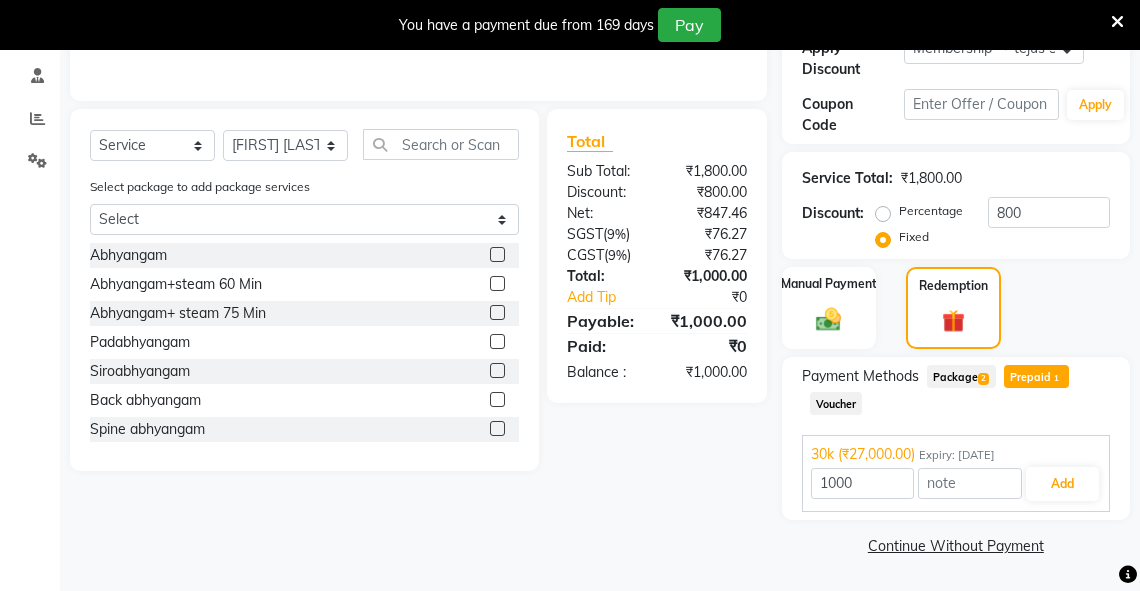 click on "Package  2" 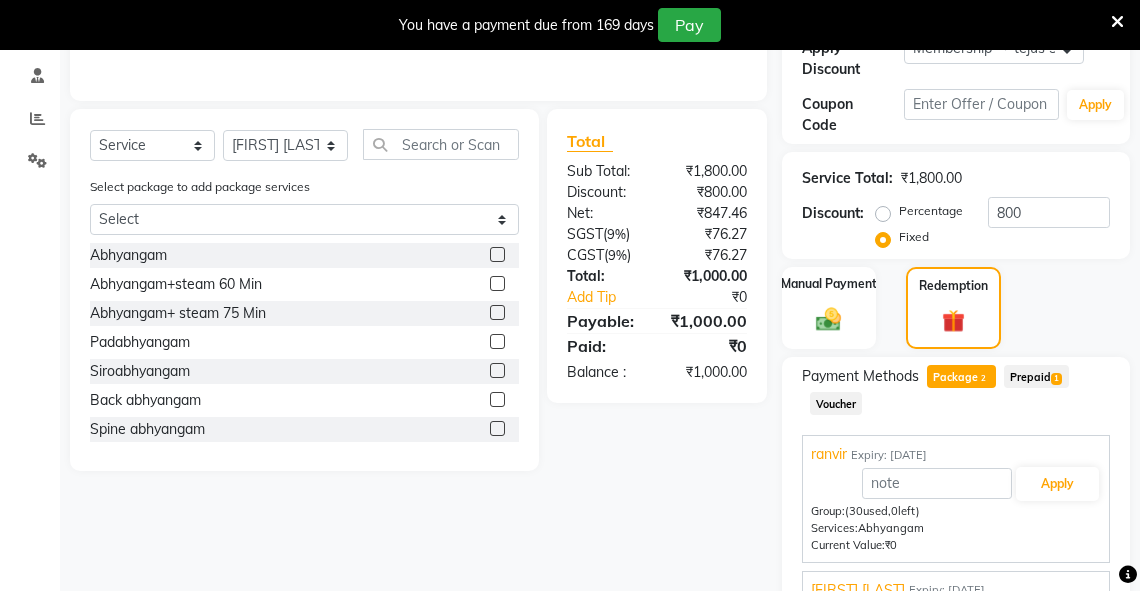 click on "Prepaid  1" 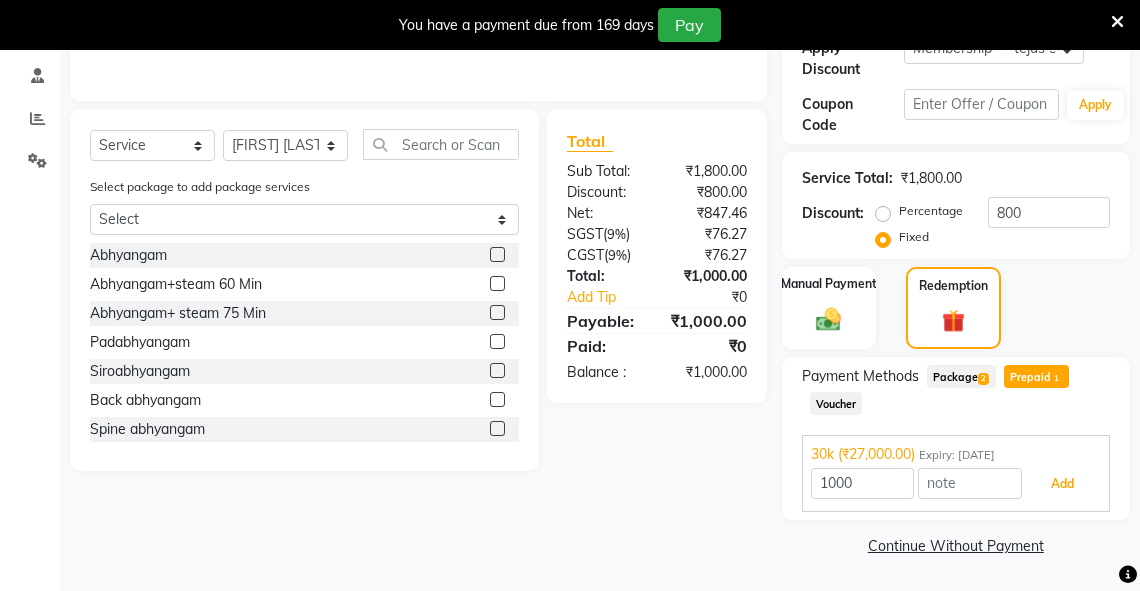 drag, startPoint x: 1063, startPoint y: 481, endPoint x: 1116, endPoint y: 463, distance: 55.97321 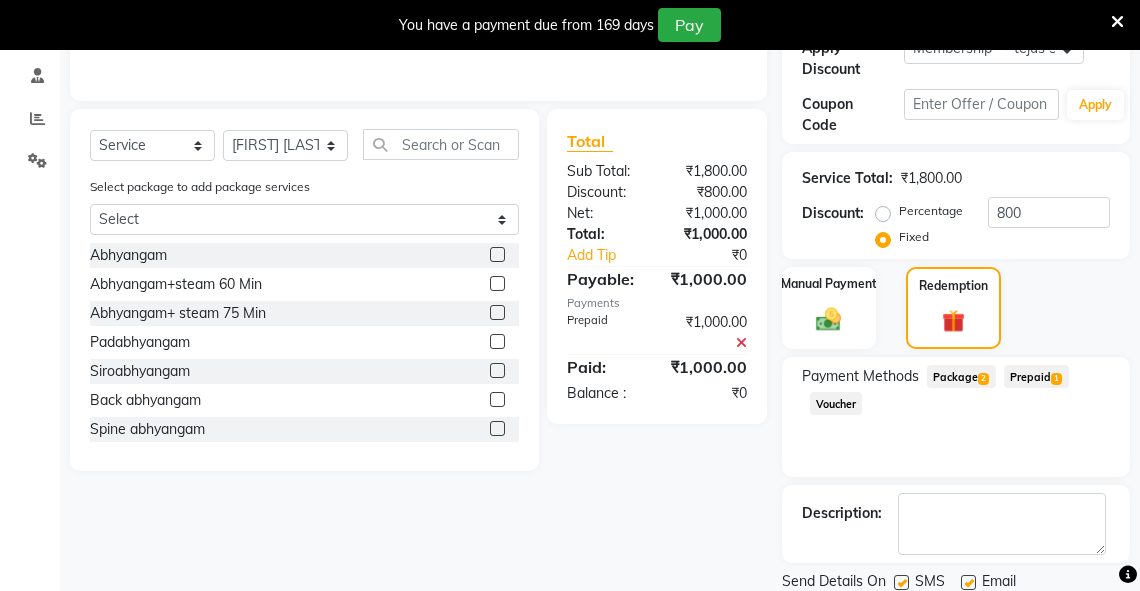 scroll, scrollTop: 485, scrollLeft: 0, axis: vertical 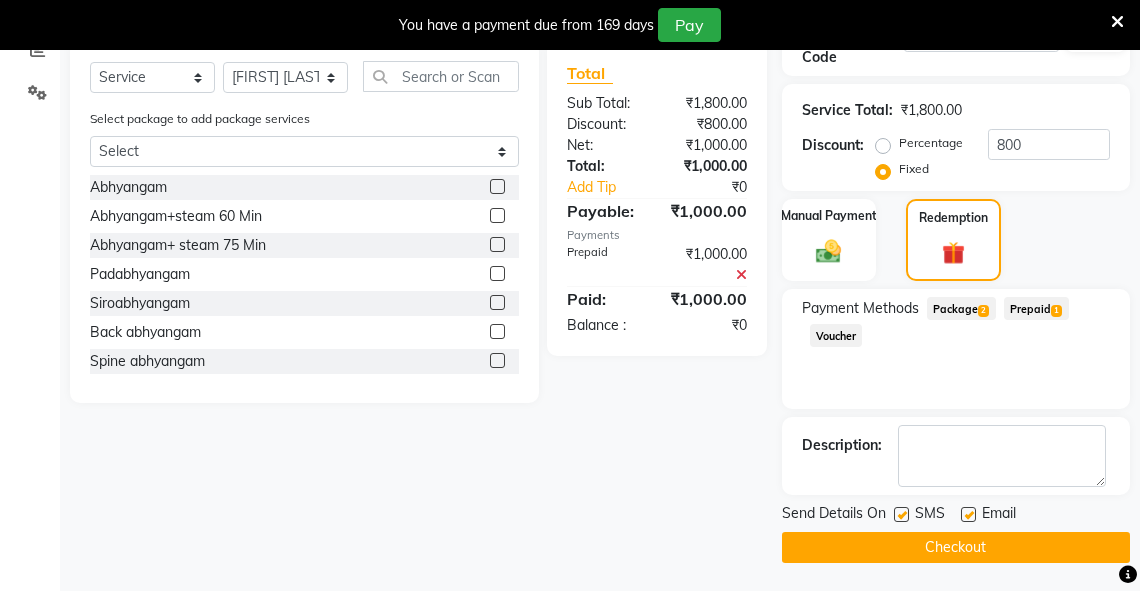 click on "Checkout" 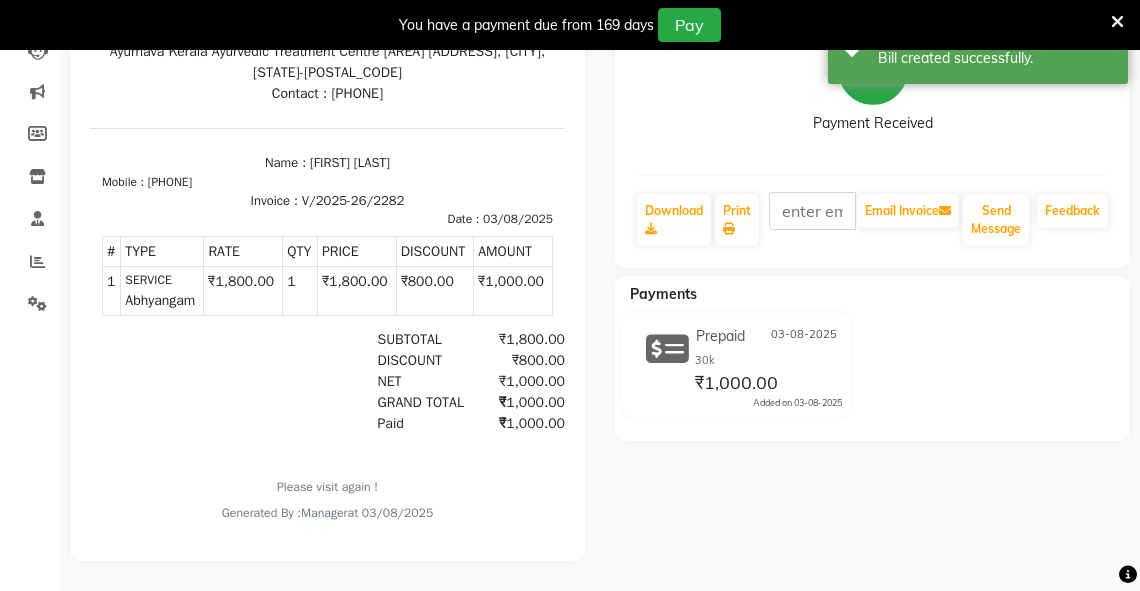 scroll, scrollTop: 0, scrollLeft: 0, axis: both 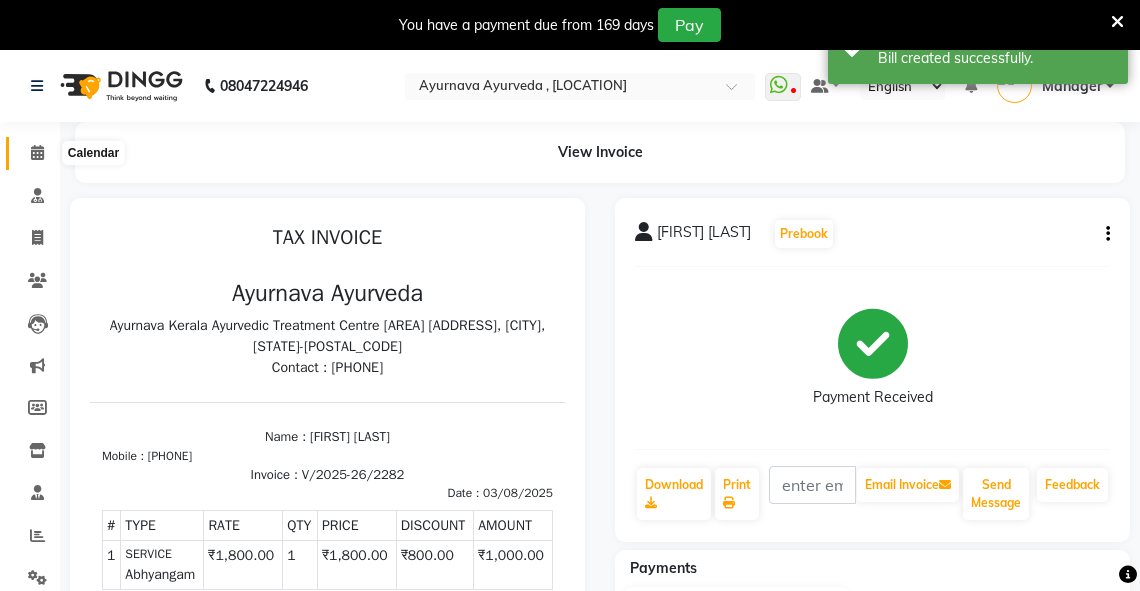 click 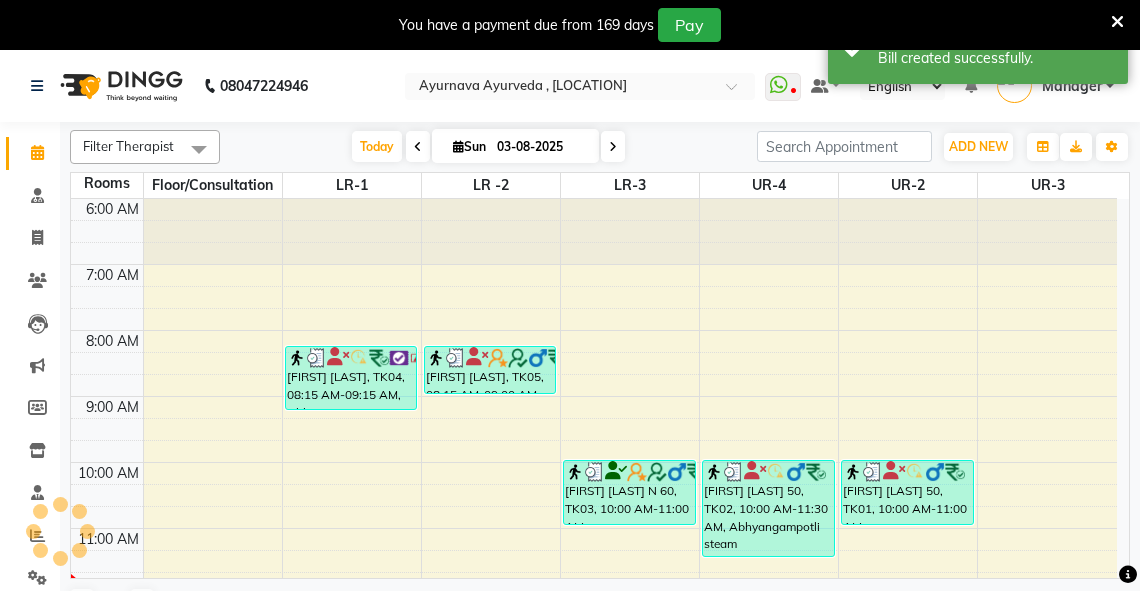 scroll, scrollTop: 0, scrollLeft: 0, axis: both 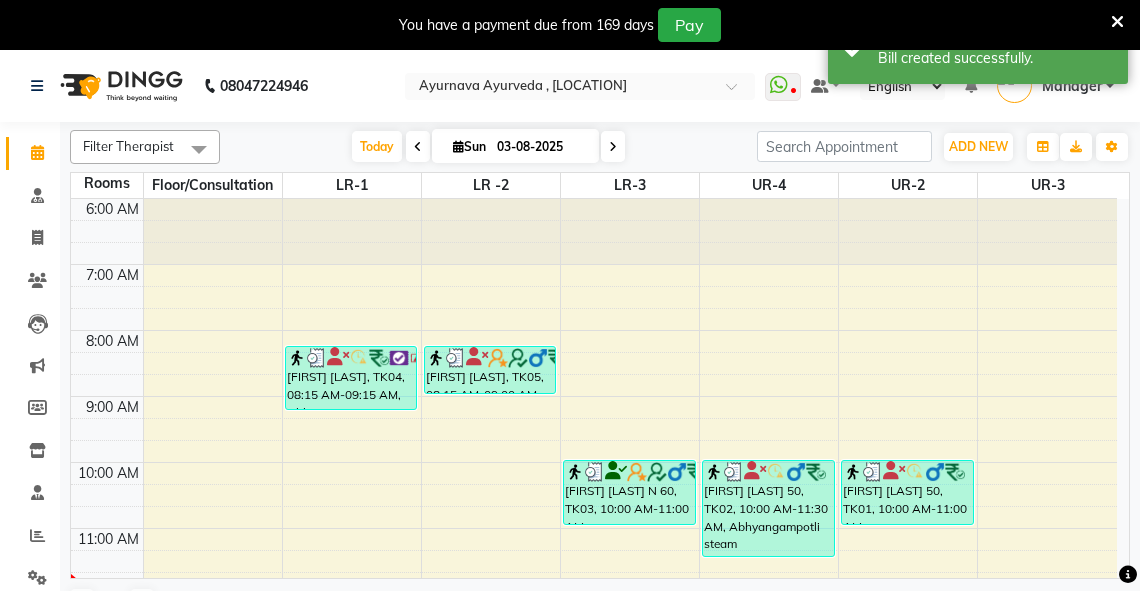 click at bounding box center (630, 385) 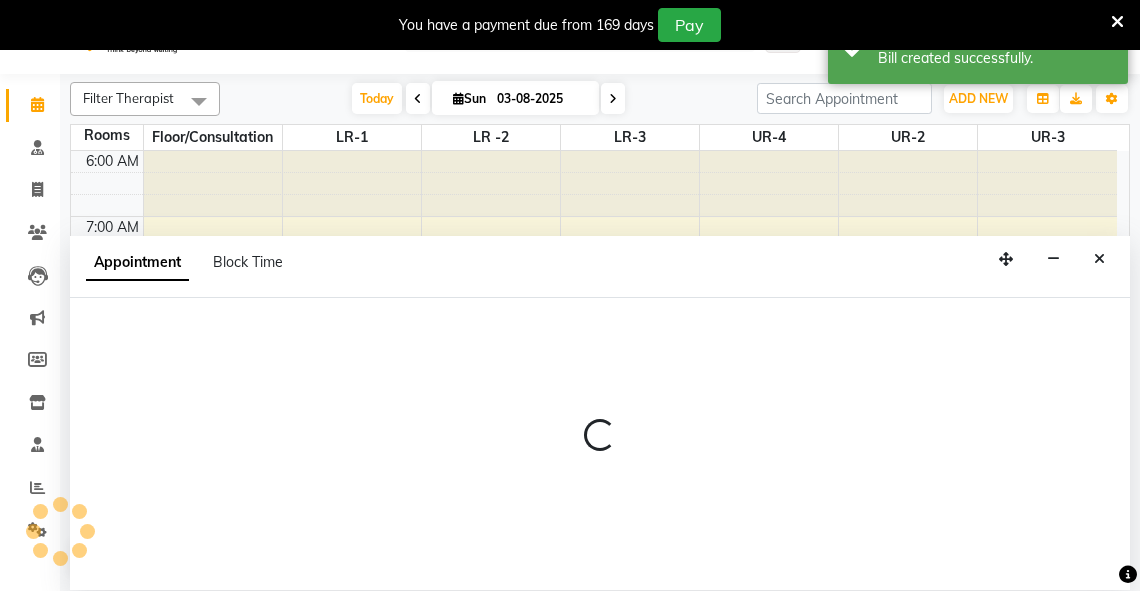 select on "tentative" 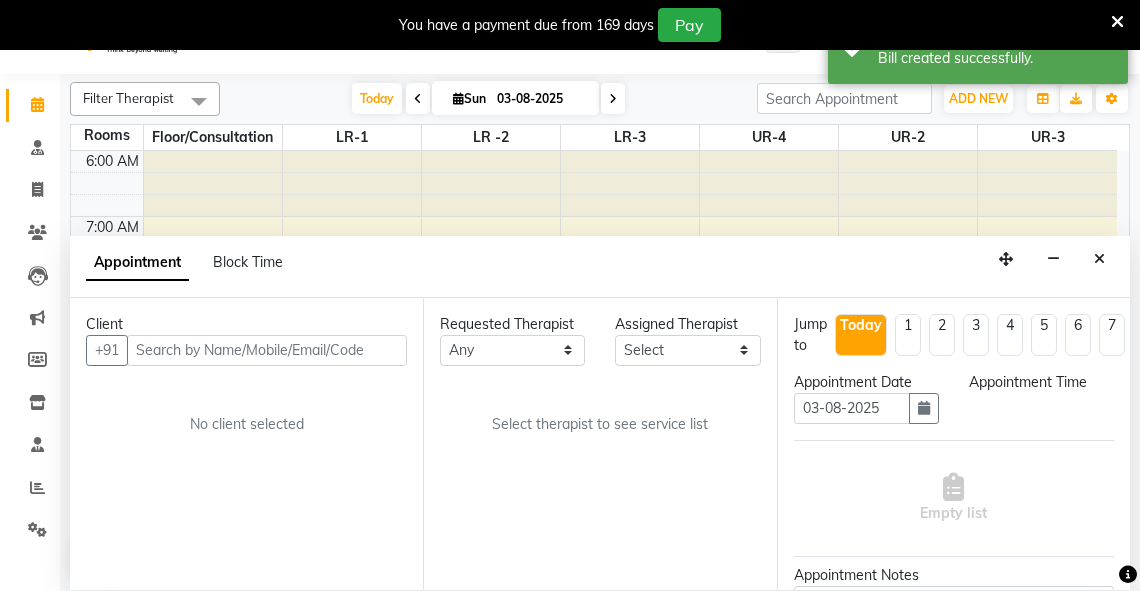 scroll, scrollTop: 50, scrollLeft: 0, axis: vertical 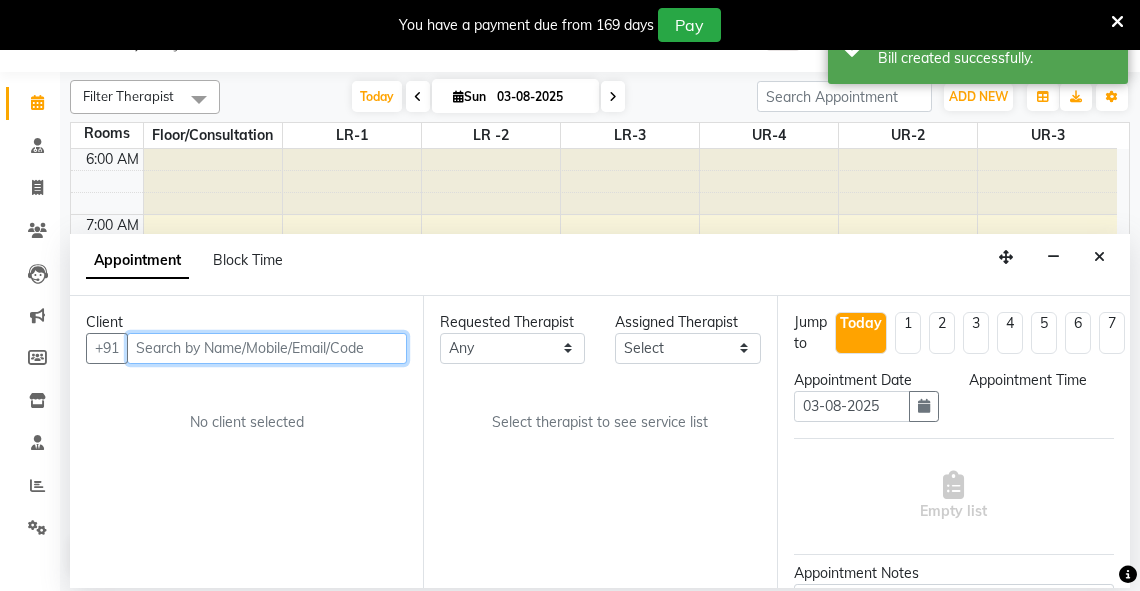 select on "495" 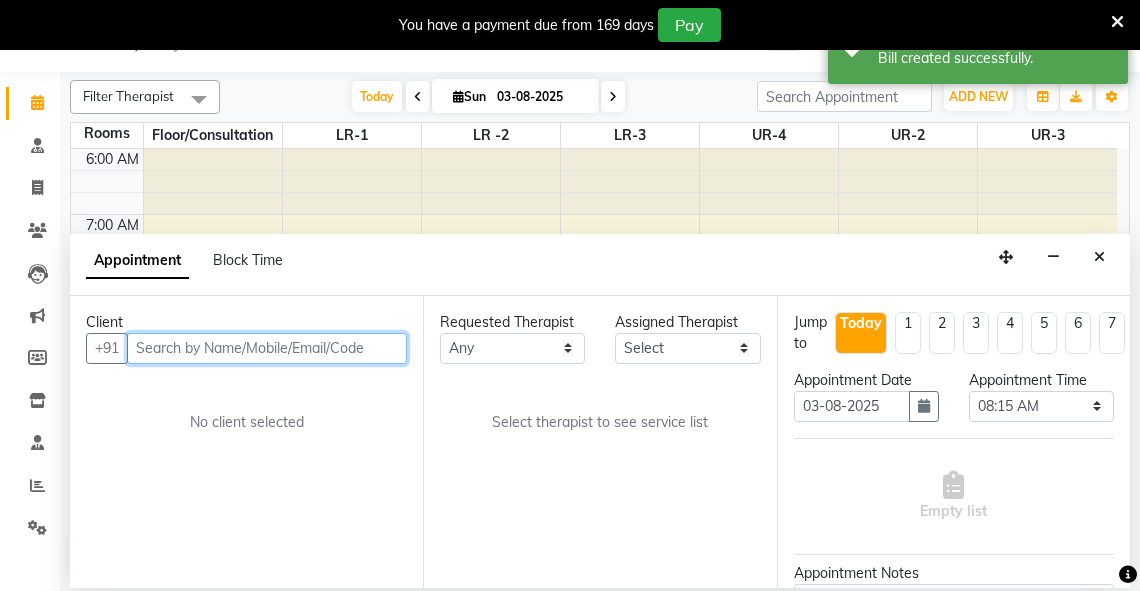 click at bounding box center (267, 348) 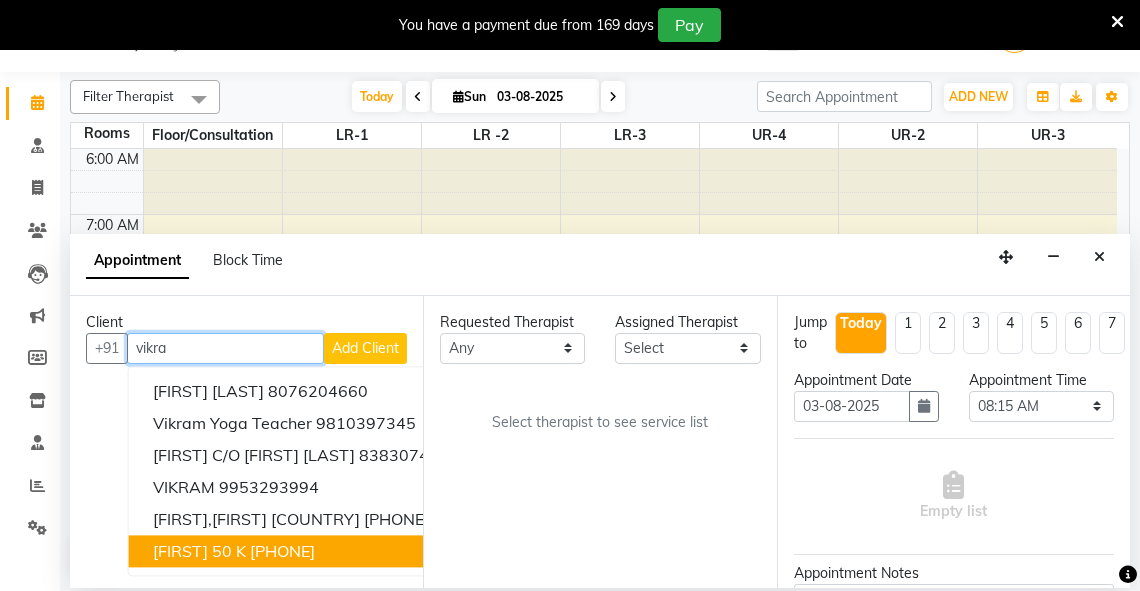 drag, startPoint x: 285, startPoint y: 541, endPoint x: 535, endPoint y: 454, distance: 264.7055 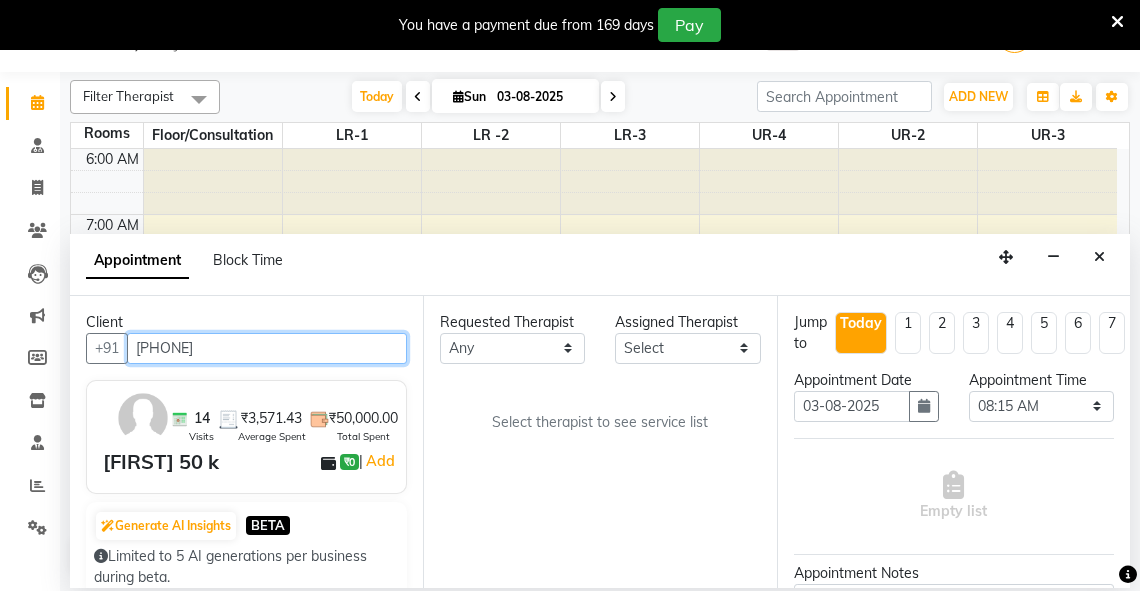type on "8275261148" 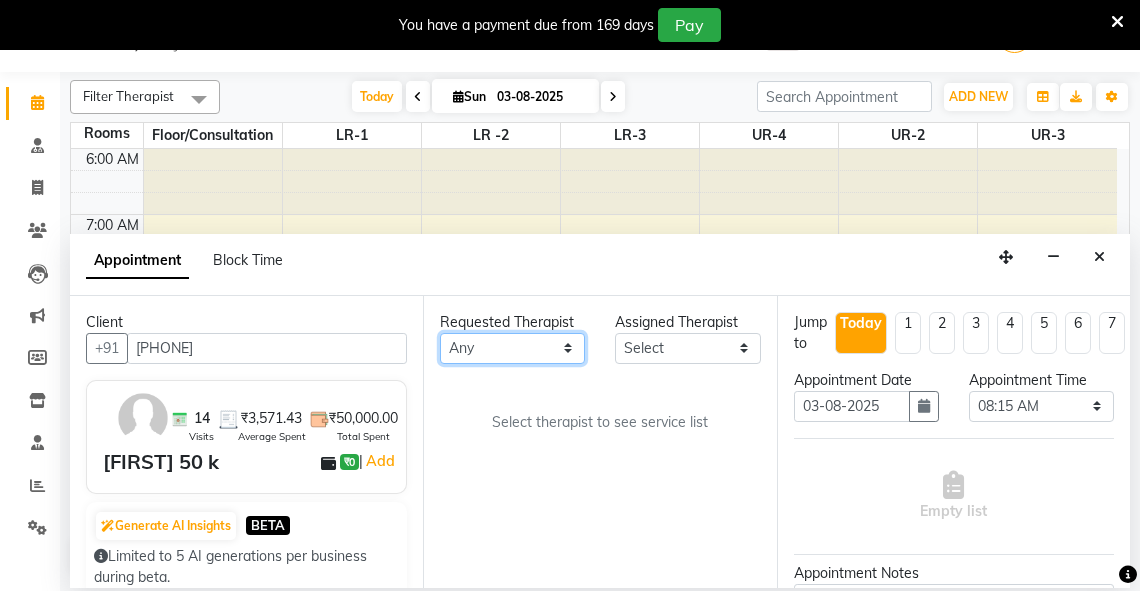 click on "Any Adarsh Akshaya V Aleena Thankachan Anakha A K Anaswara N anusha  Dhaneesha Dr JIJI K P elizabeth gopika Guddu Maurya JISHNU maneesha a Manoj K M OTHER BRANCH Sardinia Shyamjith Vineeth Vijayan vishnu priya yadhu" at bounding box center (512, 348) 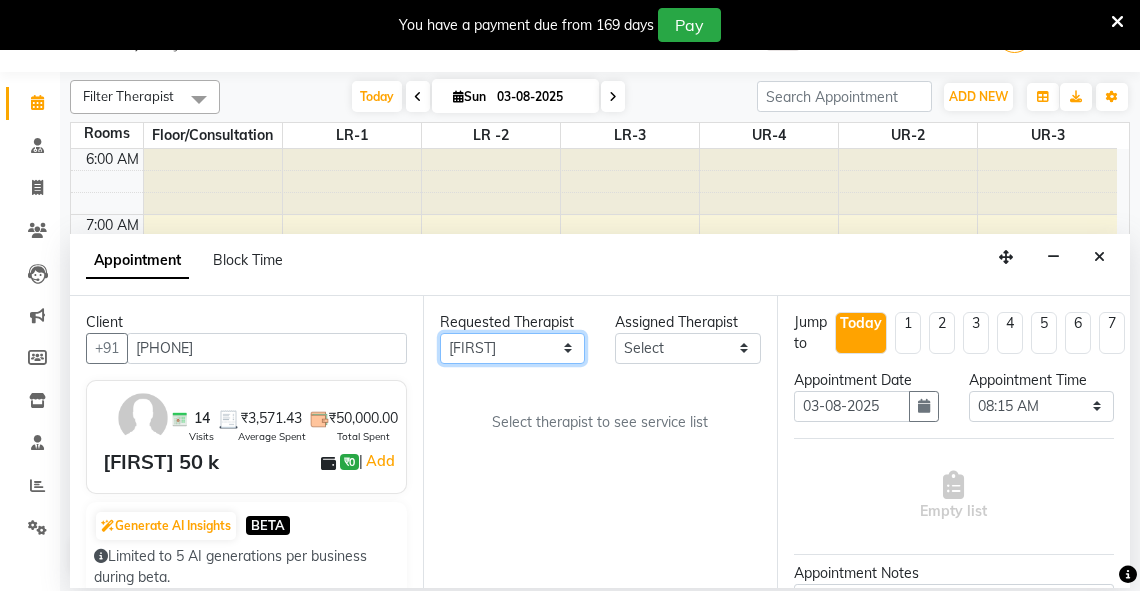 click on "Any Adarsh Akshaya V Aleena Thankachan Anakha A K Anaswara N anusha  Dhaneesha Dr JIJI K P elizabeth gopika Guddu Maurya JISHNU maneesha a Manoj K M OTHER BRANCH Sardinia Shyamjith Vineeth Vijayan vishnu priya yadhu" at bounding box center [512, 348] 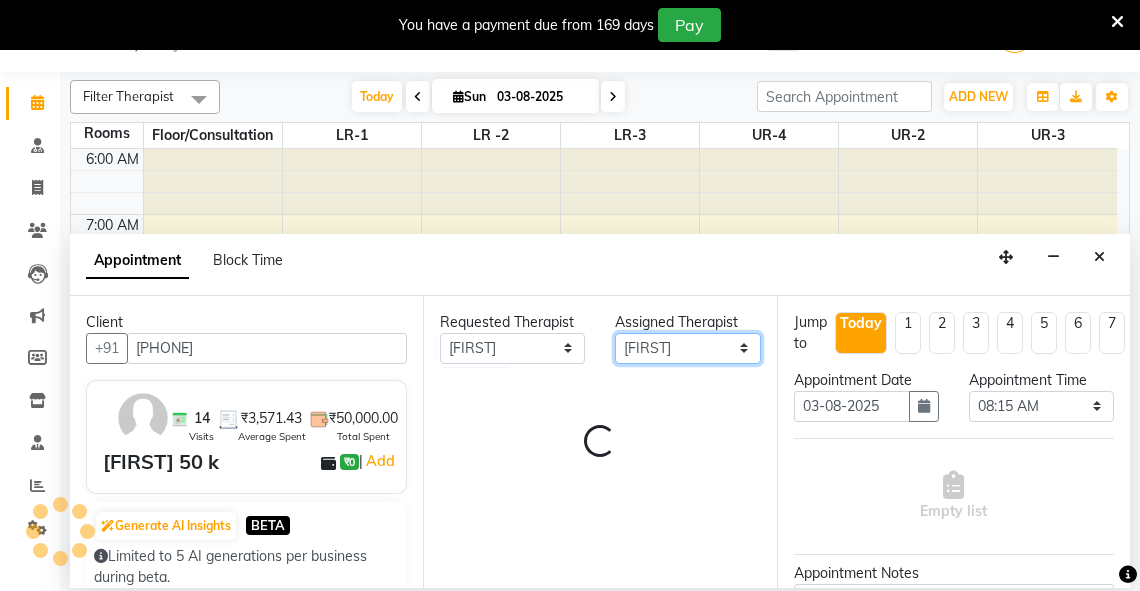 click on "Select Adarsh Akshaya V Aleena Thankachan Anakha A K Anaswara N anusha  Dhaneesha Dr JIJI K P elizabeth gopika Guddu Maurya JISHNU maneesha a Manoj K M OTHER BRANCH Sardinia Shyamjith Vineeth Vijayan vishnu priya yadhu" at bounding box center (687, 348) 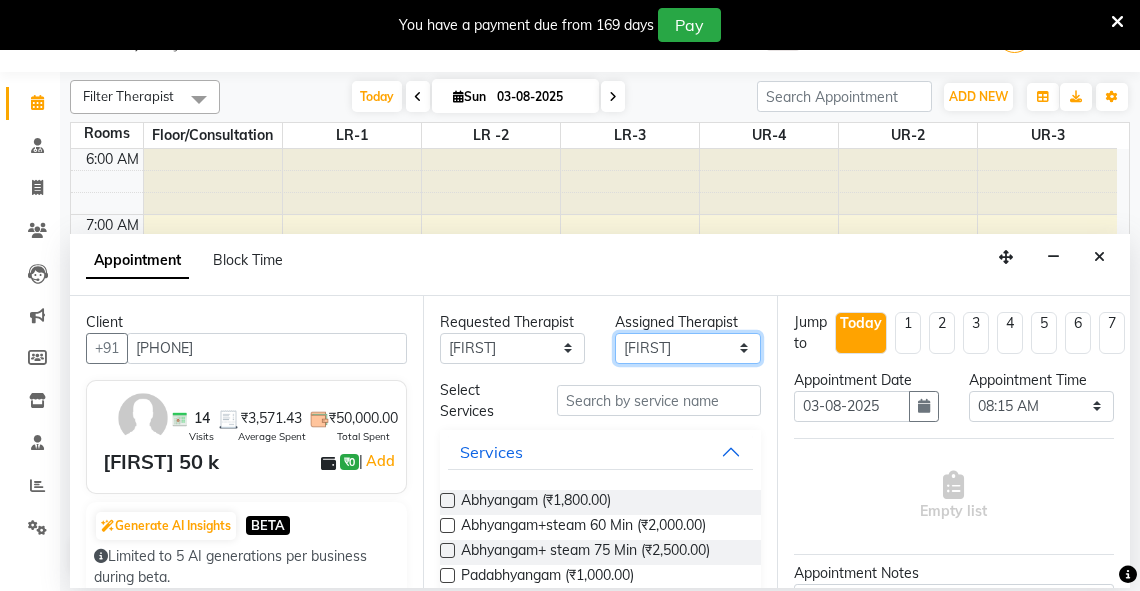 click on "Select Adarsh Akshaya V Aleena Thankachan Anakha A K Anaswara N anusha  Dhaneesha Dr JIJI K P elizabeth gopika Guddu Maurya JISHNU maneesha a Manoj K M OTHER BRANCH Sardinia Shyamjith Vineeth Vijayan vishnu priya yadhu" at bounding box center [687, 348] 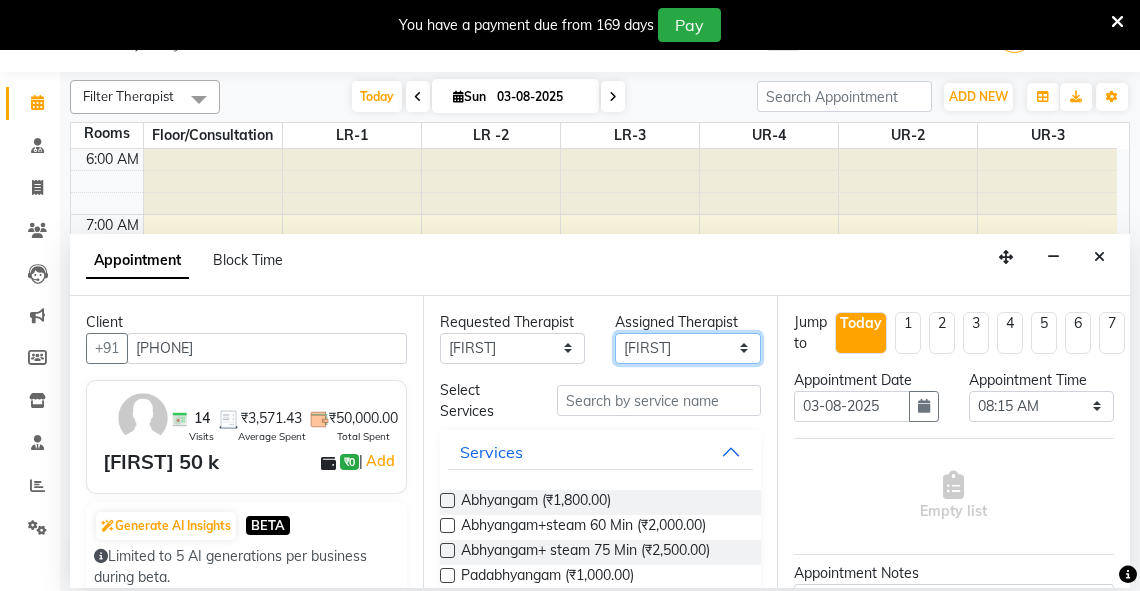 click on "Select Adarsh Akshaya V Aleena Thankachan Anakha A K Anaswara N anusha  Dhaneesha Dr JIJI K P elizabeth gopika Guddu Maurya JISHNU maneesha a Manoj K M OTHER BRANCH Sardinia Shyamjith Vineeth Vijayan vishnu priya yadhu" at bounding box center (687, 348) 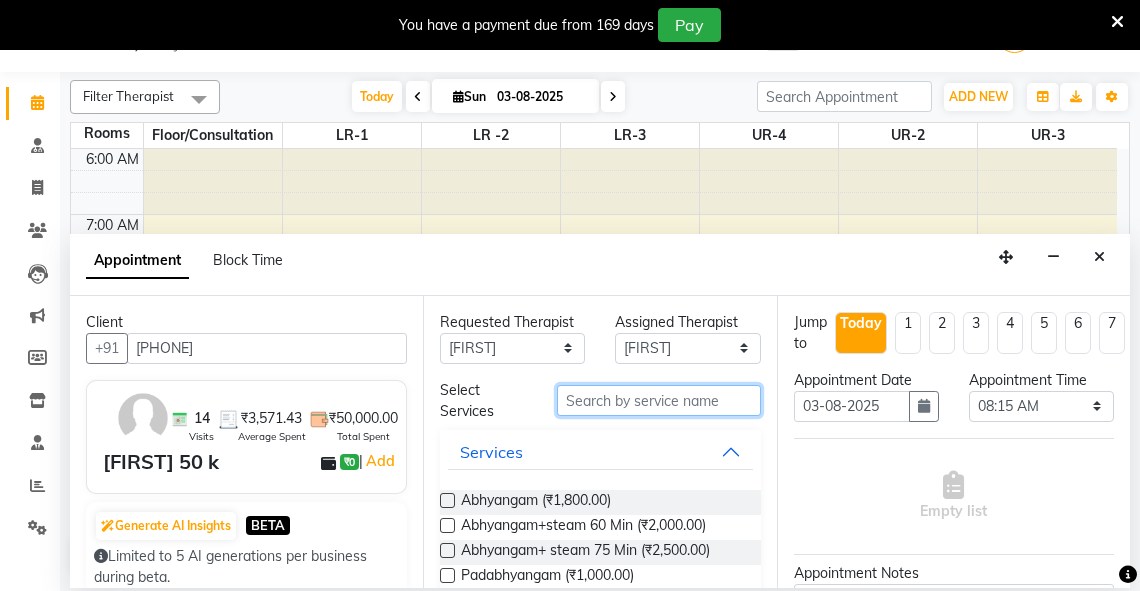 click at bounding box center (659, 400) 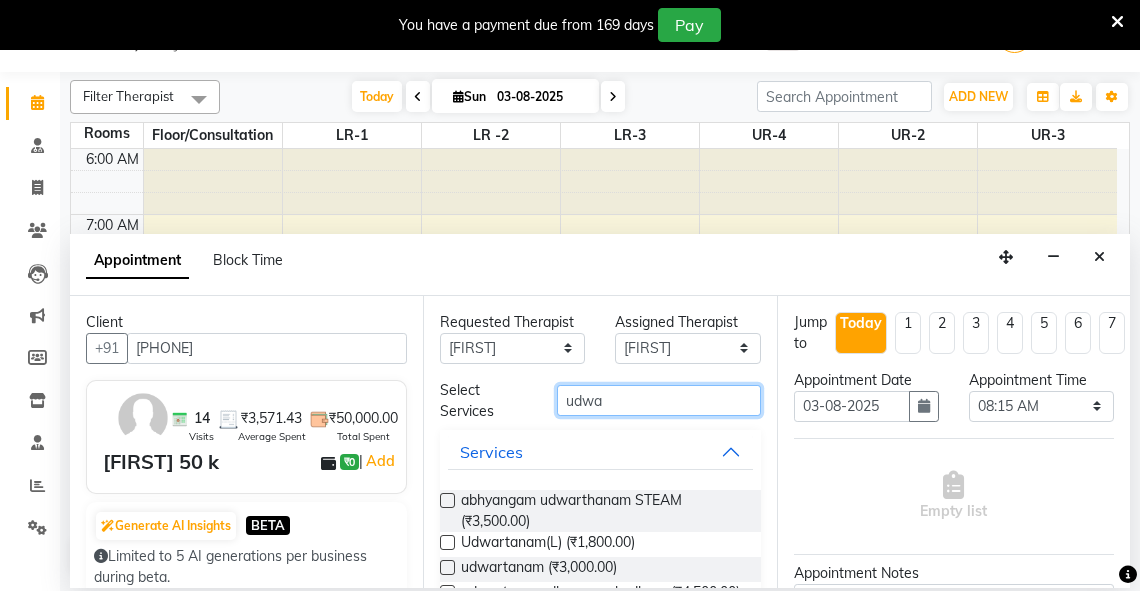 type on "udwa" 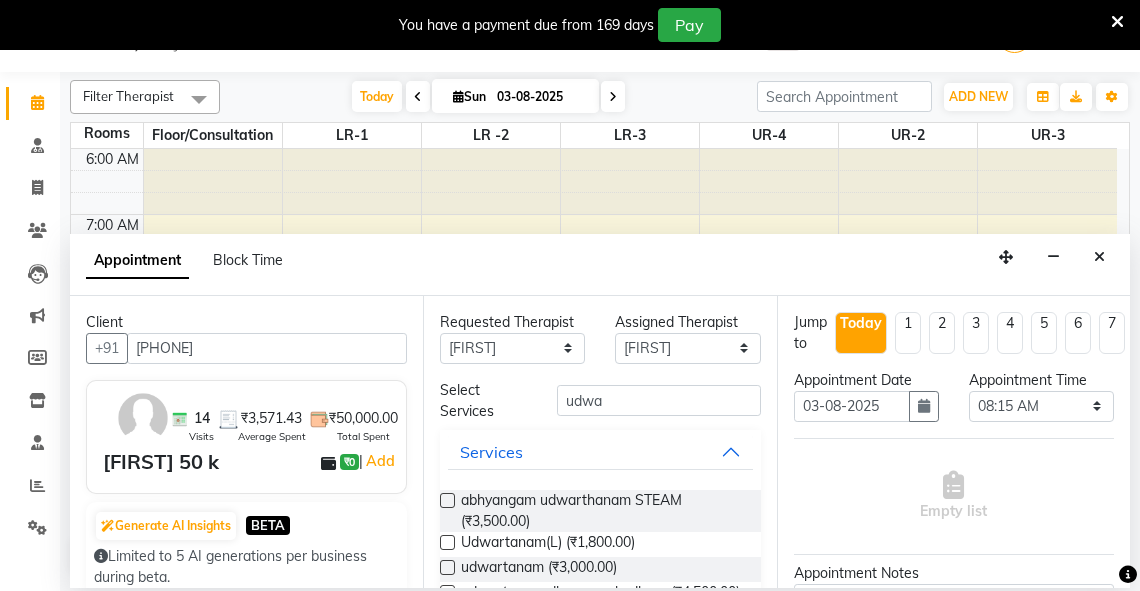 click at bounding box center (447, 500) 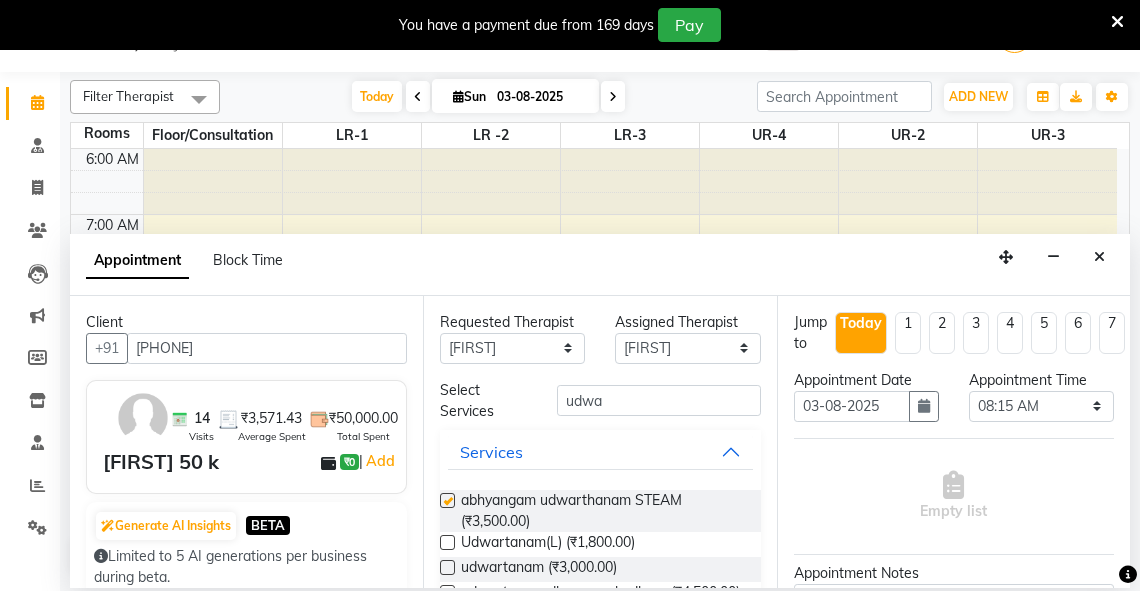select on "2649" 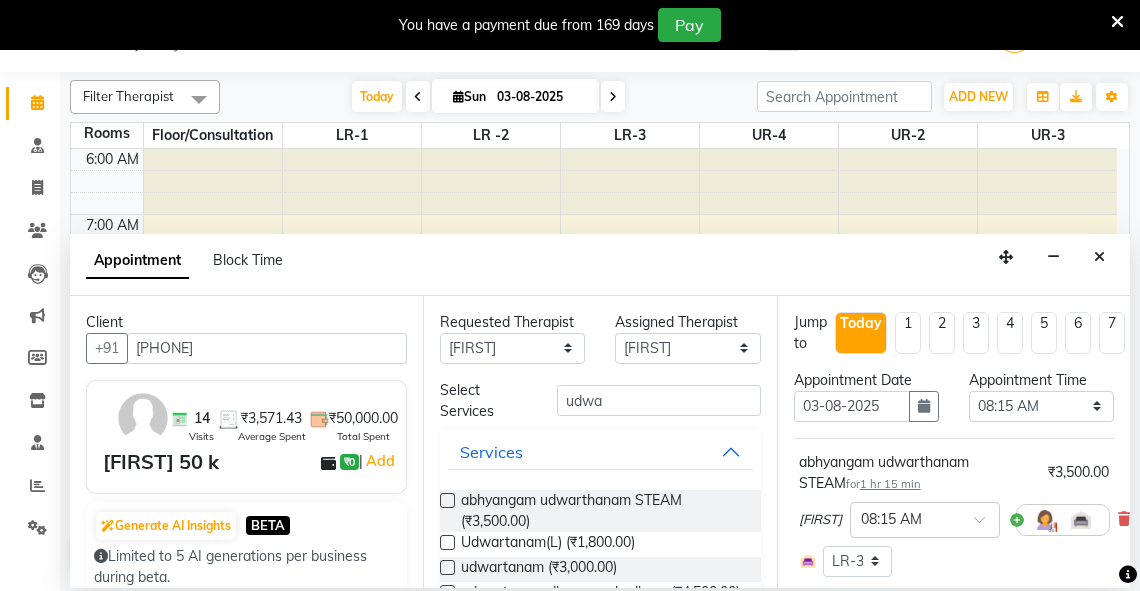 checkbox on "false" 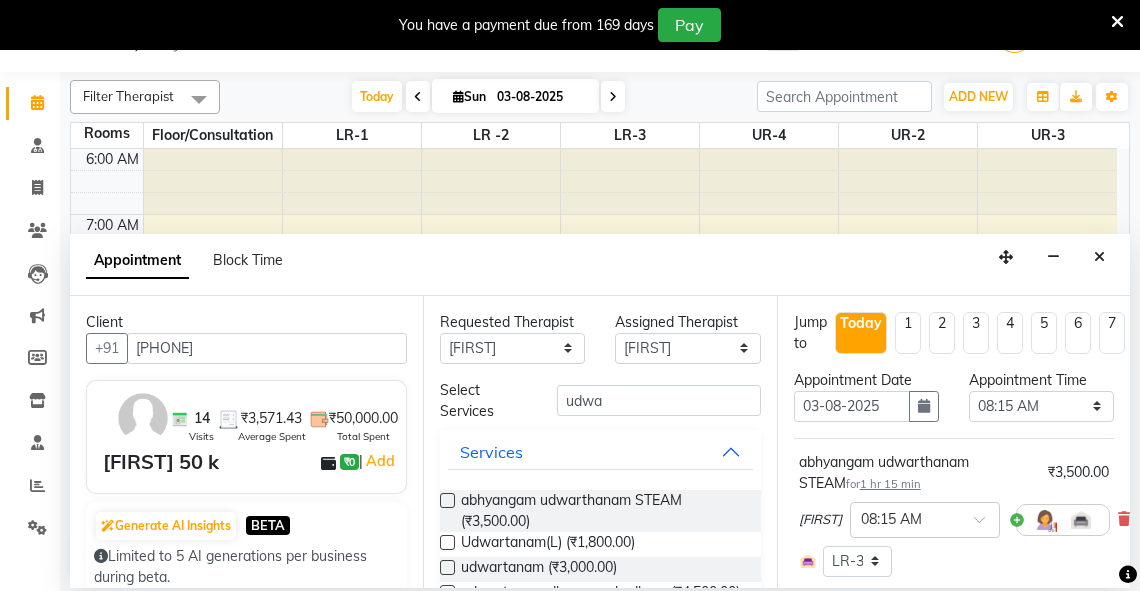 scroll, scrollTop: 334, scrollLeft: 0, axis: vertical 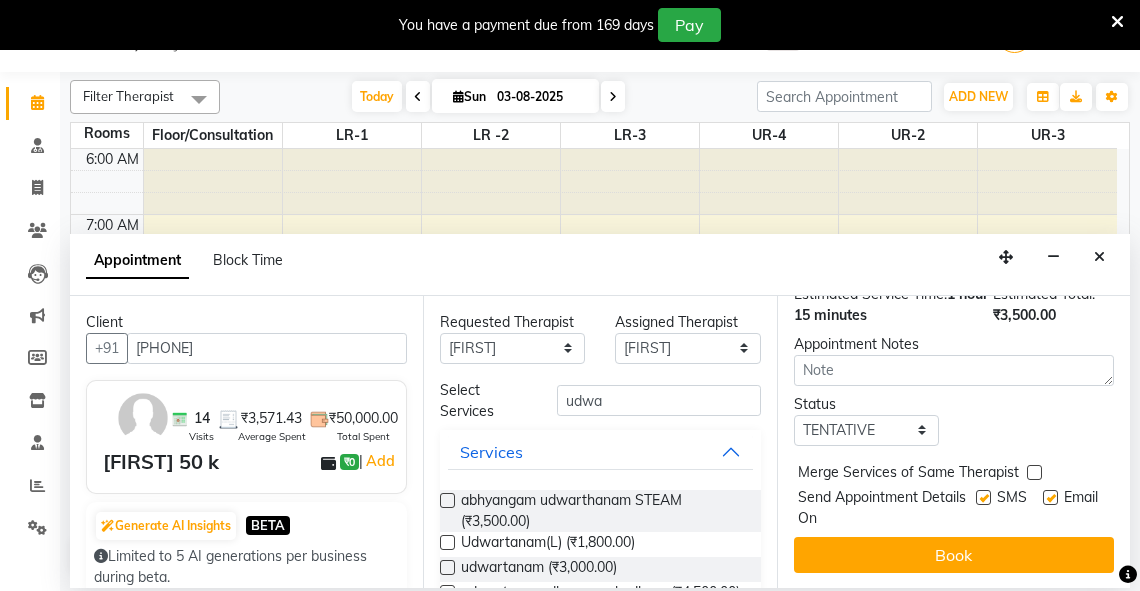 click on "Book" at bounding box center [954, 555] 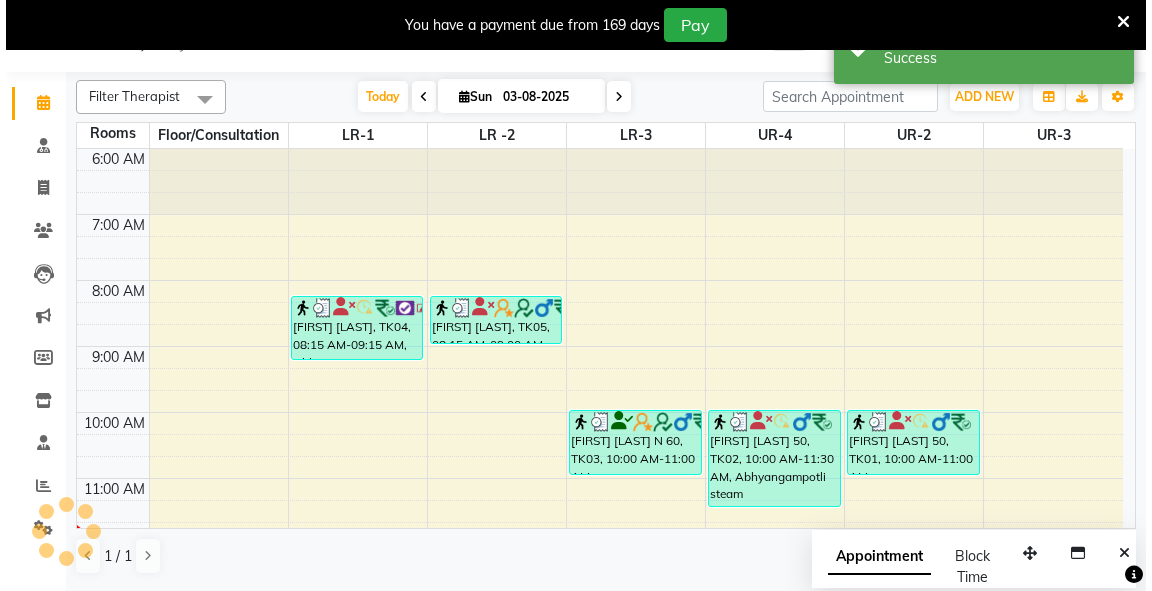 scroll, scrollTop: 0, scrollLeft: 0, axis: both 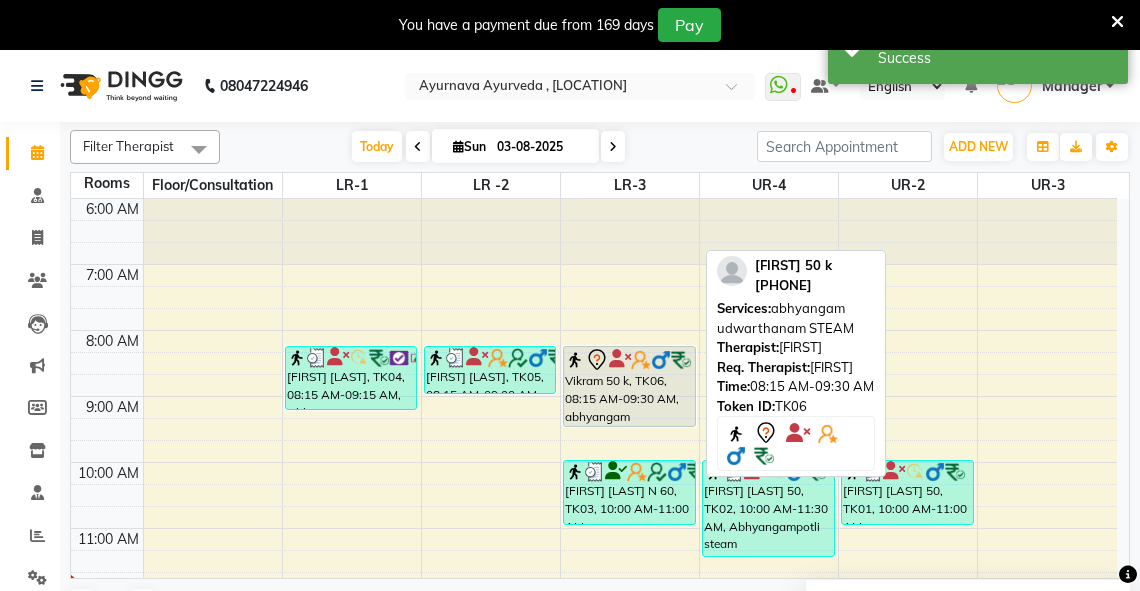 click on "Vikram 50 k, TK06, 08:15 AM-09:30 AM, abhyangam udwarthanam STEAM" at bounding box center [629, 386] 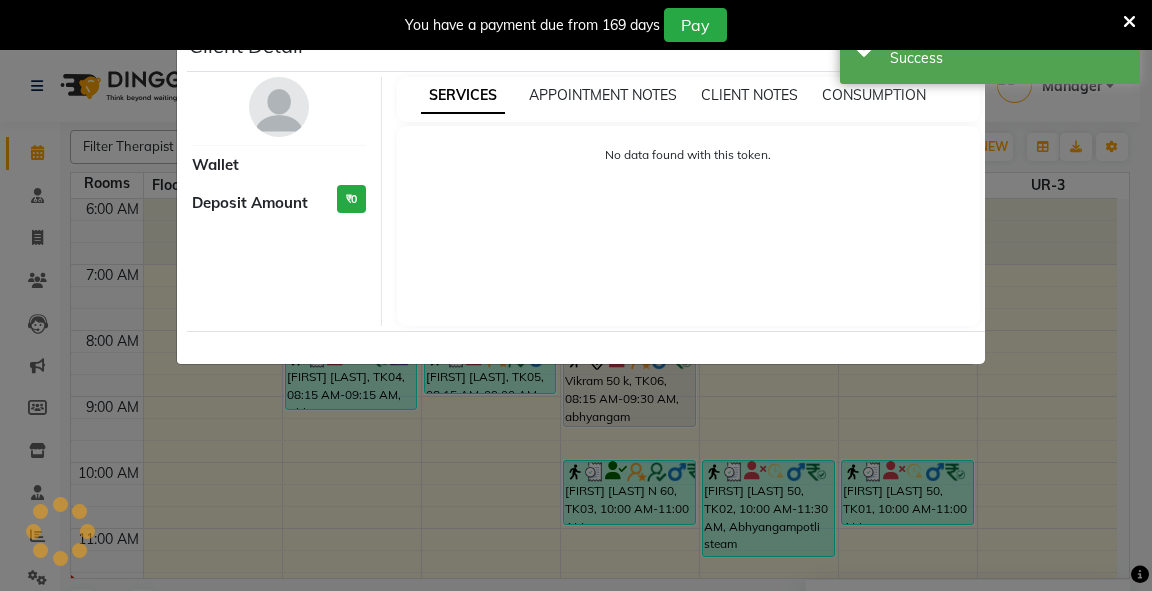 select on "7" 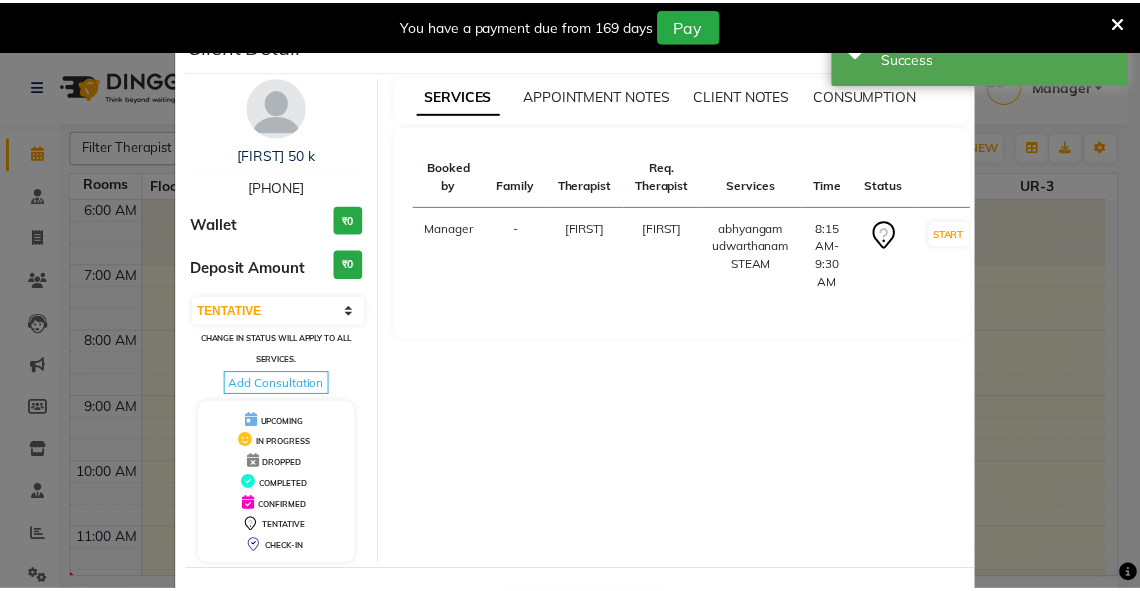 scroll, scrollTop: 78, scrollLeft: 0, axis: vertical 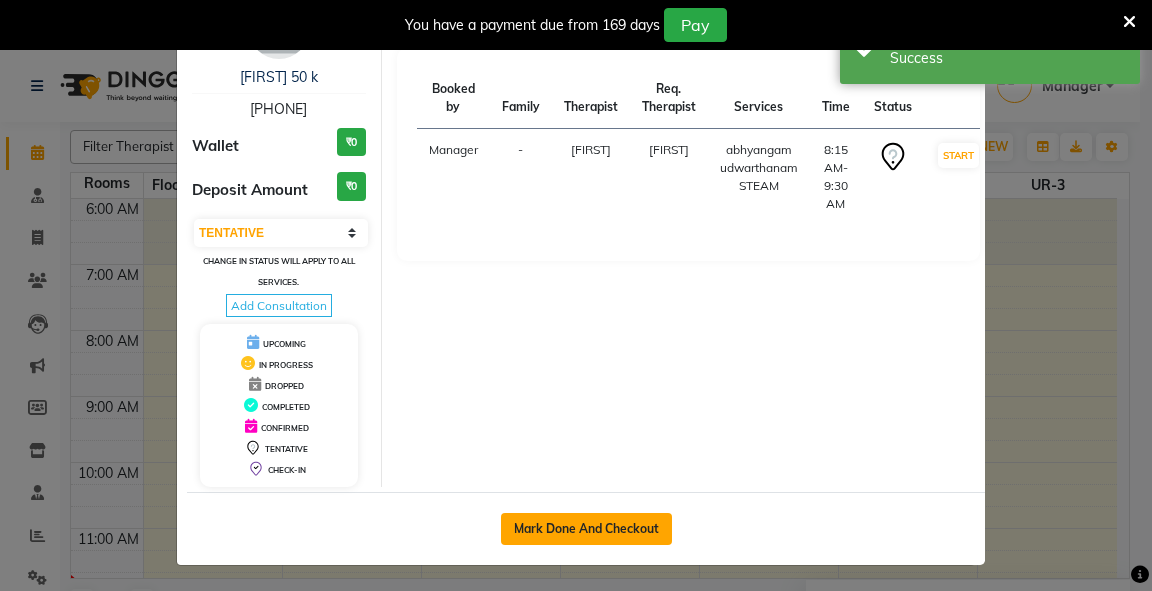 click on "Mark Done And Checkout" 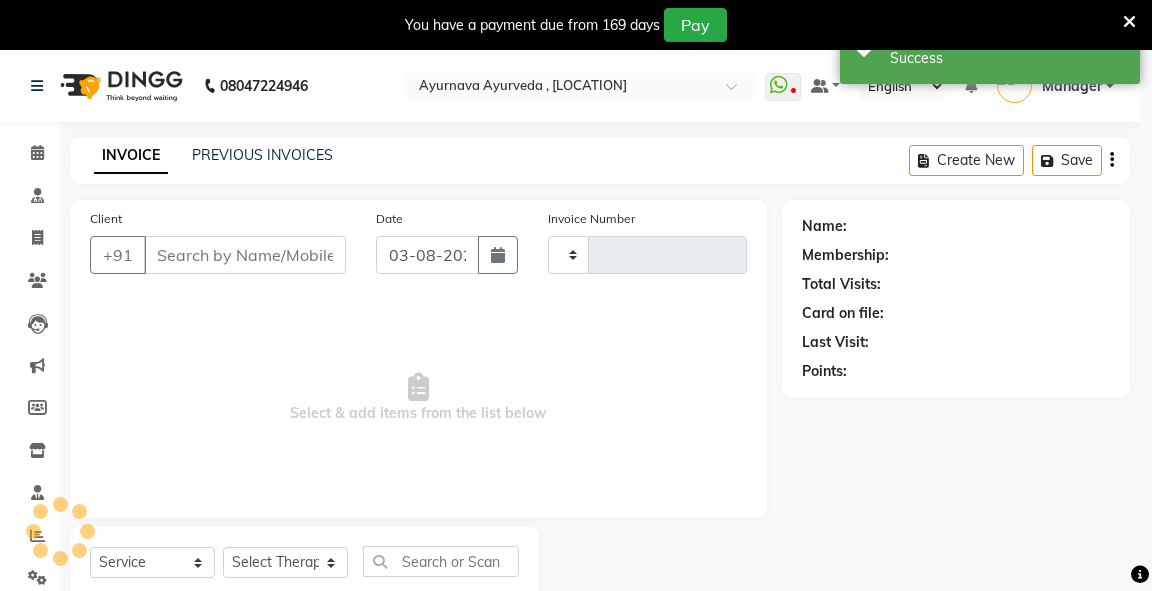type on "2283" 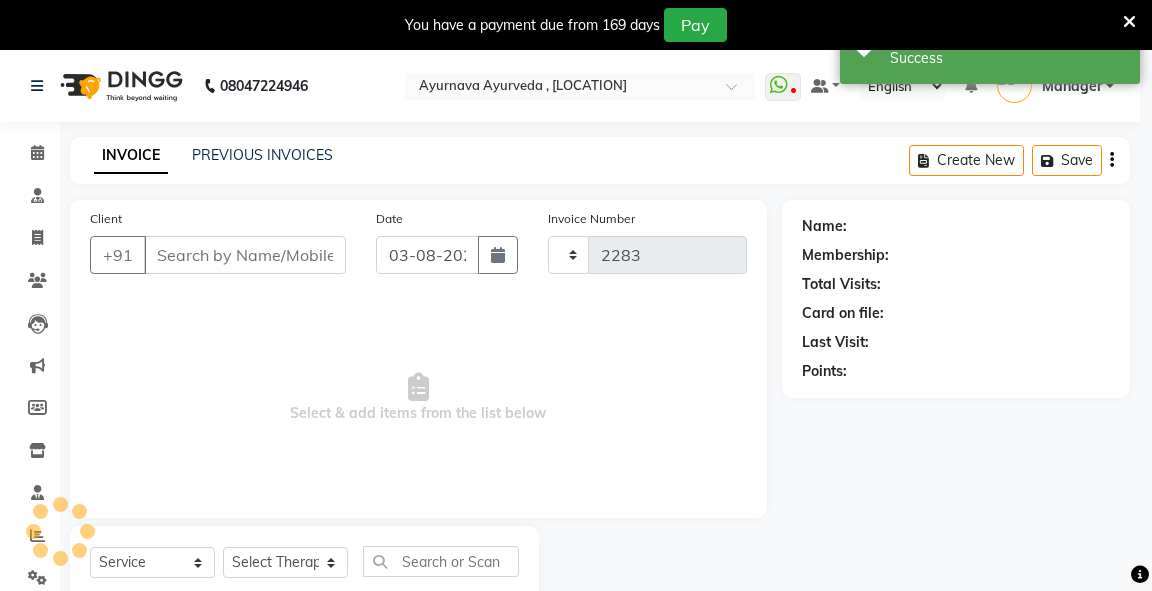 select on "5571" 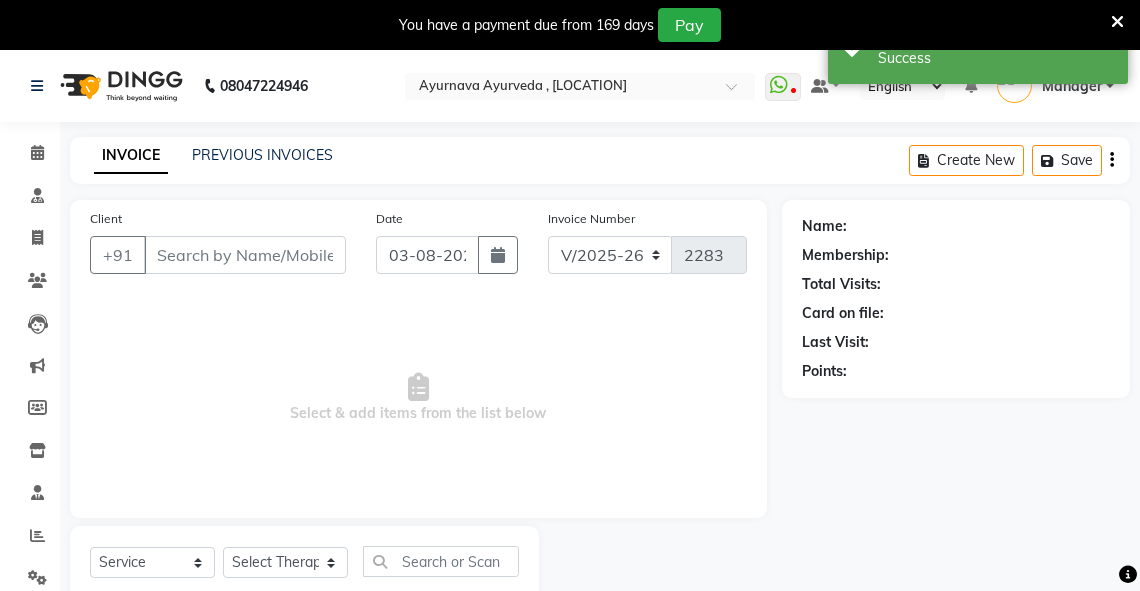 type on "8275261148" 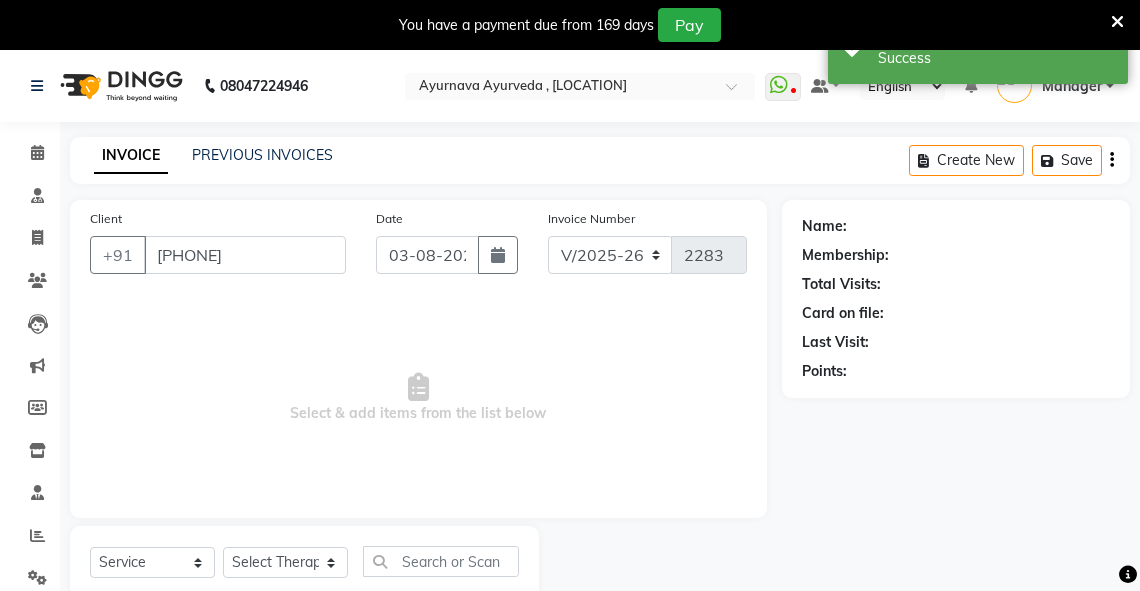 select on "48502" 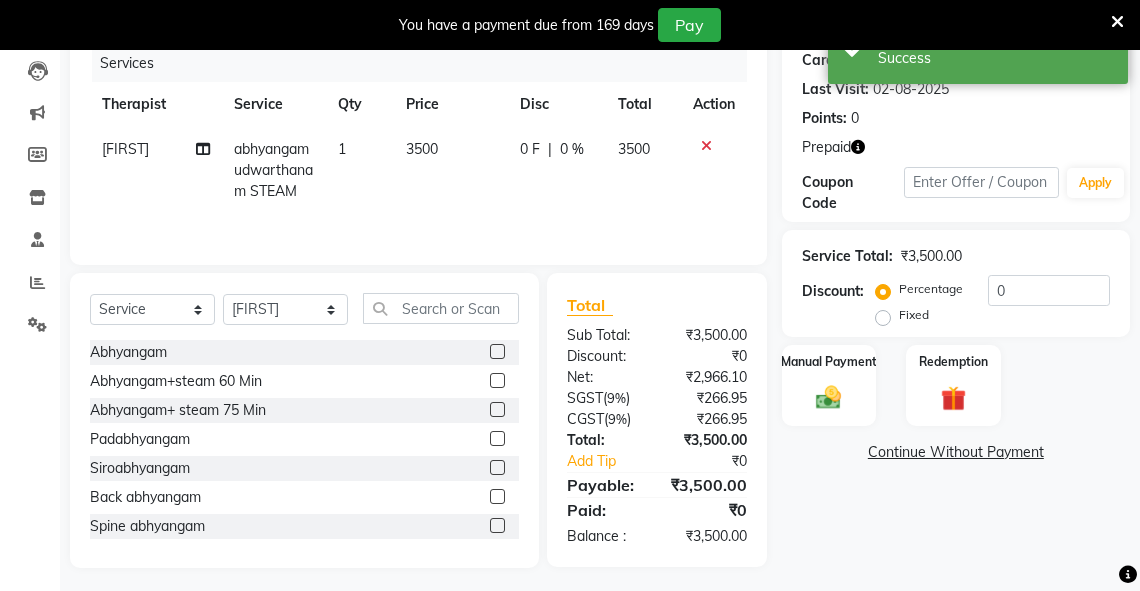 scroll, scrollTop: 258, scrollLeft: 0, axis: vertical 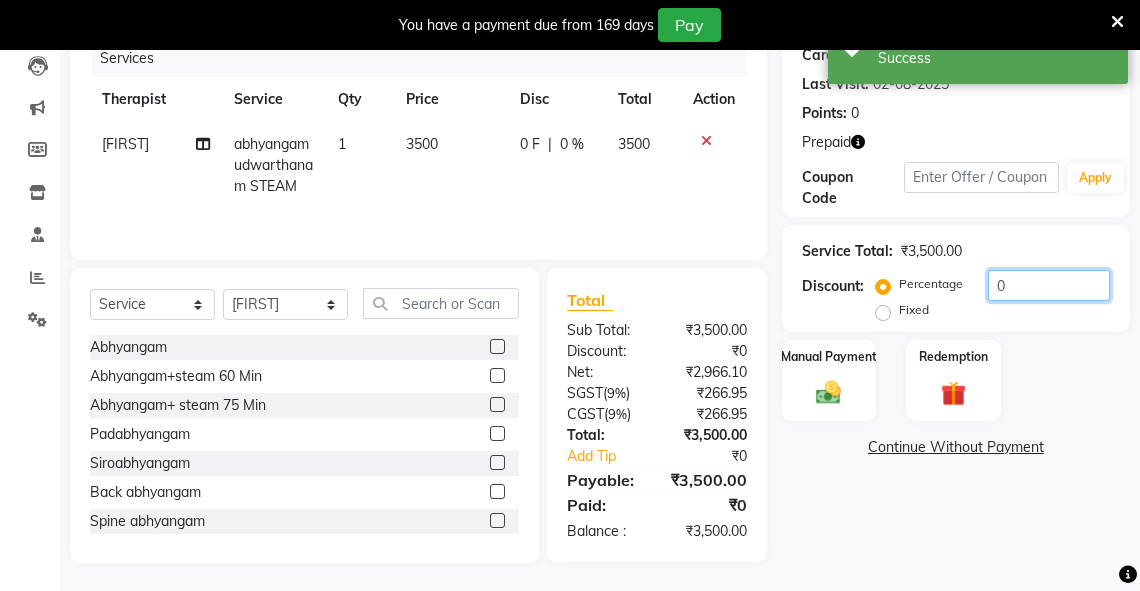 drag, startPoint x: 1036, startPoint y: 287, endPoint x: 915, endPoint y: 306, distance: 122.48265 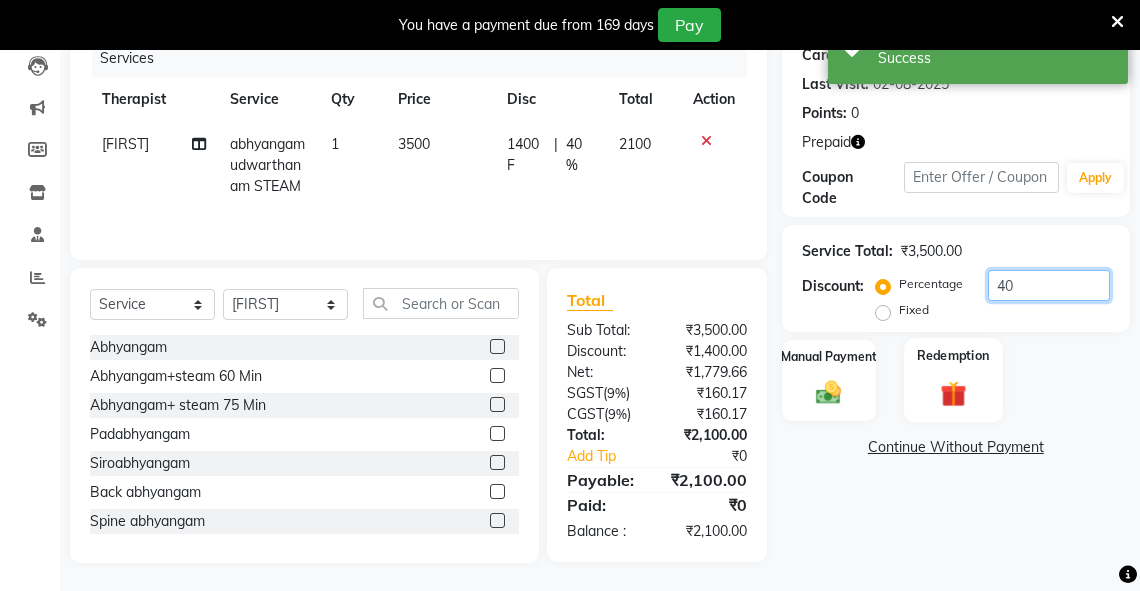 type on "40" 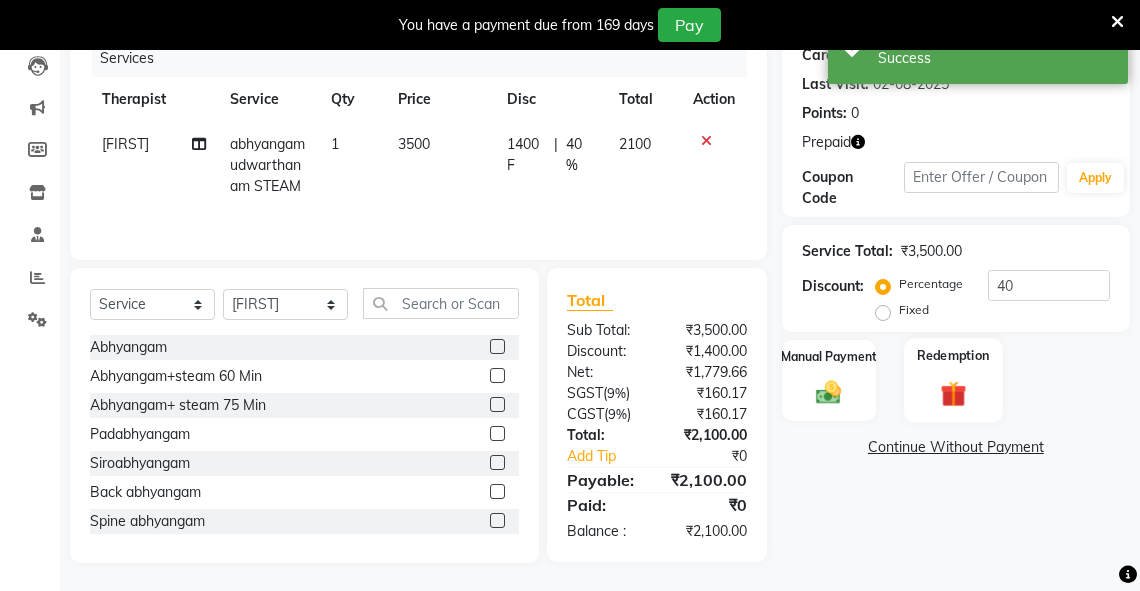 click 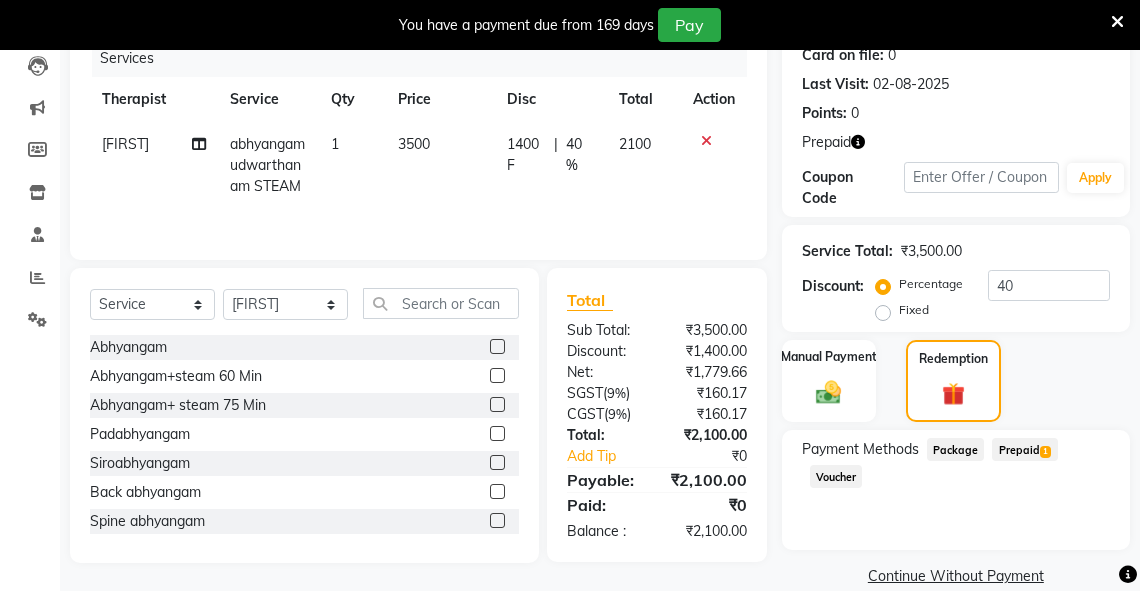 click on "Prepaid  1" 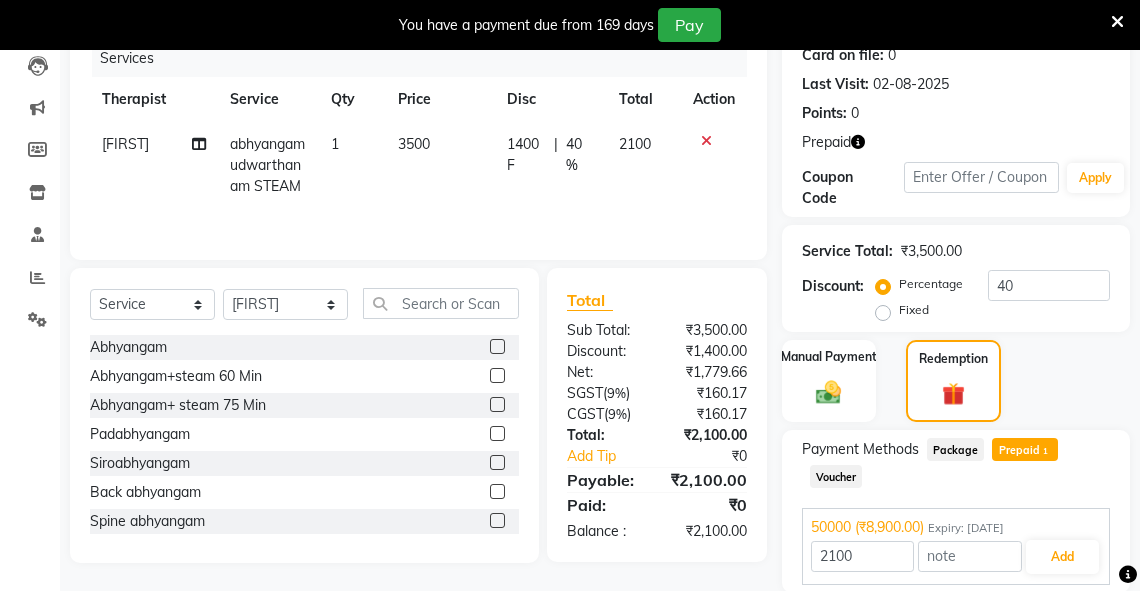 scroll, scrollTop: 331, scrollLeft: 0, axis: vertical 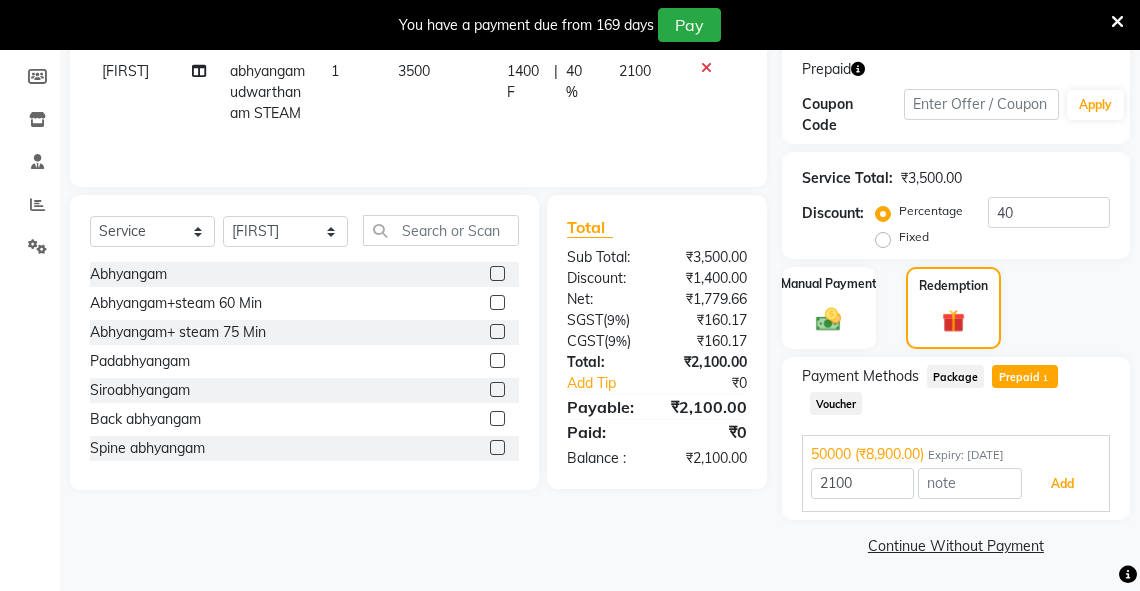 drag, startPoint x: 1068, startPoint y: 480, endPoint x: 1151, endPoint y: 443, distance: 90.873535 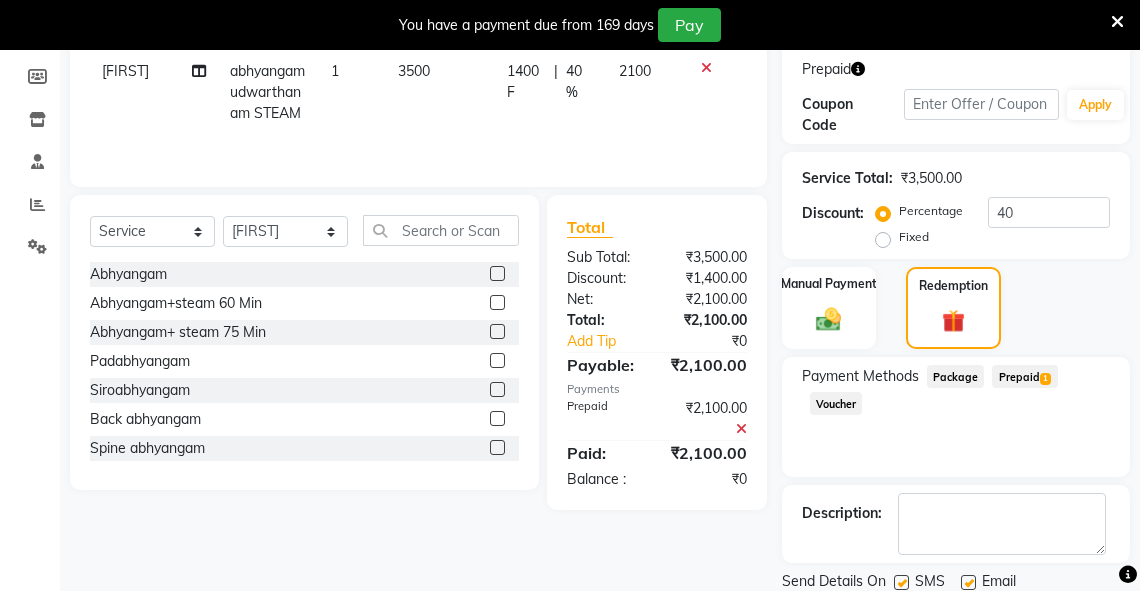 scroll, scrollTop: 399, scrollLeft: 0, axis: vertical 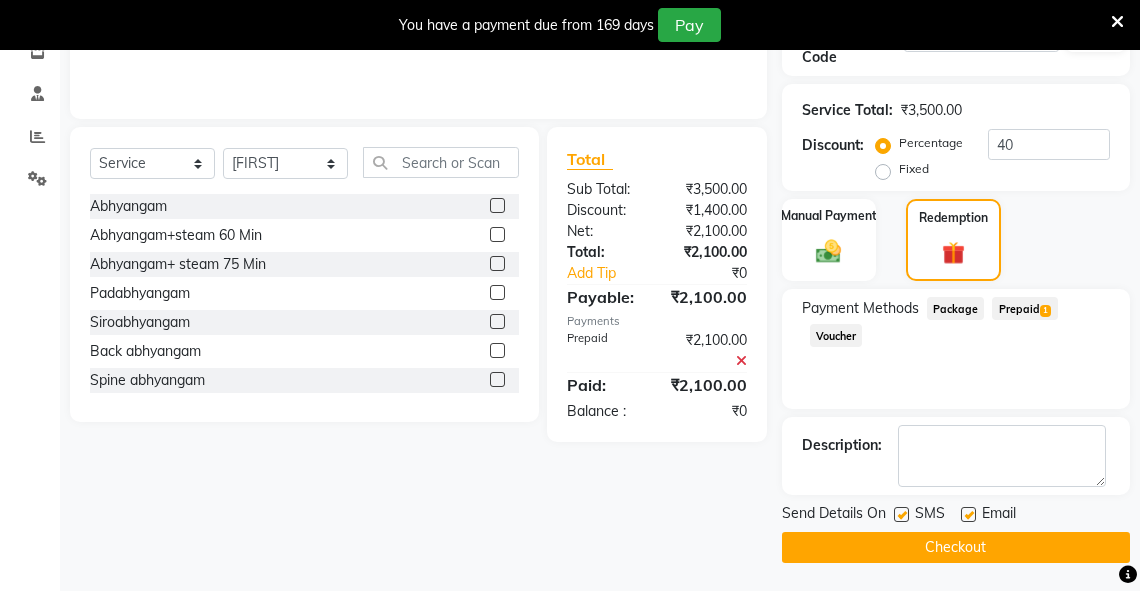 click on "Checkout" 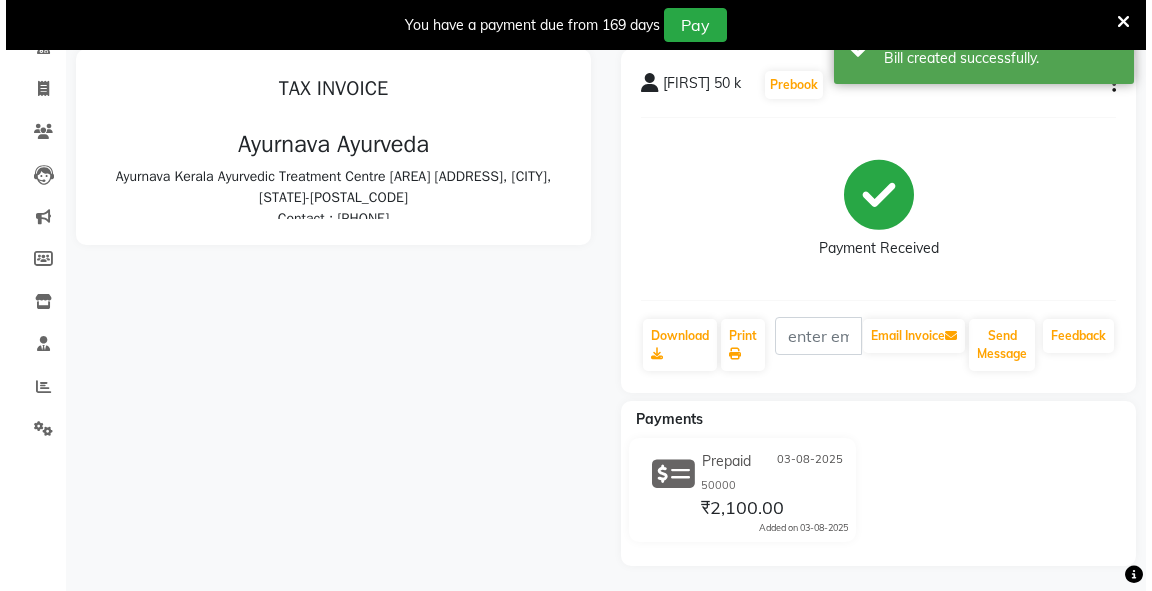 scroll, scrollTop: 0, scrollLeft: 0, axis: both 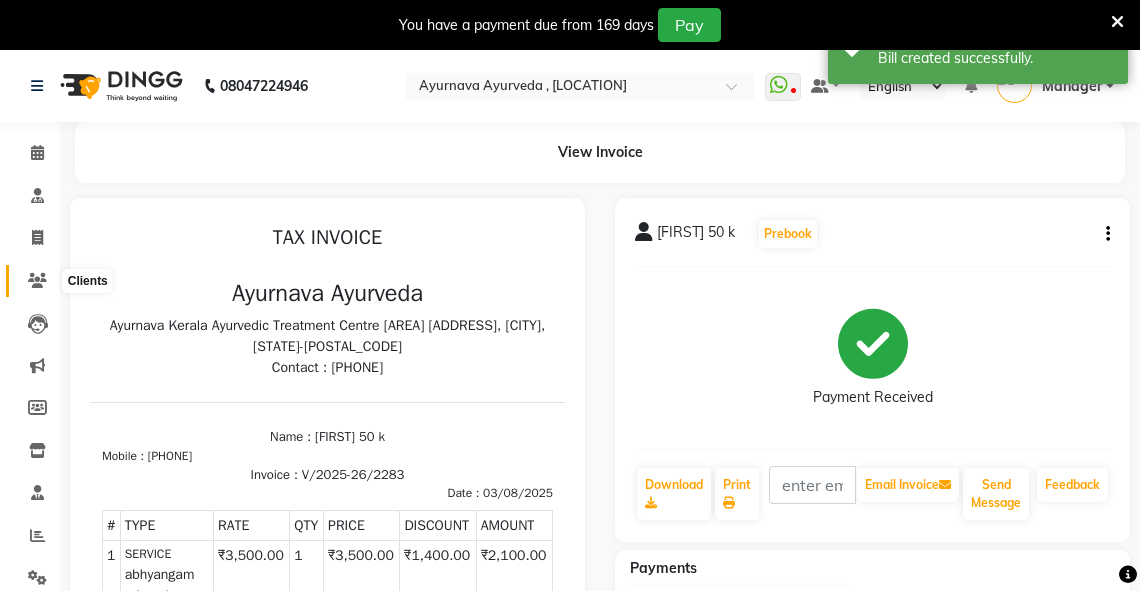 drag, startPoint x: 33, startPoint y: 281, endPoint x: 68, endPoint y: 284, distance: 35.128338 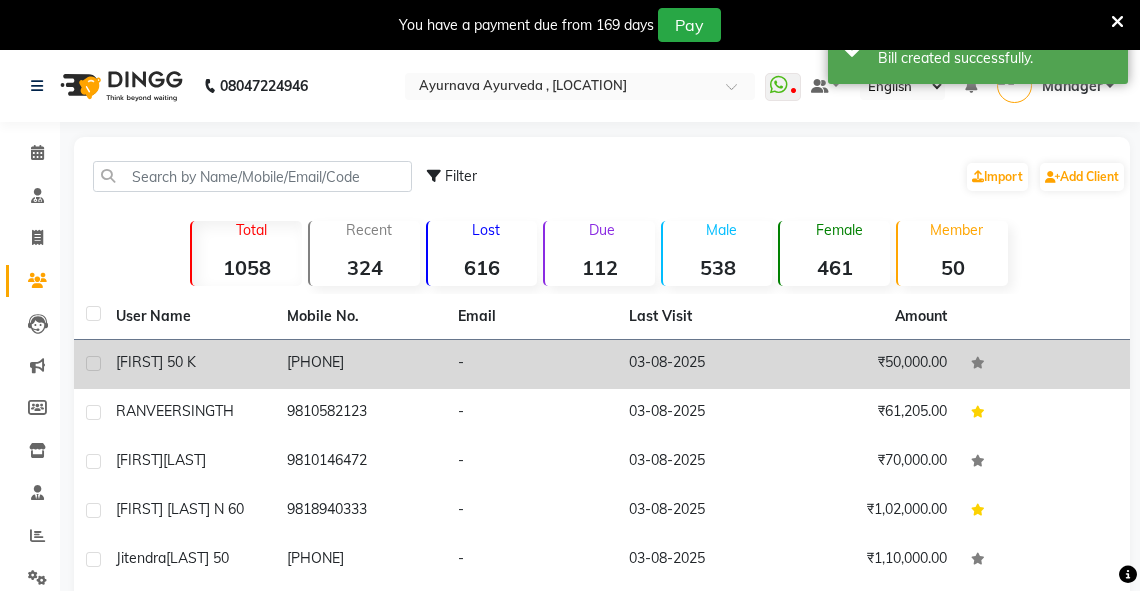 click on "Vikram 50 k" 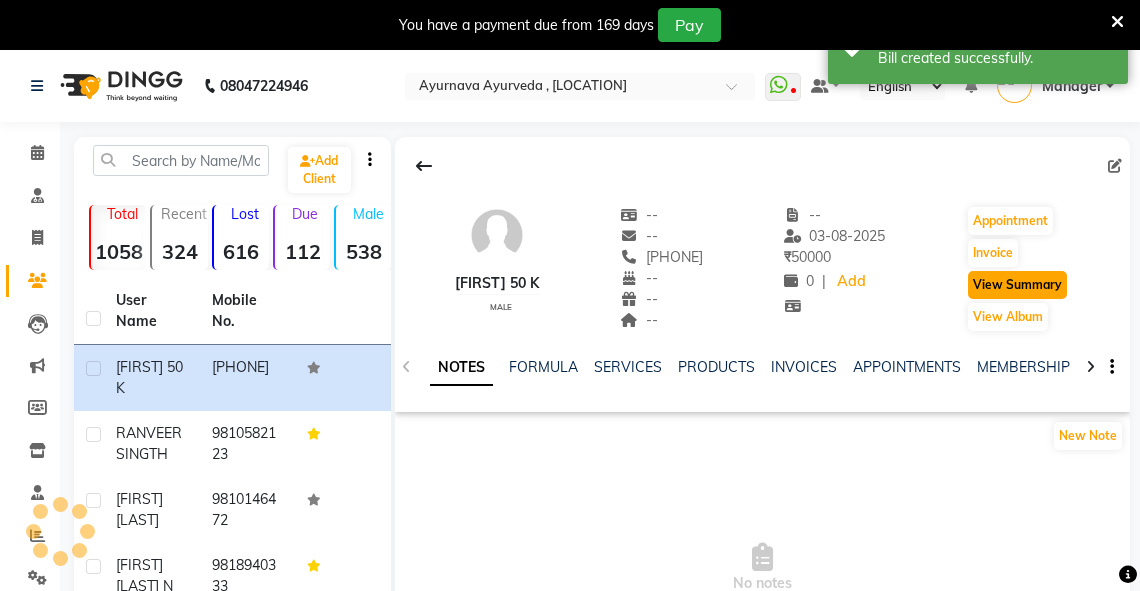 click on "View Summary" 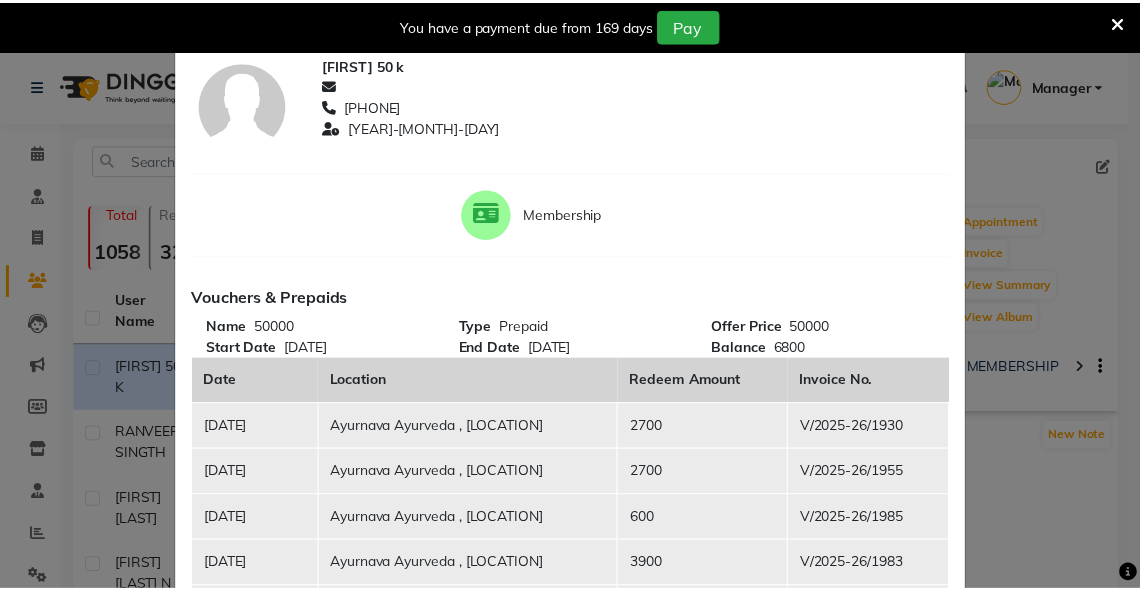 scroll, scrollTop: 0, scrollLeft: 0, axis: both 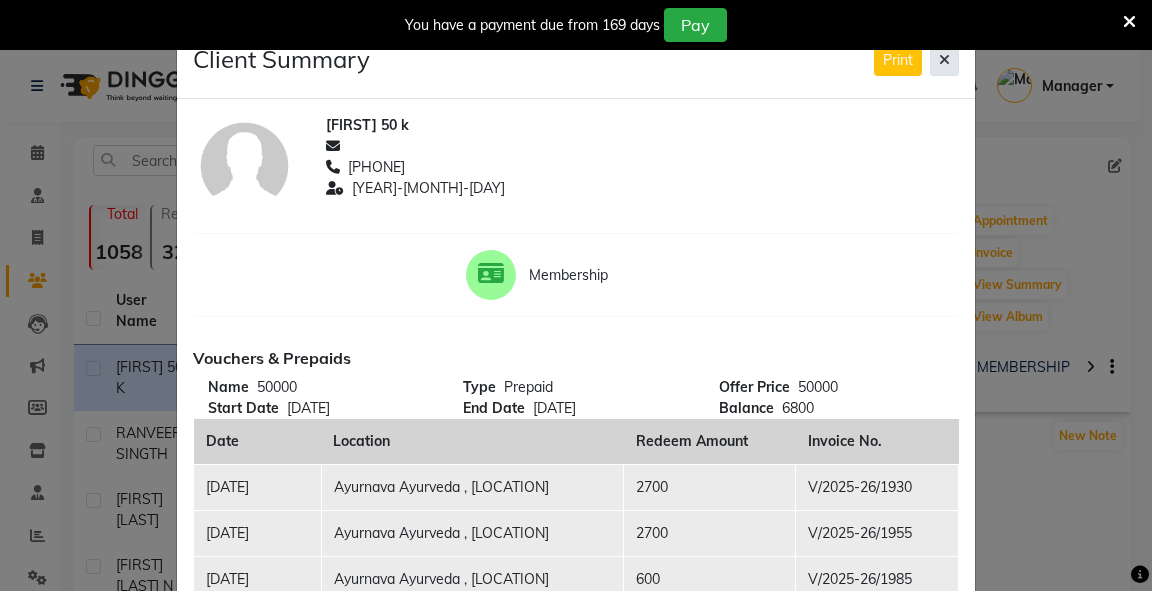 click 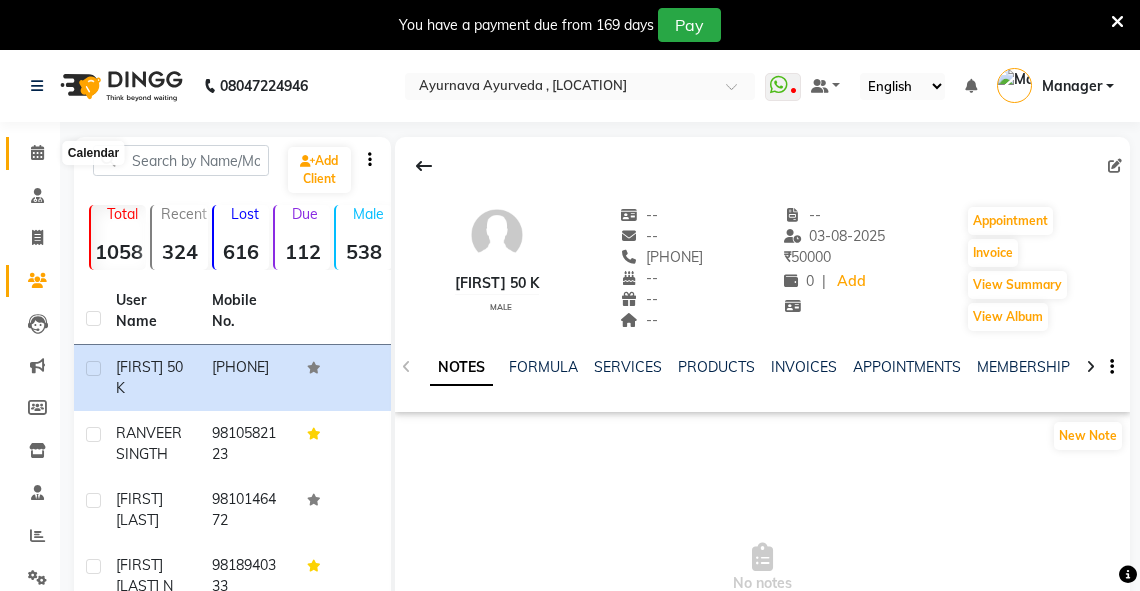 click 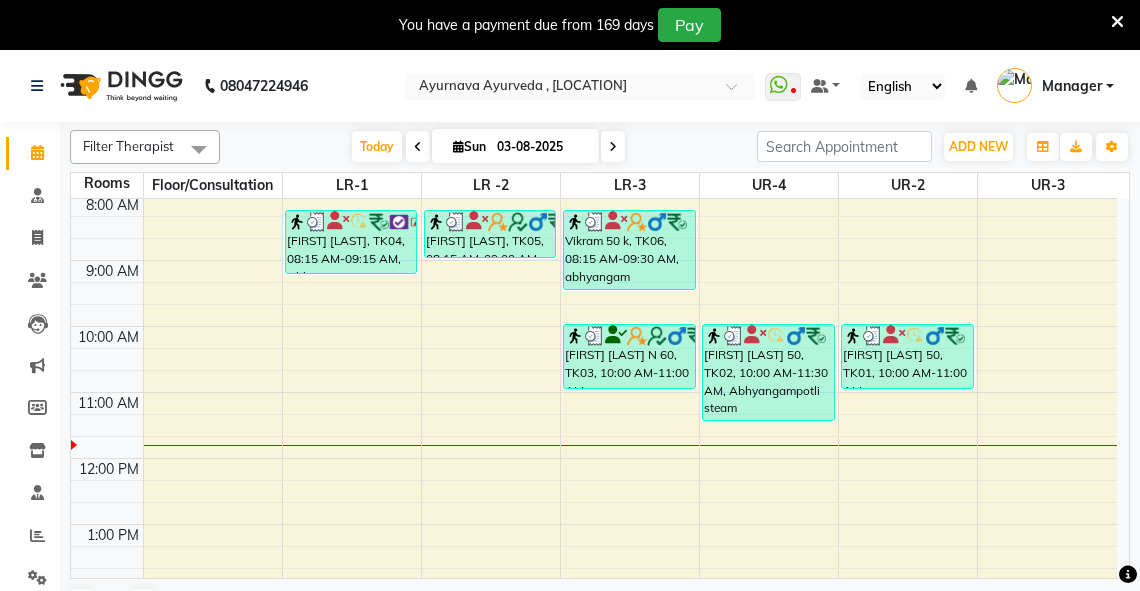 scroll, scrollTop: 93, scrollLeft: 0, axis: vertical 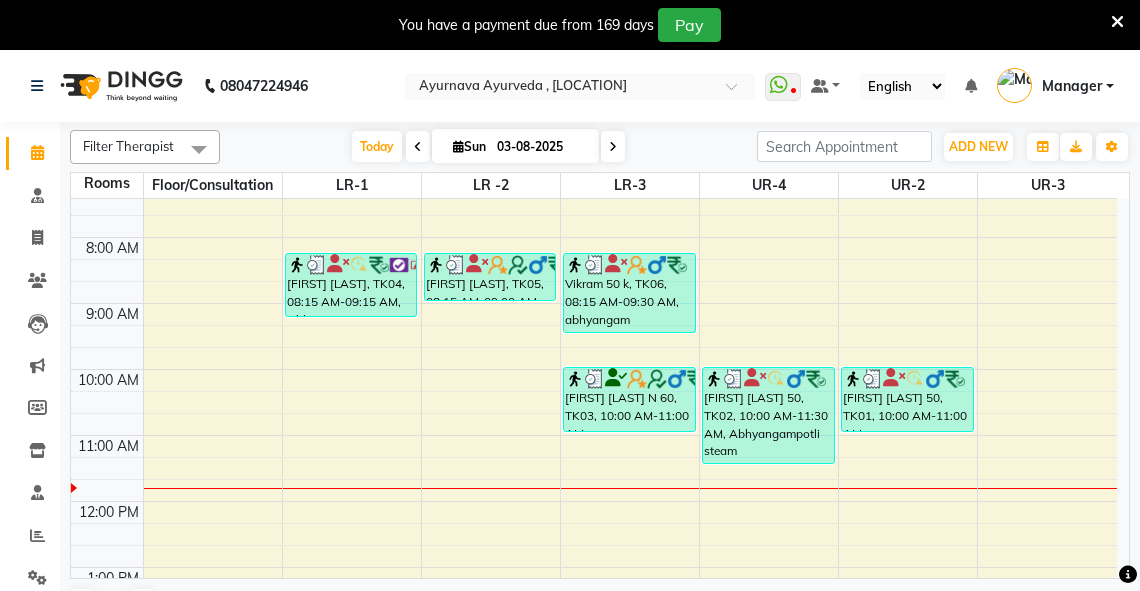 click on "6:00 AM 7:00 AM 8:00 AM 9:00 AM 10:00 AM 11:00 AM 12:00 PM 1:00 PM 2:00 PM 3:00 PM 4:00 PM 5:00 PM 6:00 PM 7:00 PM 8:00 PM     krishan kalsi, TK04, 08:15 AM-09:15 AM, Abhyangam+steam 60 Min     RANVEER SINGTH, TK05, 08:15 AM-09:00 AM, Abhyangam     Vikram 50 k, TK06, 08:15 AM-09:30 AM, abhyangam udwarthanam STEAM     sunil goel  N 60, TK03, 10:00 AM-11:00 AM, Abhyangam+steam 60 Min     jitendra yadav 50, TK02, 10:00 AM-11:30 AM, Abhyangampotli steam     jitendra yadav 50, TK01, 10:00 AM-11:00 AM, Abhyangam+steam 60 Min" at bounding box center (594, 600) 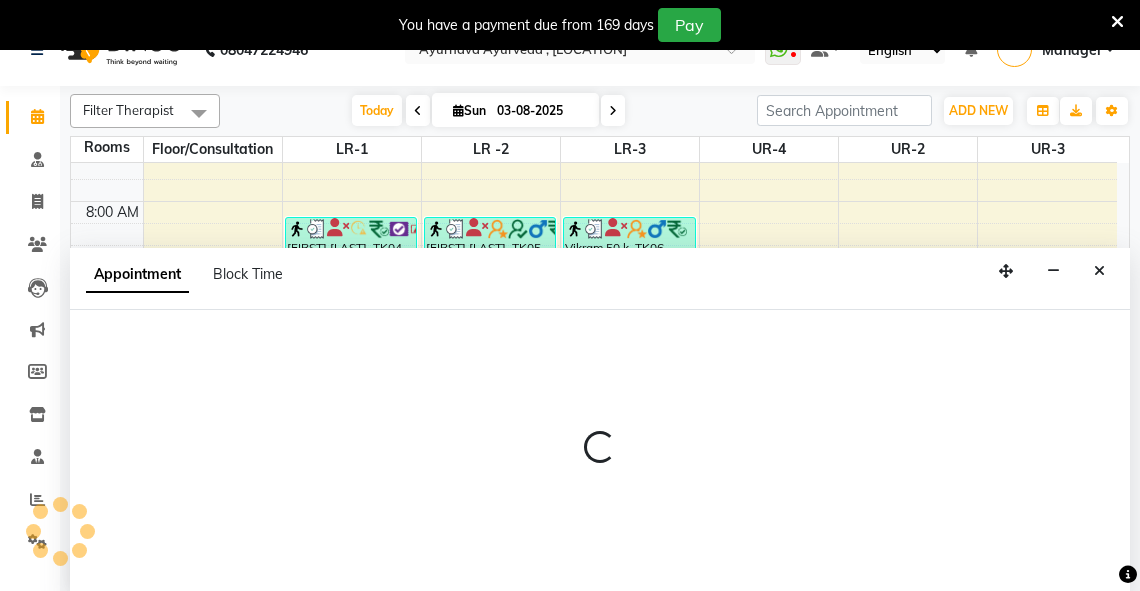 select on "615" 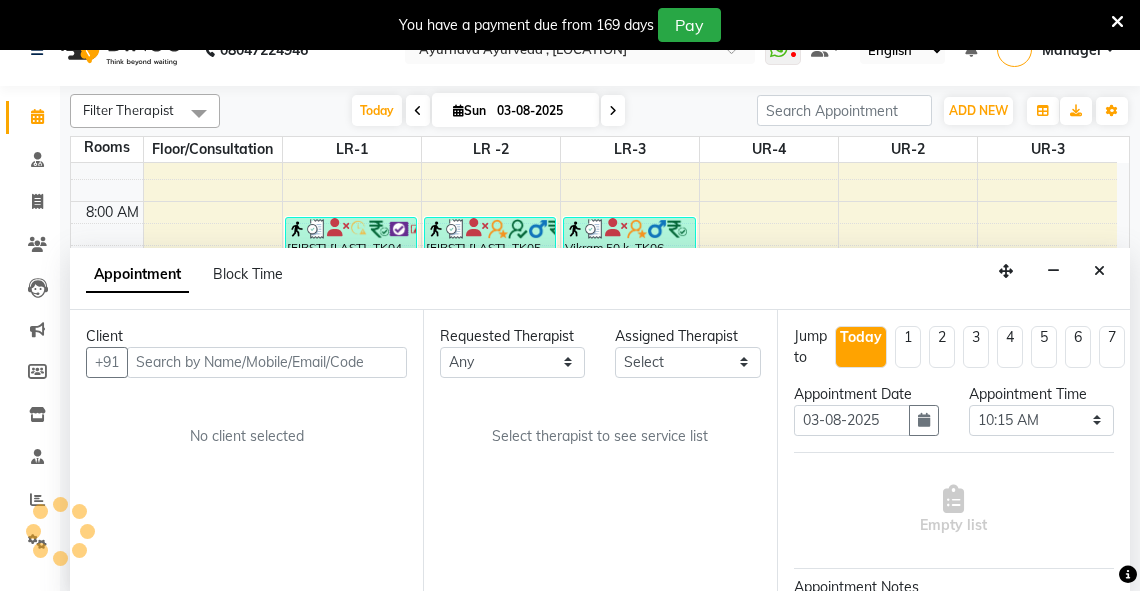scroll, scrollTop: 50, scrollLeft: 0, axis: vertical 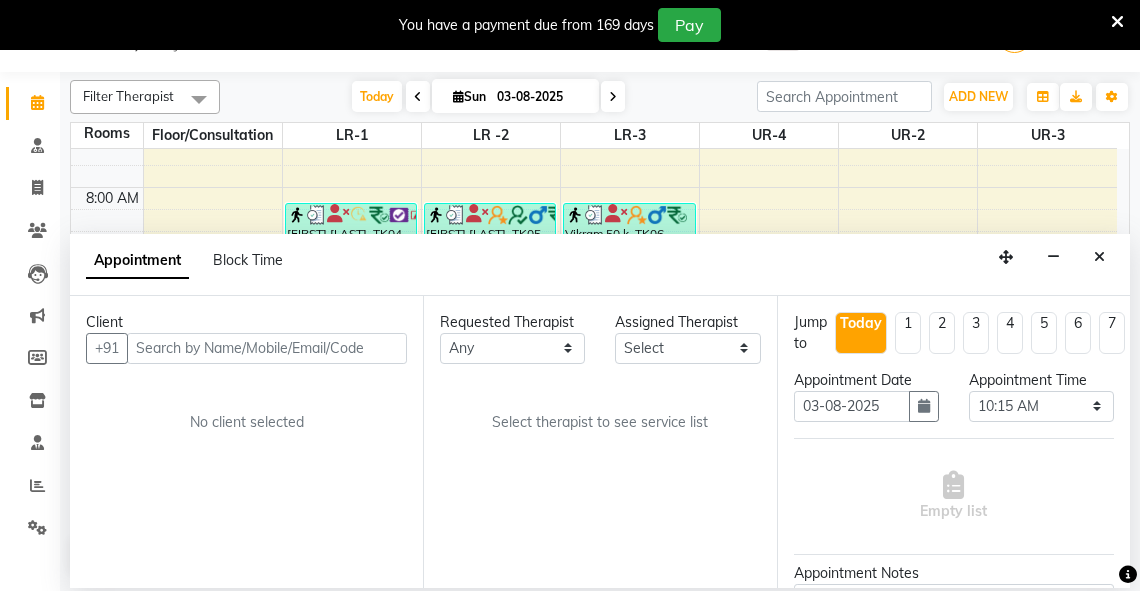 click at bounding box center [267, 348] 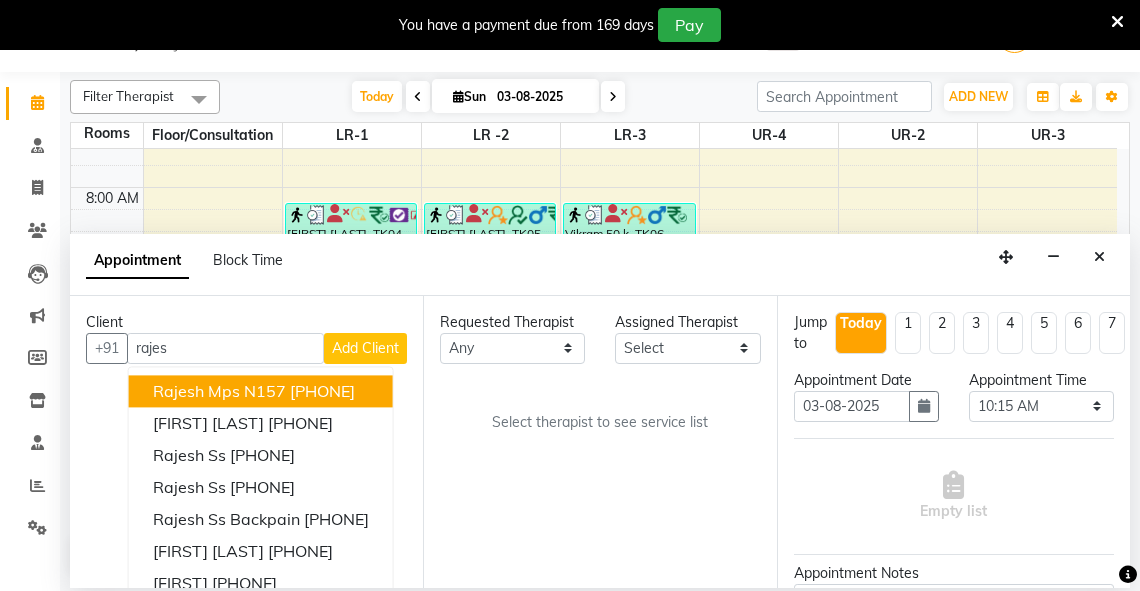 click on "rajesh mps N157" at bounding box center [219, 391] 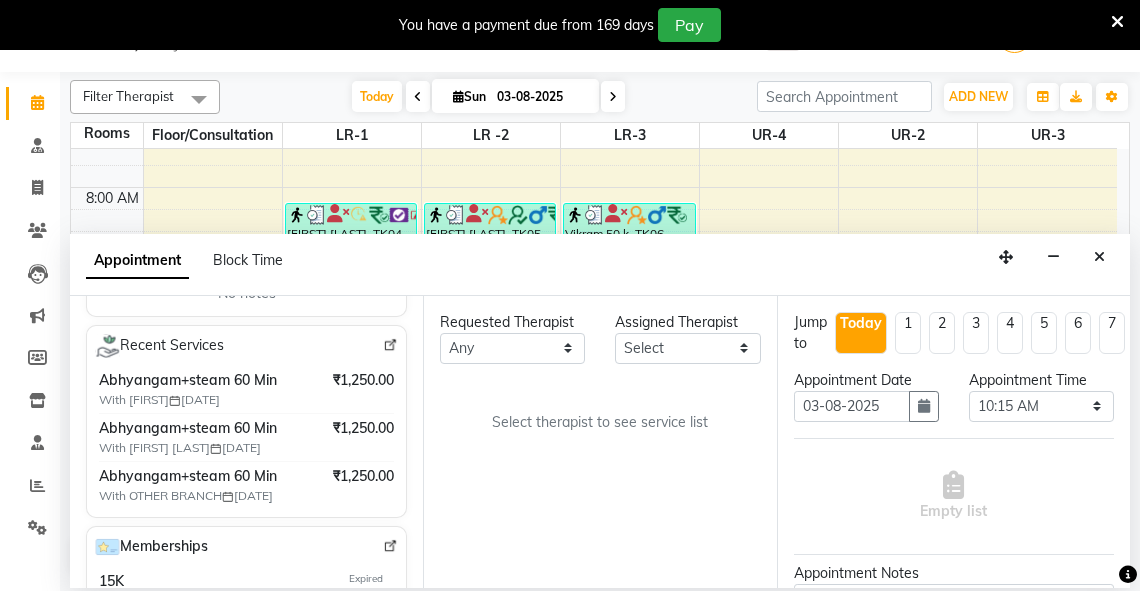 scroll, scrollTop: 244, scrollLeft: 0, axis: vertical 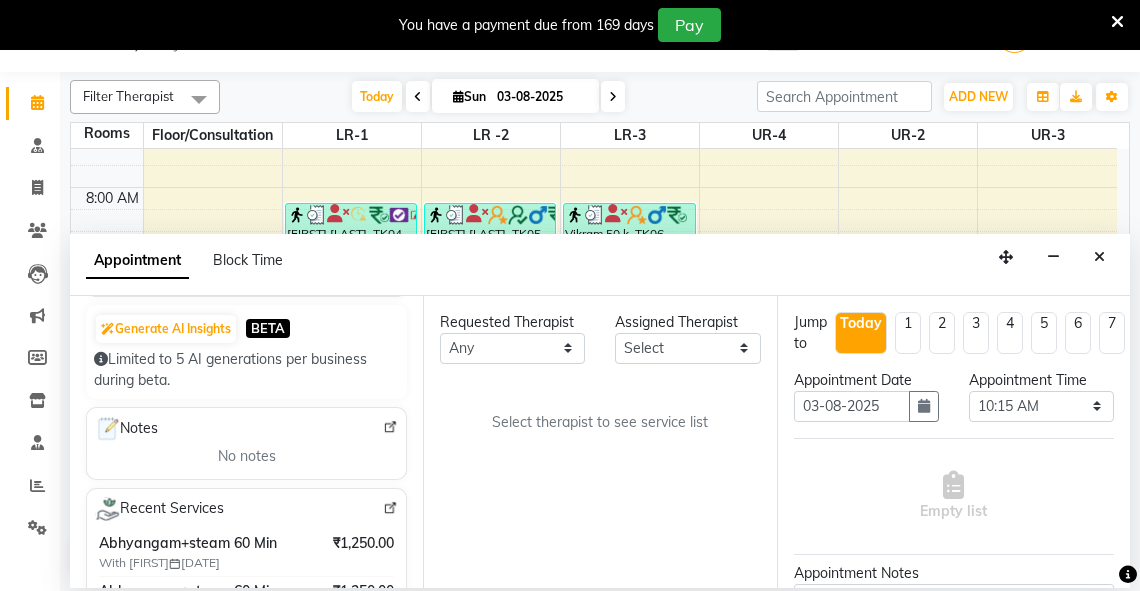 type on "9818630117" 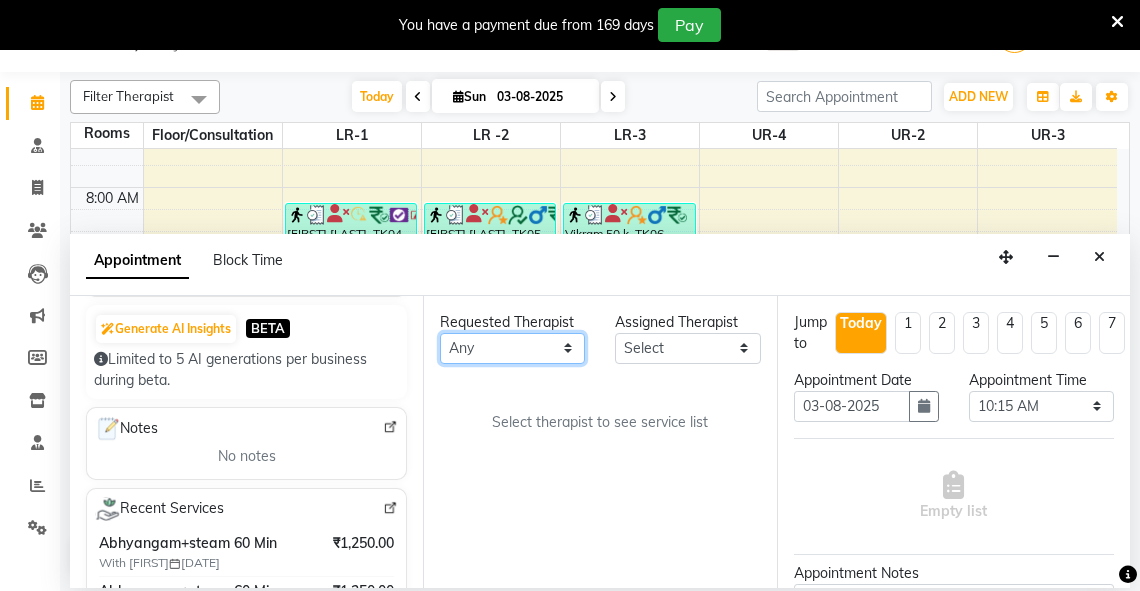 click on "Any Adarsh Akshaya V Aleena Thankachan Anakha A K Anaswara N anusha  Dhaneesha Dr JIJI K P elizabeth gopika Guddu Maurya JISHNU maneesha a Manoj K M OTHER BRANCH Sardinia Shyamjith Vineeth Vijayan vishnu priya yadhu" at bounding box center (512, 348) 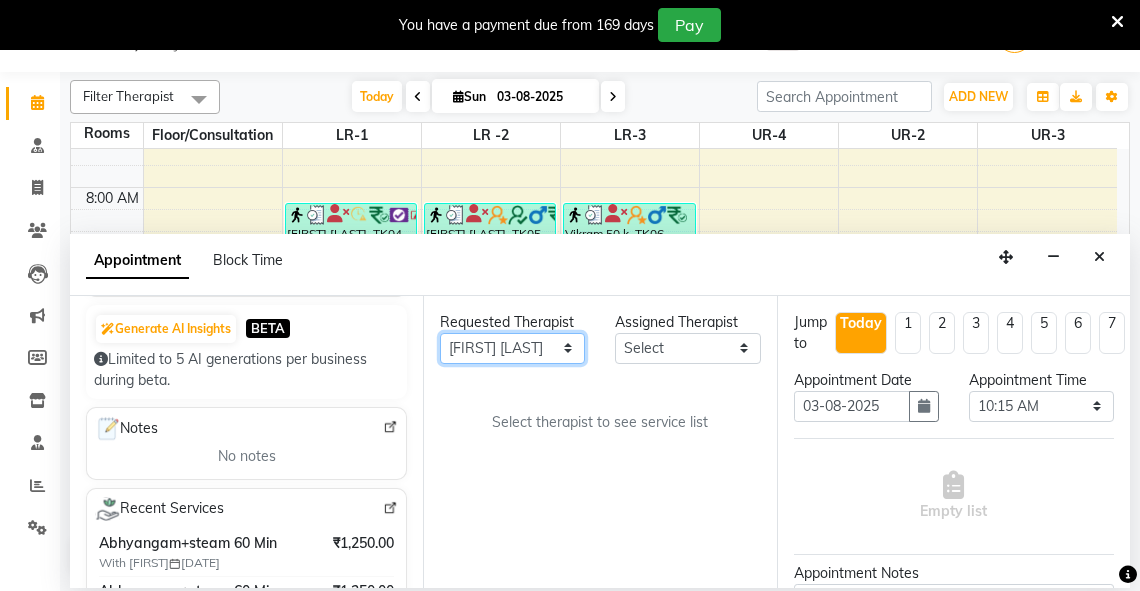 click on "Any Adarsh Akshaya V Aleena Thankachan Anakha A K Anaswara N anusha  Dhaneesha Dr JIJI K P elizabeth gopika Guddu Maurya JISHNU maneesha a Manoj K M OTHER BRANCH Sardinia Shyamjith Vineeth Vijayan vishnu priya yadhu" at bounding box center (512, 348) 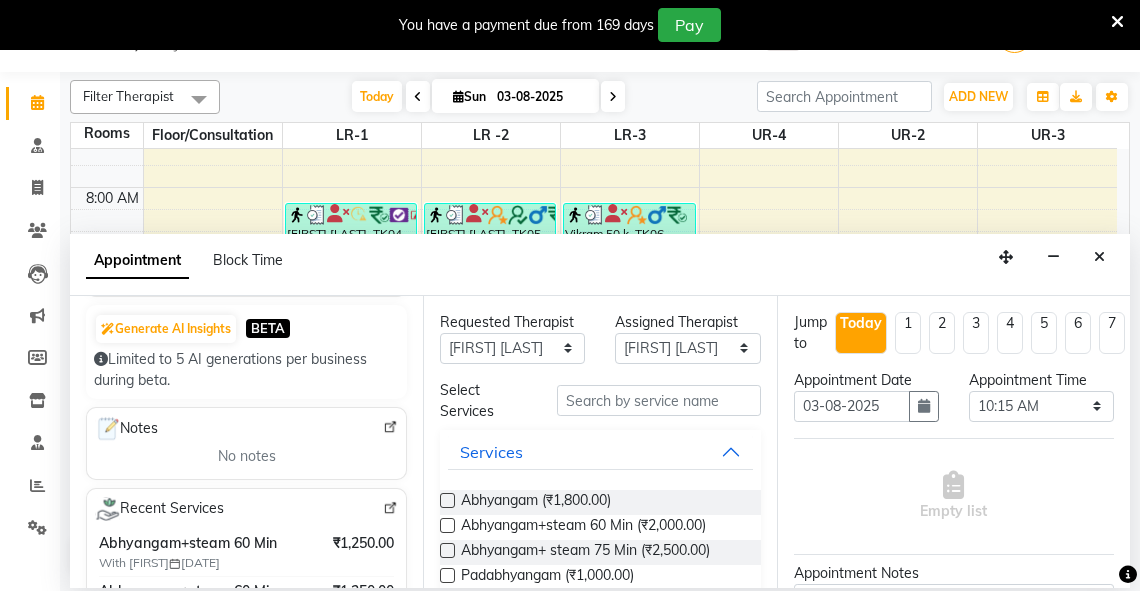 click at bounding box center (447, 525) 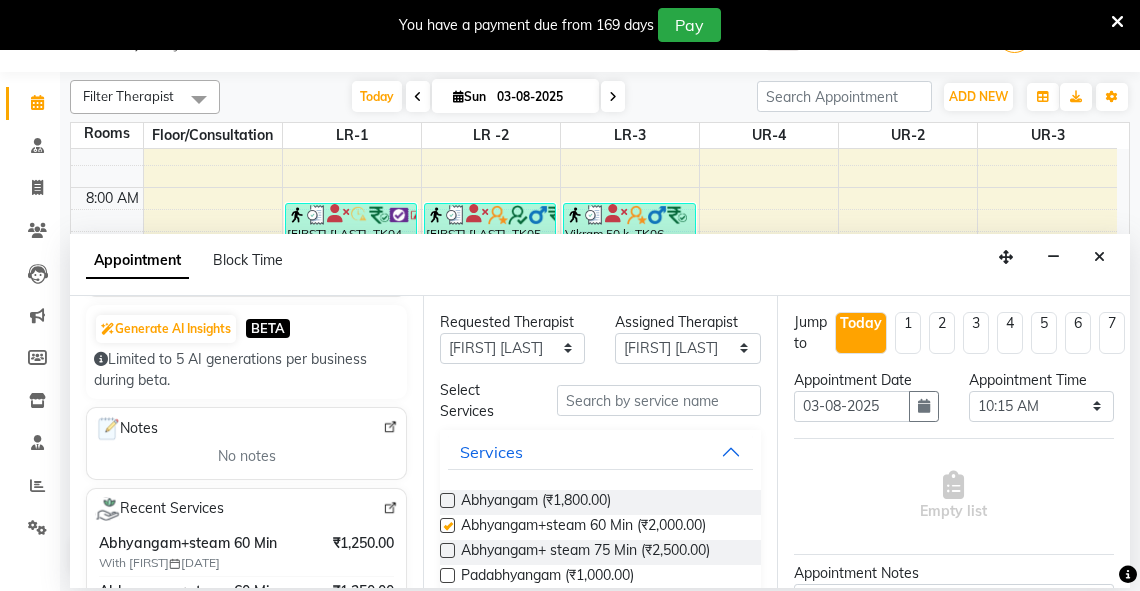select on "2647" 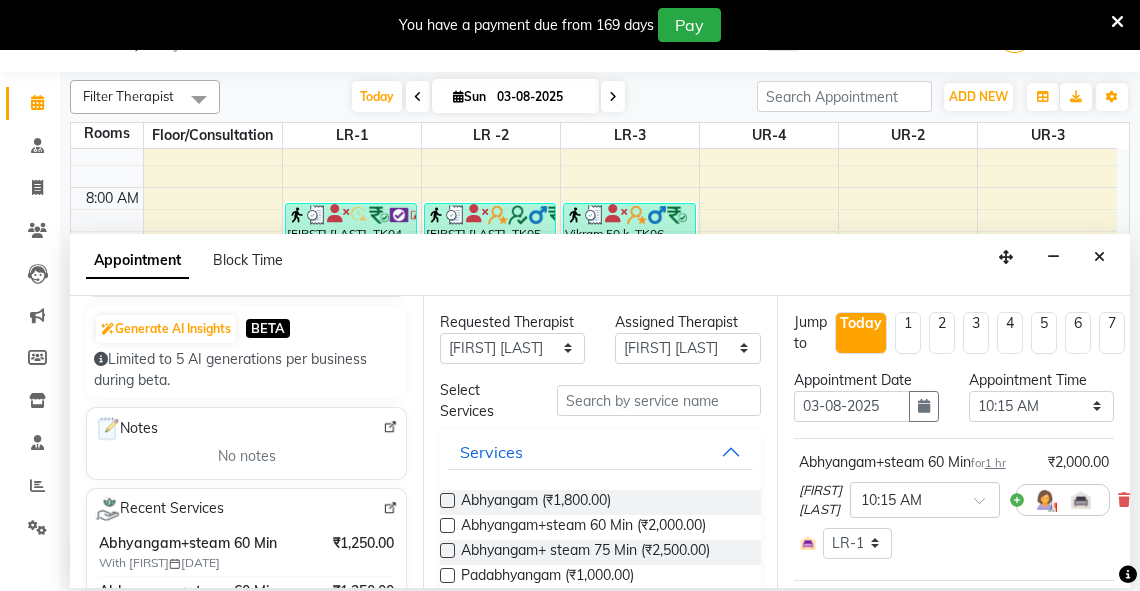 checkbox on "false" 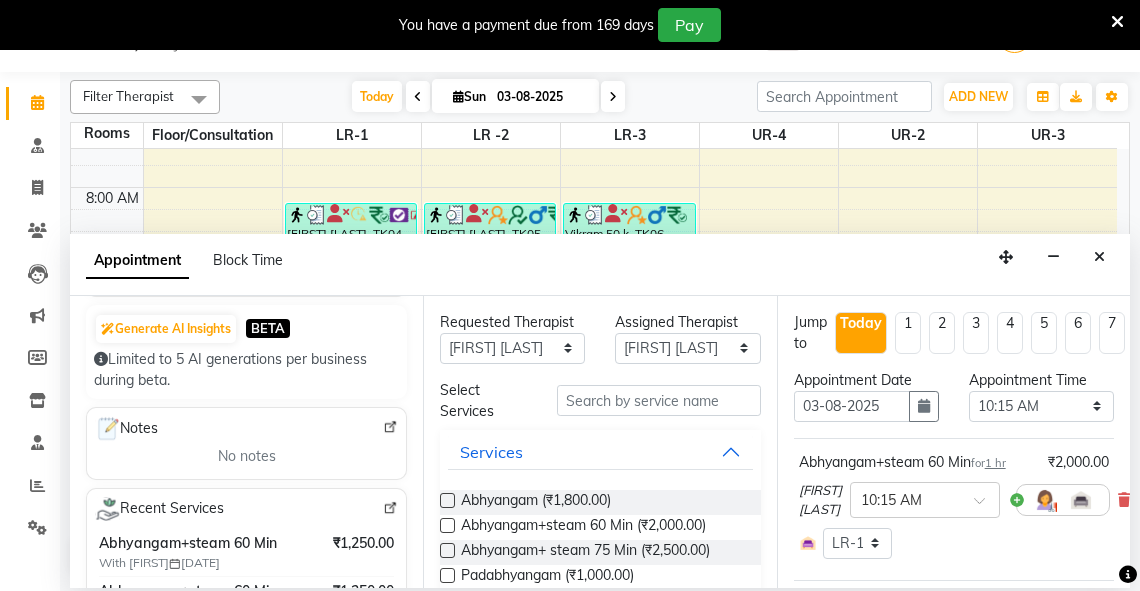 scroll, scrollTop: 316, scrollLeft: 0, axis: vertical 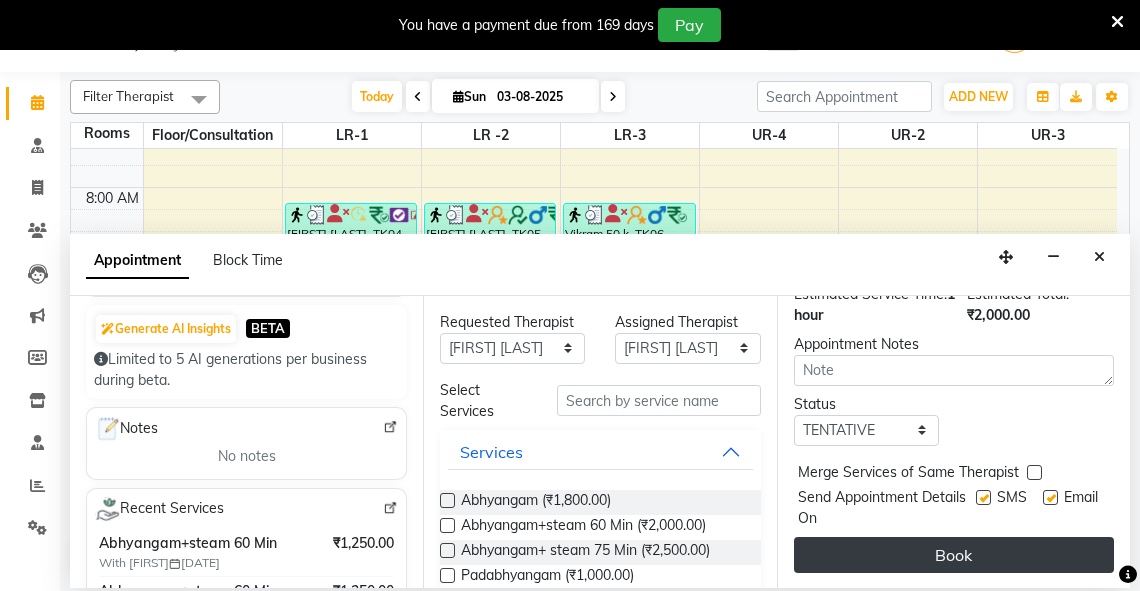 click on "Book" at bounding box center (954, 555) 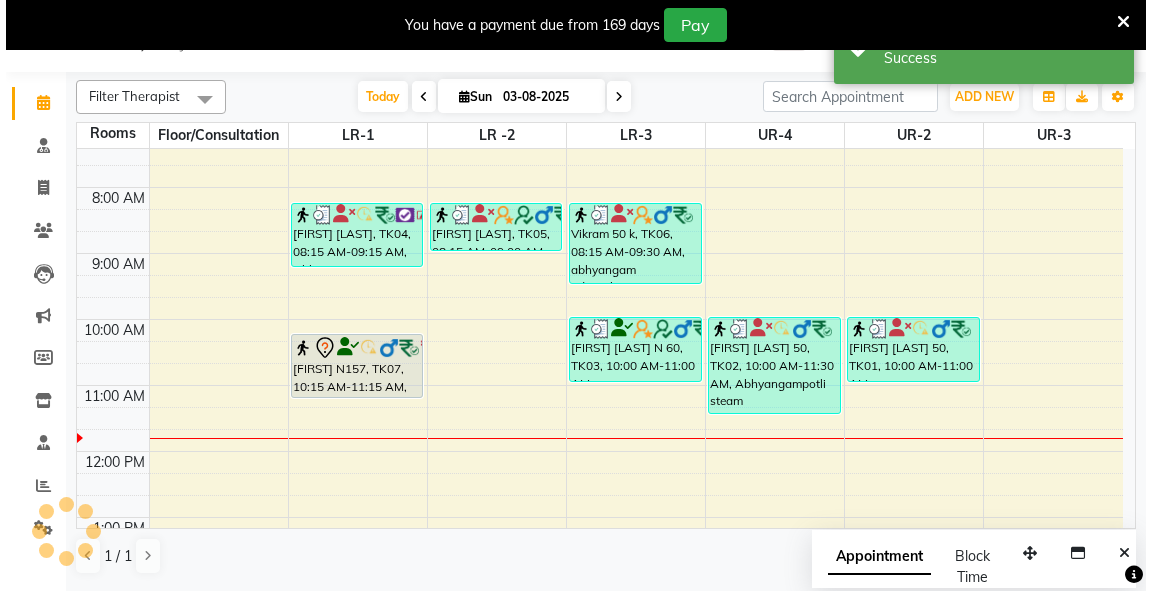 scroll, scrollTop: 0, scrollLeft: 0, axis: both 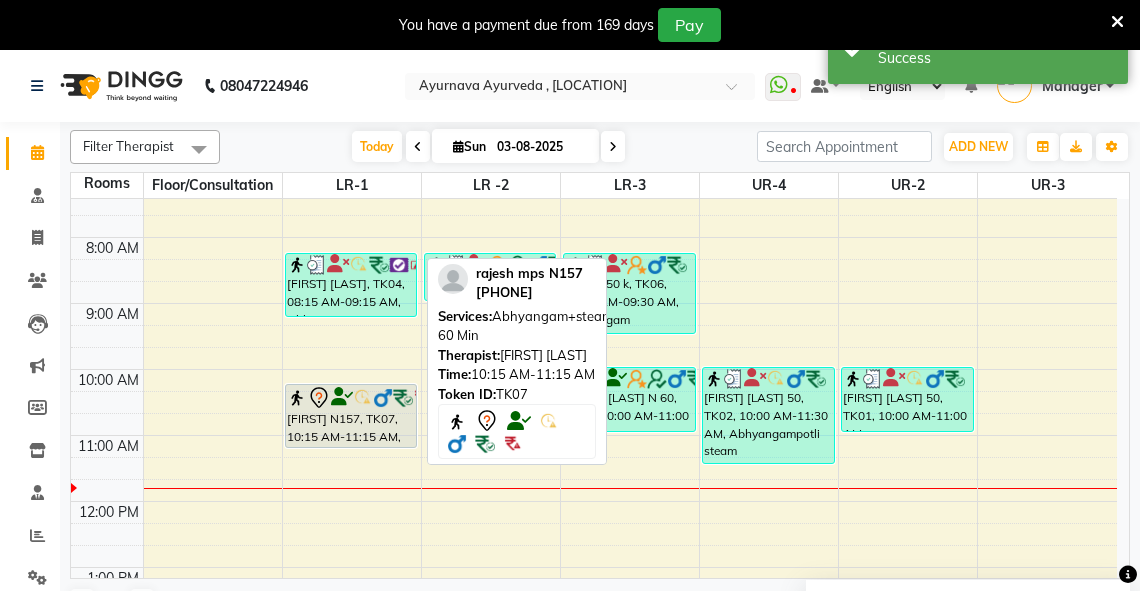 click on "[FIRST] [LAST] [CODE], [CODE], [TIME]-[TIME], [SERVICE] [DURATION]" at bounding box center [351, 416] 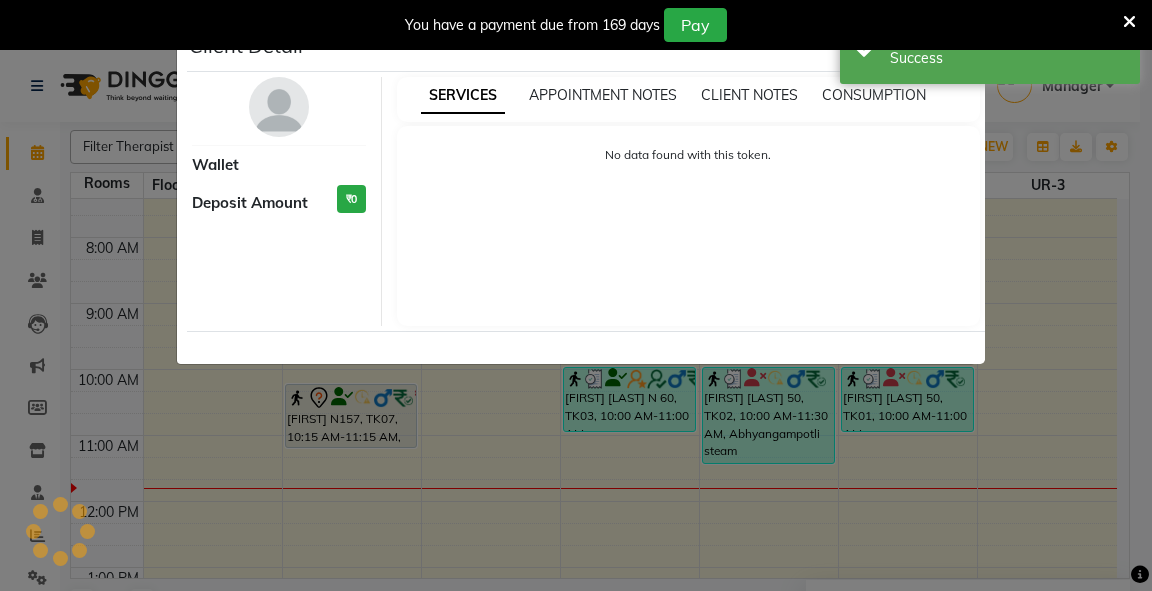 select on "7" 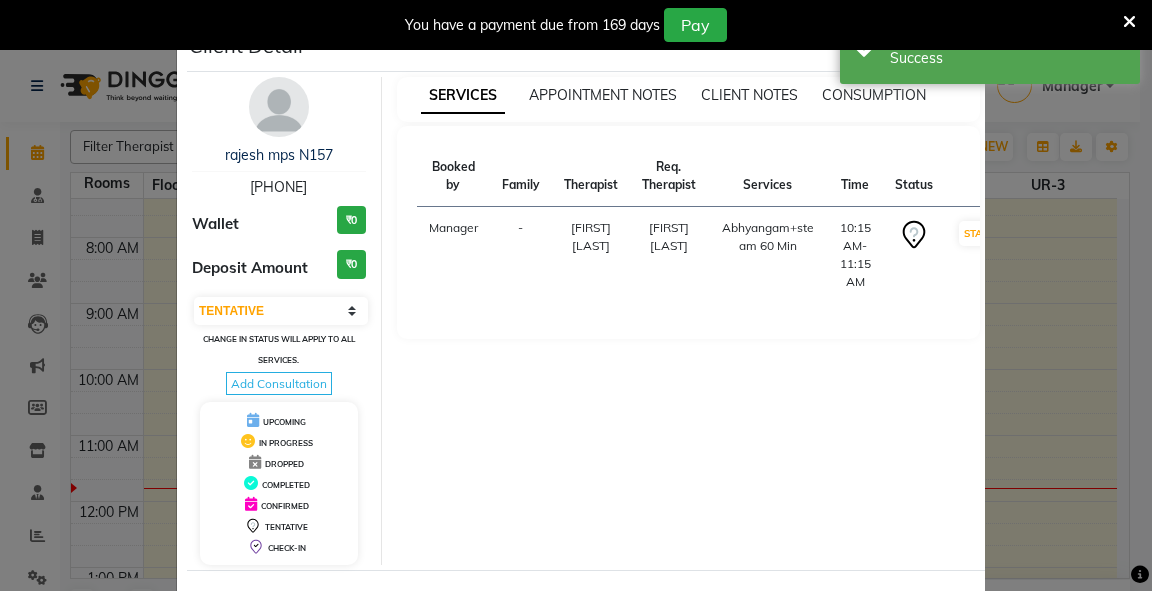 scroll, scrollTop: 78, scrollLeft: 0, axis: vertical 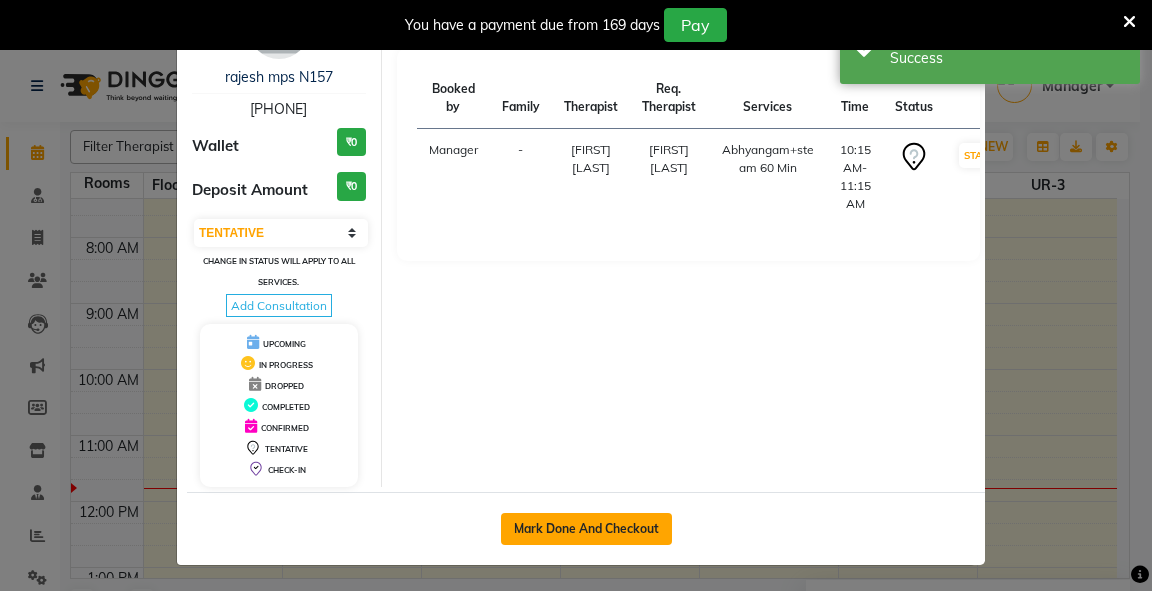 click on "Mark Done And Checkout" 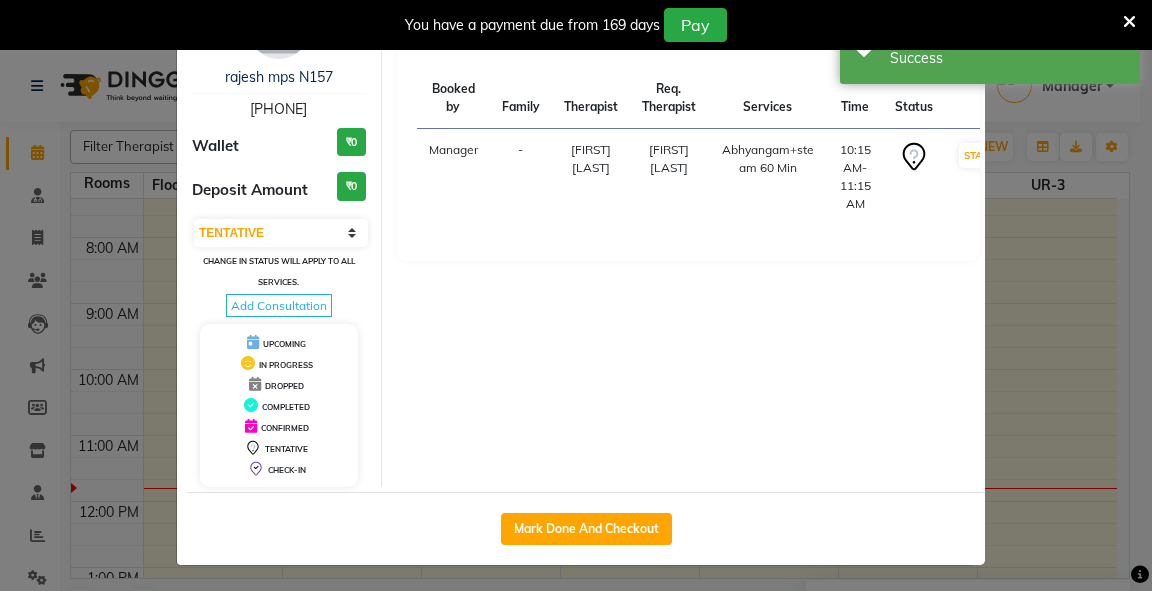 select on "5571" 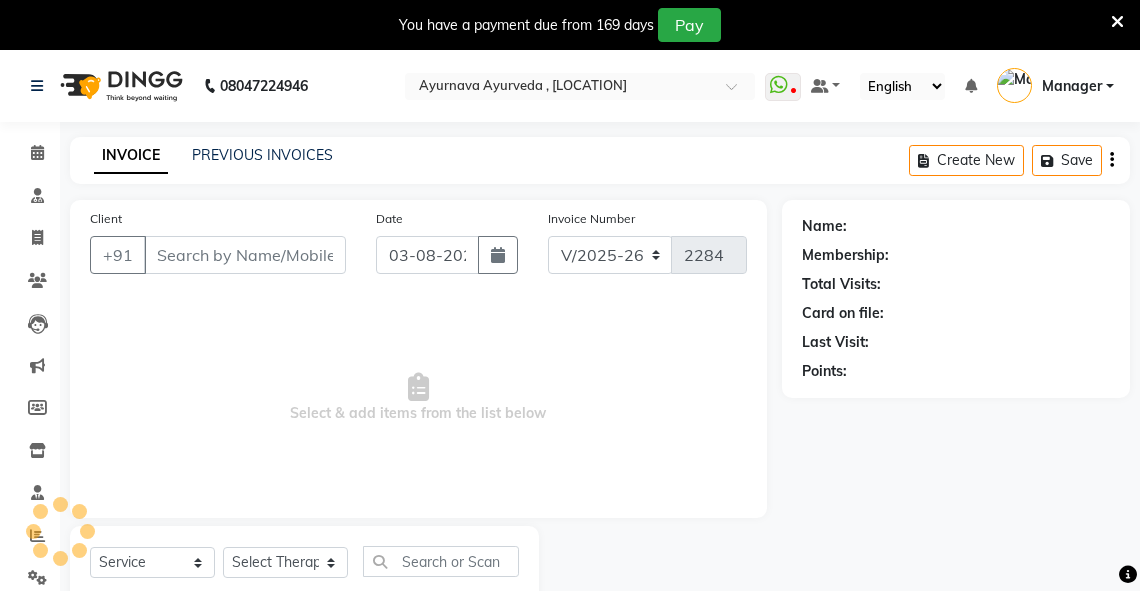 type on "9818630117" 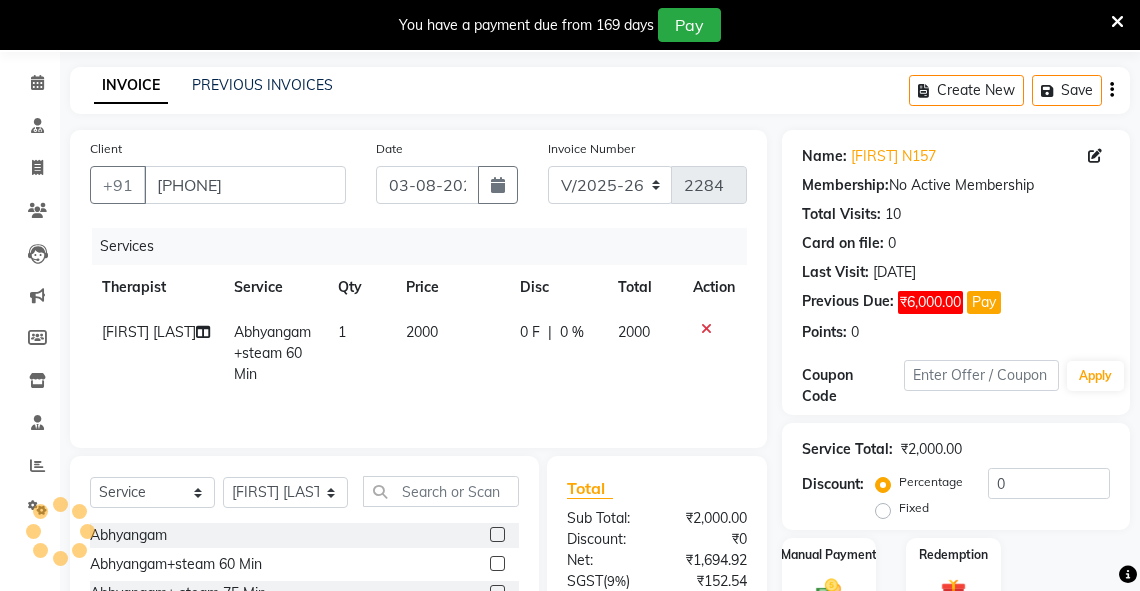 scroll, scrollTop: 260, scrollLeft: 0, axis: vertical 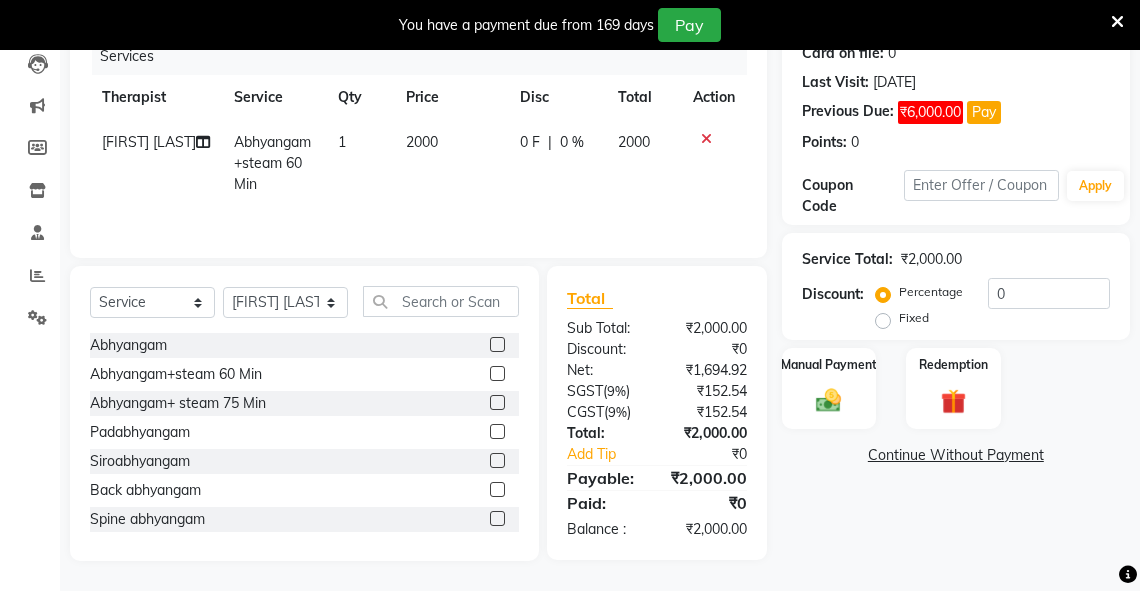 click on "Fixed" 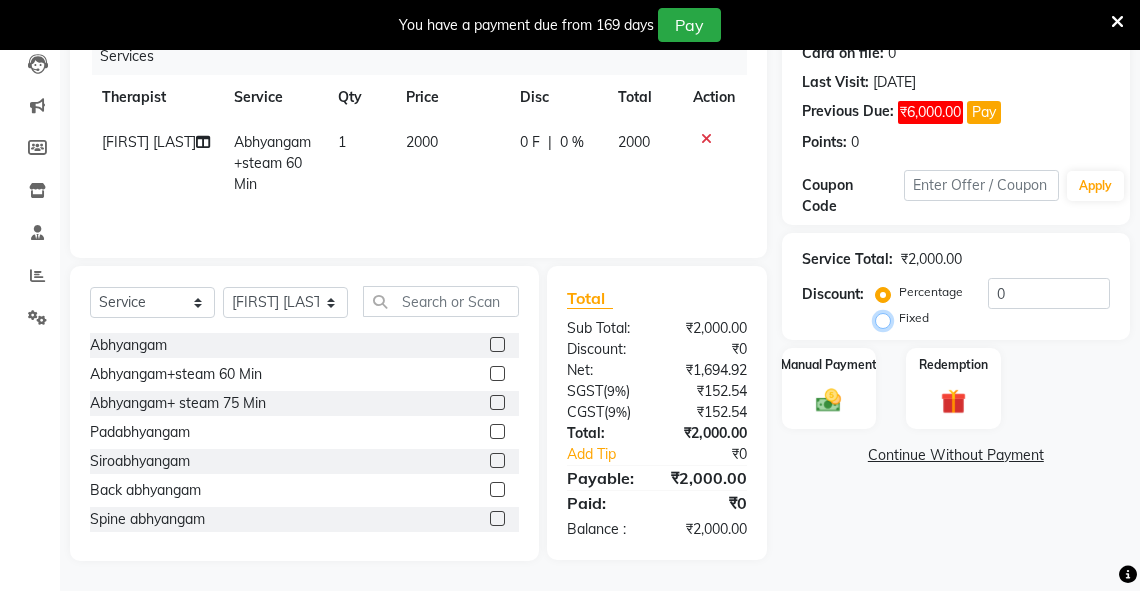 click on "Fixed" at bounding box center [887, 318] 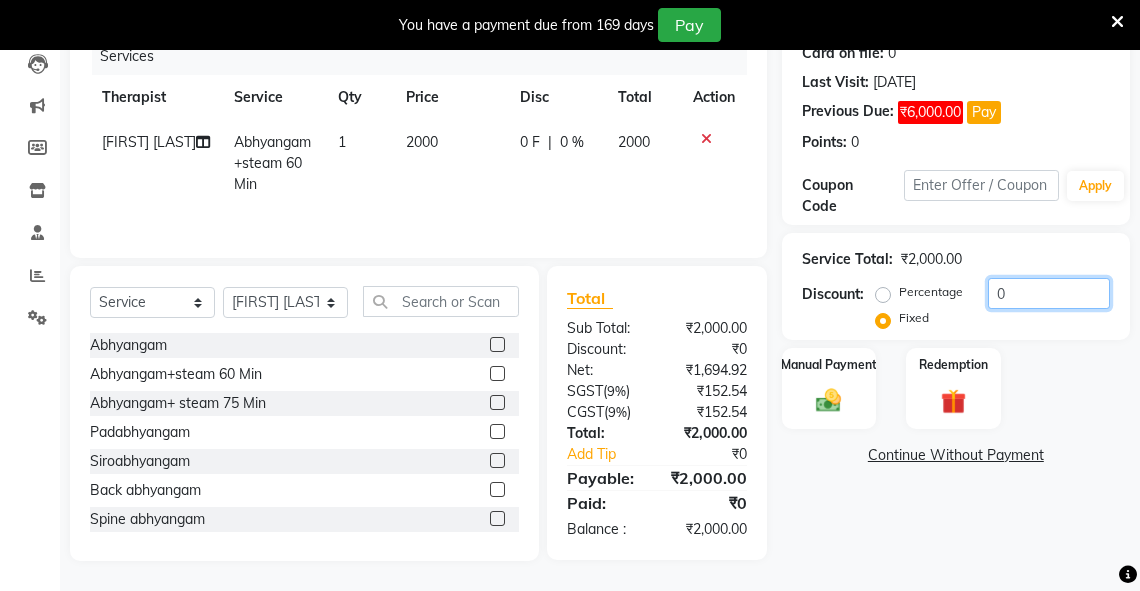 drag, startPoint x: 1032, startPoint y: 299, endPoint x: 946, endPoint y: 283, distance: 87.47571 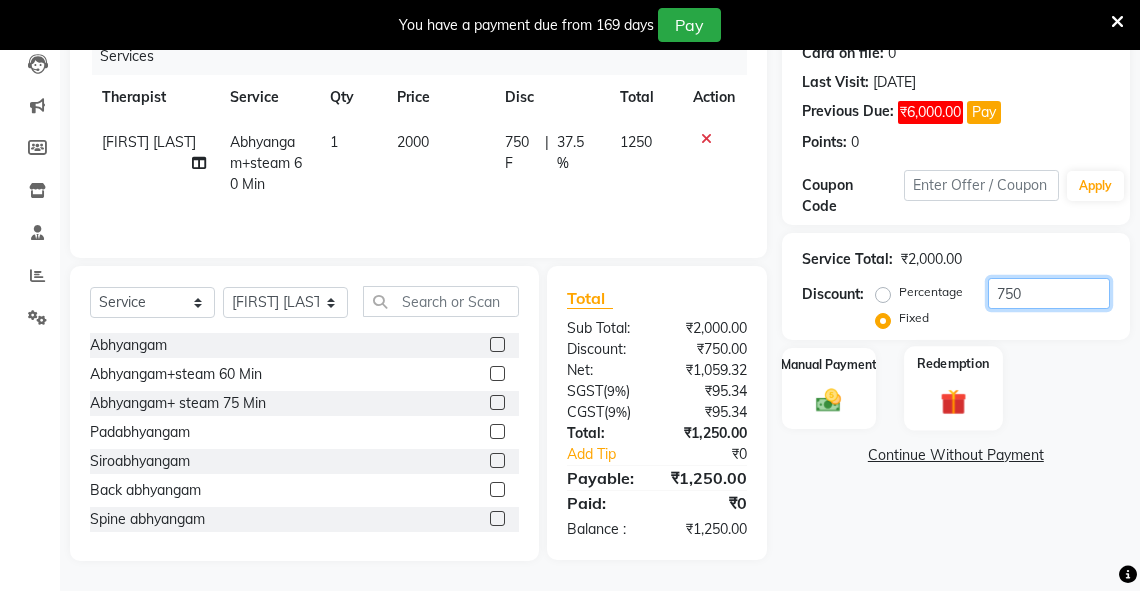 type on "750" 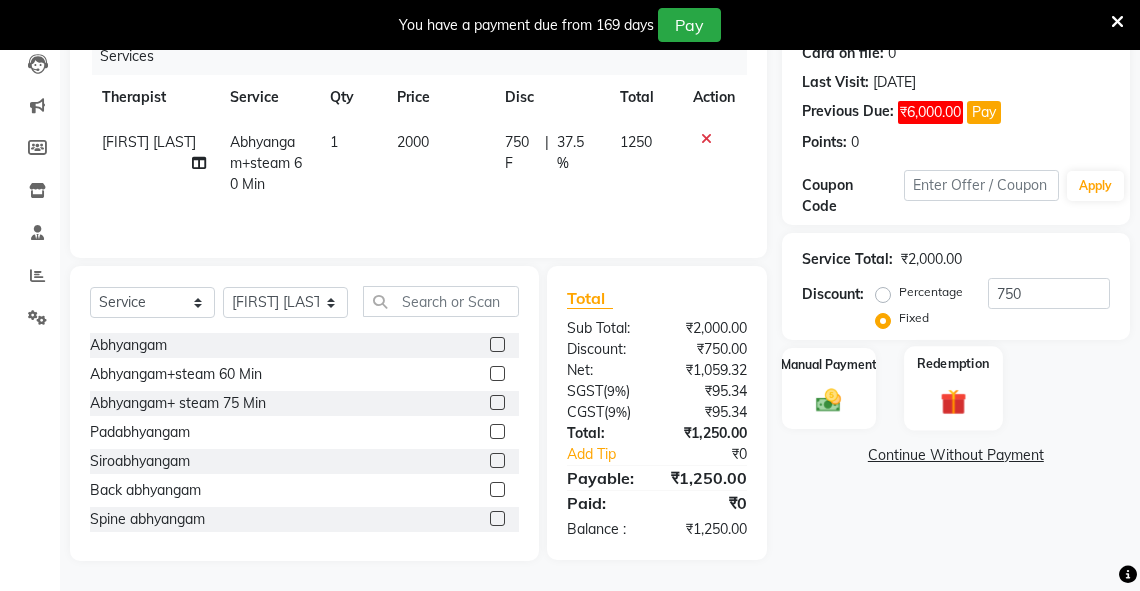 click on "Redemption" 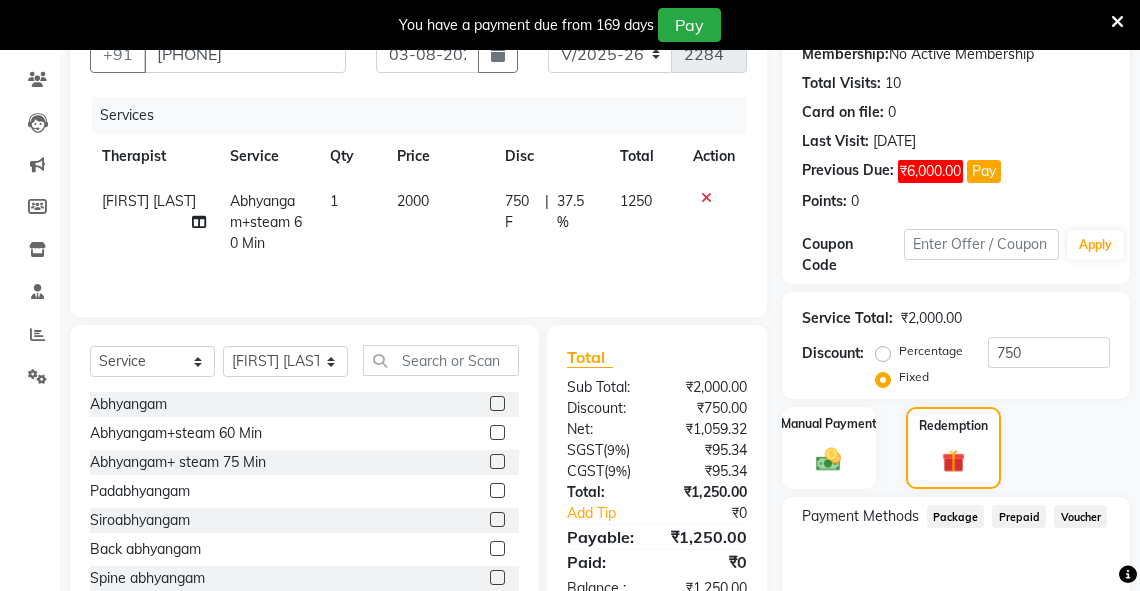 scroll, scrollTop: 228, scrollLeft: 0, axis: vertical 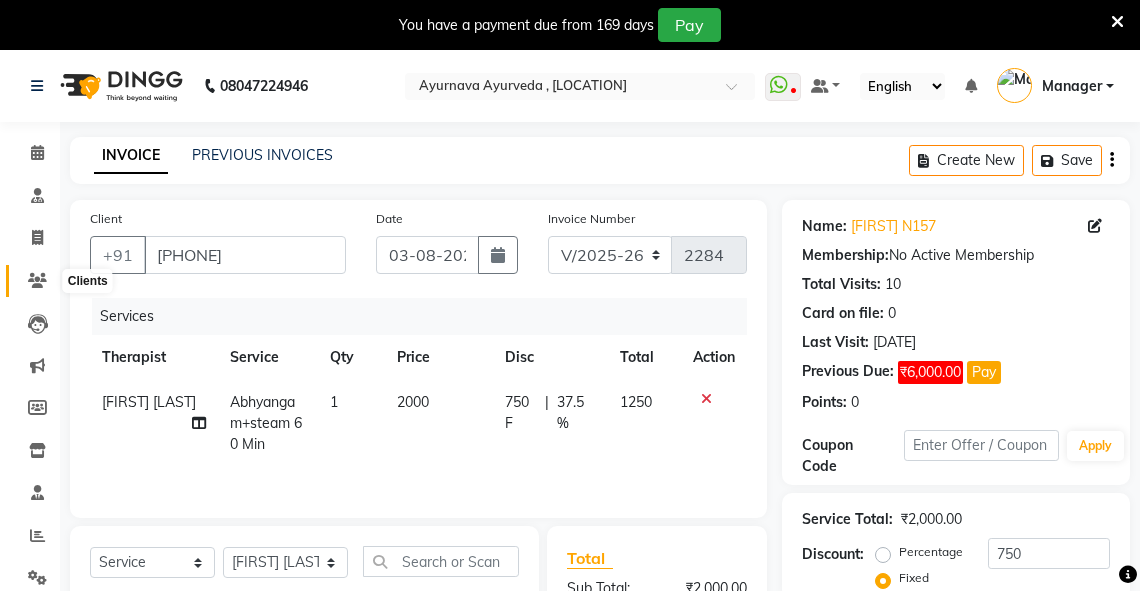 click 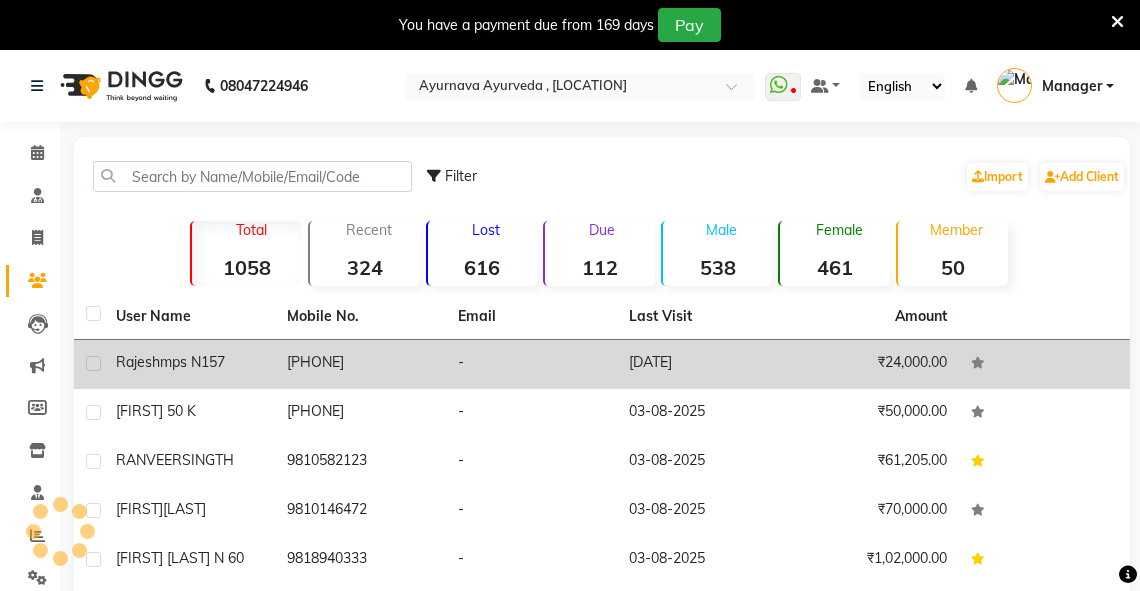click on "mps N157" 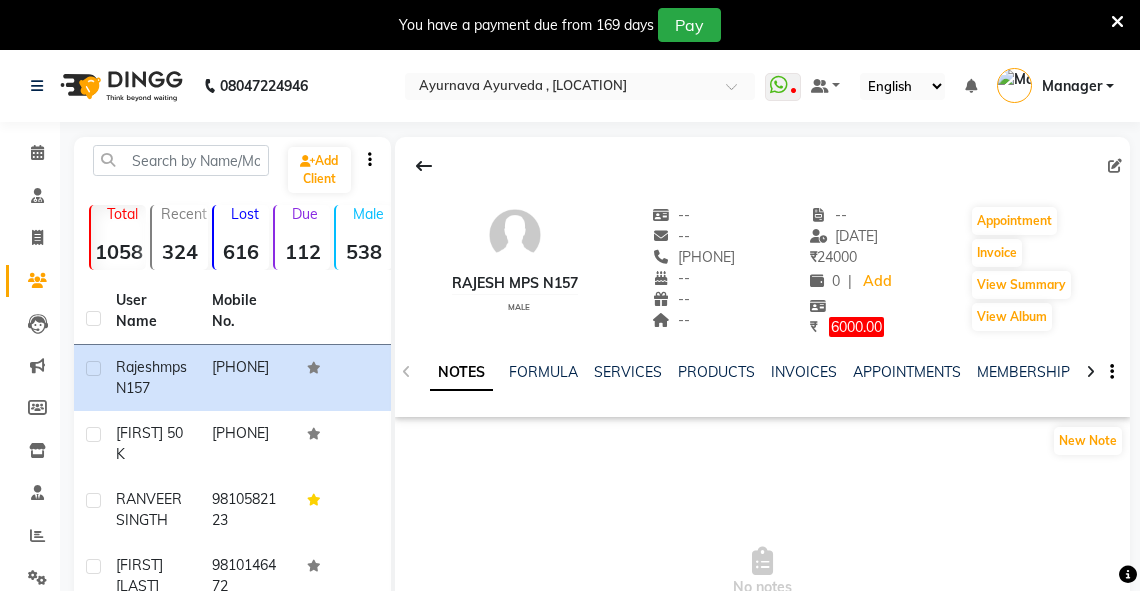 click 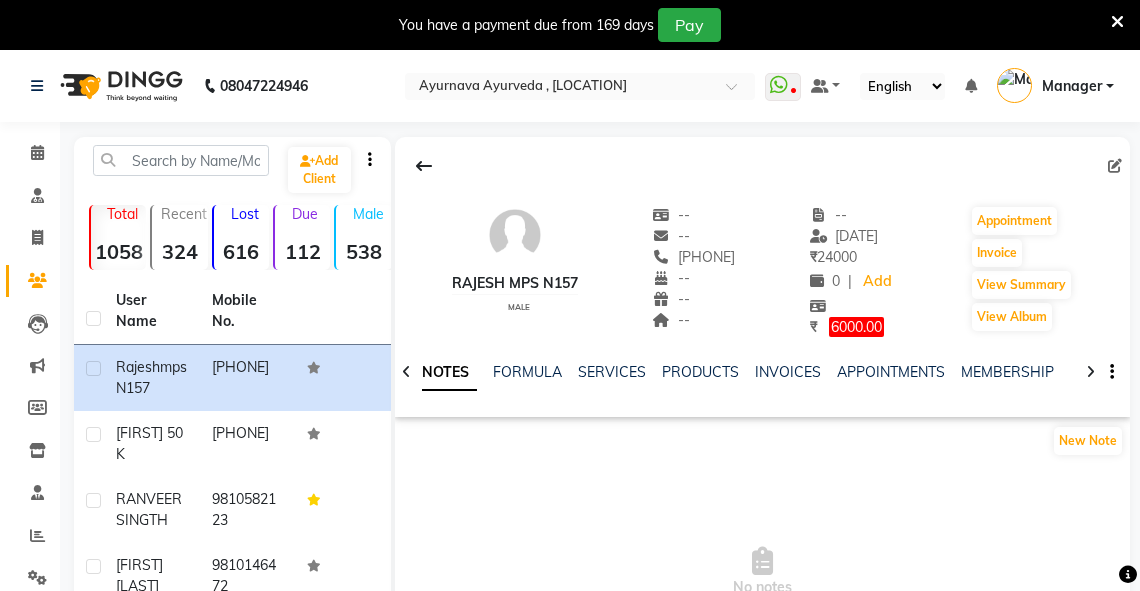 click 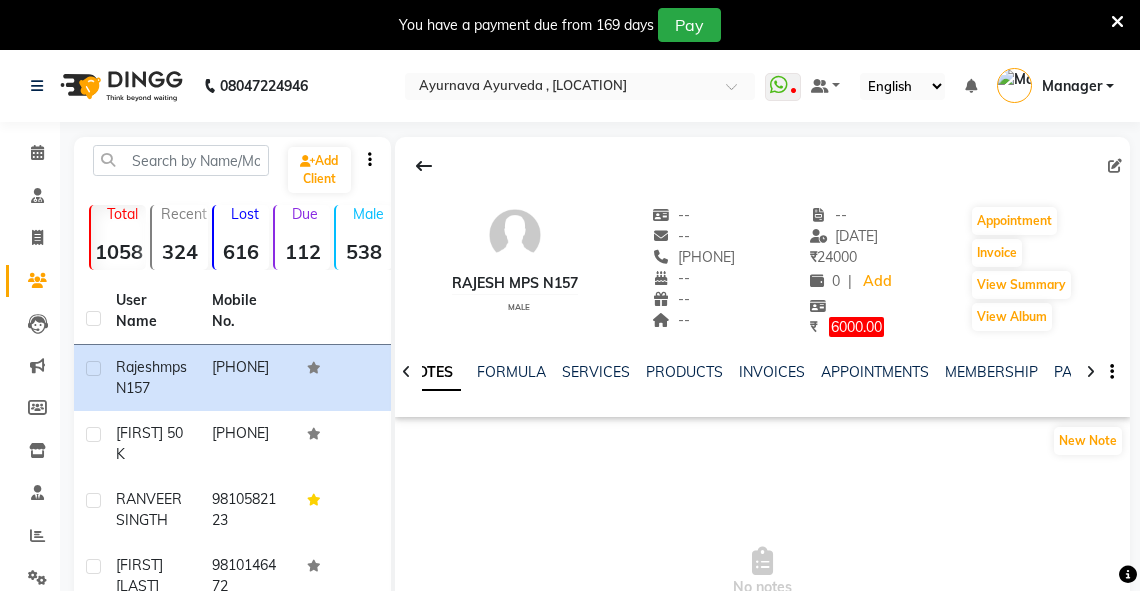 click 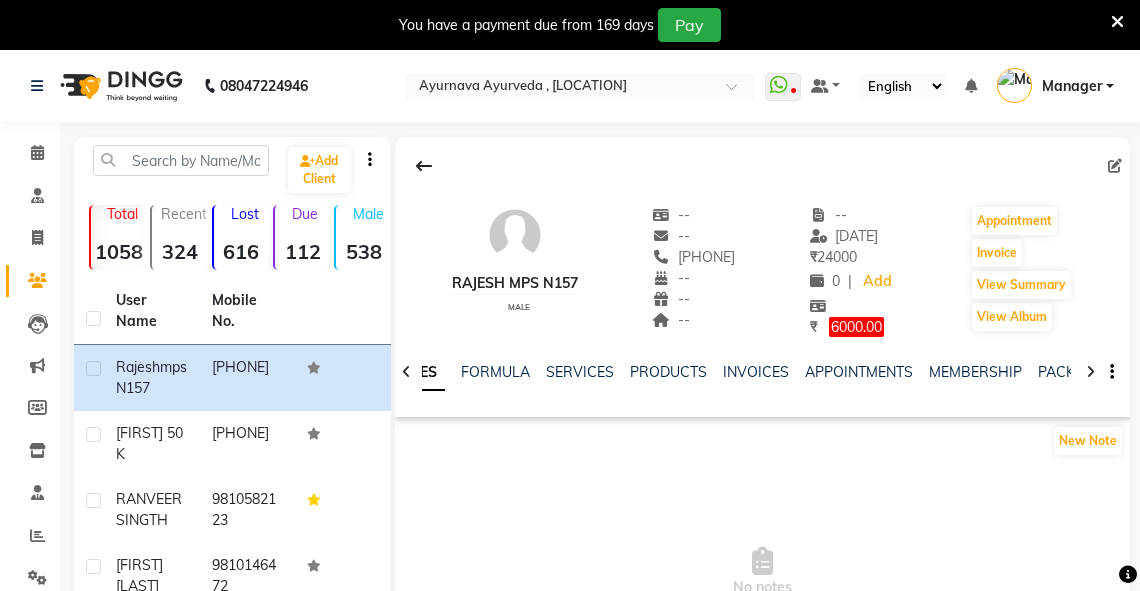 click 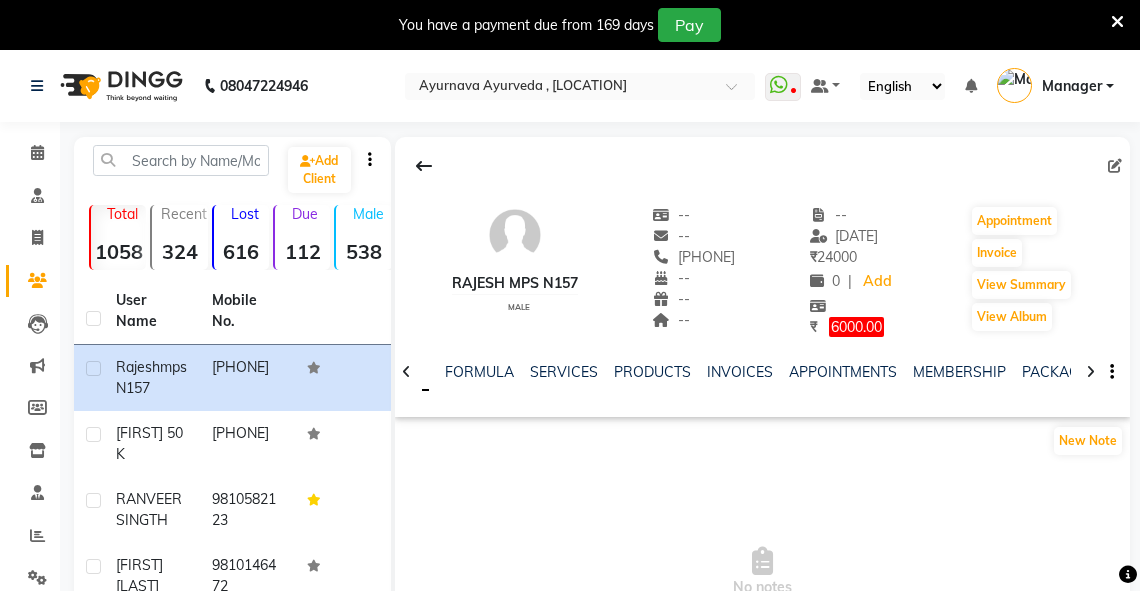 click 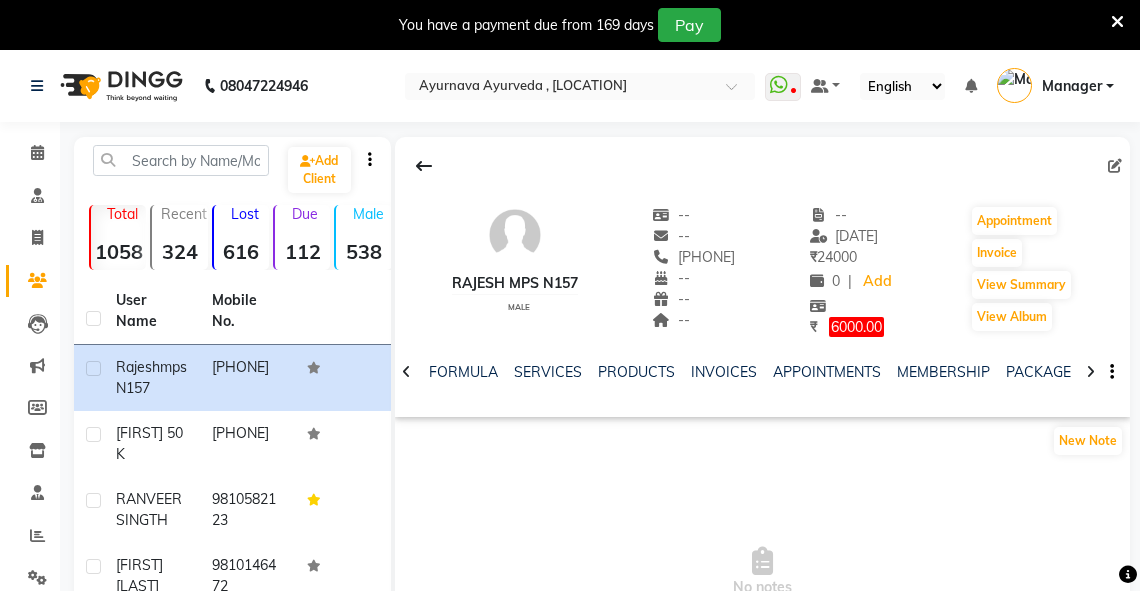 click 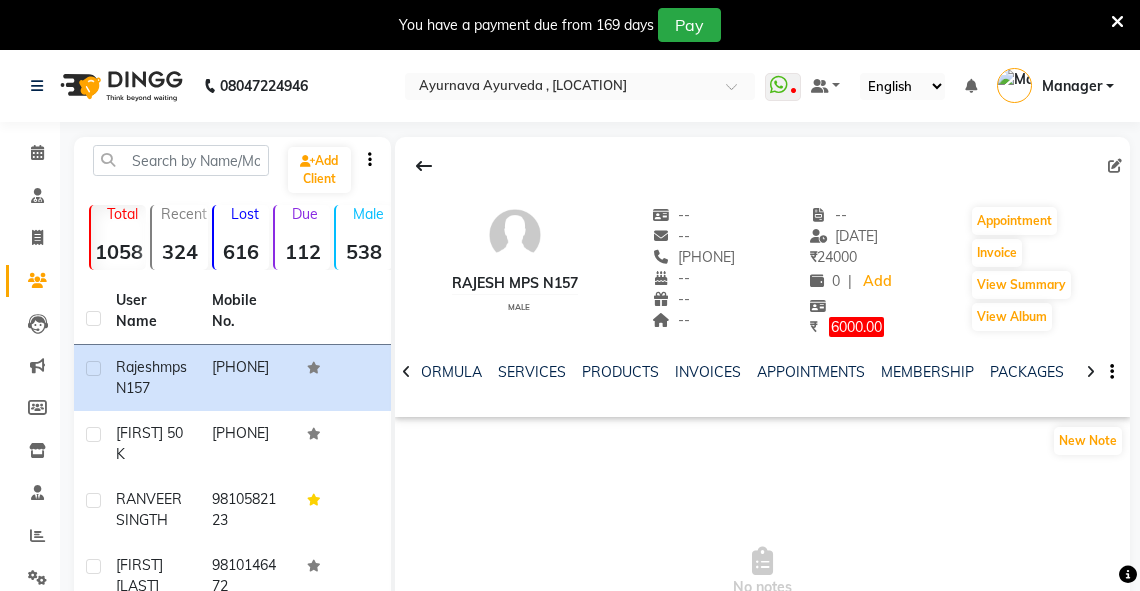 click 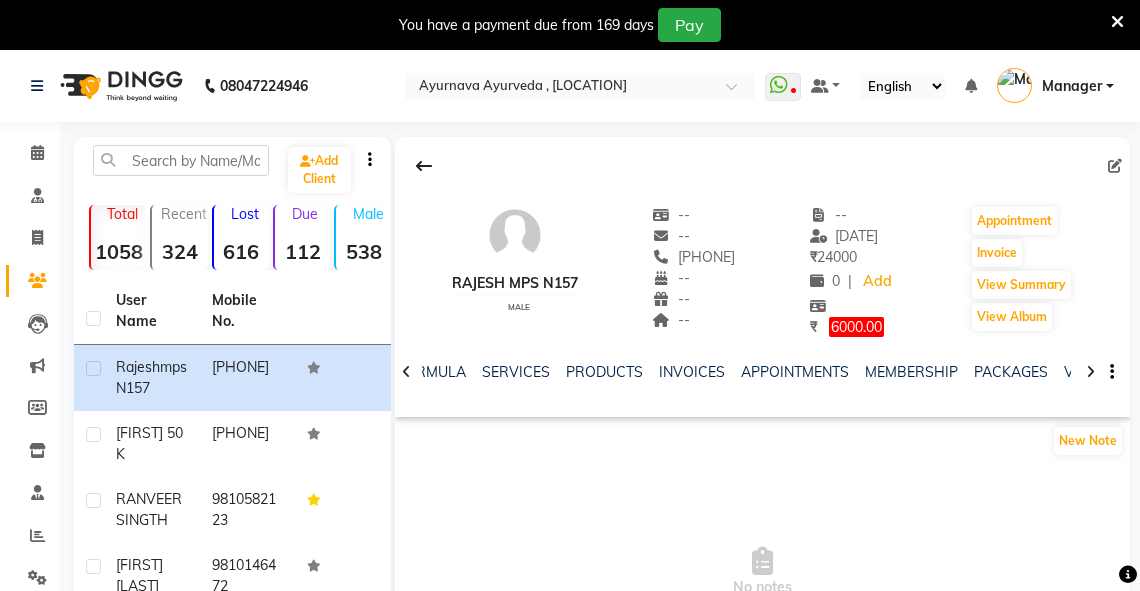 click 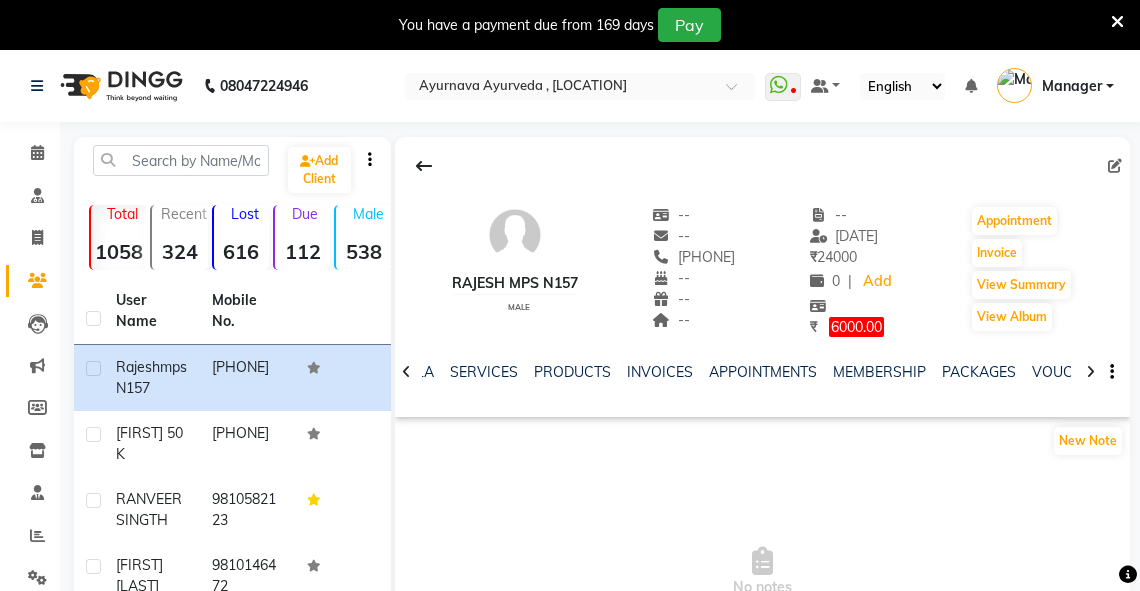 click 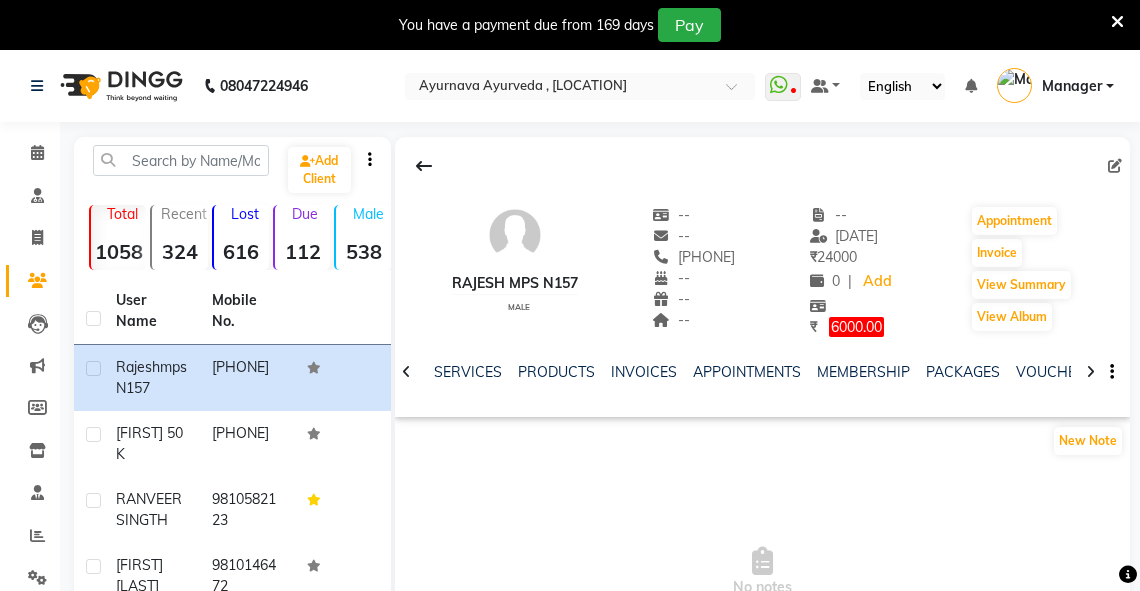 click 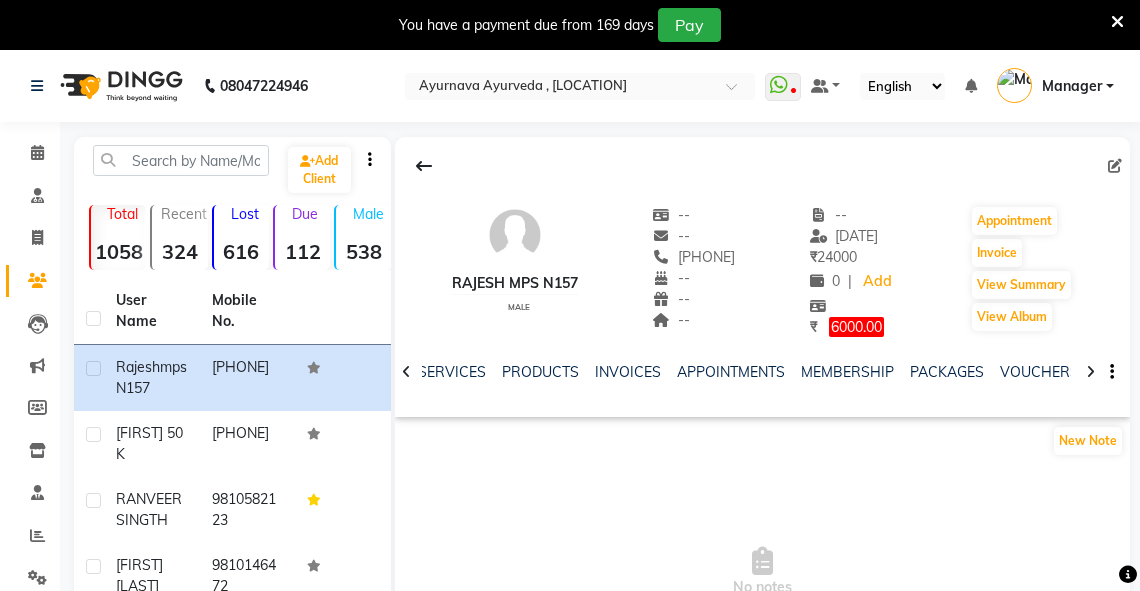 click 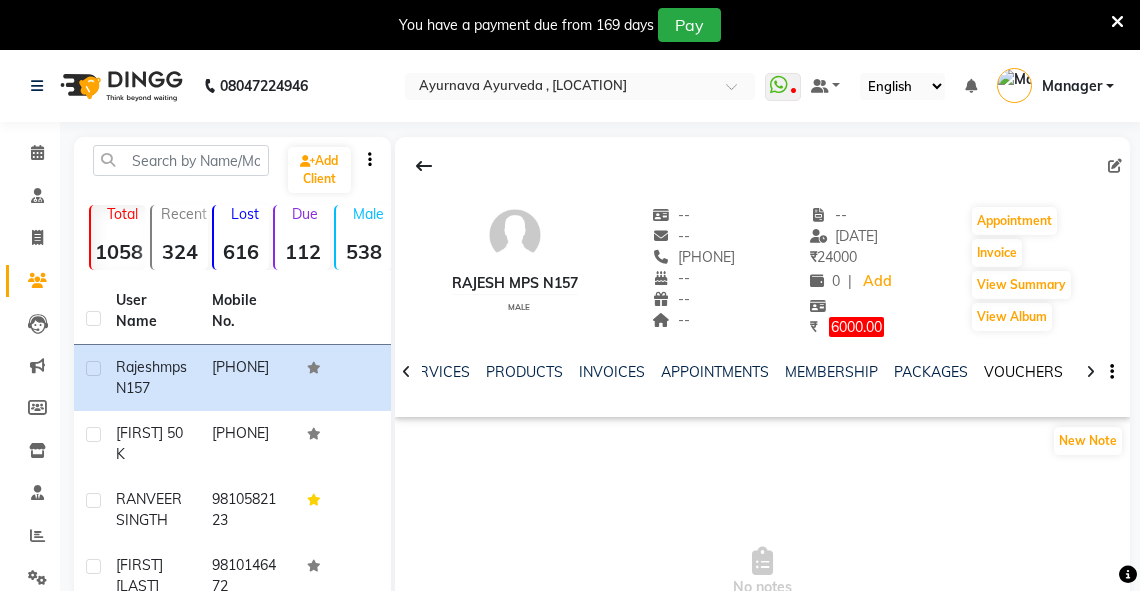 click on "VOUCHERS" 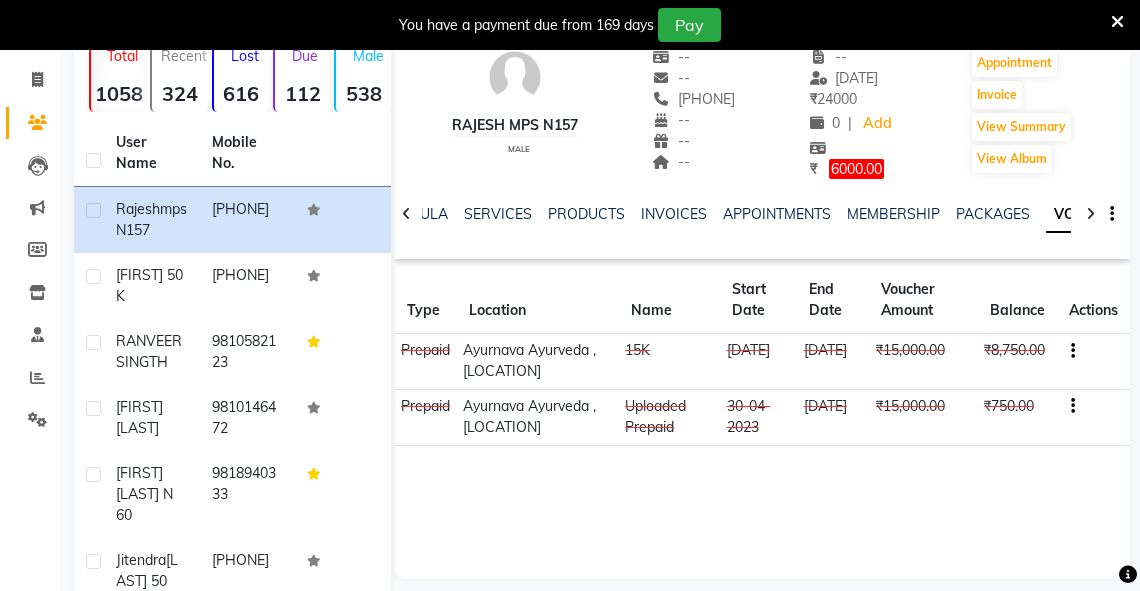 scroll, scrollTop: 156, scrollLeft: 0, axis: vertical 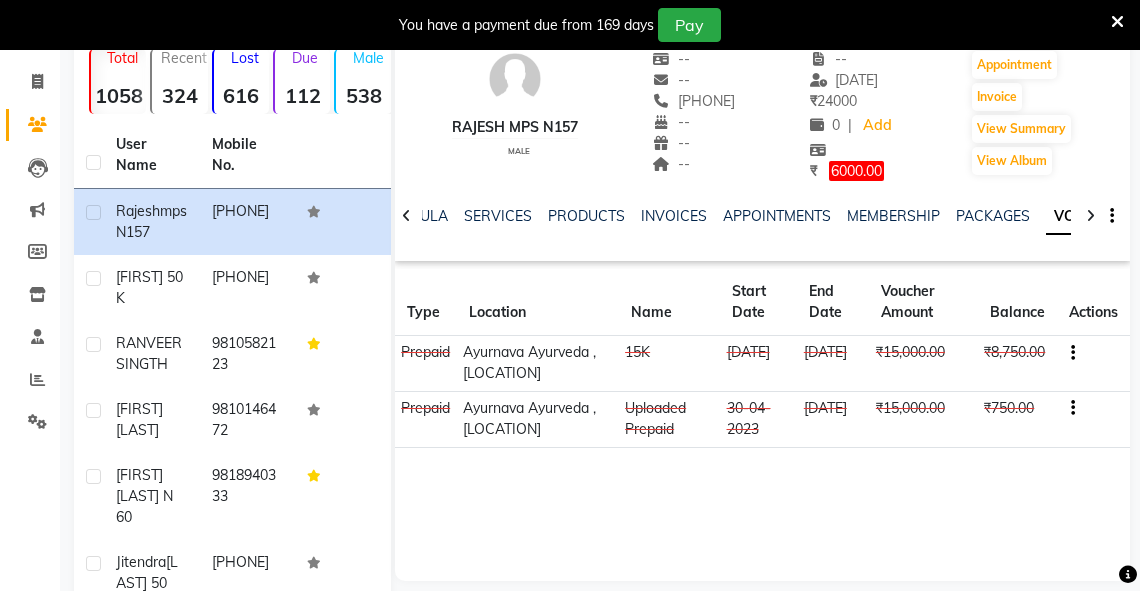 click 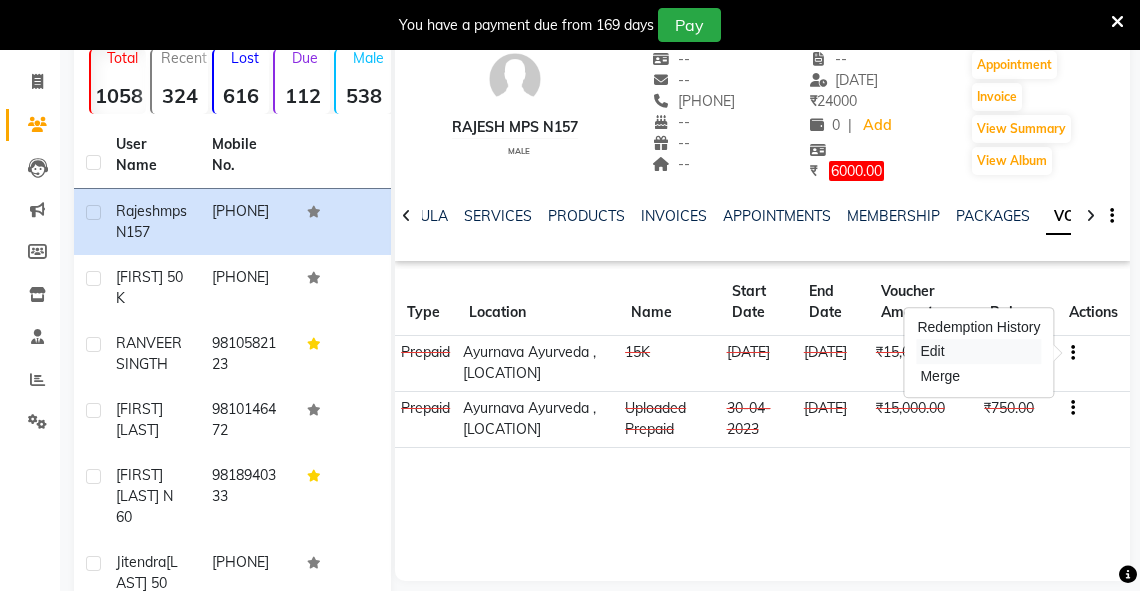 click on "Edit" at bounding box center [978, 351] 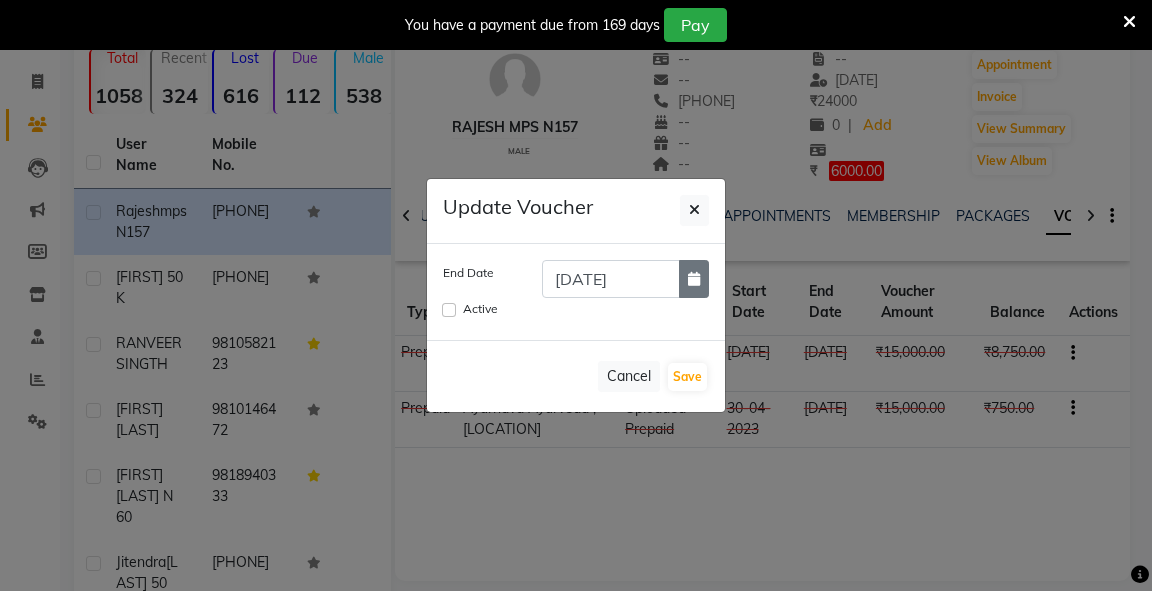 click 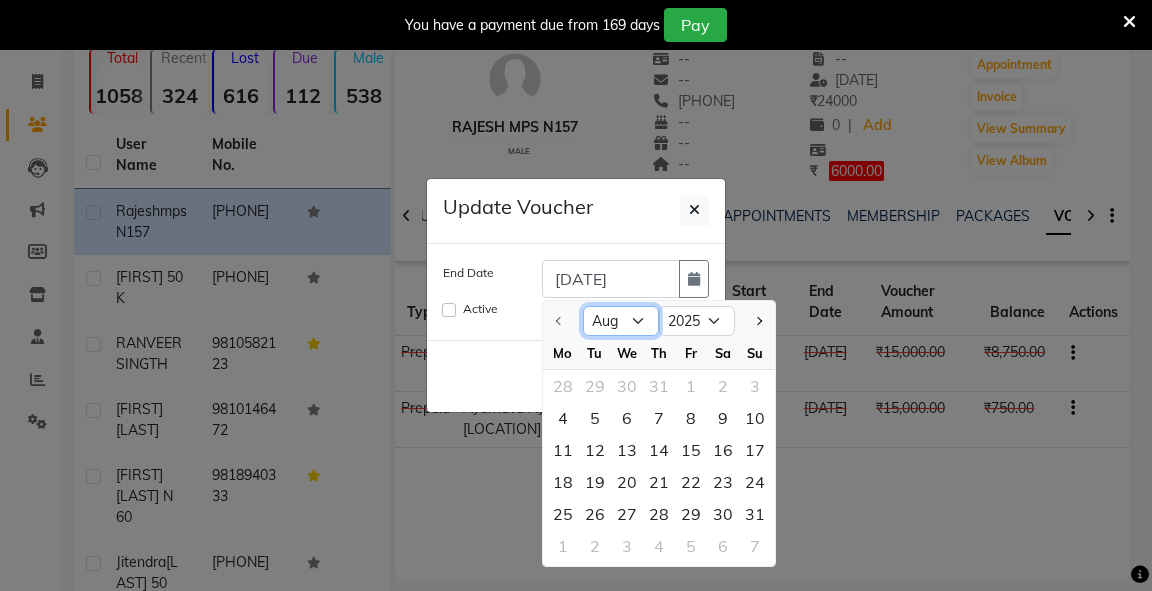 click on "Aug Sep Oct Nov Dec" 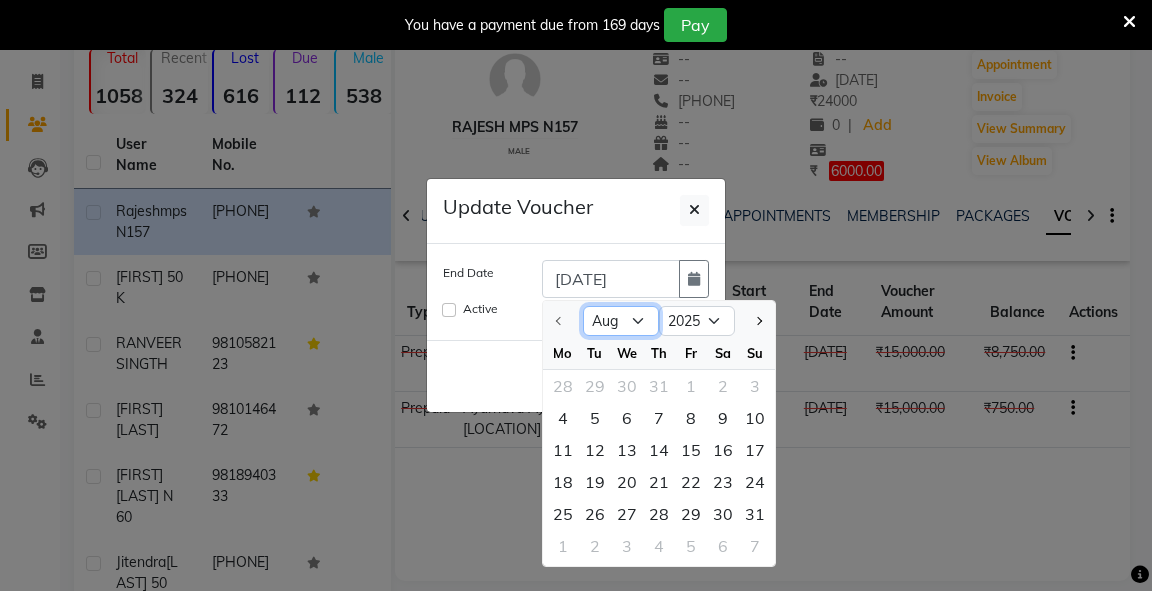 click on "Aug Sep Oct Nov Dec" 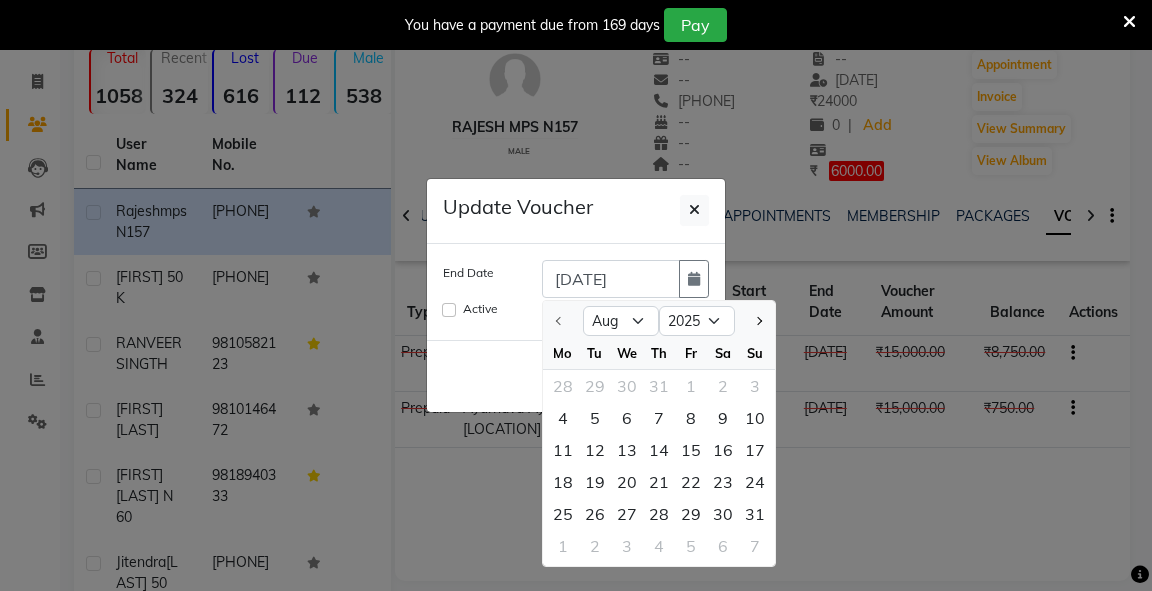 drag, startPoint x: 762, startPoint y: 514, endPoint x: 704, endPoint y: 436, distance: 97.20082 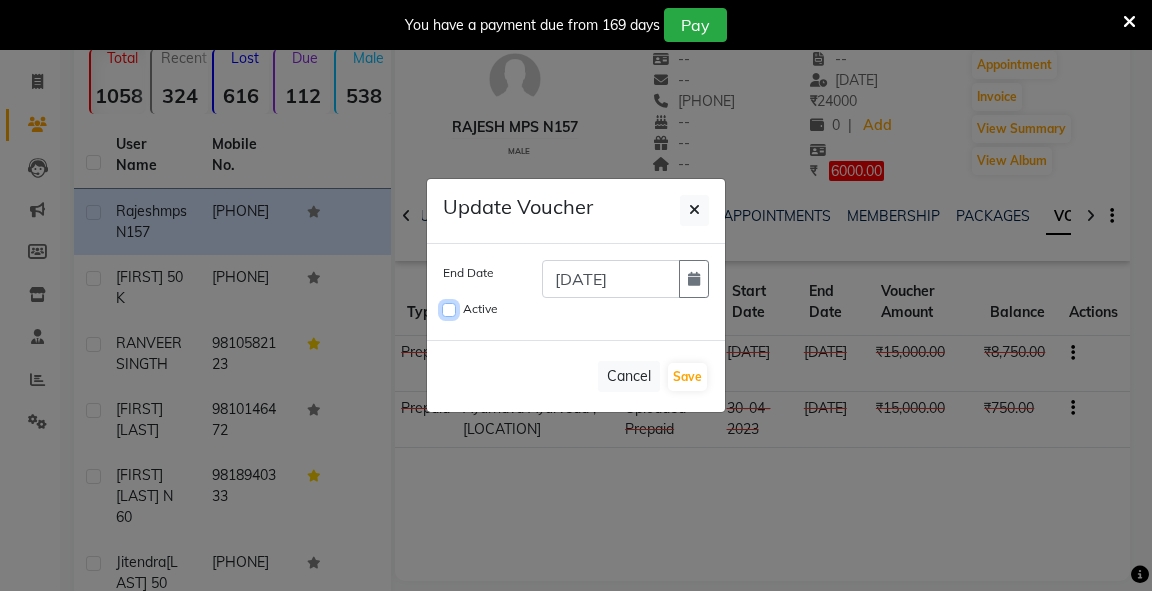 click on "Active" at bounding box center [449, 310] 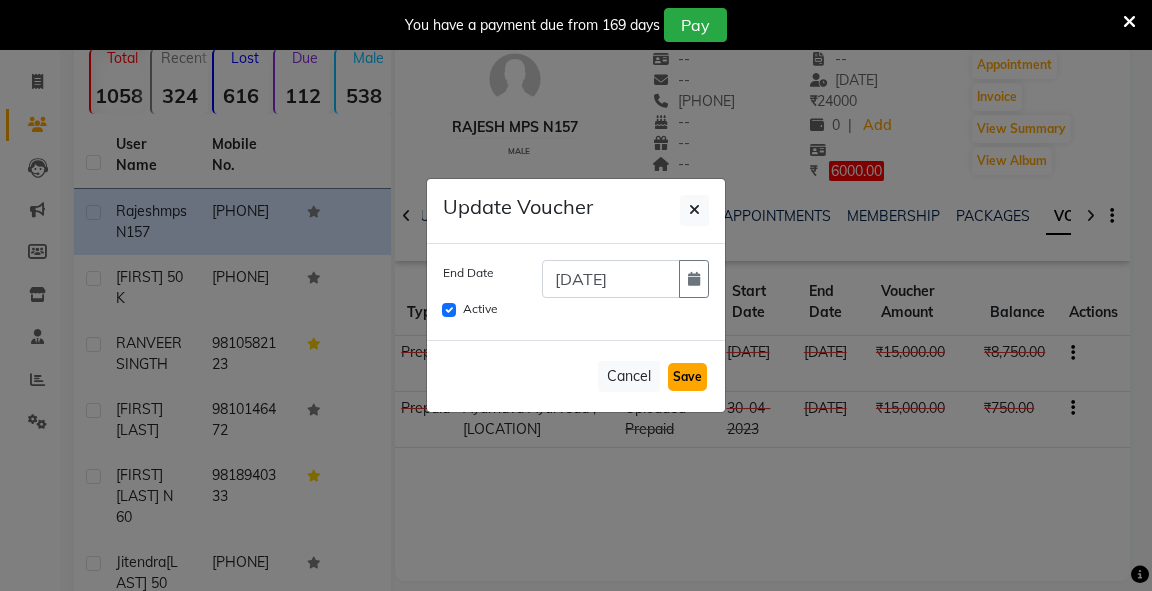 click on "Save" 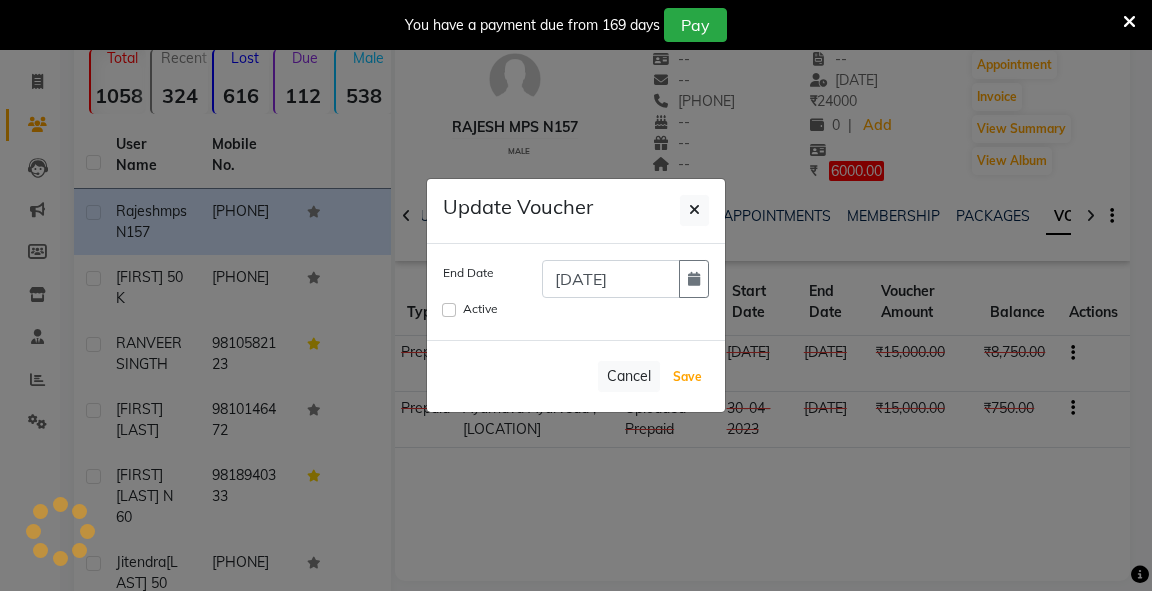 type 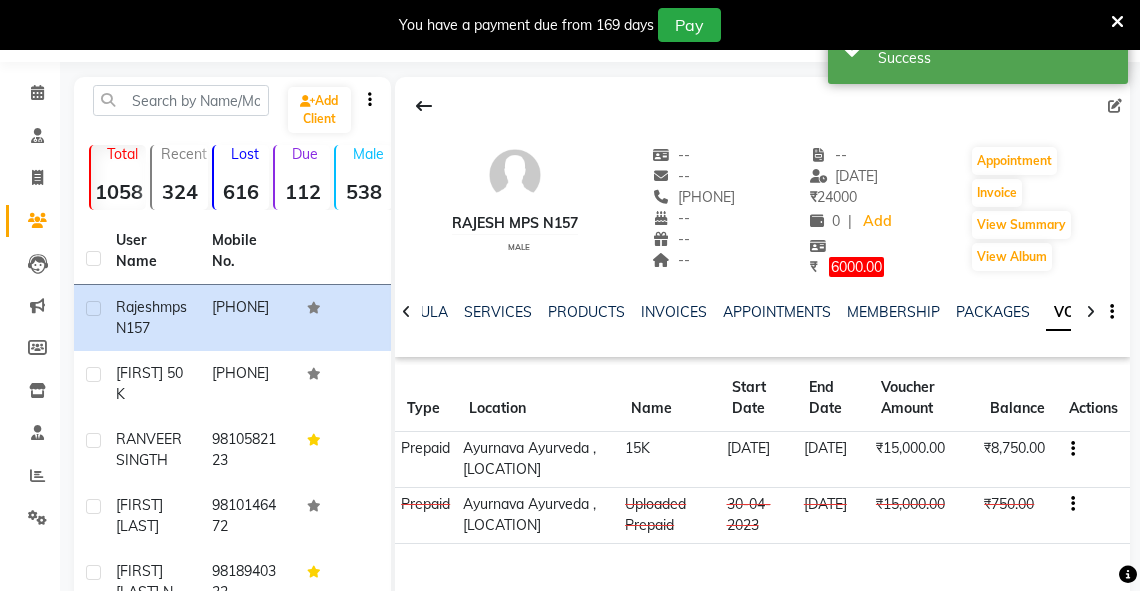 scroll, scrollTop: 58, scrollLeft: 0, axis: vertical 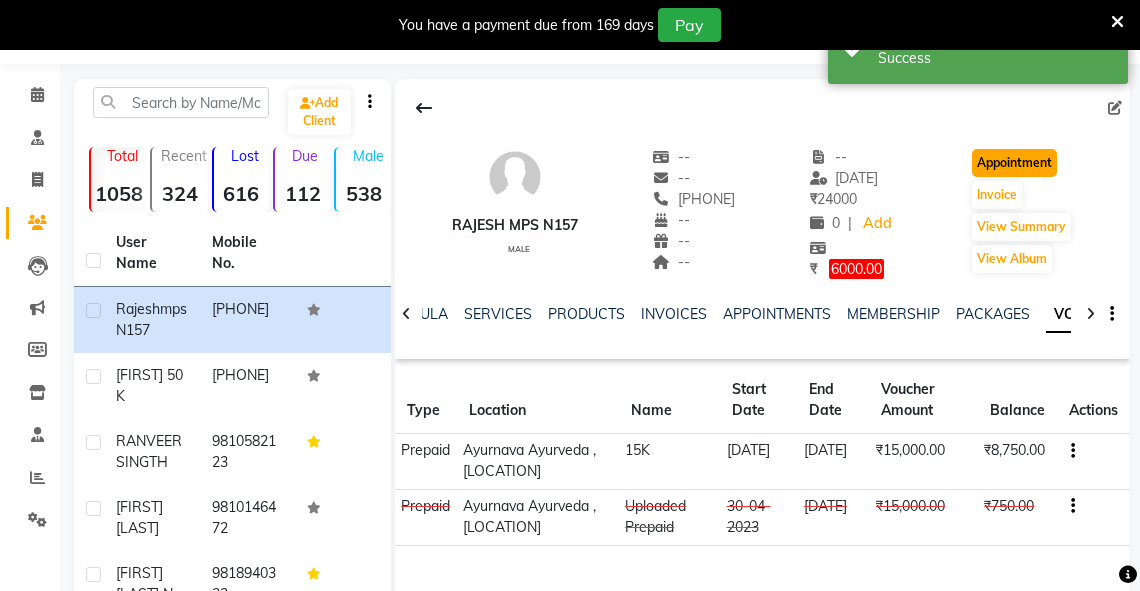 click on "Appointment" 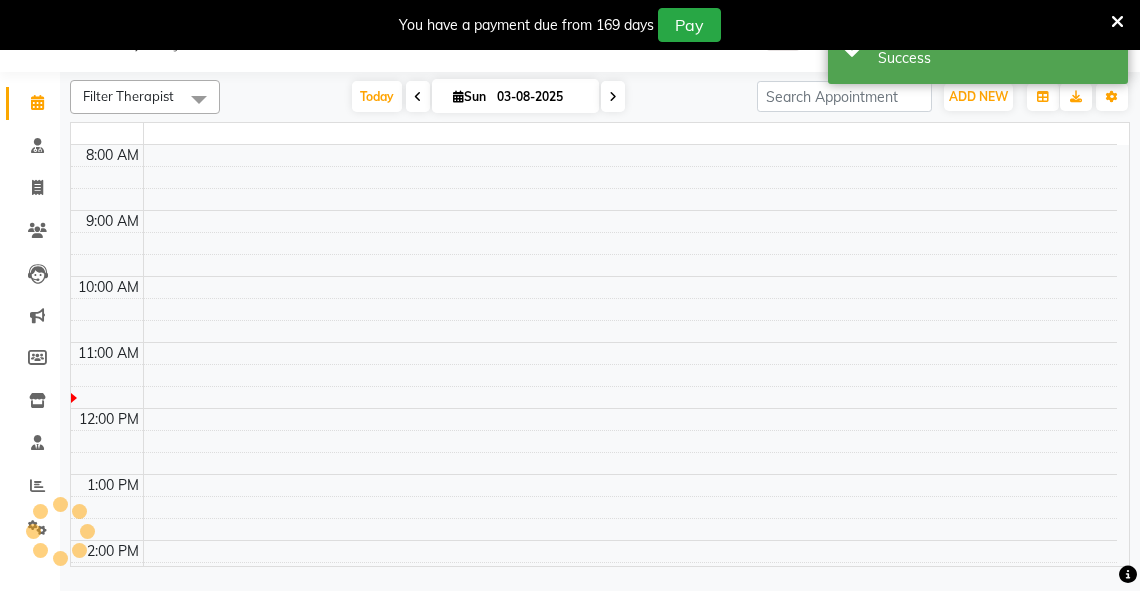 scroll, scrollTop: 50, scrollLeft: 0, axis: vertical 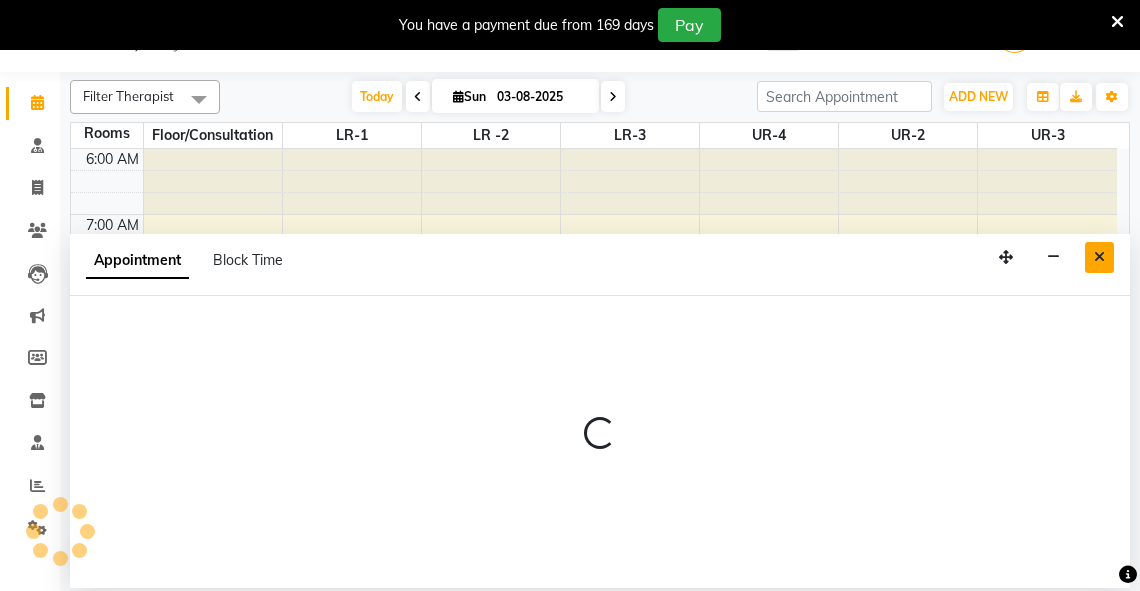 click at bounding box center (1099, 257) 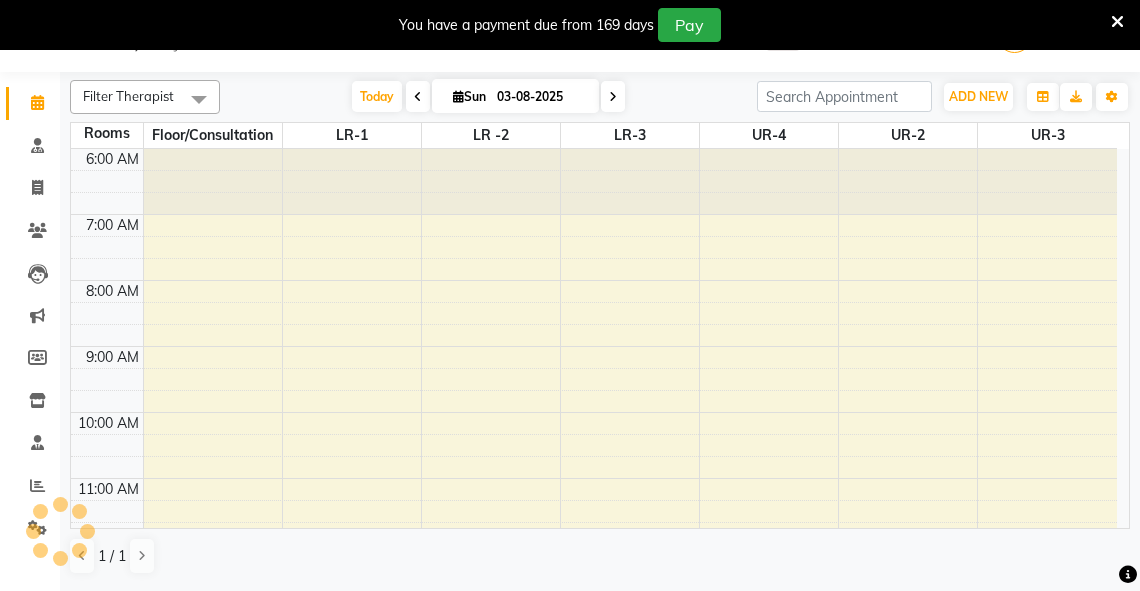 scroll, scrollTop: 0, scrollLeft: 0, axis: both 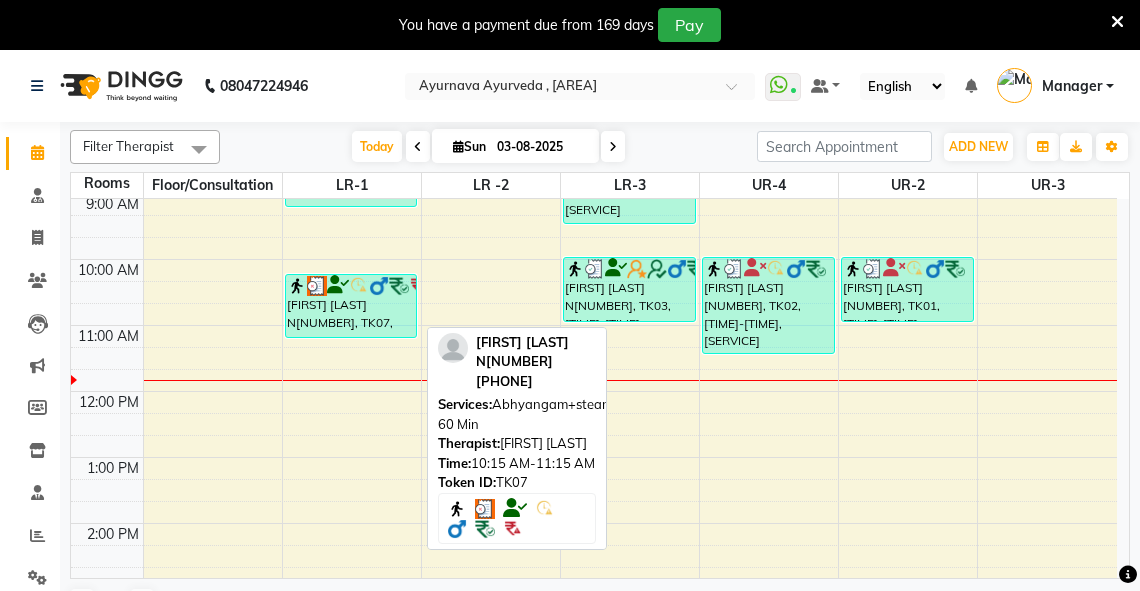 click on "[FIRST] [LAST] N157, TK07, 10:15 AM-11:15 AM, Abhyangam+steam 60 Min" at bounding box center [351, 306] 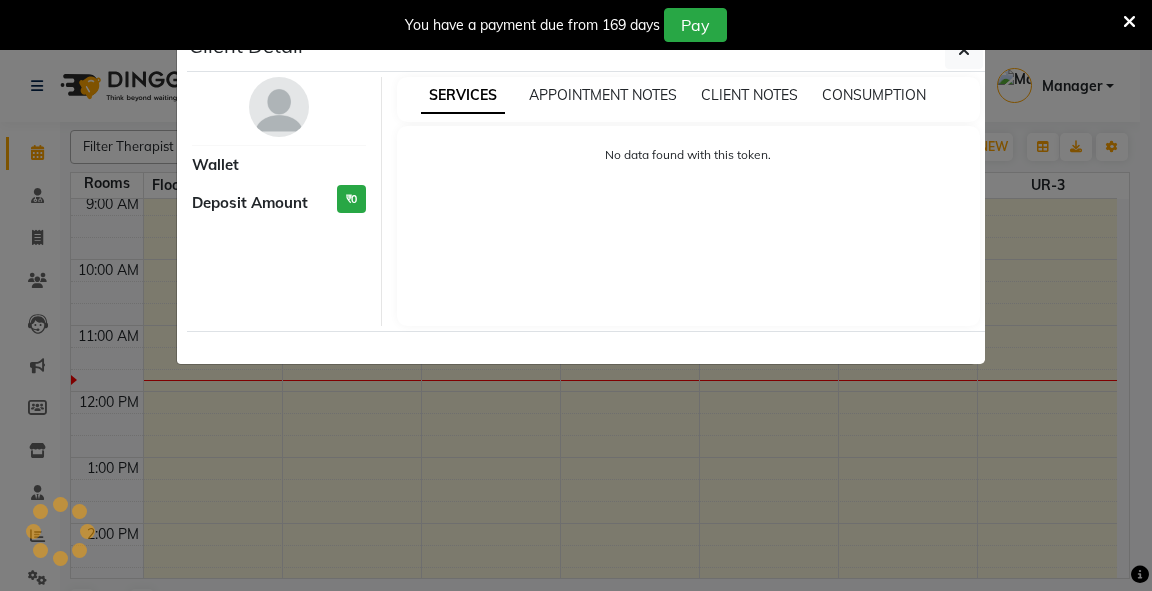select on "3" 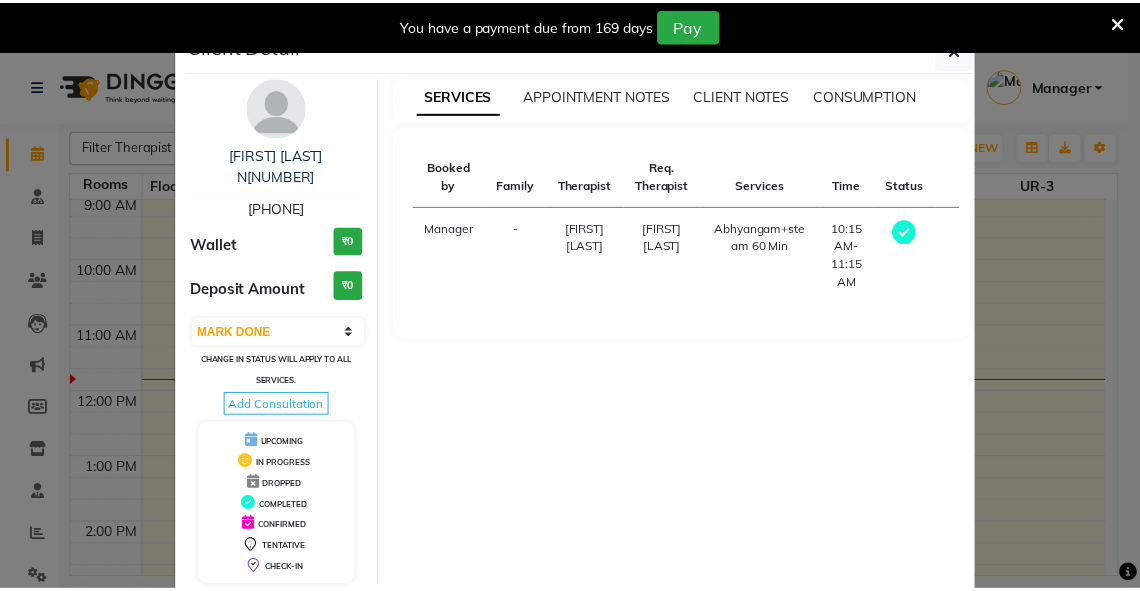 scroll, scrollTop: 78, scrollLeft: 0, axis: vertical 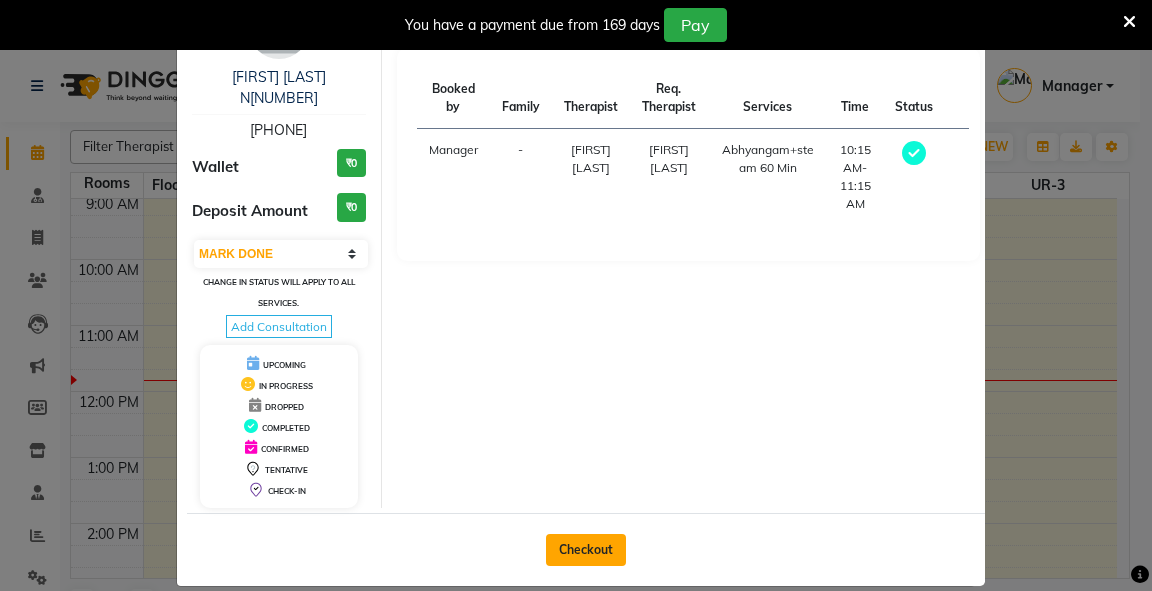 click on "Checkout" 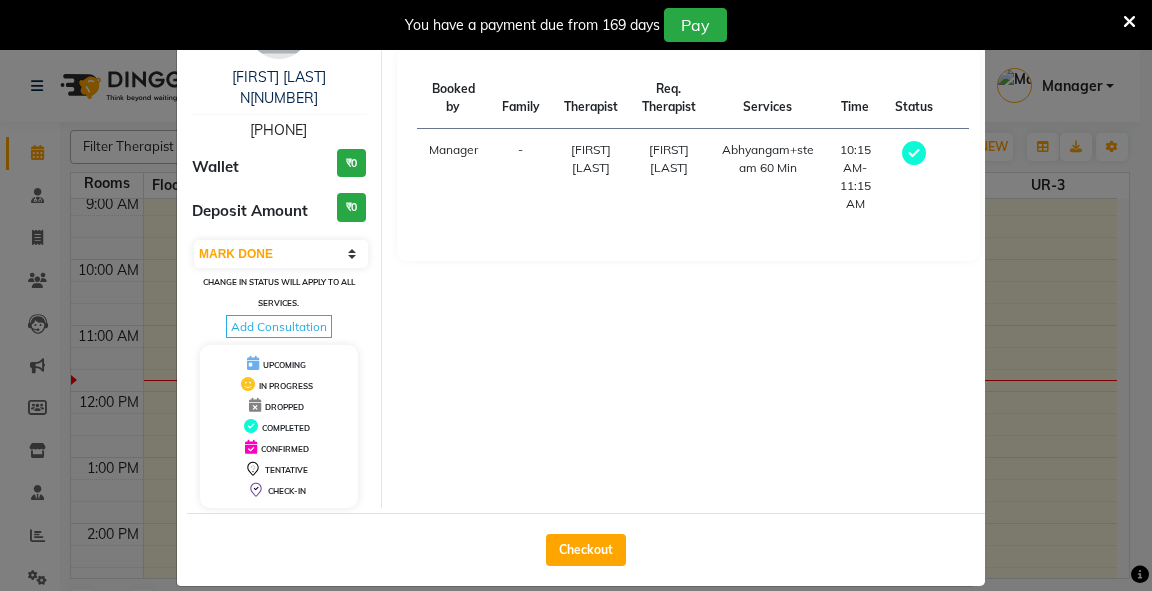 select on "5571" 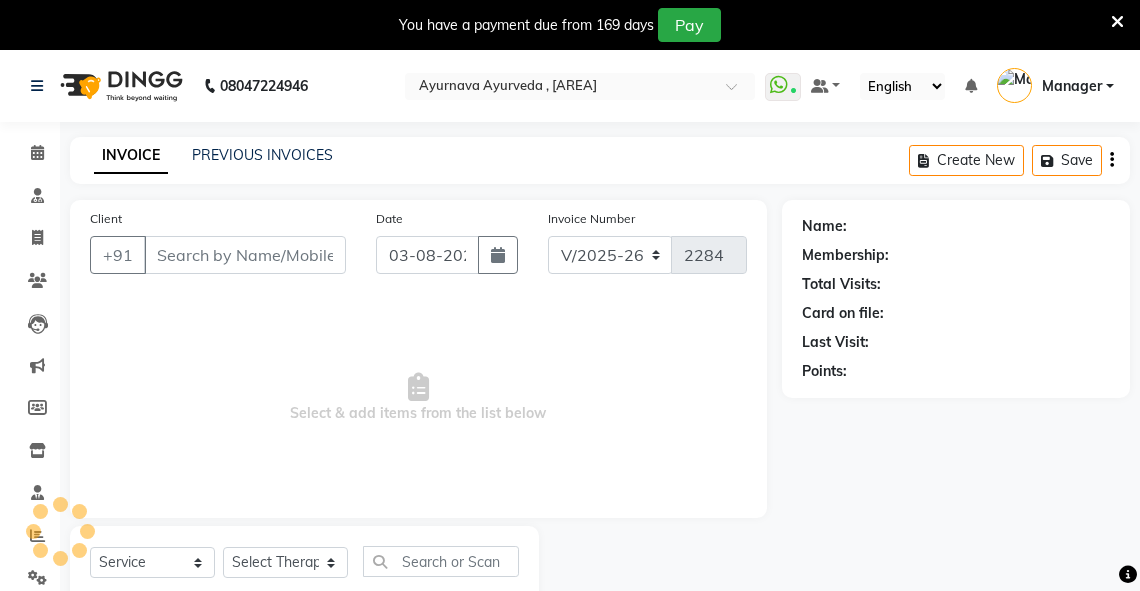 type on "9818630117" 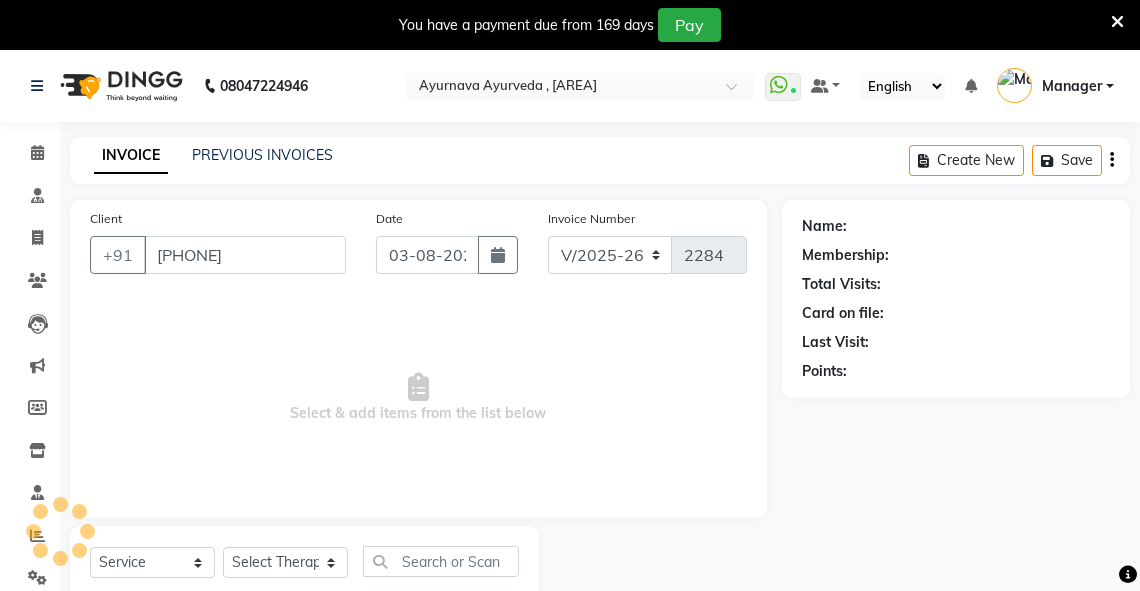 select on "39036" 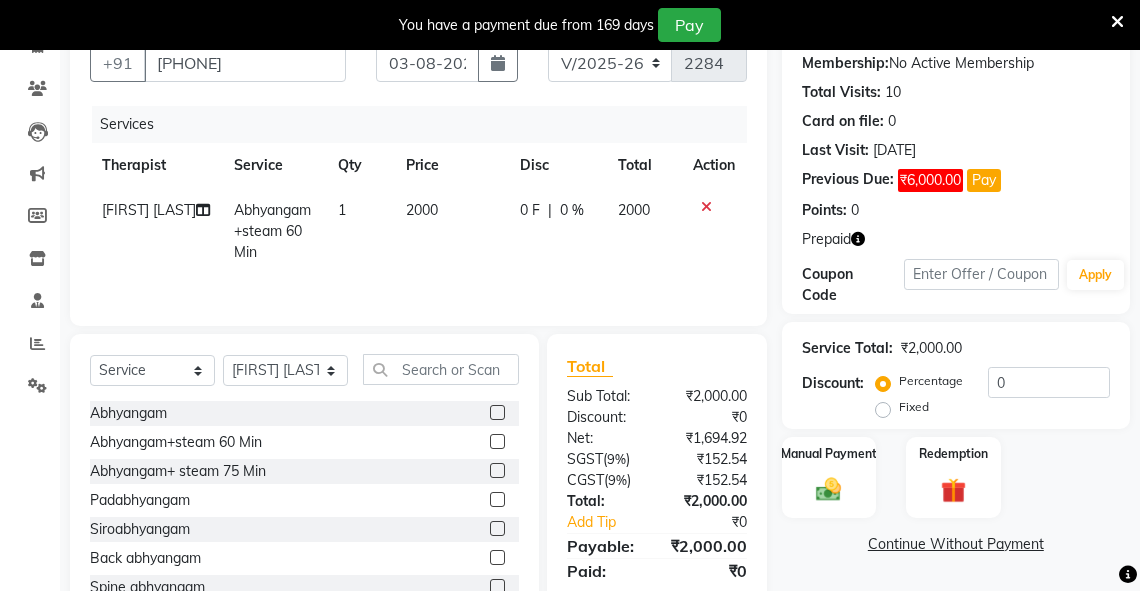 scroll, scrollTop: 188, scrollLeft: 0, axis: vertical 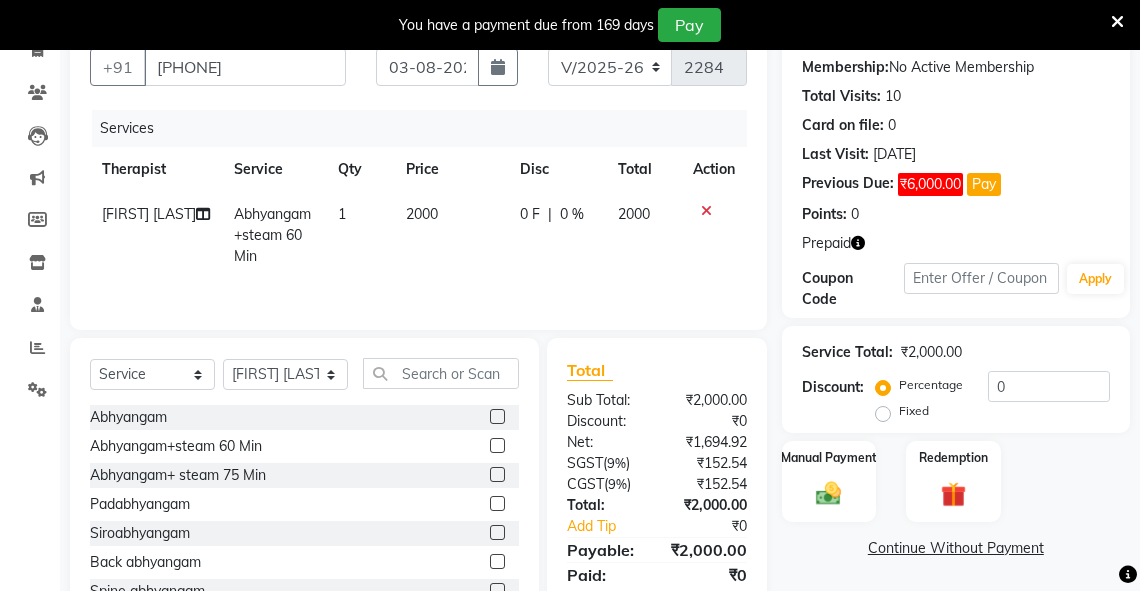 click on "Fixed" 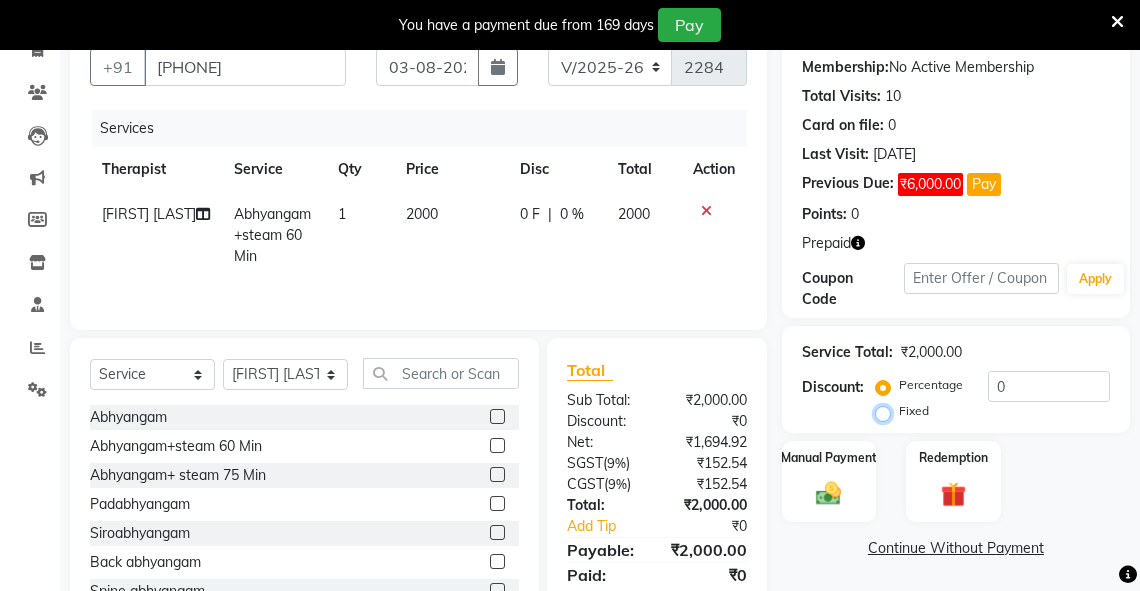 click on "Fixed" at bounding box center [887, 411] 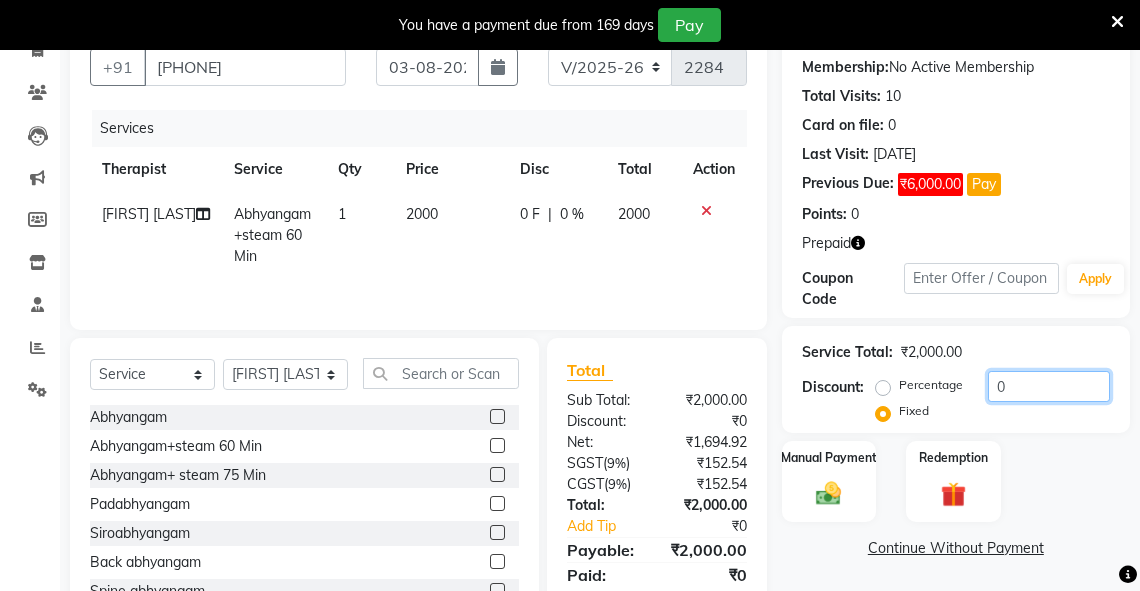 drag, startPoint x: 987, startPoint y: 380, endPoint x: 910, endPoint y: 378, distance: 77.02597 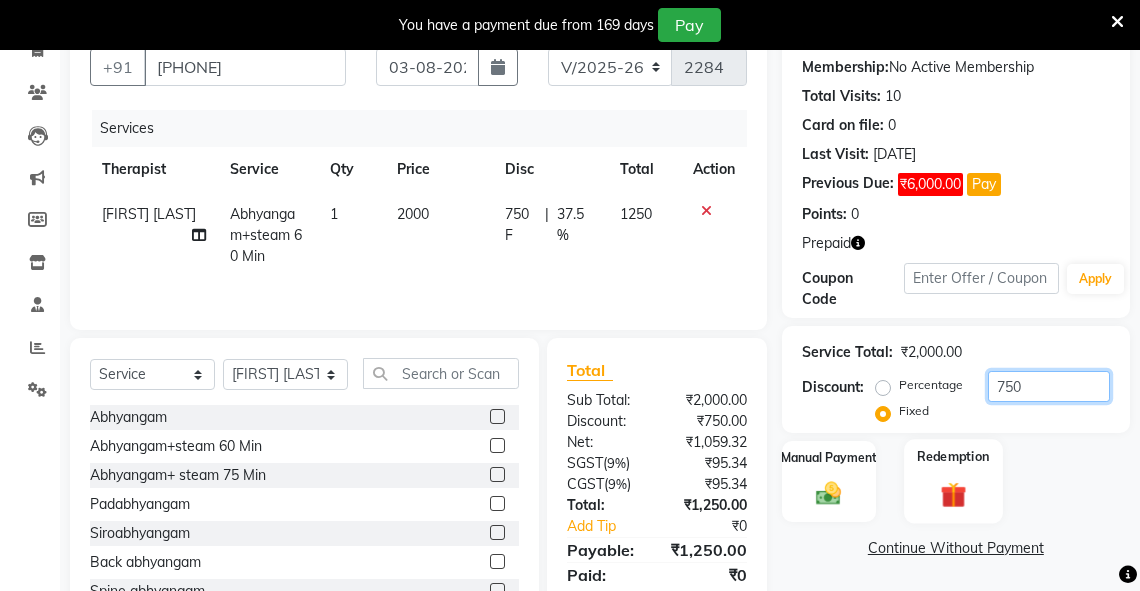 type on "750" 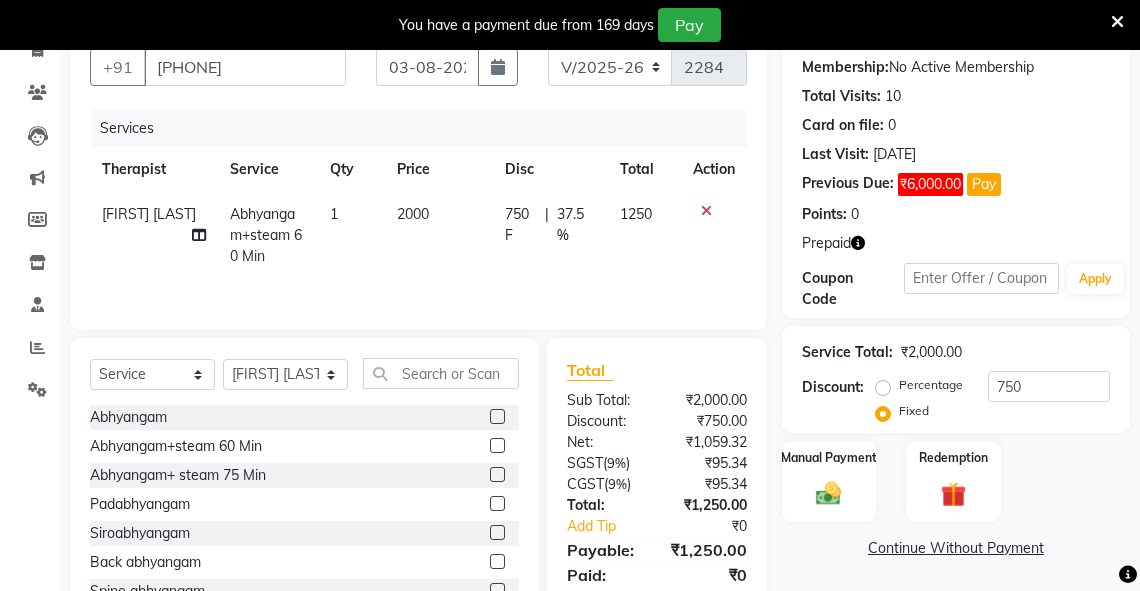scroll, scrollTop: 260, scrollLeft: 0, axis: vertical 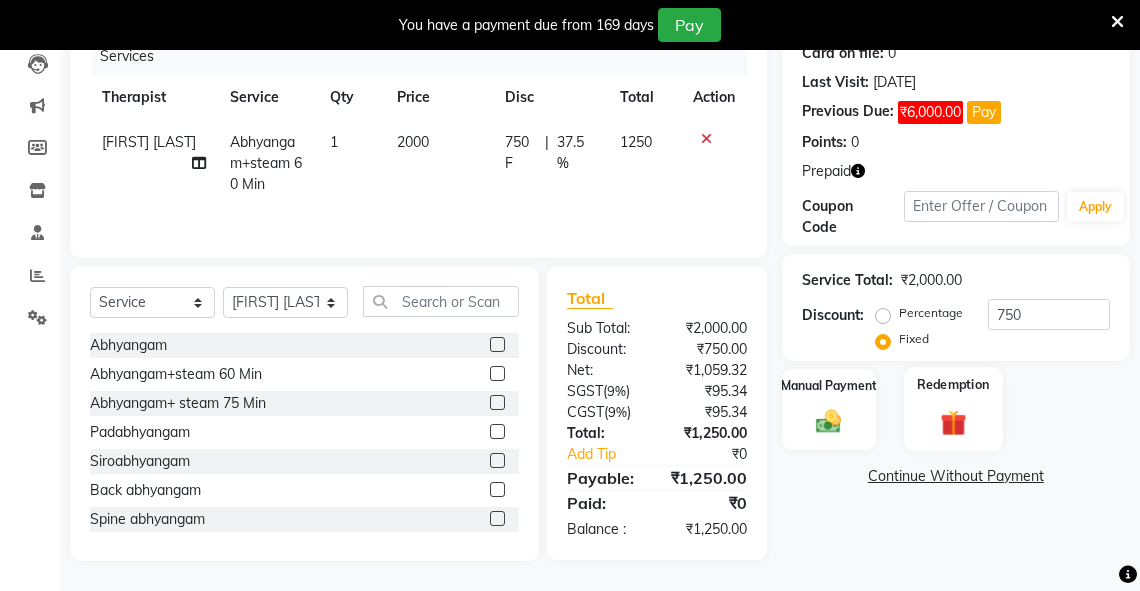 click 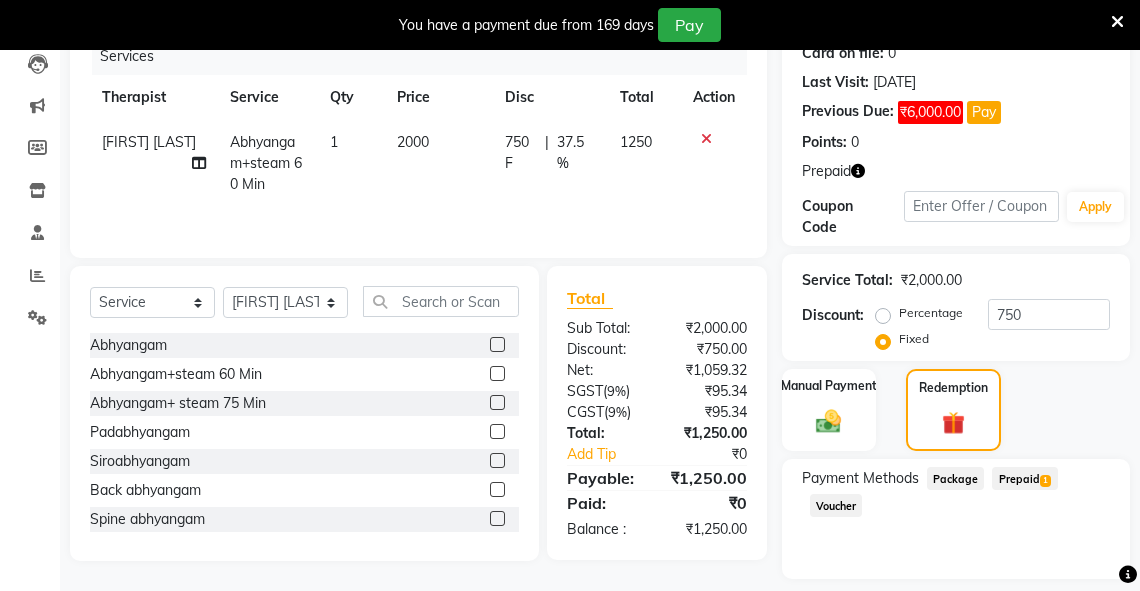 click on "Prepaid  1" 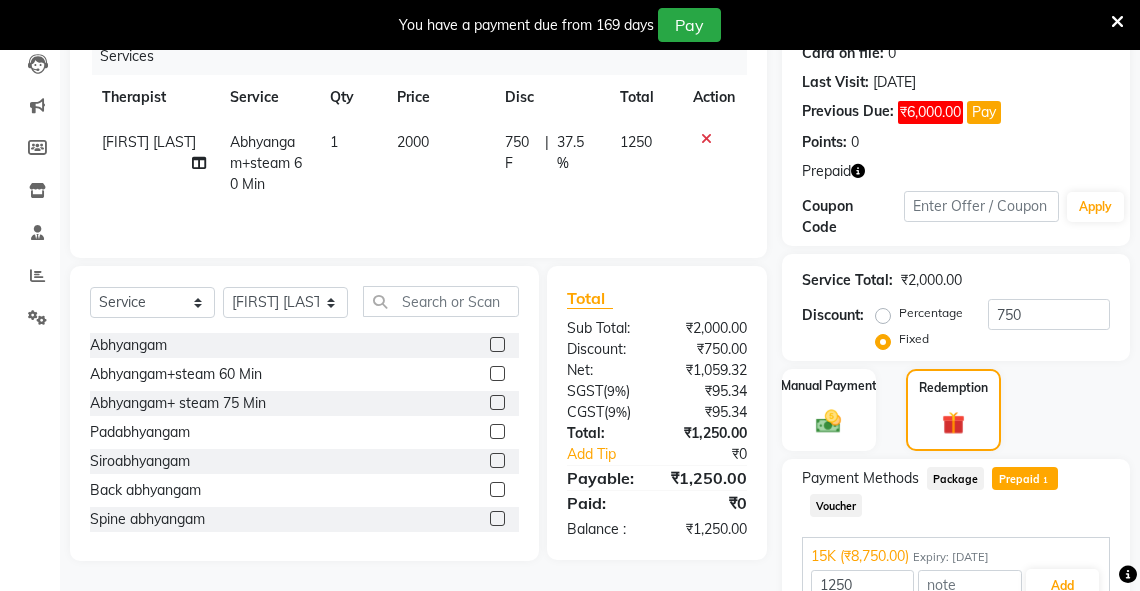 scroll, scrollTop: 362, scrollLeft: 0, axis: vertical 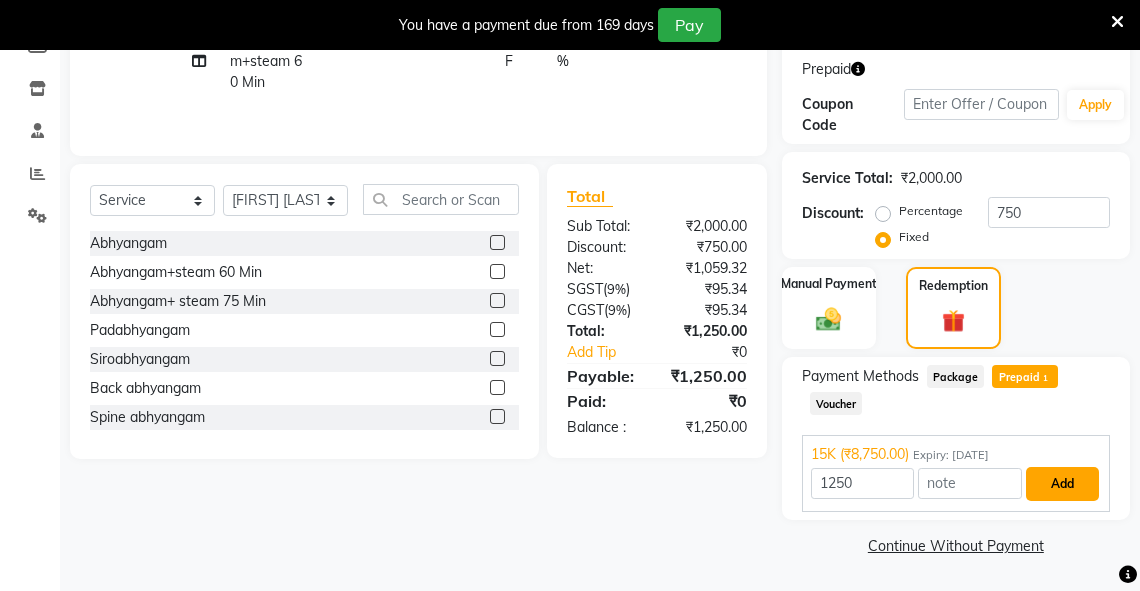 drag, startPoint x: 1046, startPoint y: 480, endPoint x: 1092, endPoint y: 473, distance: 46.52956 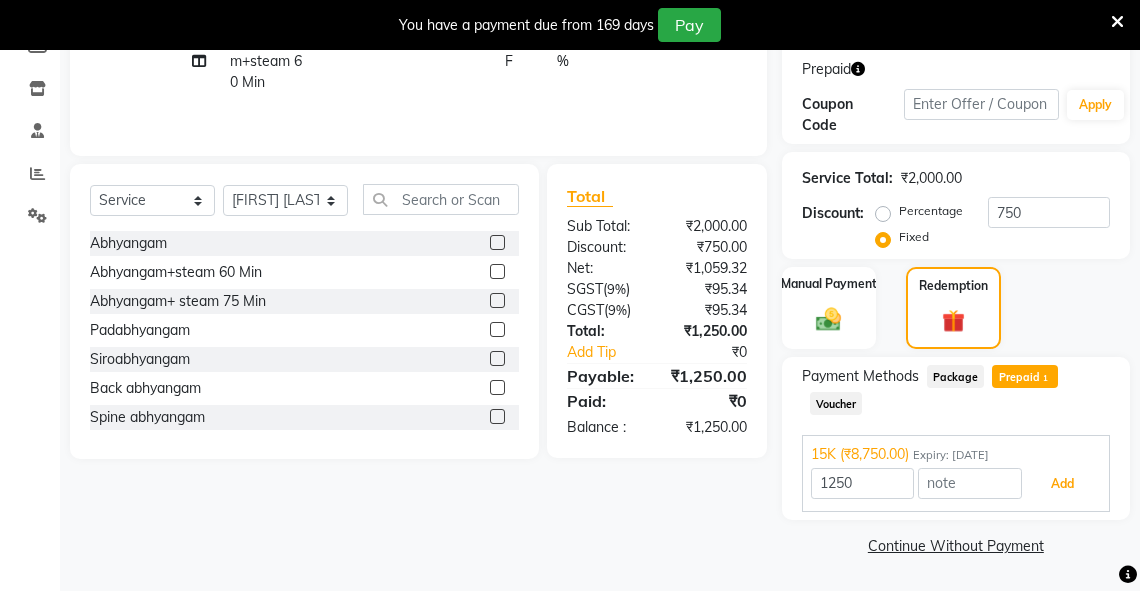 click on "Add" at bounding box center (1062, 484) 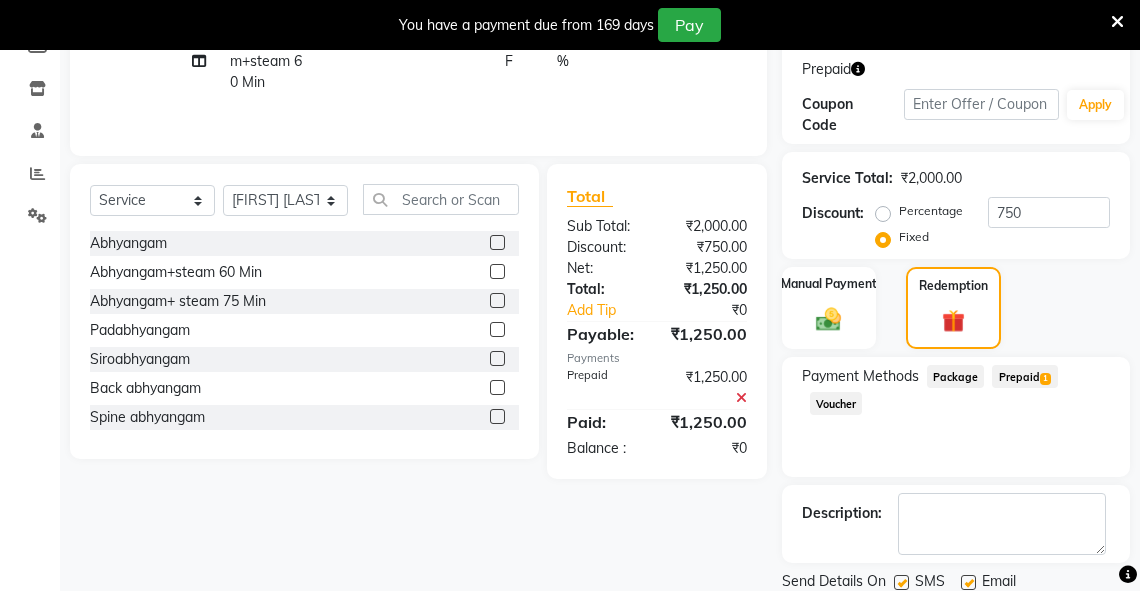 scroll, scrollTop: 430, scrollLeft: 0, axis: vertical 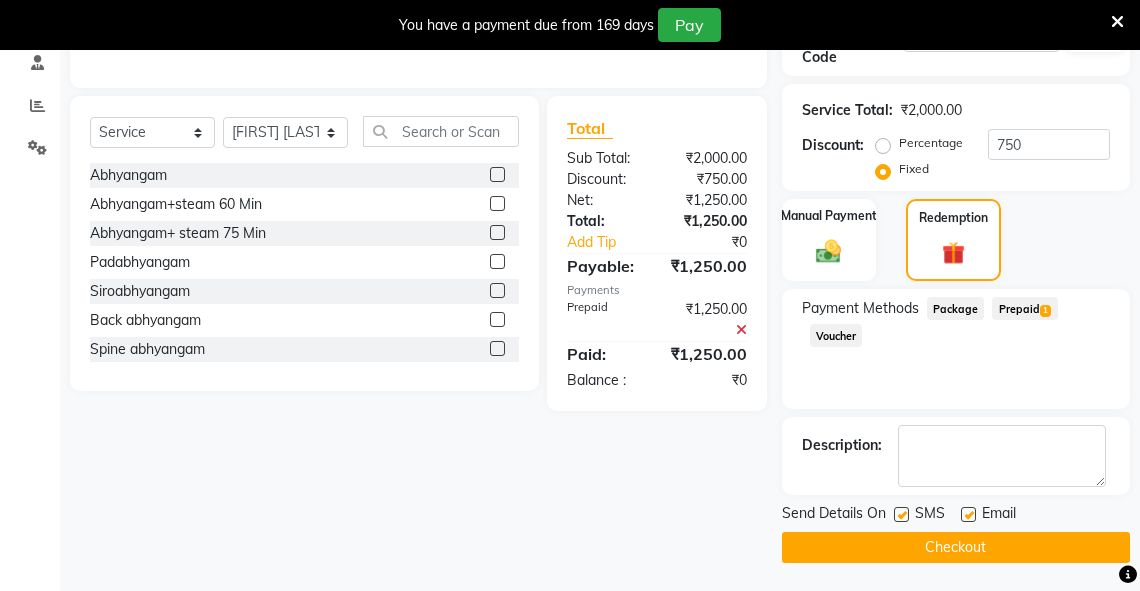 click on "Checkout" 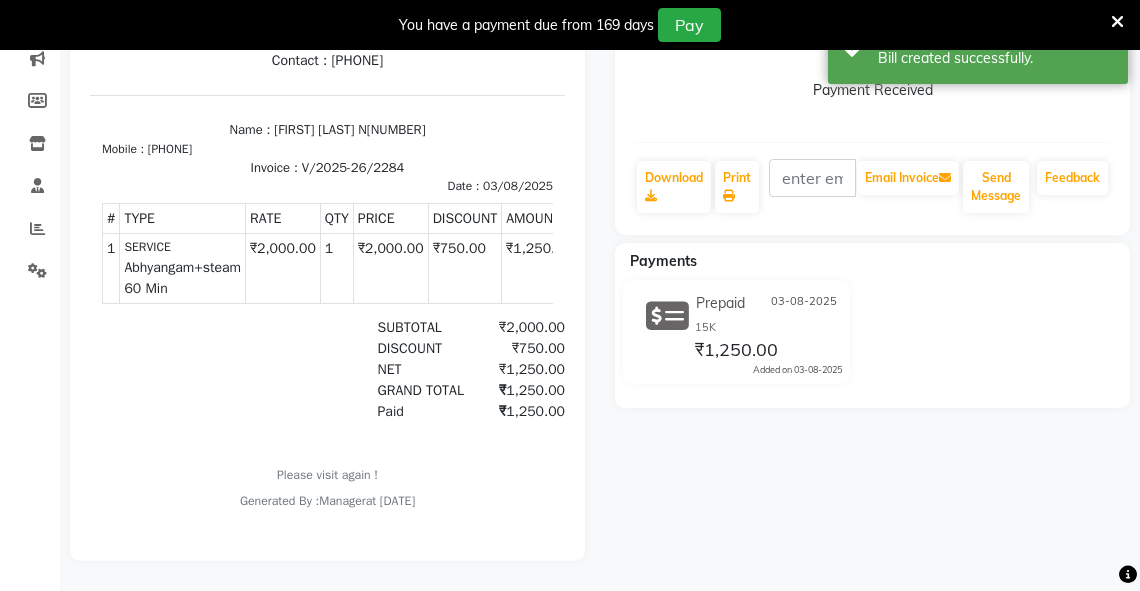 scroll, scrollTop: 0, scrollLeft: 0, axis: both 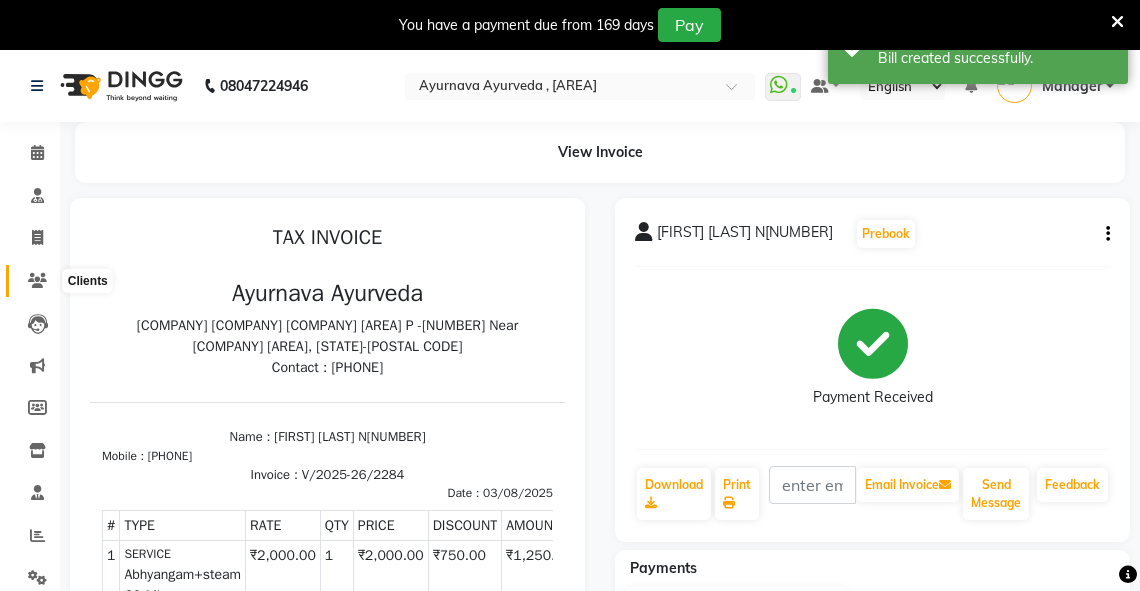 click 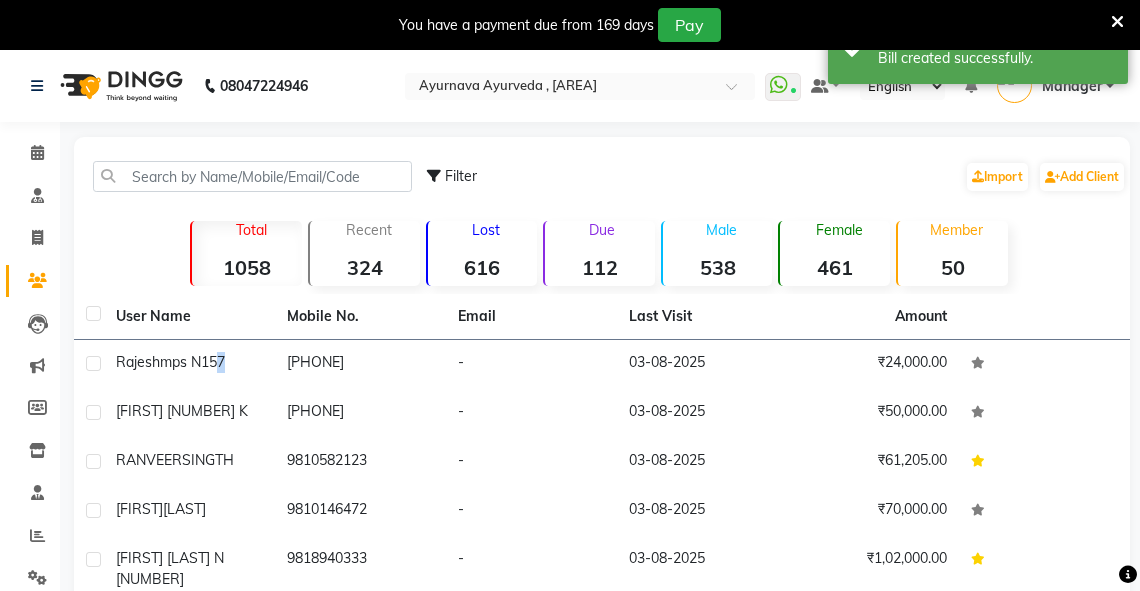 drag, startPoint x: 219, startPoint y: 355, endPoint x: 273, endPoint y: 340, distance: 56.044624 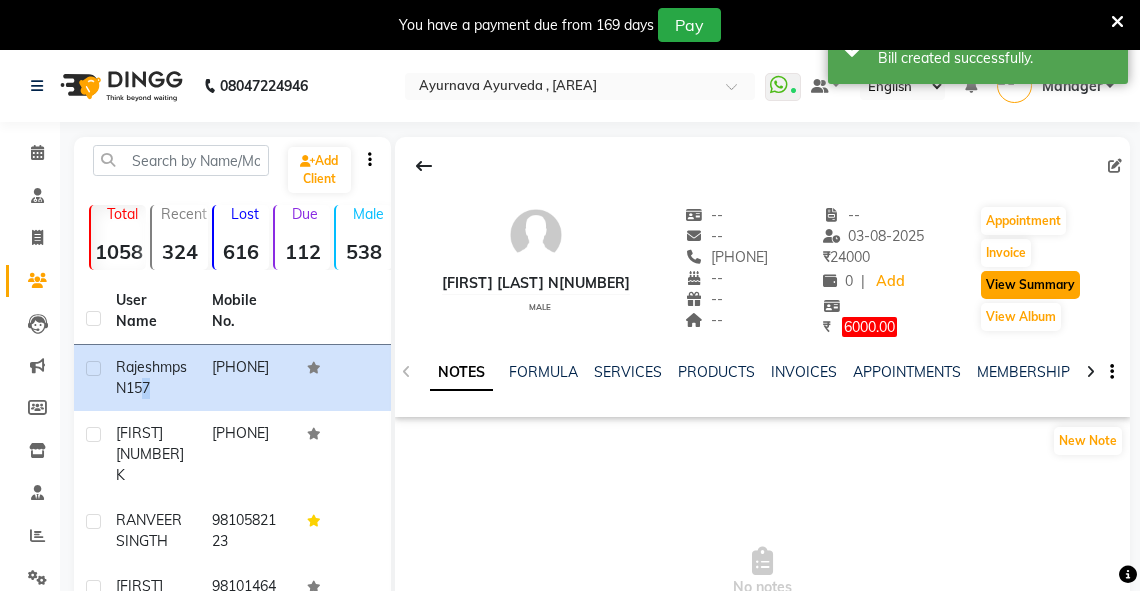 click on "View Summary" 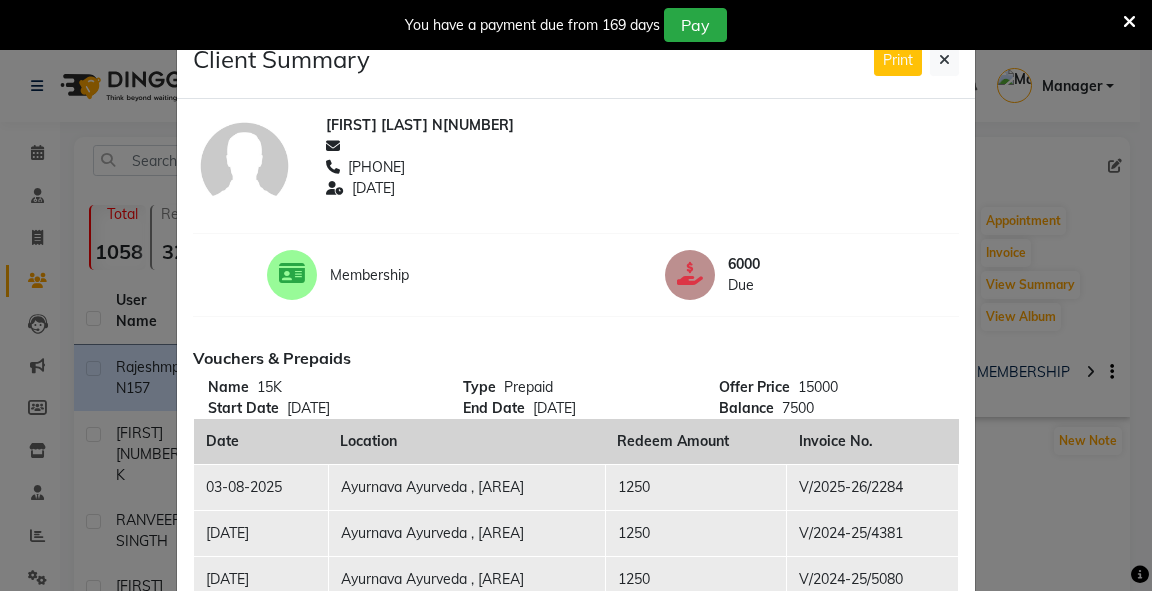 click on "Client Summary Print" 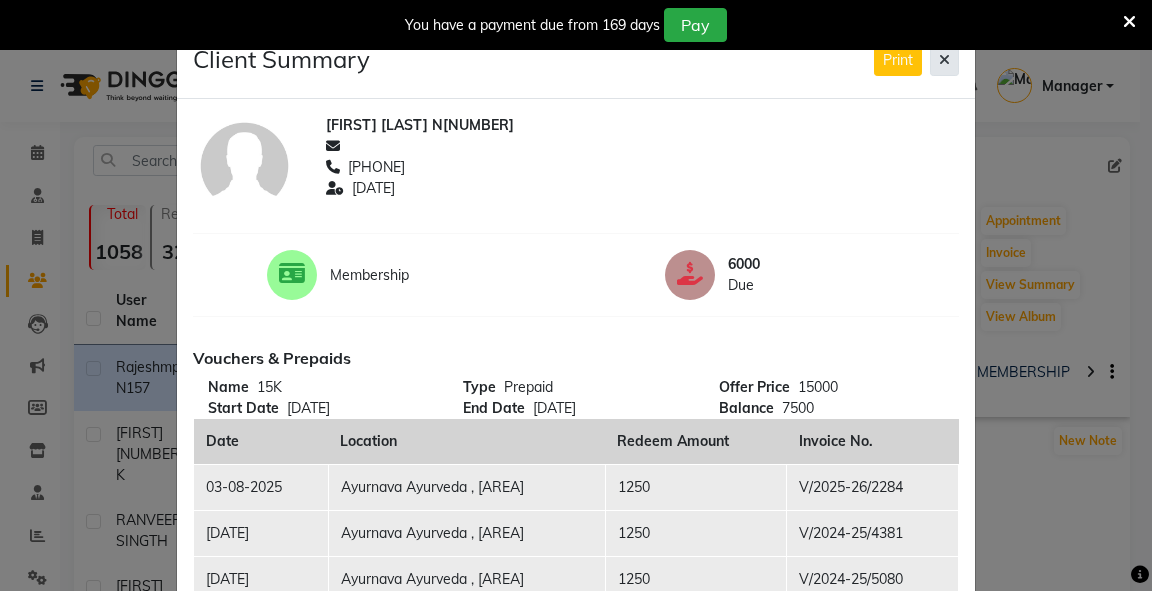 click 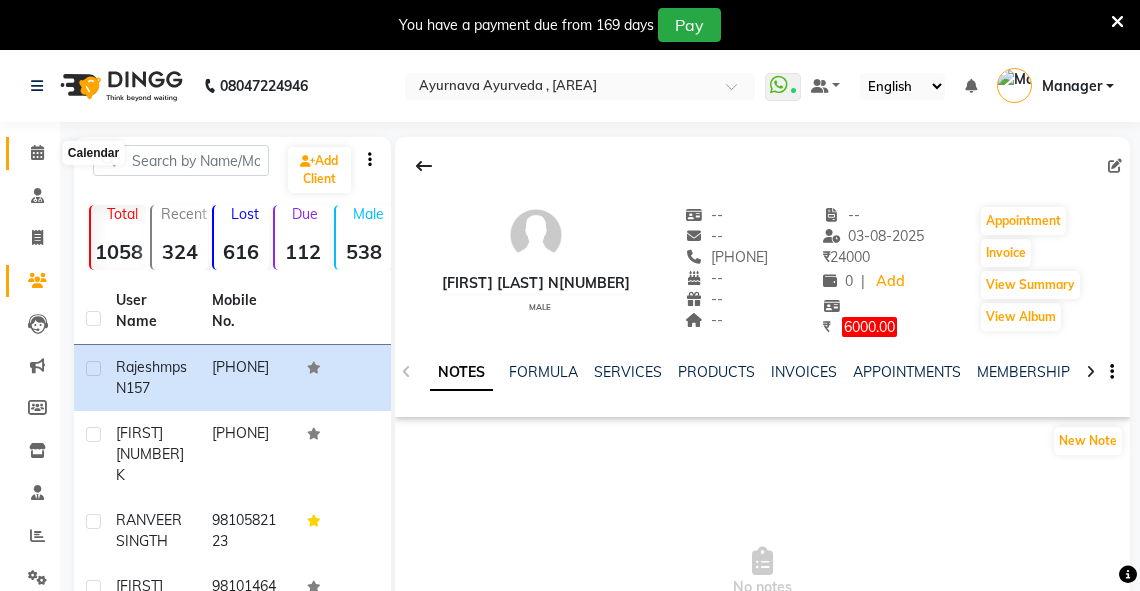 click 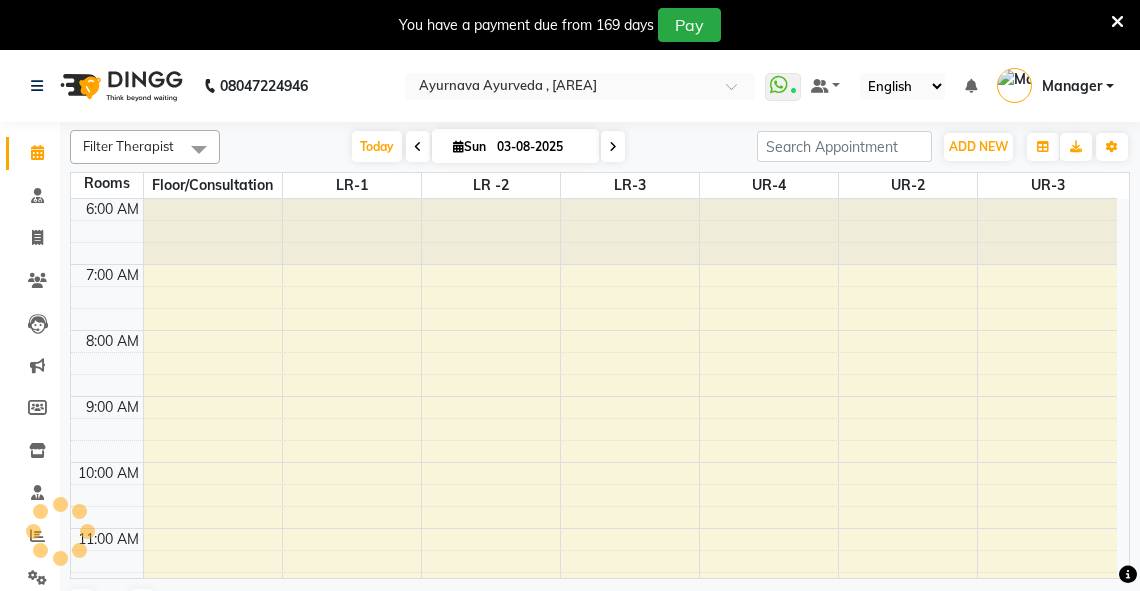 scroll, scrollTop: 328, scrollLeft: 0, axis: vertical 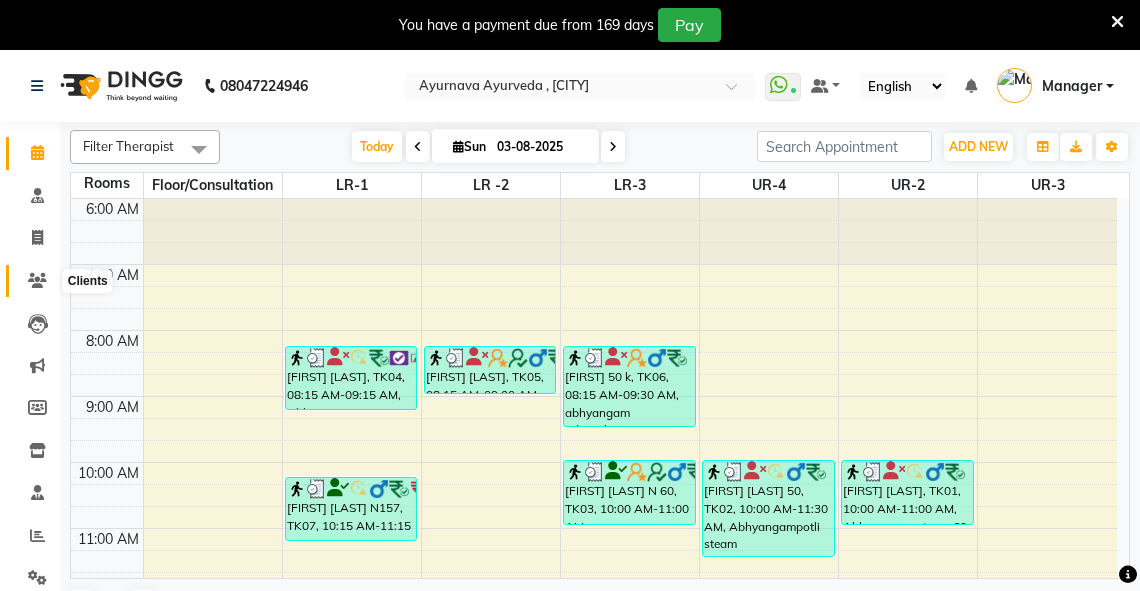 click 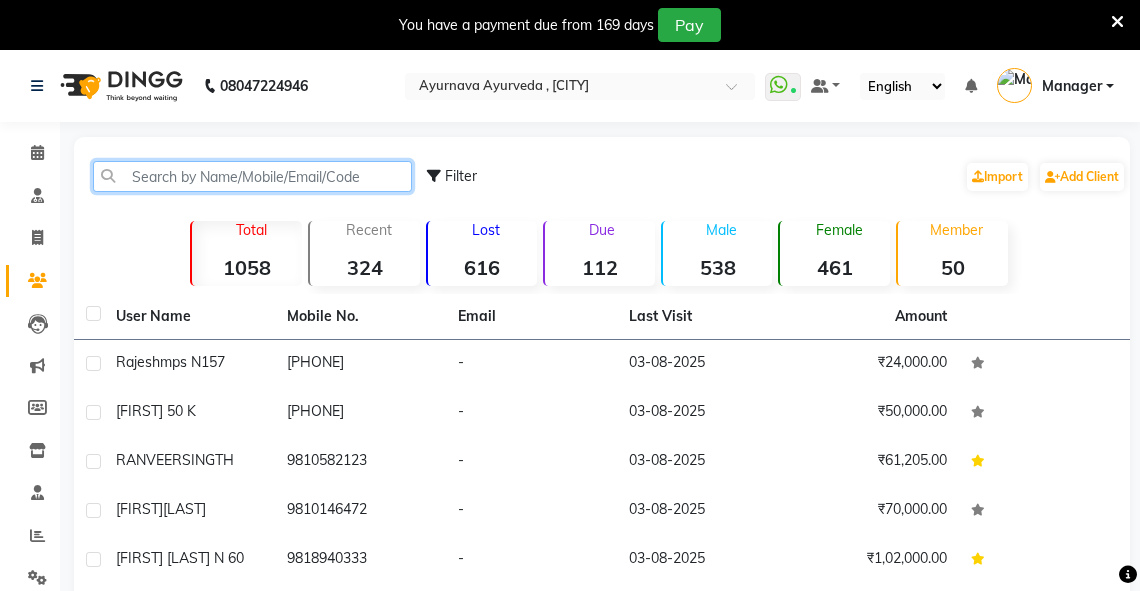 click 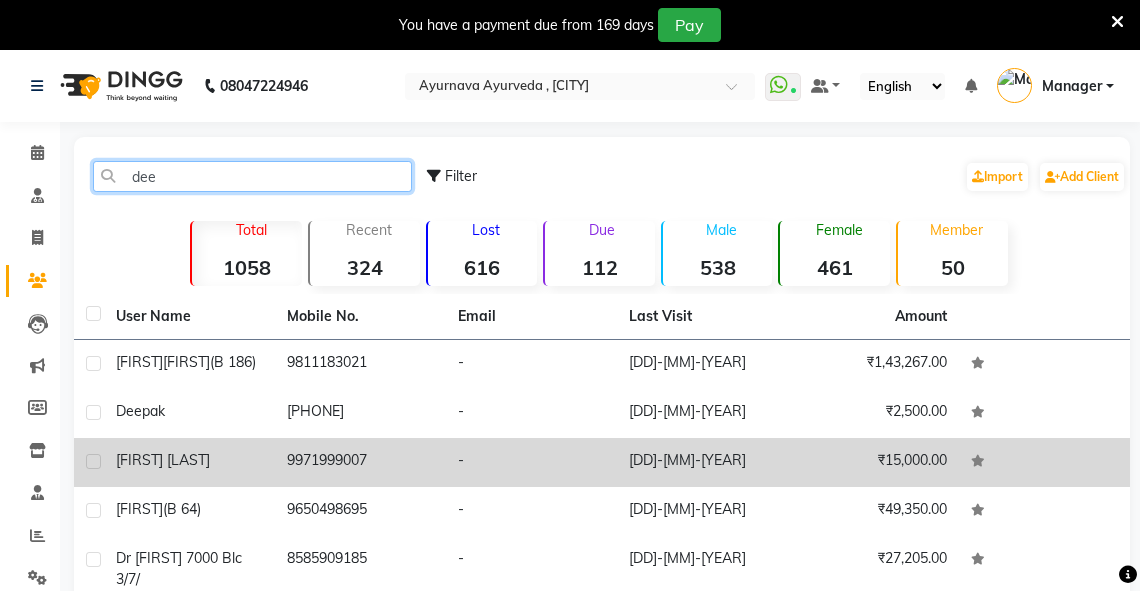 type on "dee" 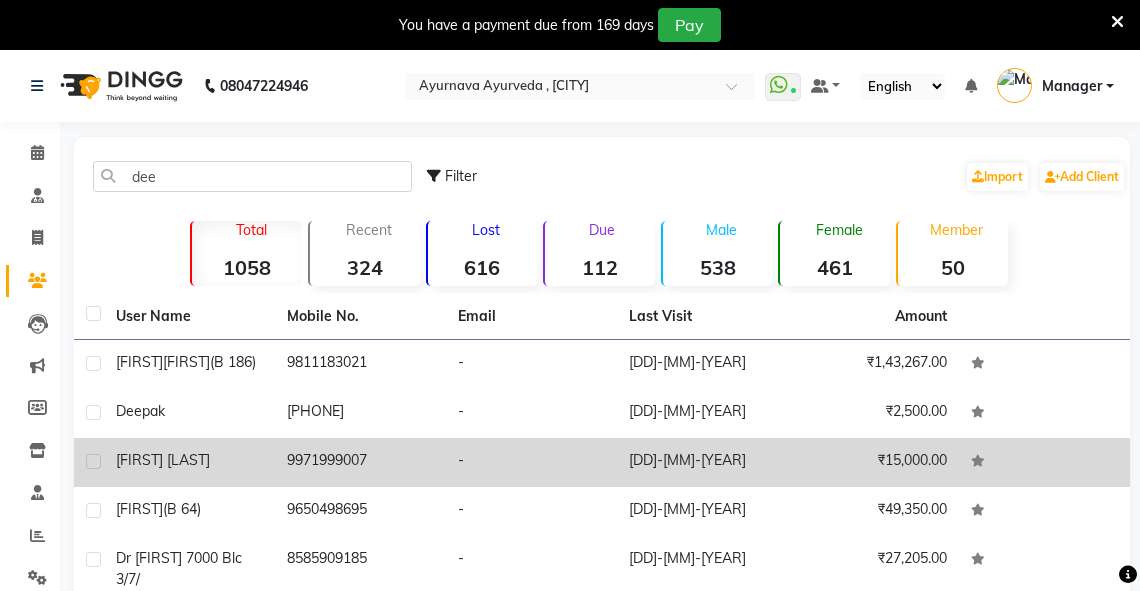 click on "deepak singh" 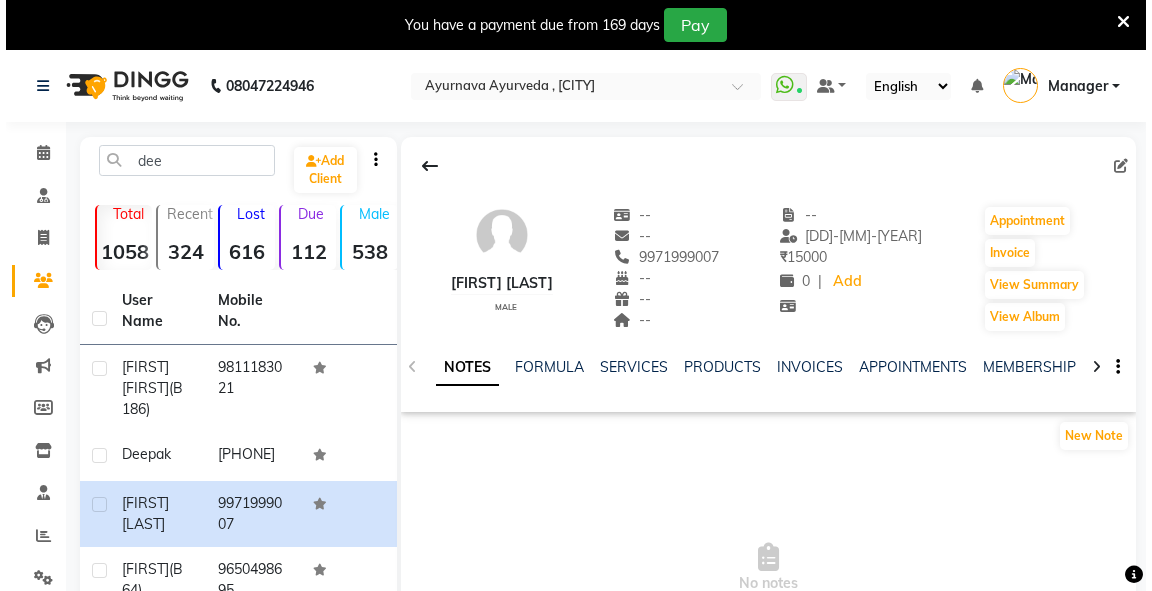 scroll, scrollTop: 1, scrollLeft: 0, axis: vertical 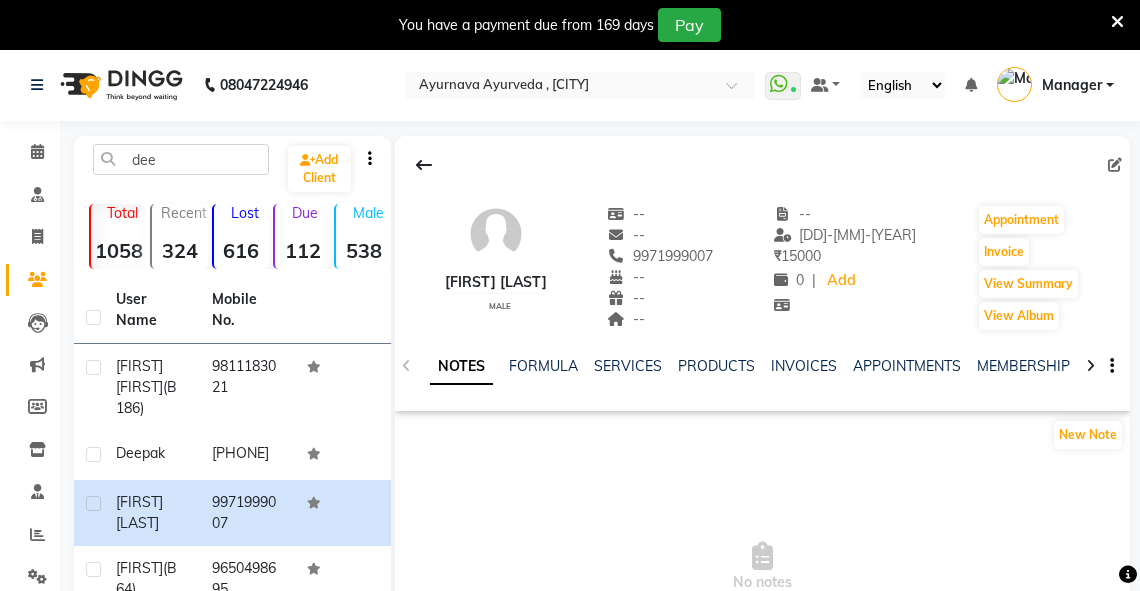 click 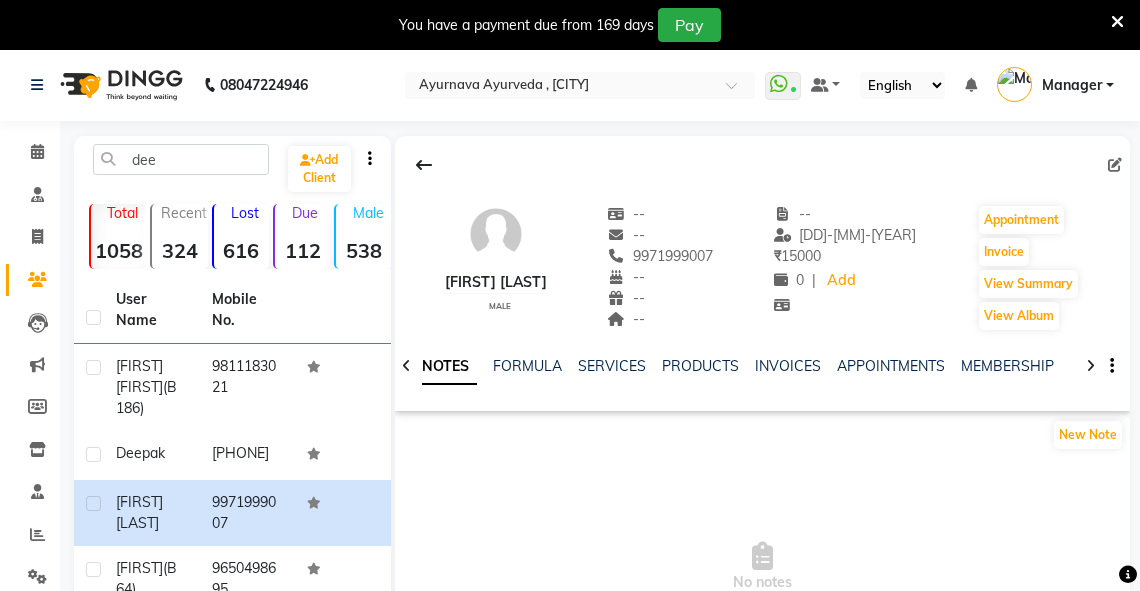 click 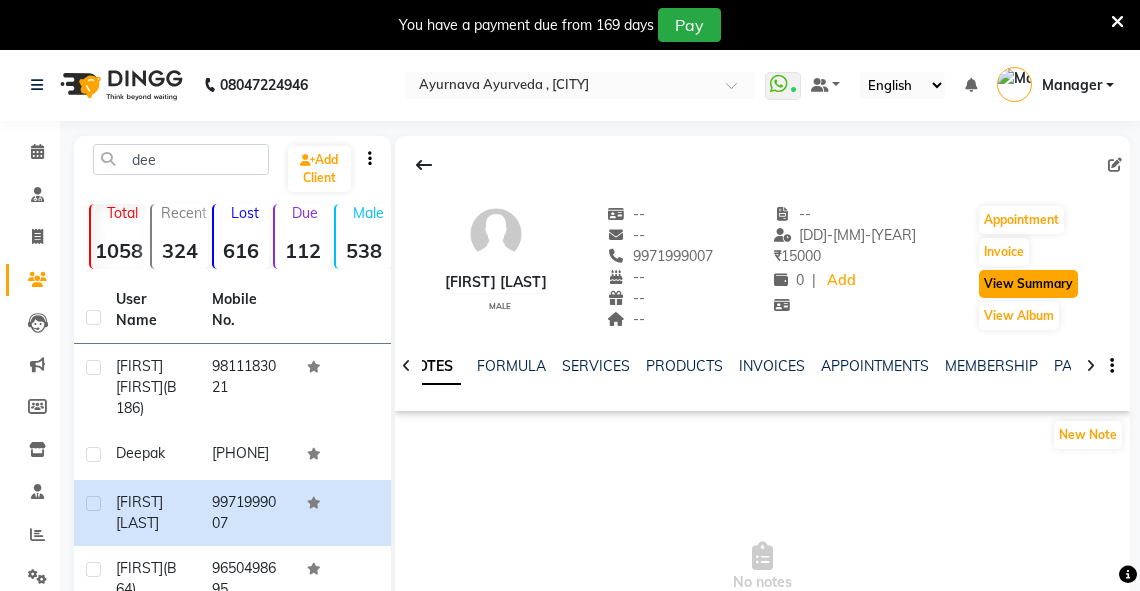 click on "View Summary" 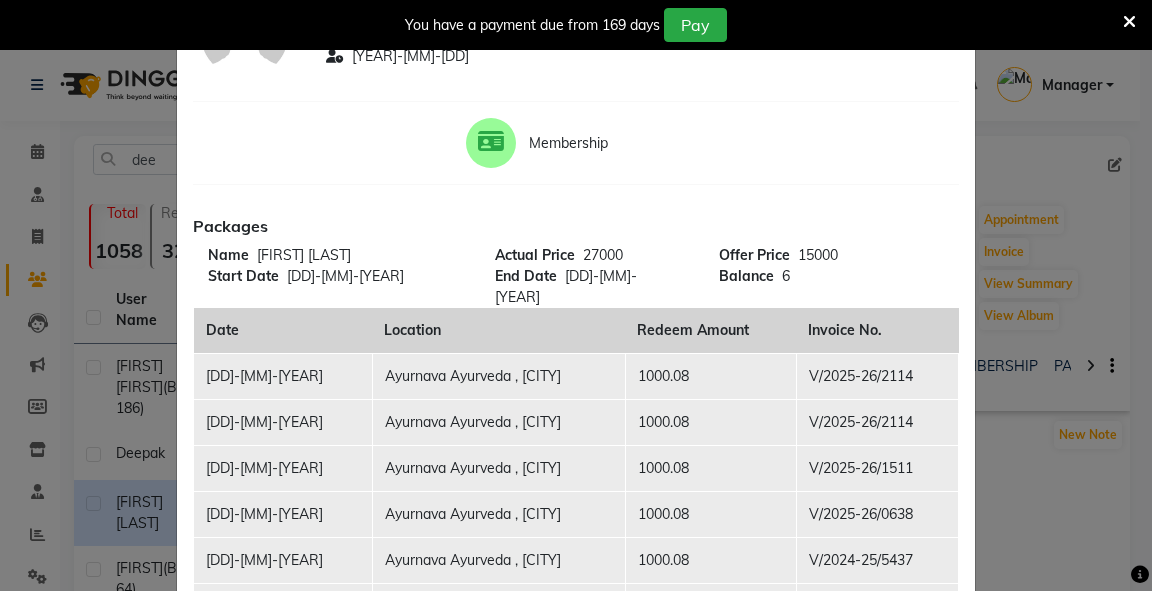 scroll, scrollTop: 148, scrollLeft: 0, axis: vertical 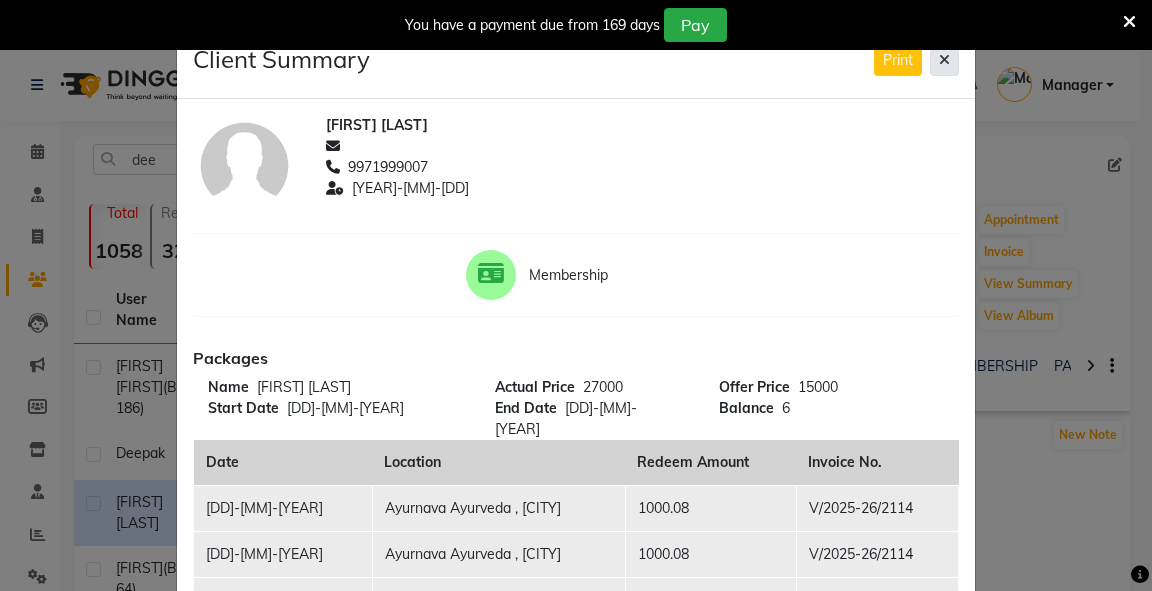 click 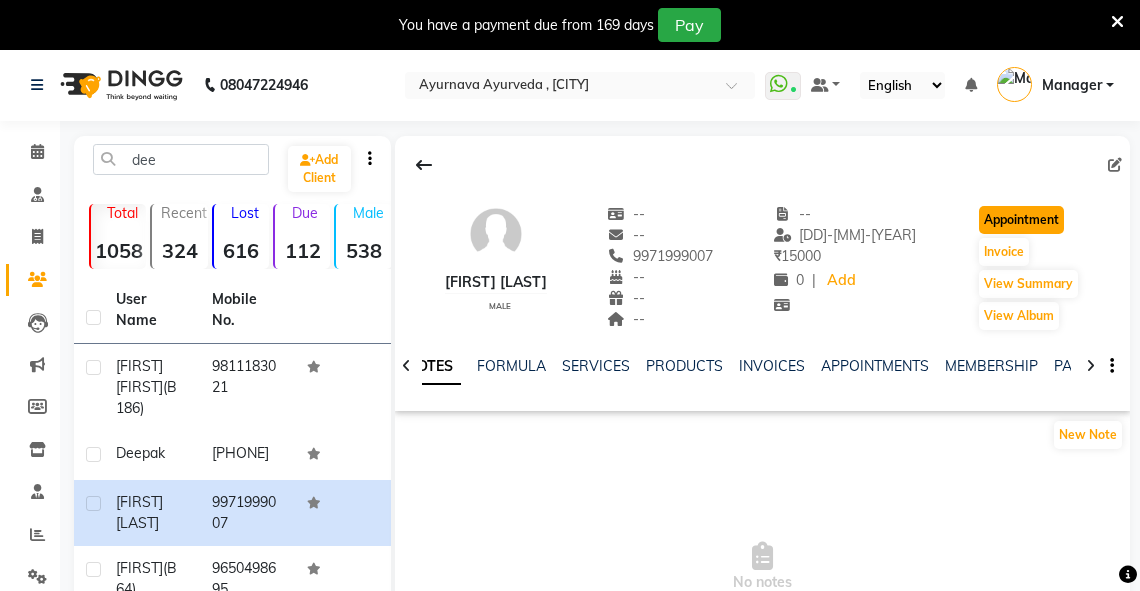click on "Appointment" 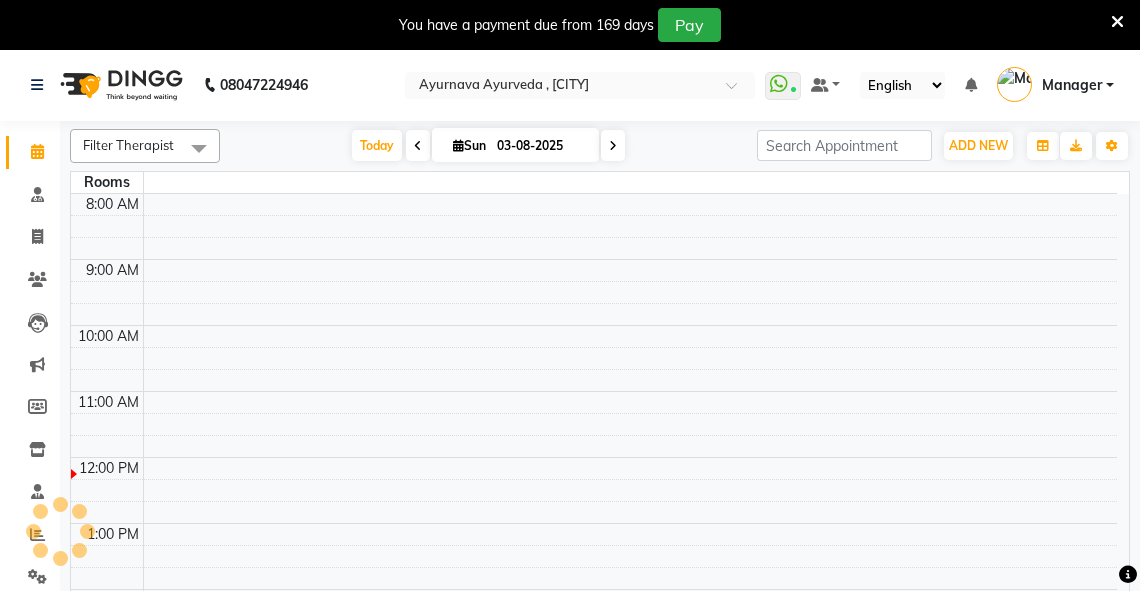 scroll, scrollTop: 0, scrollLeft: 0, axis: both 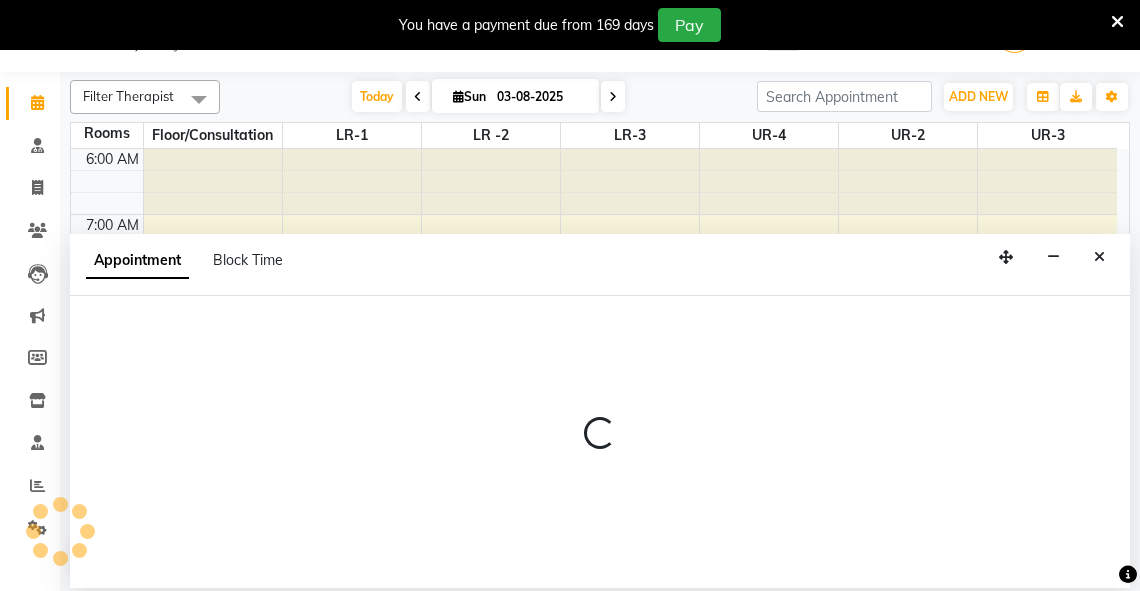 select on "420" 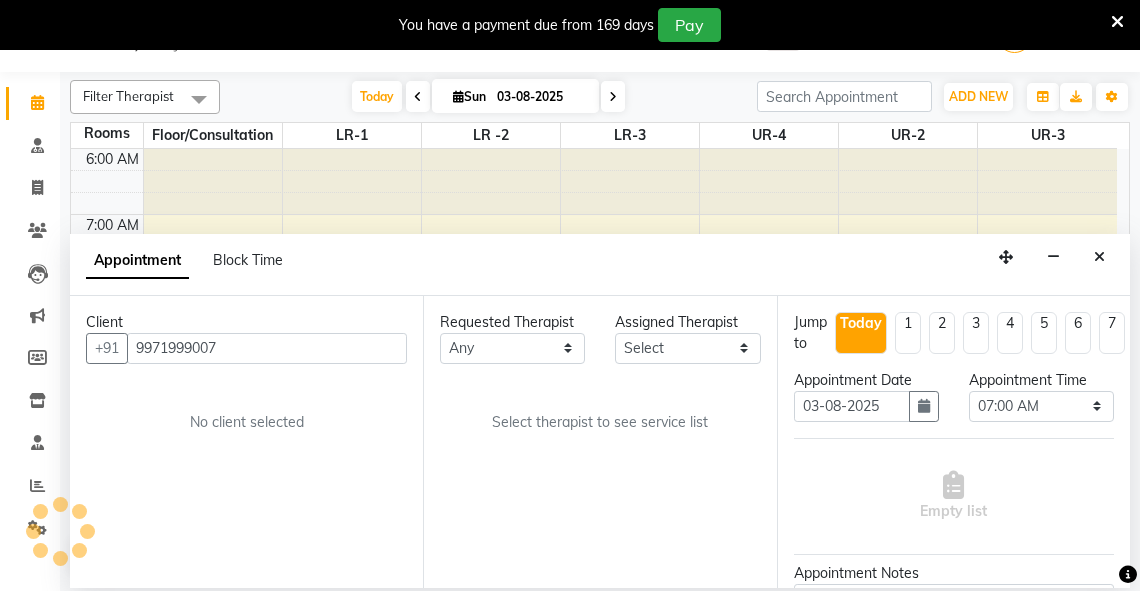 scroll, scrollTop: 394, scrollLeft: 0, axis: vertical 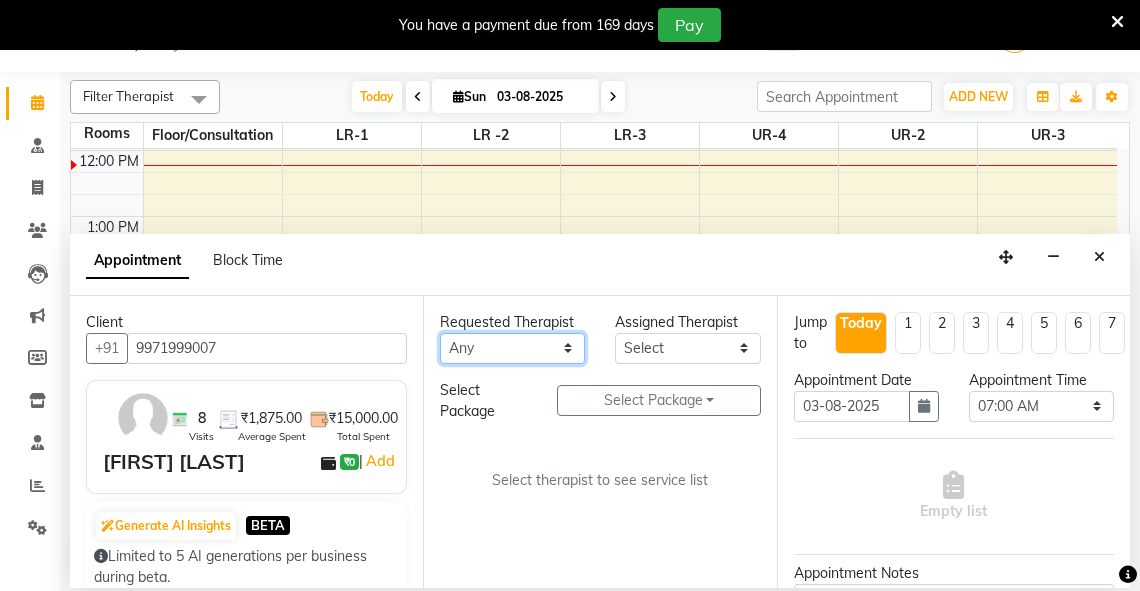 click on "Any [PERSON] [PERSON] [PERSON] [PERSON] [PERSON] [PERSON] [PERSON] [PERSON] [PERSON] [PERSON] [PERSON] [PERSON] [PERSON] [PERSON] [PERSON] [PERSON] [PERSON] [PERSON] [PERSON] [PERSON] [PERSON] [PERSON]" at bounding box center [512, 348] 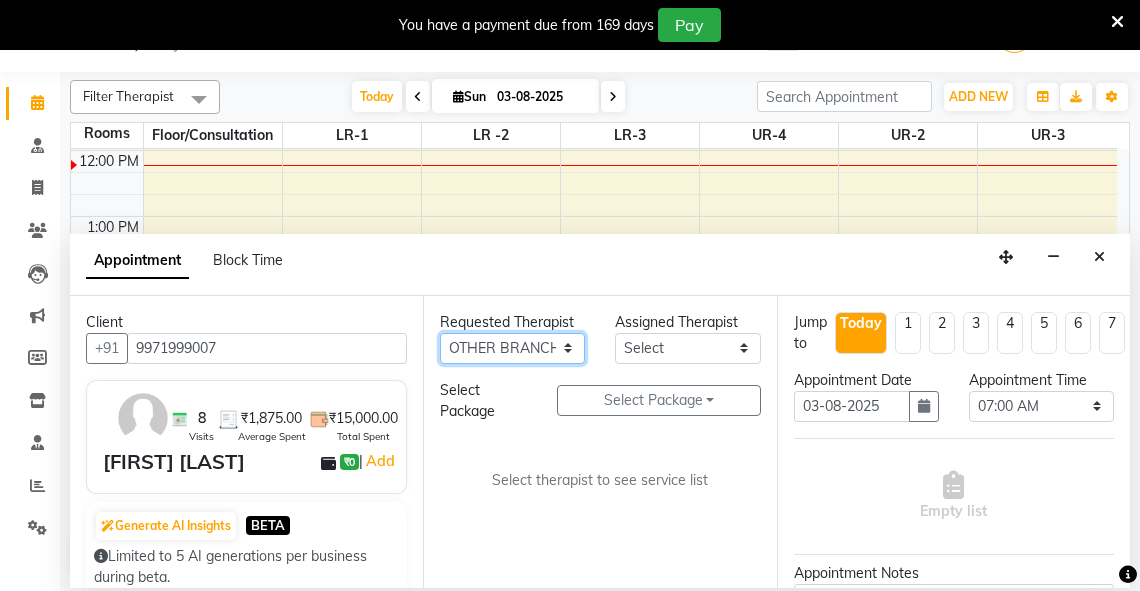click on "Any [PERSON] [PERSON] [PERSON] [PERSON] [PERSON] [PERSON] [PERSON] [PERSON] [PERSON] [PERSON] [PERSON] [PERSON] [PERSON] [PERSON] [PERSON] [PERSON] [PERSON] [PERSON] [PERSON] [PERSON] [PERSON] [PERSON]" at bounding box center (512, 348) 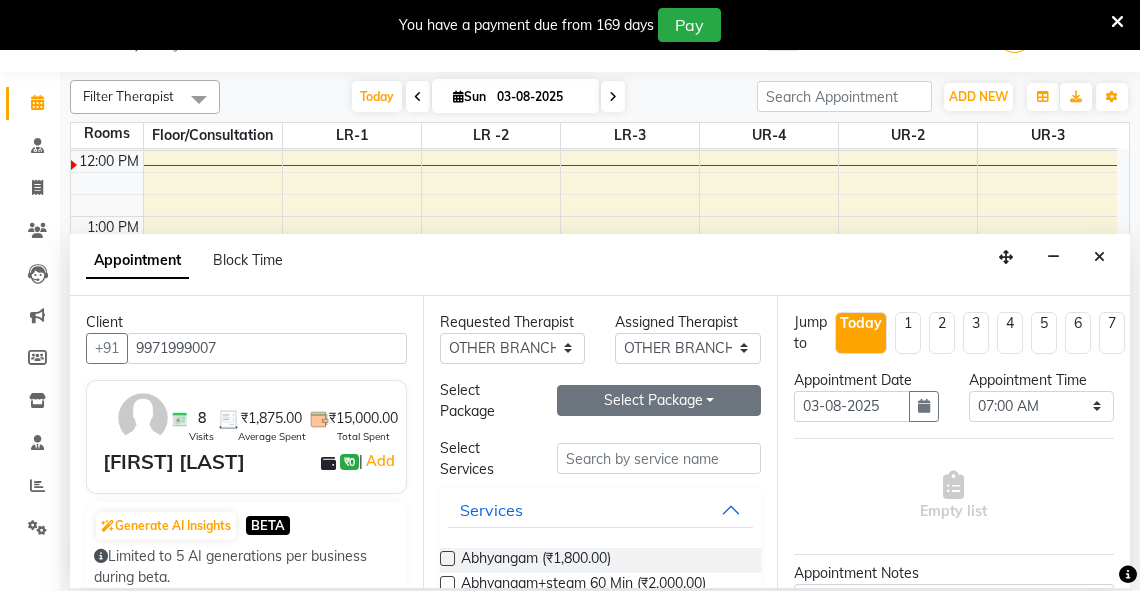 click on "Select Package  Toggle Dropdown" at bounding box center [659, 400] 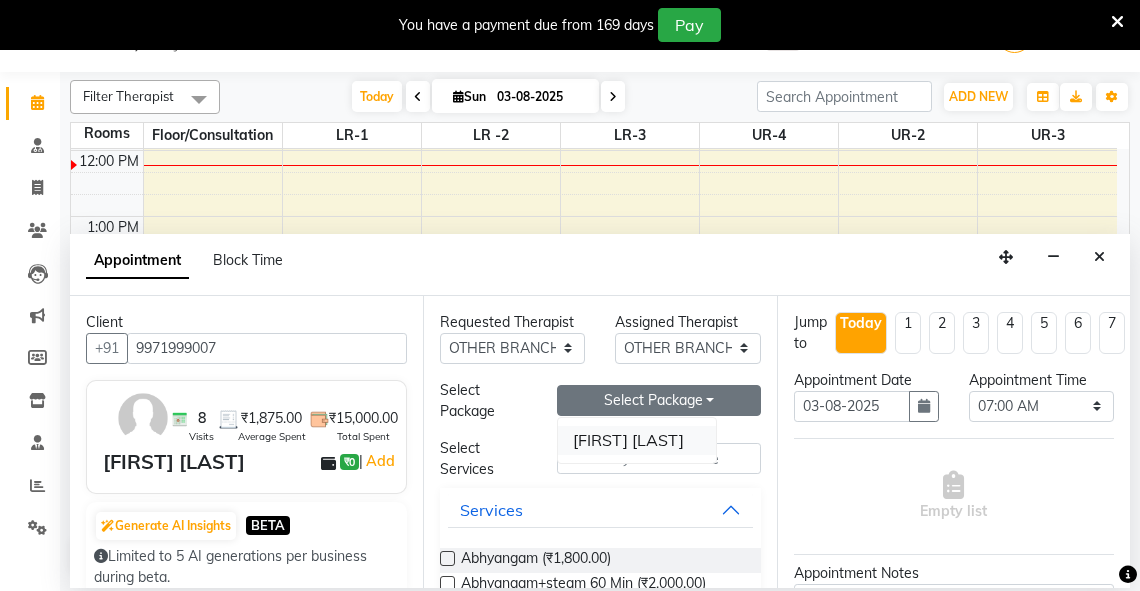 click on "deepak singh" at bounding box center [637, 440] 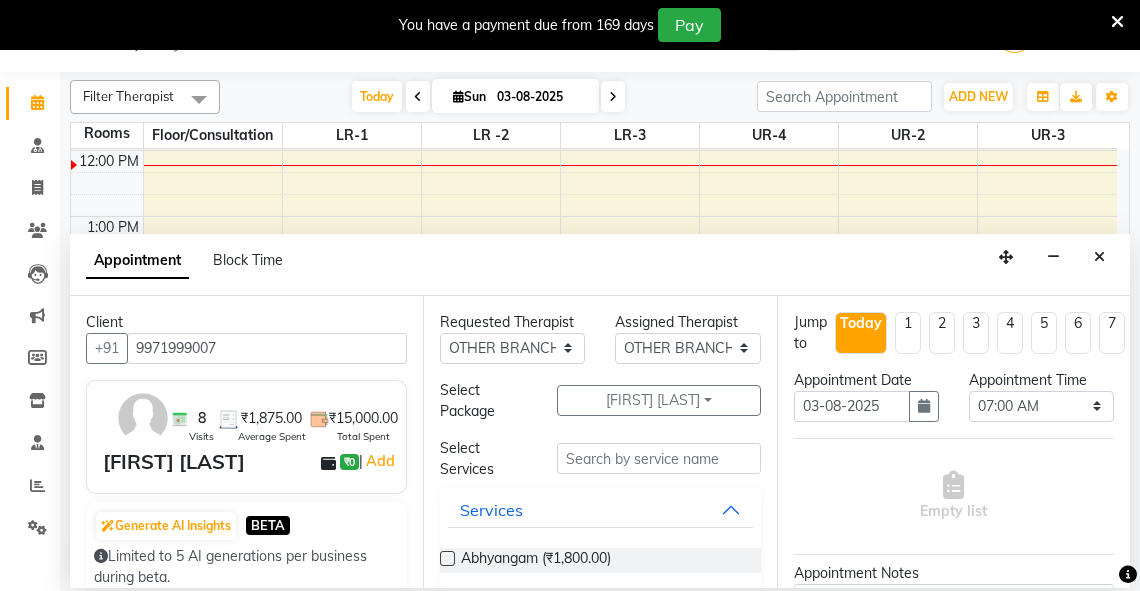 click at bounding box center (447, 558) 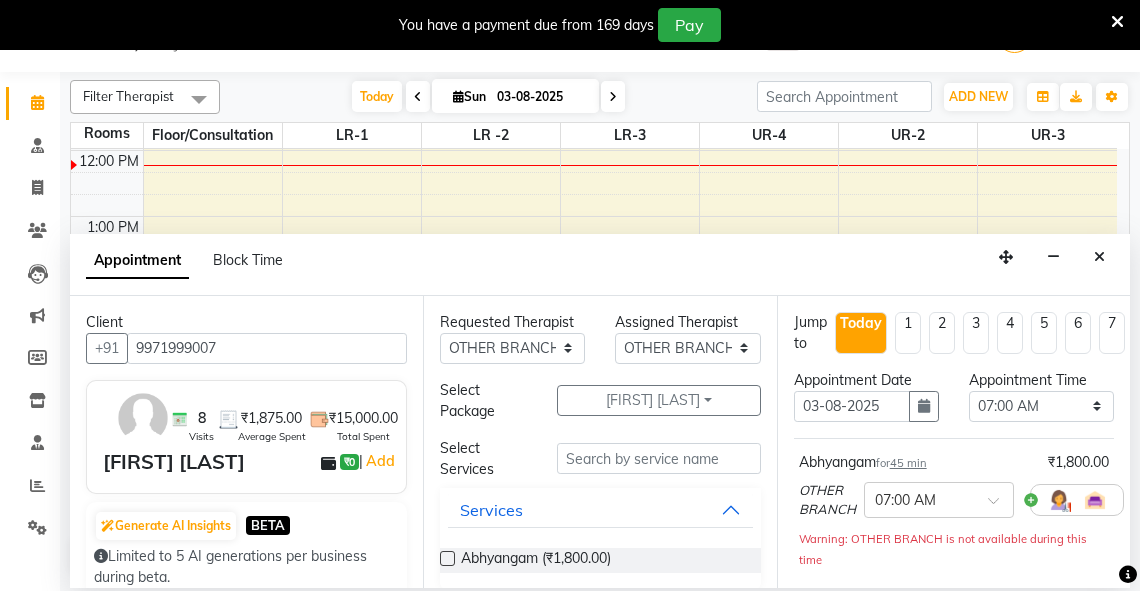 click at bounding box center [447, 558] 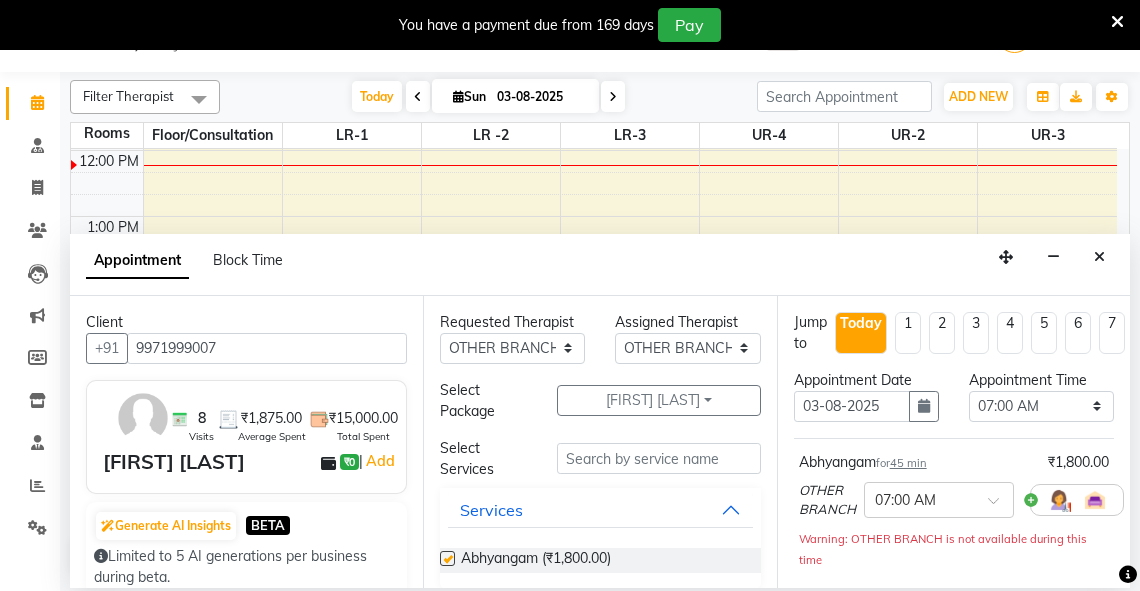 checkbox on "false" 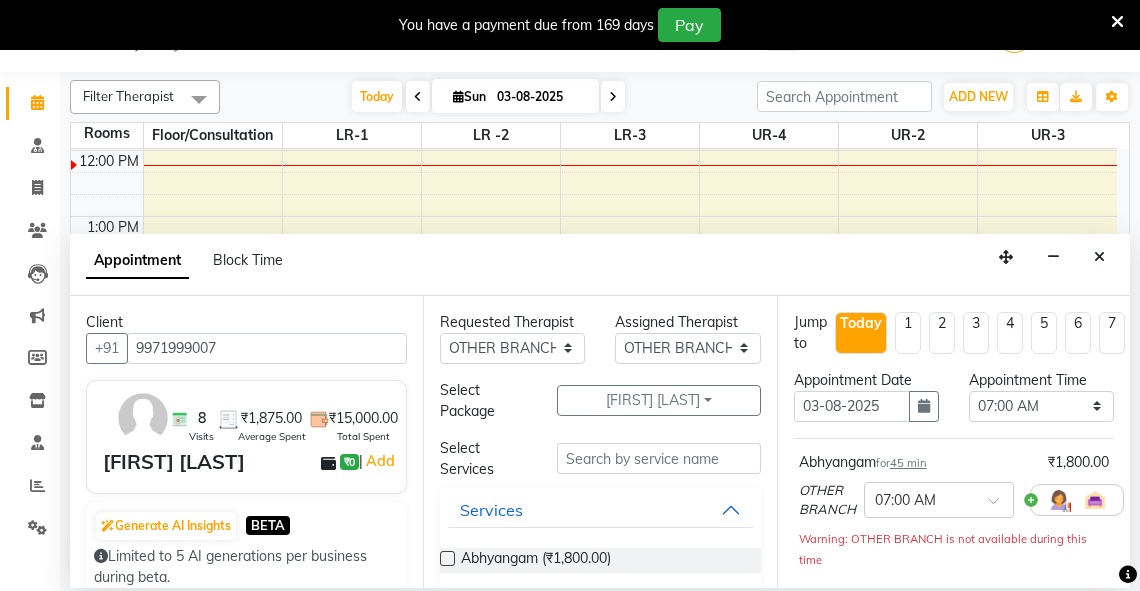scroll, scrollTop: 421, scrollLeft: 0, axis: vertical 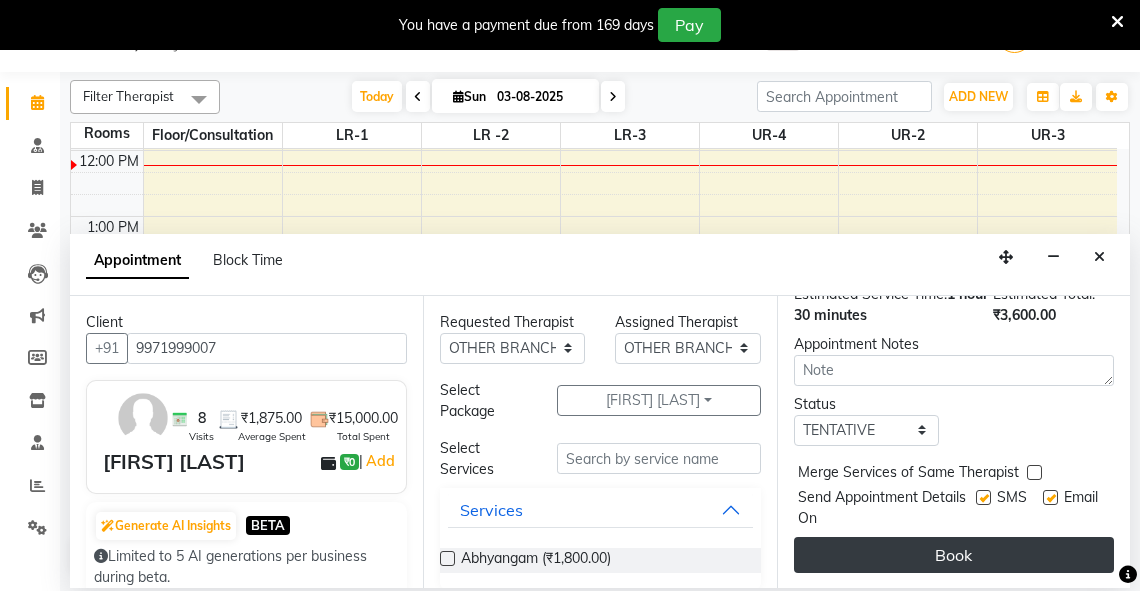 click on "Book" at bounding box center (954, 555) 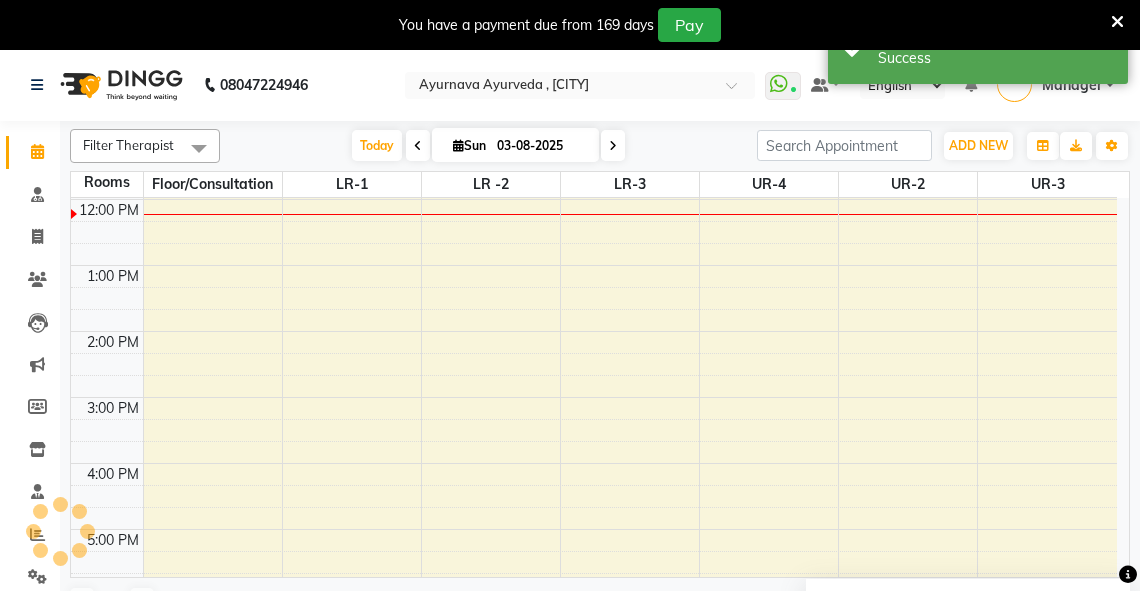 scroll, scrollTop: 0, scrollLeft: 0, axis: both 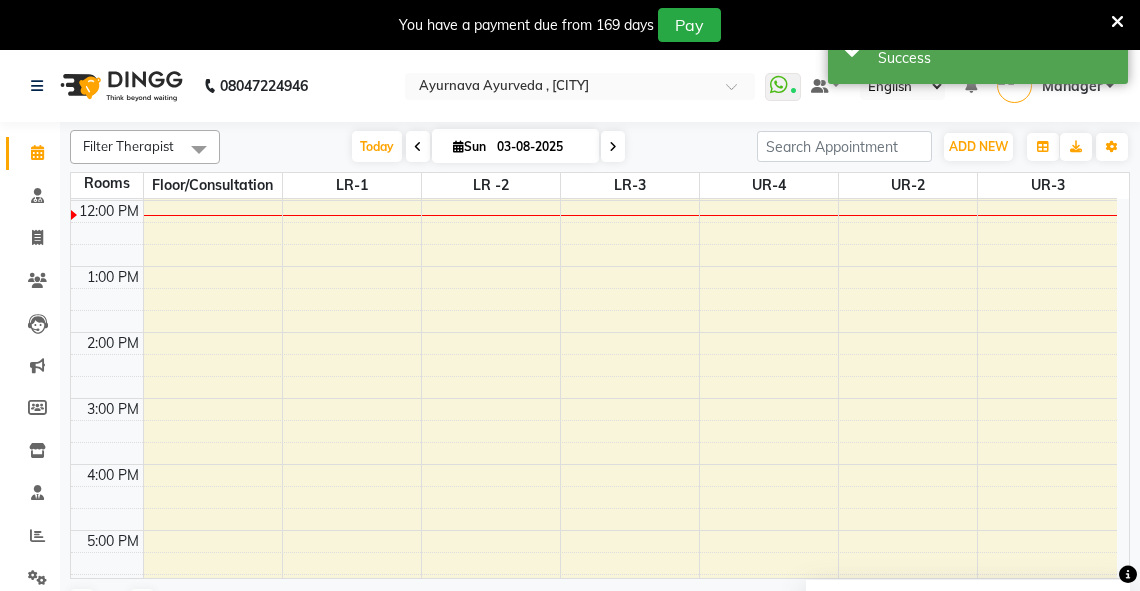 drag, startPoint x: 1129, startPoint y: 422, endPoint x: 1124, endPoint y: 342, distance: 80.1561 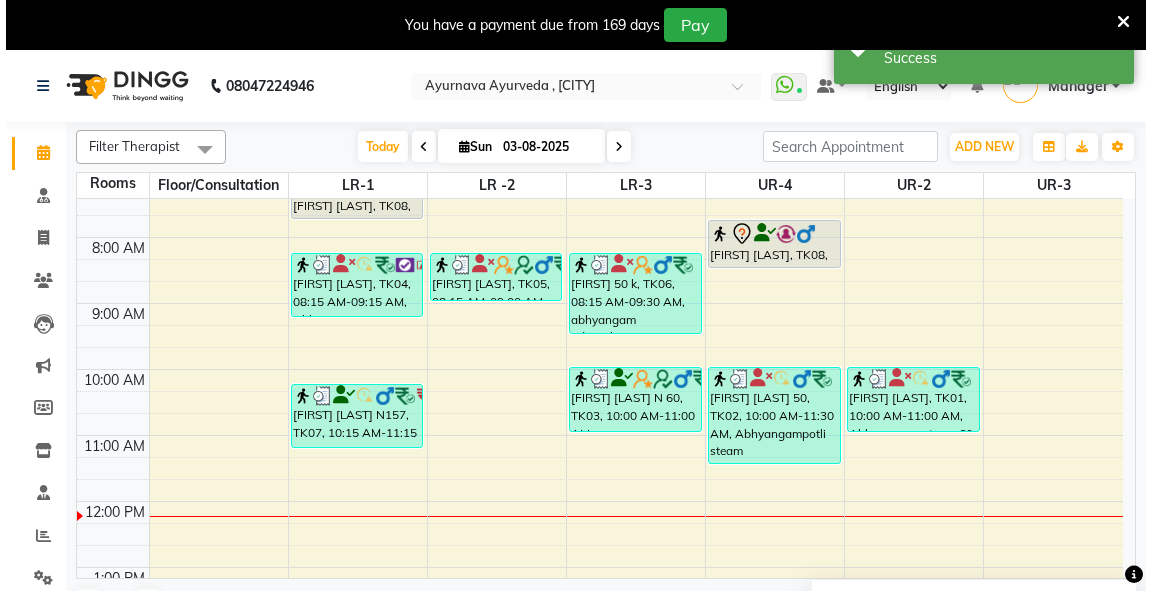 scroll, scrollTop: 1, scrollLeft: 0, axis: vertical 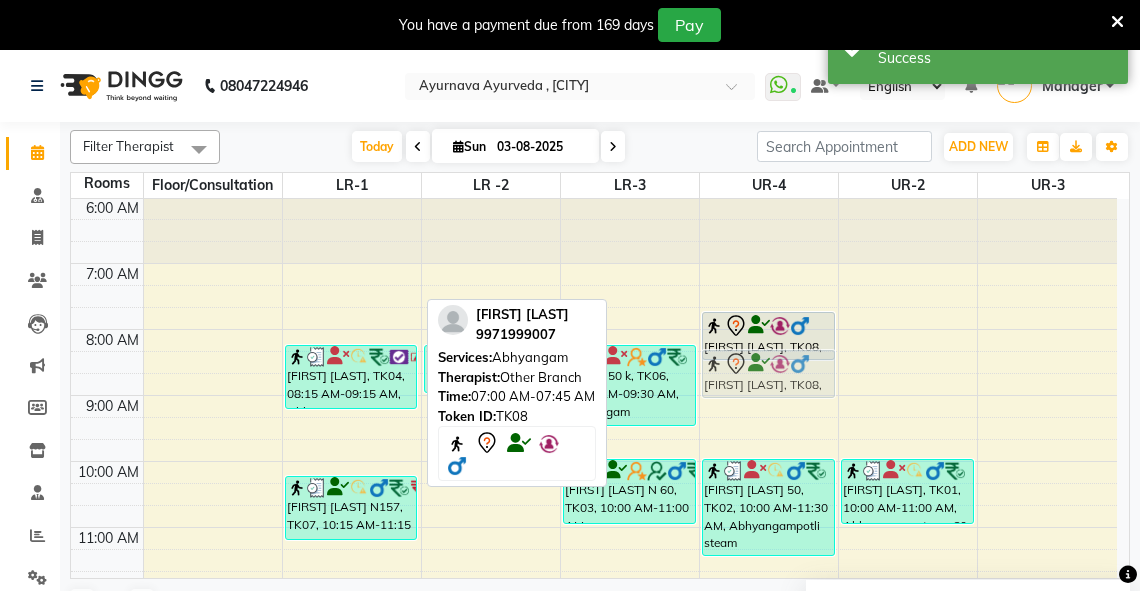 drag, startPoint x: 360, startPoint y: 284, endPoint x: 808, endPoint y: 374, distance: 456.95078 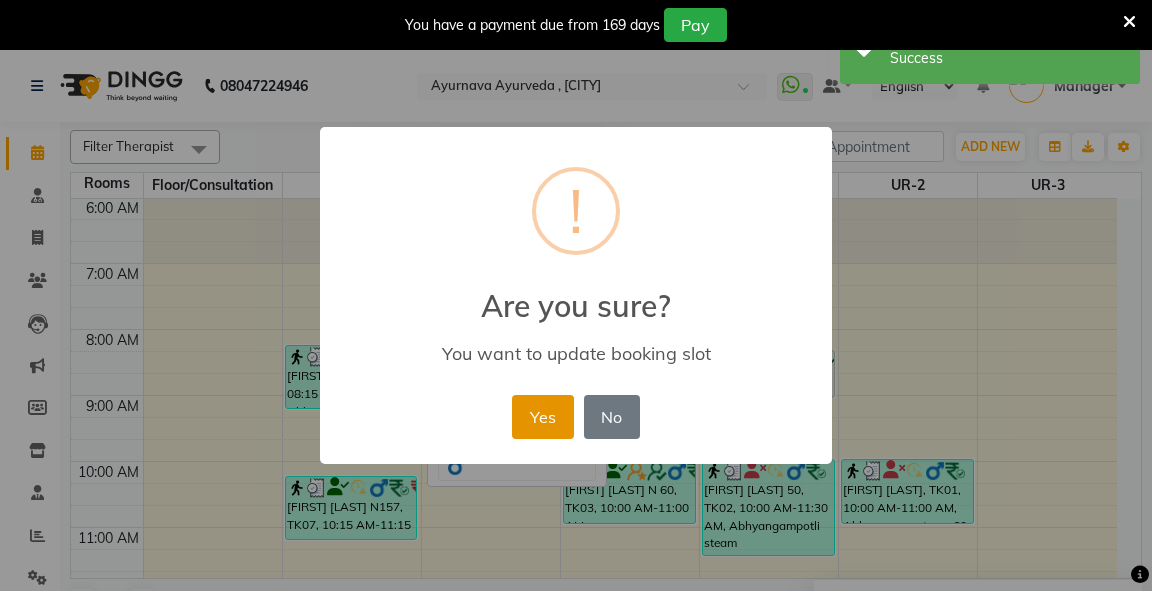click on "Yes" at bounding box center (542, 417) 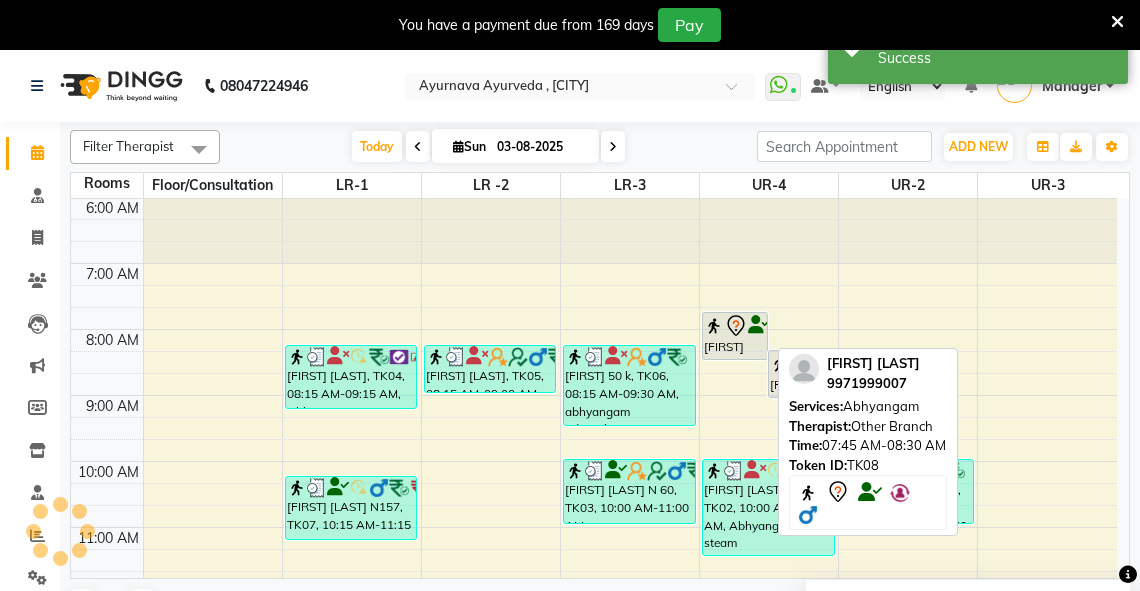 click on "deepak singh, TK08, 07:45 AM-08:30 AM, Abhyangam" at bounding box center [735, 336] 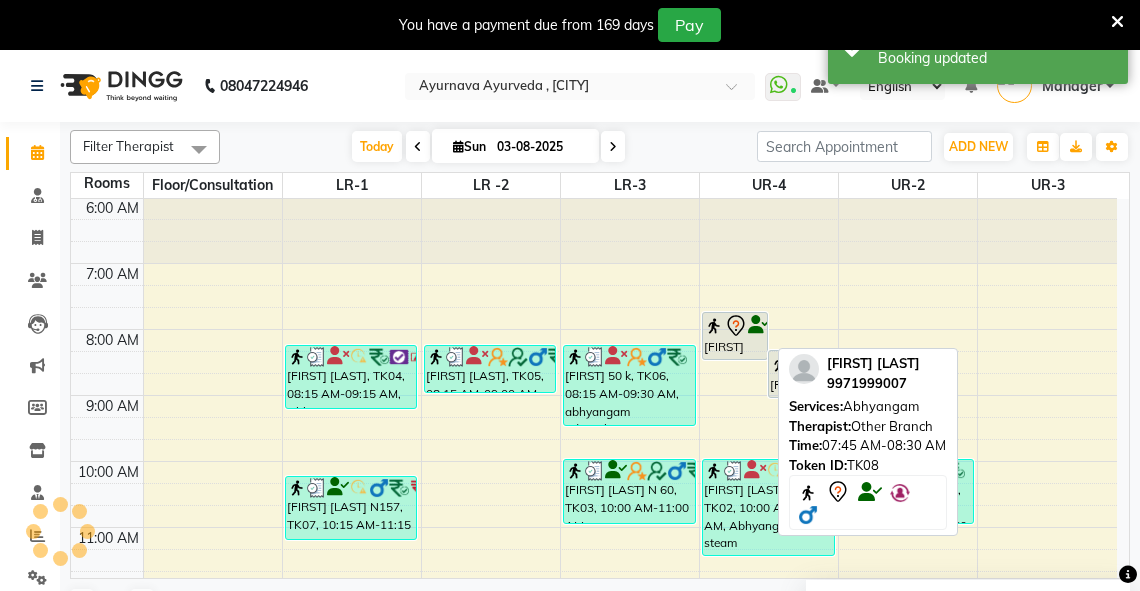 click 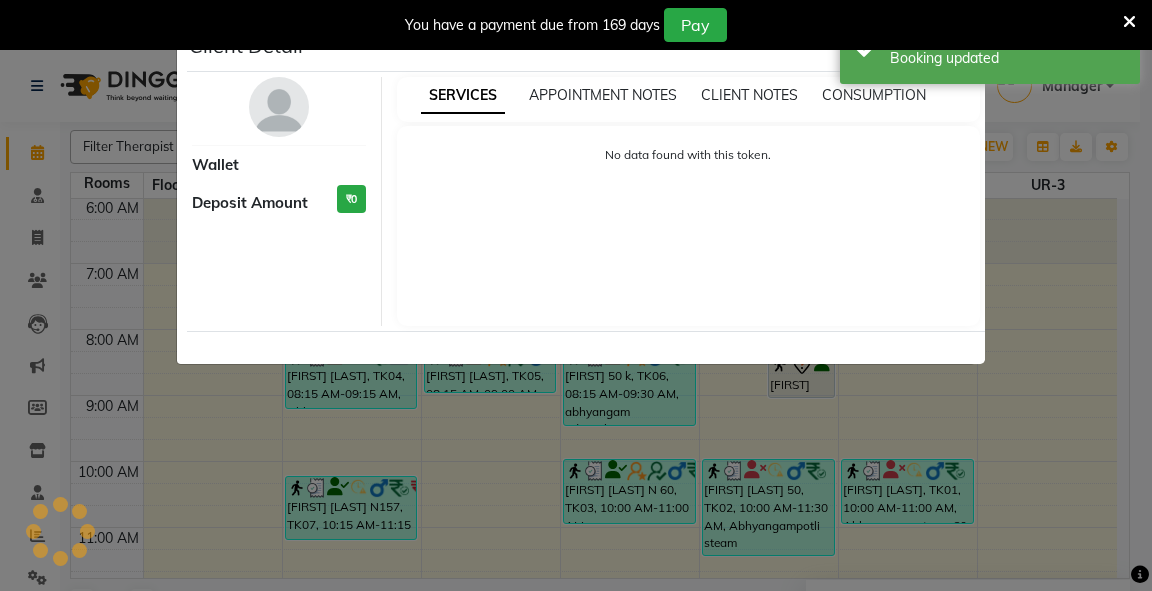 drag, startPoint x: 1121, startPoint y: 284, endPoint x: 1028, endPoint y: 137, distance: 173.94827 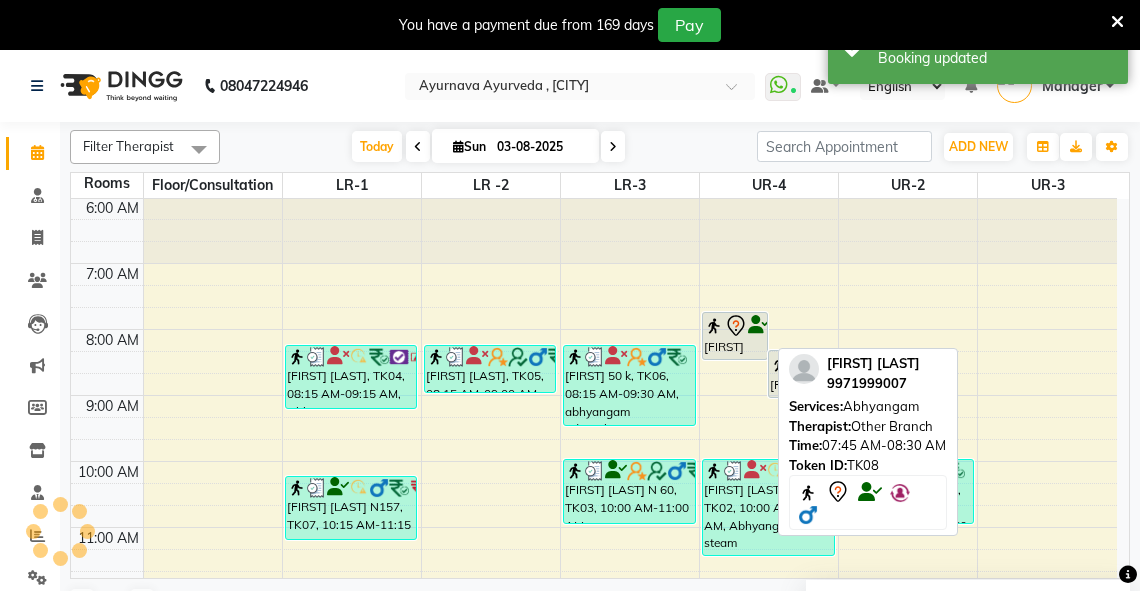 click on "deepak singh, TK08, 07:45 AM-08:30 AM, Abhyangam" at bounding box center [735, 336] 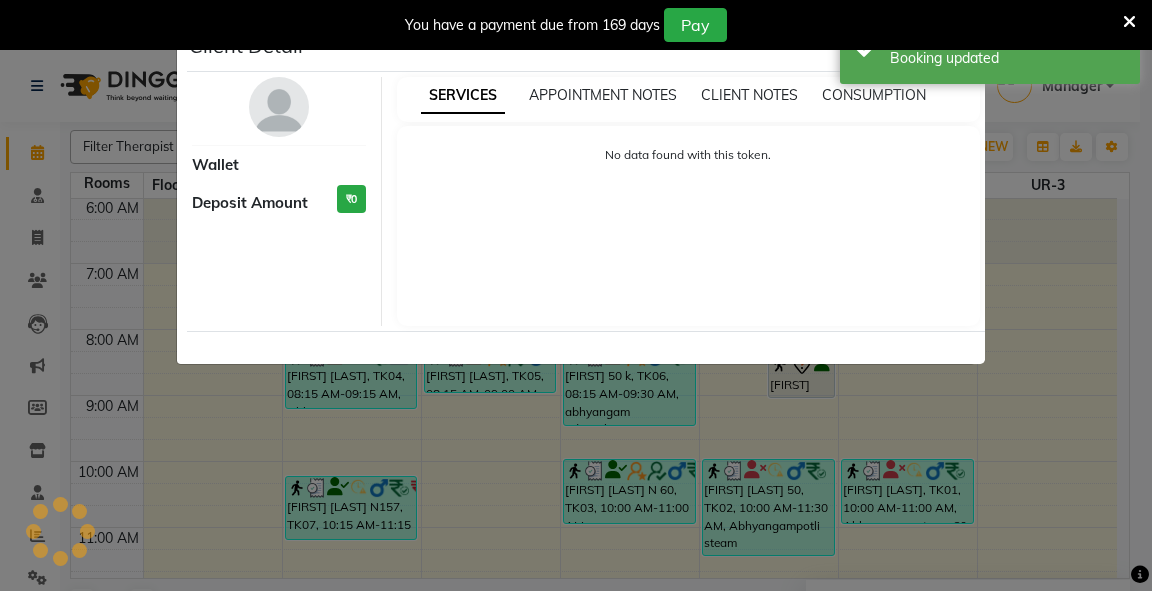 click on "Client Detail" 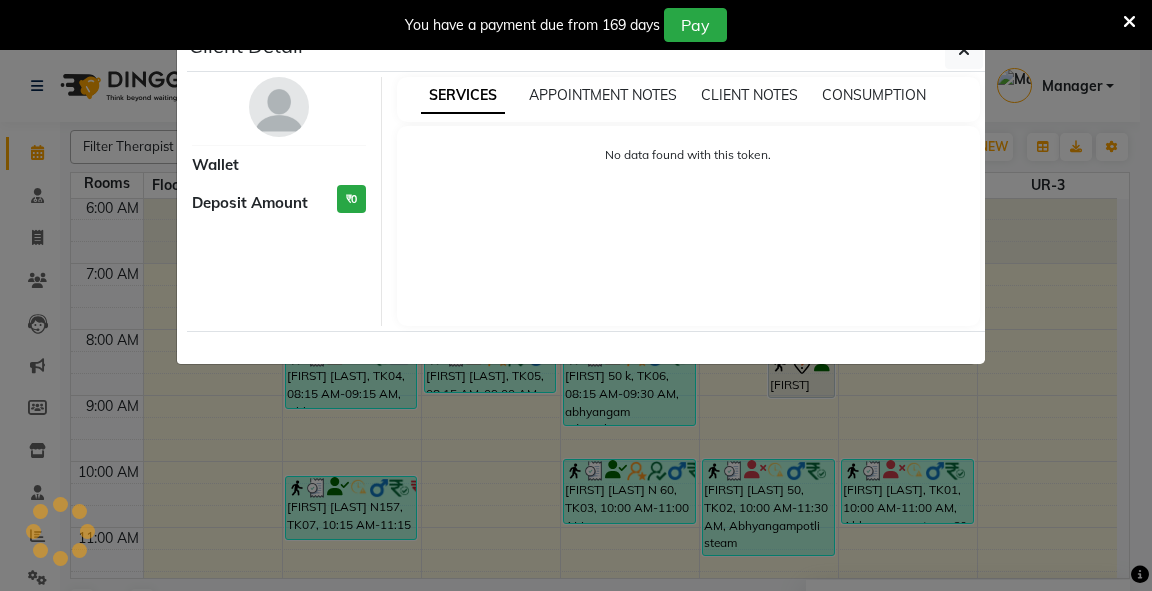 click on "Client Detail     Wallet Deposit Amount  ₹0  SERVICES APPOINTMENT NOTES CLIENT NOTES CONSUMPTION No data found with this token." 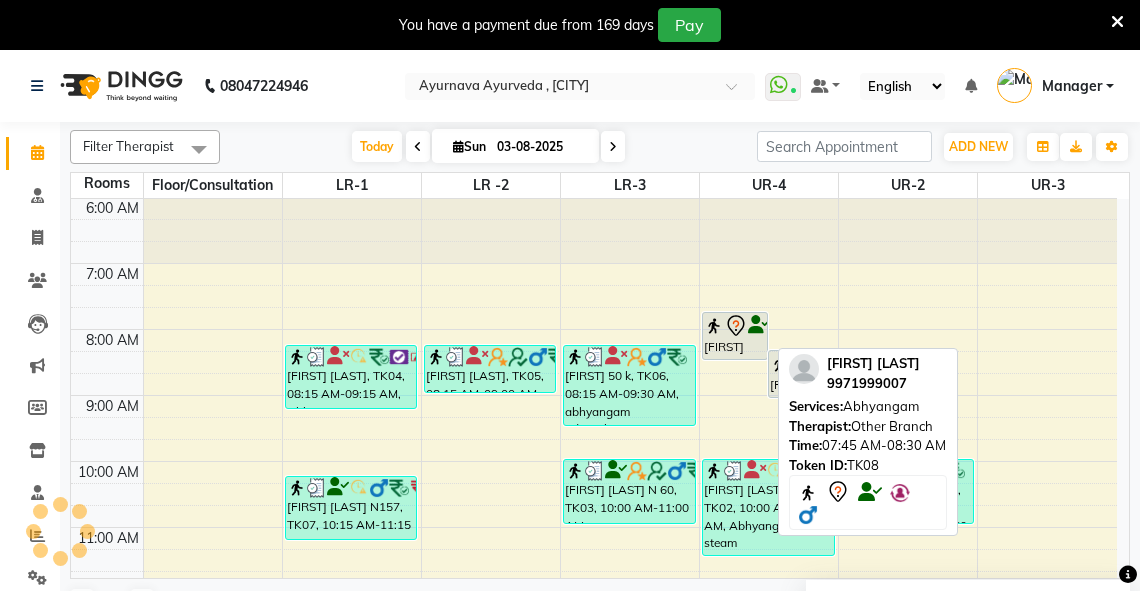 click on "deepak singh, TK08, 07:45 AM-08:30 AM, Abhyangam" at bounding box center (735, 336) 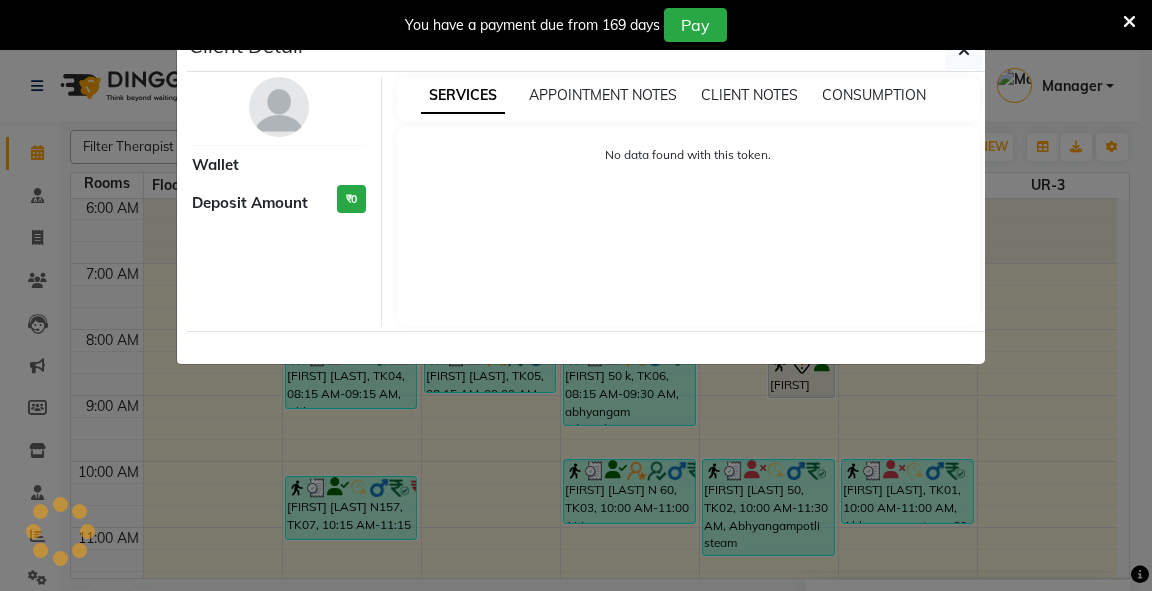 select on "7" 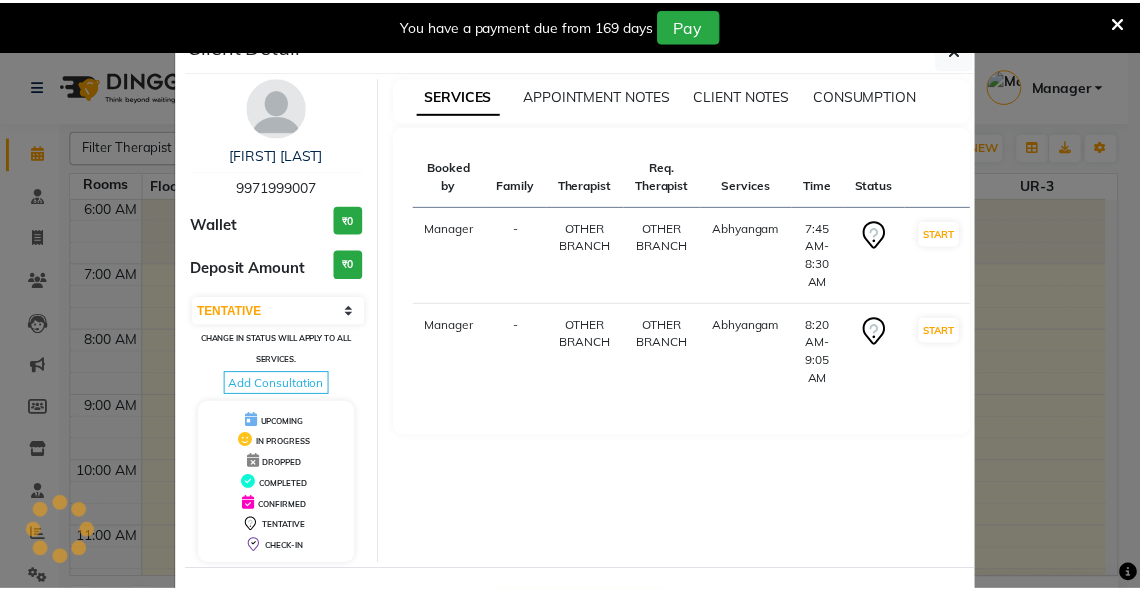 scroll, scrollTop: 78, scrollLeft: 0, axis: vertical 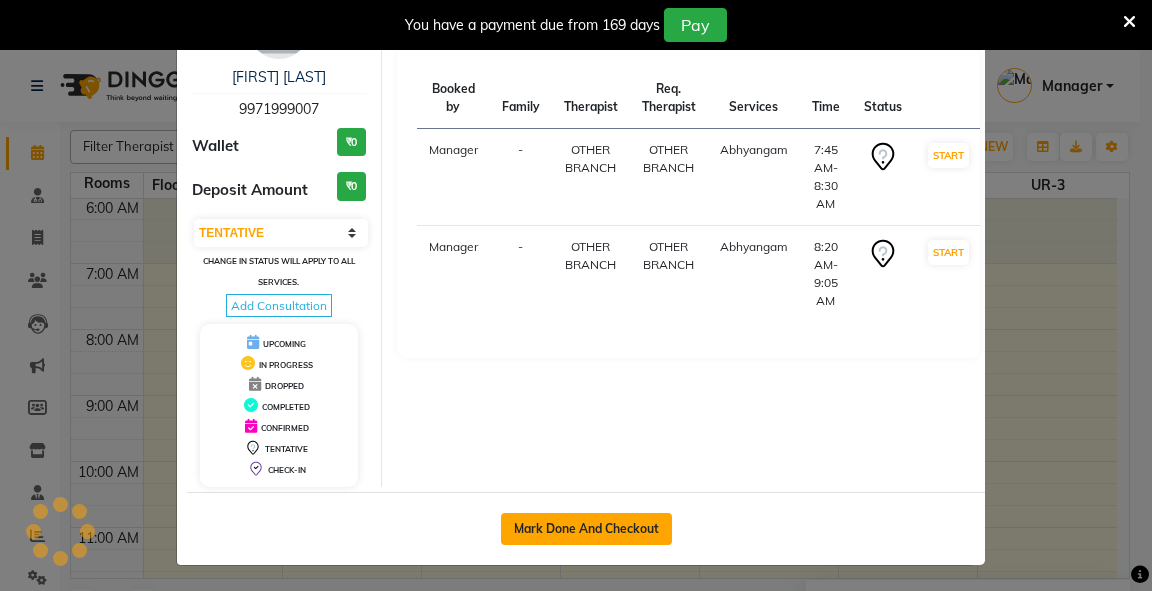 click on "Mark Done And Checkout" 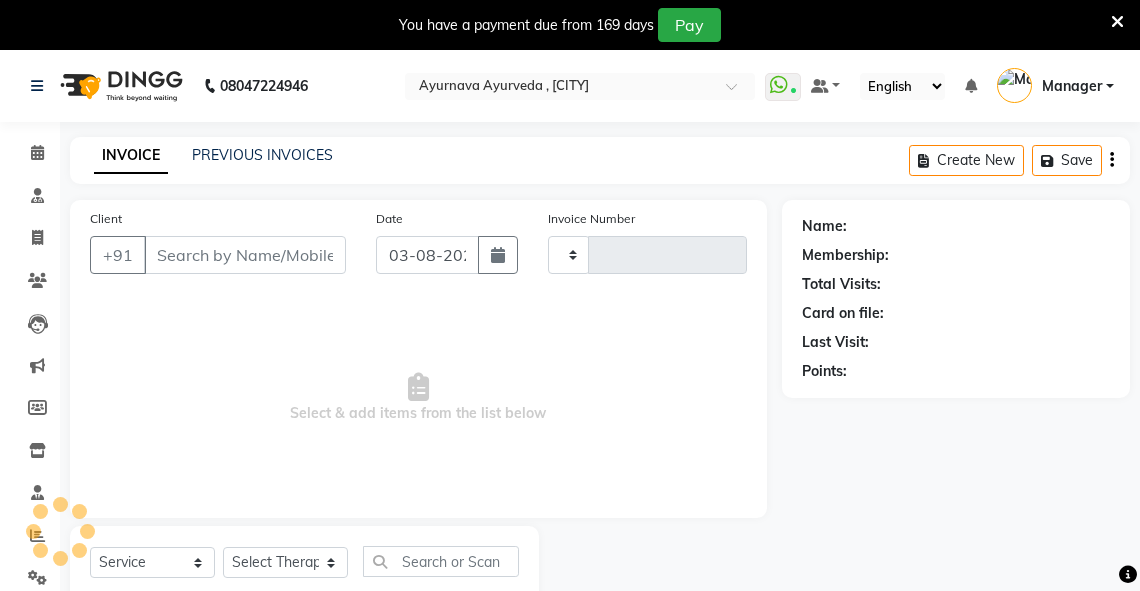 type on "2285" 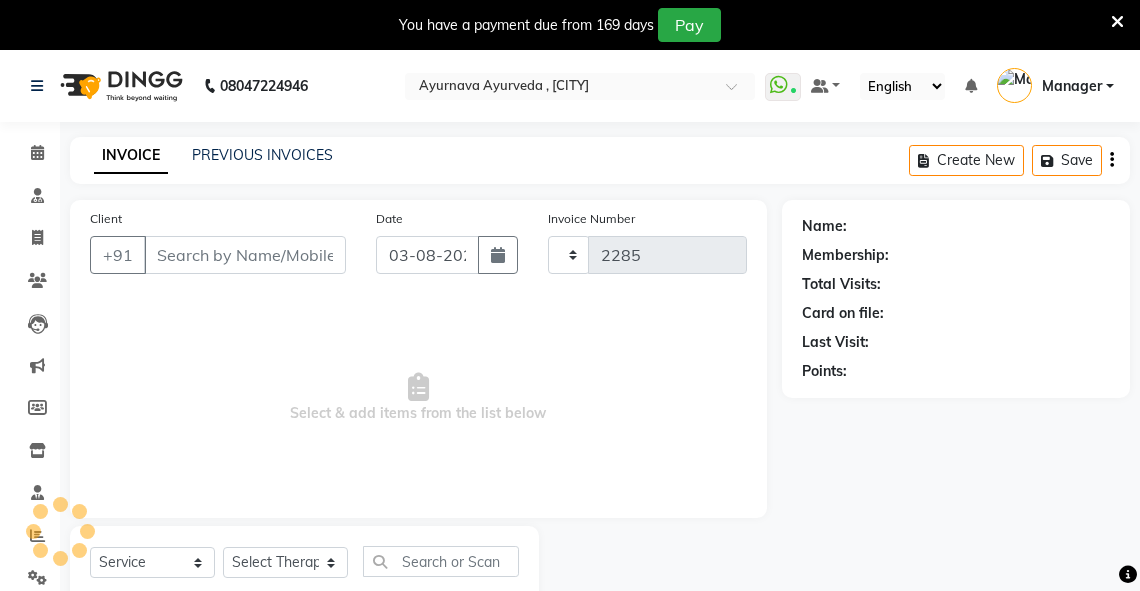 select on "5571" 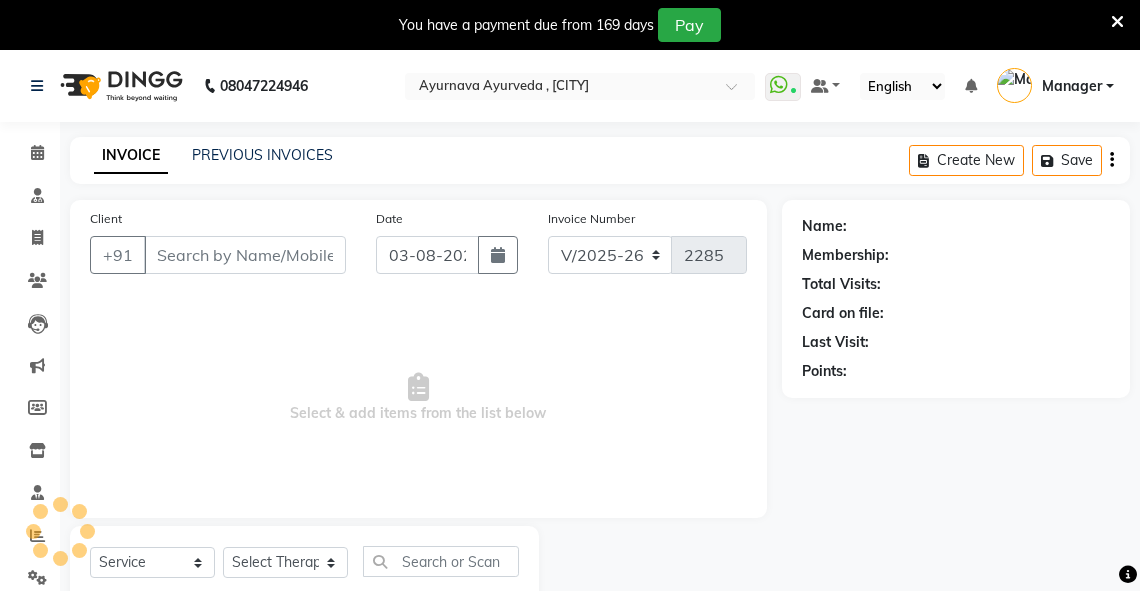 type on "9971999007" 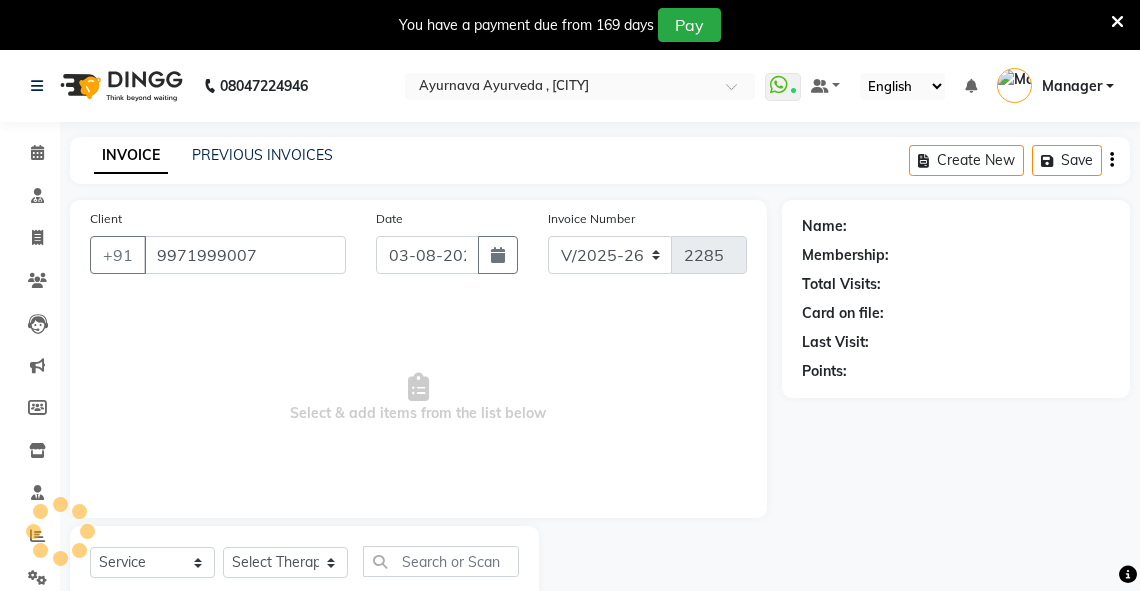 select on "50054" 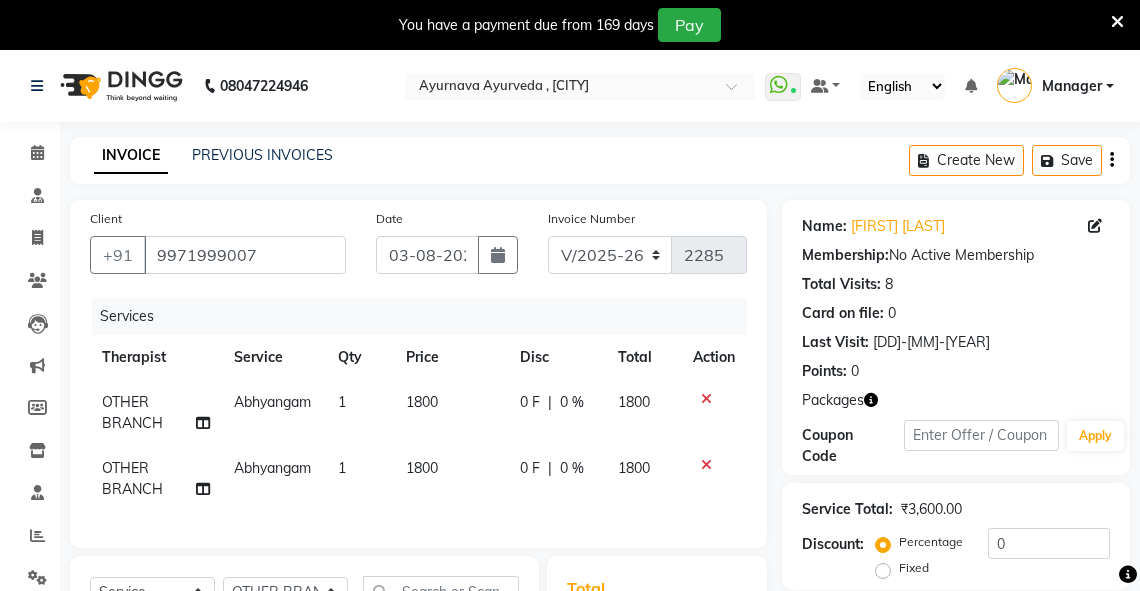 scroll, scrollTop: 371, scrollLeft: 0, axis: vertical 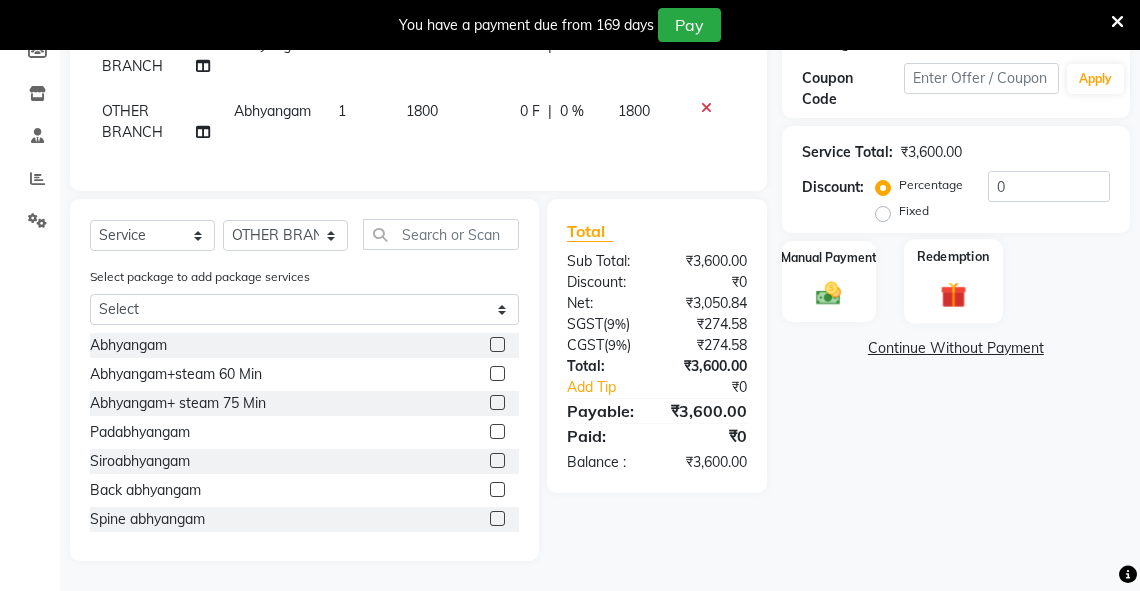 click on "Redemption" 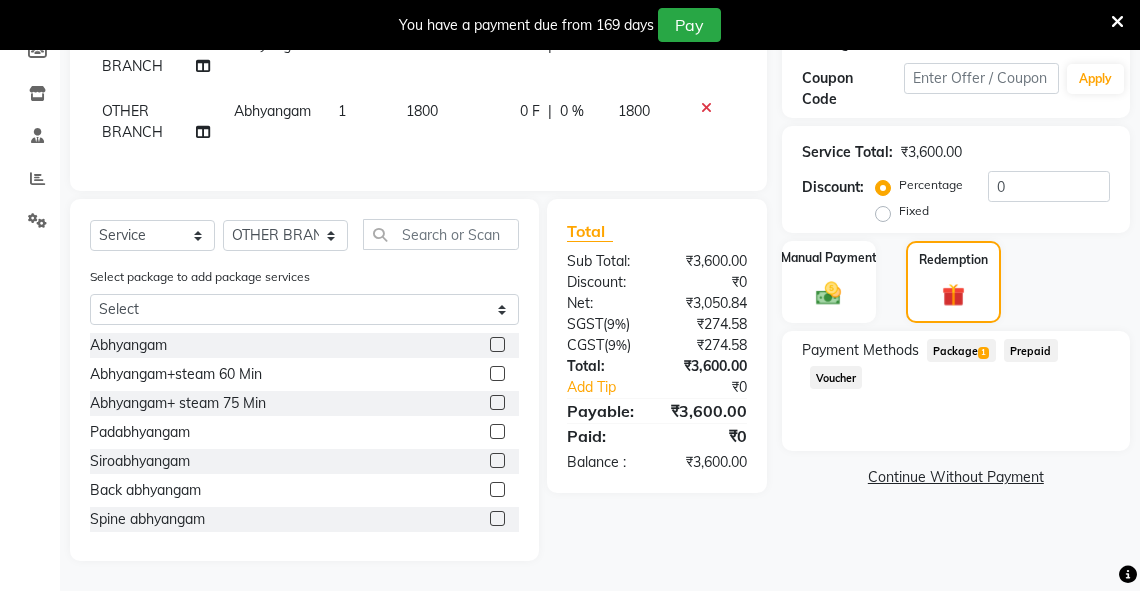 click on "Package  1" 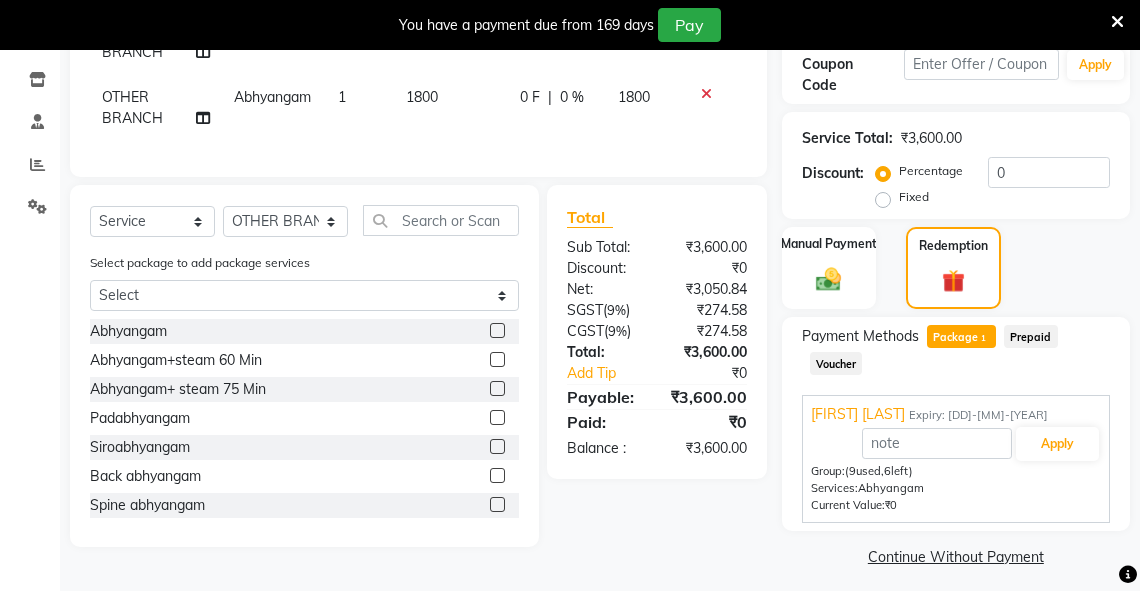 scroll, scrollTop: 381, scrollLeft: 0, axis: vertical 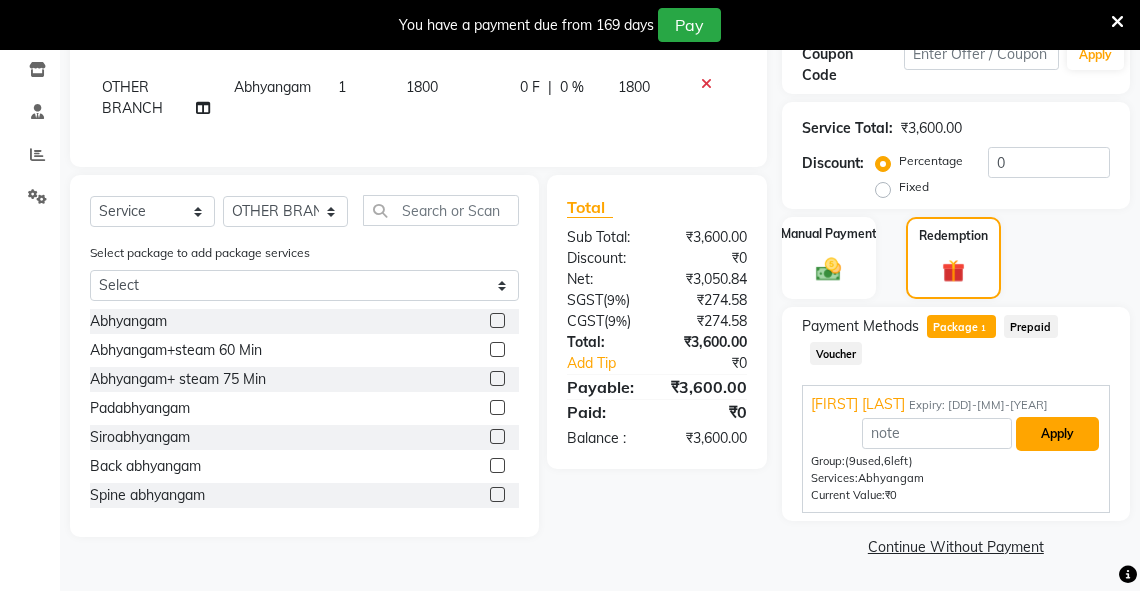 click on "Apply" at bounding box center [1057, 434] 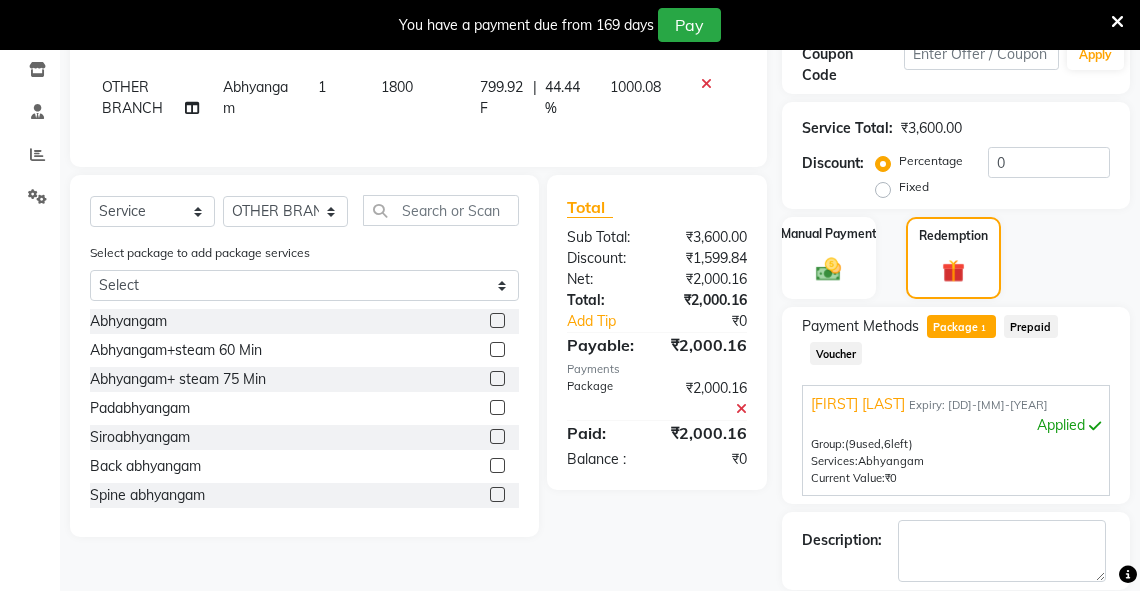 scroll, scrollTop: 476, scrollLeft: 0, axis: vertical 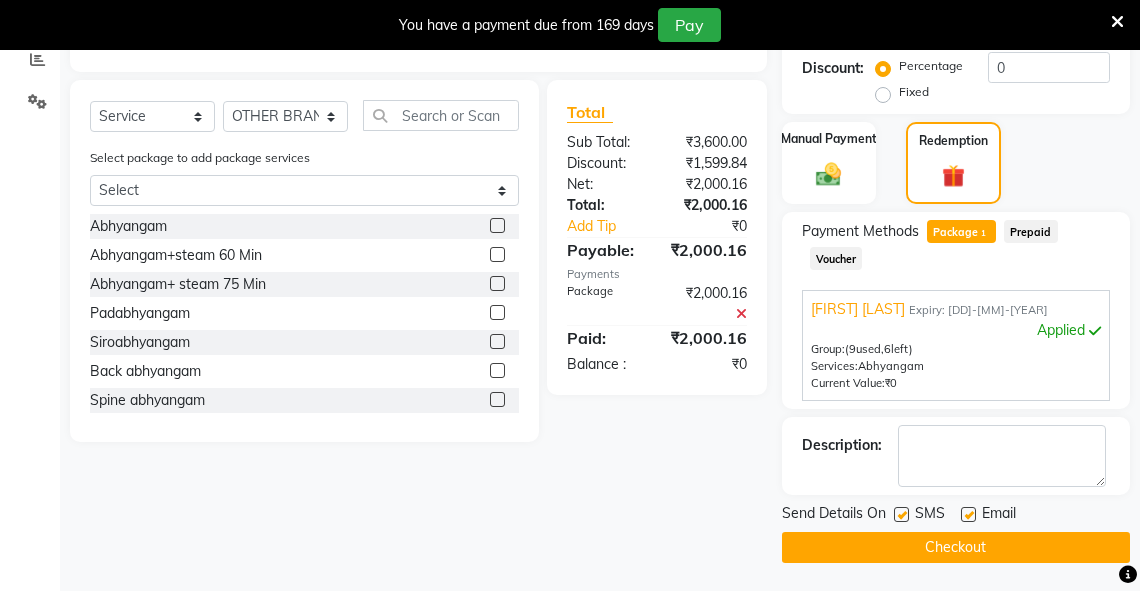 click on "Checkout" 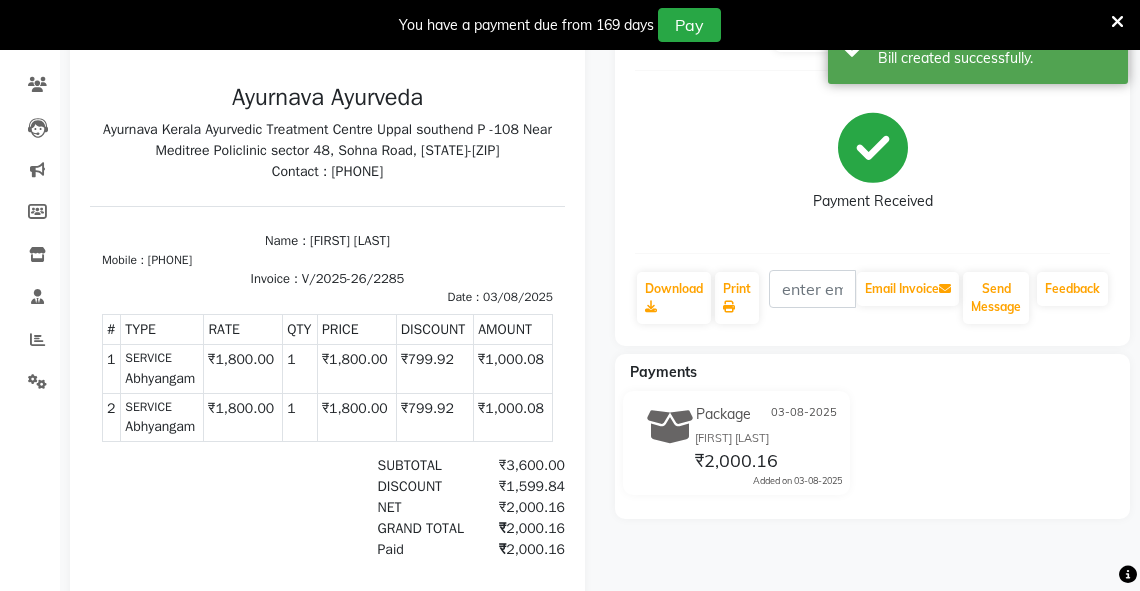 scroll, scrollTop: 0, scrollLeft: 0, axis: both 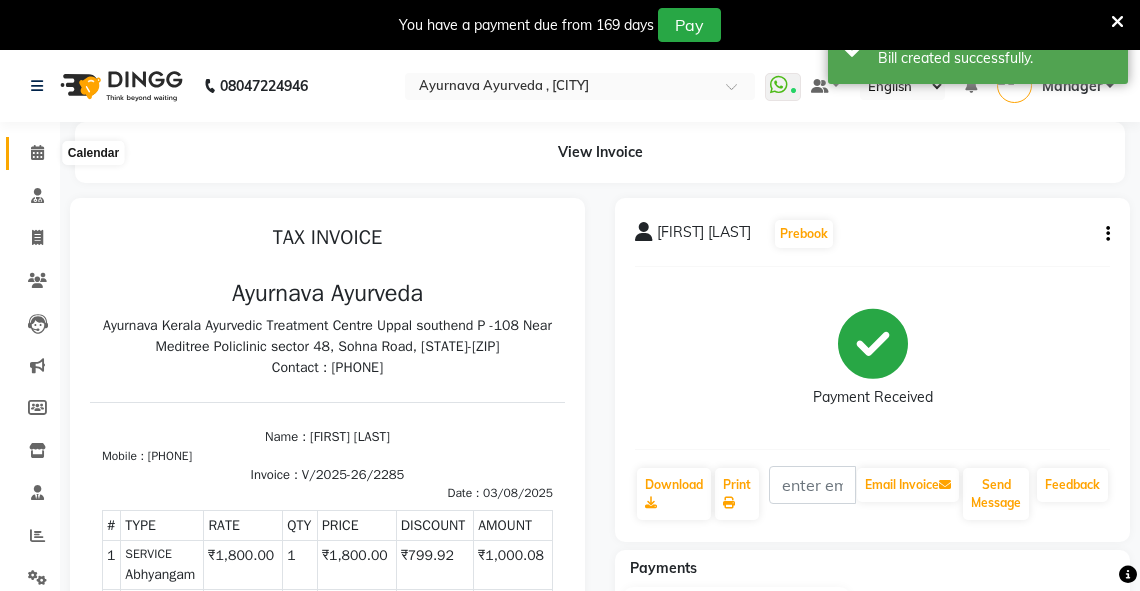 click 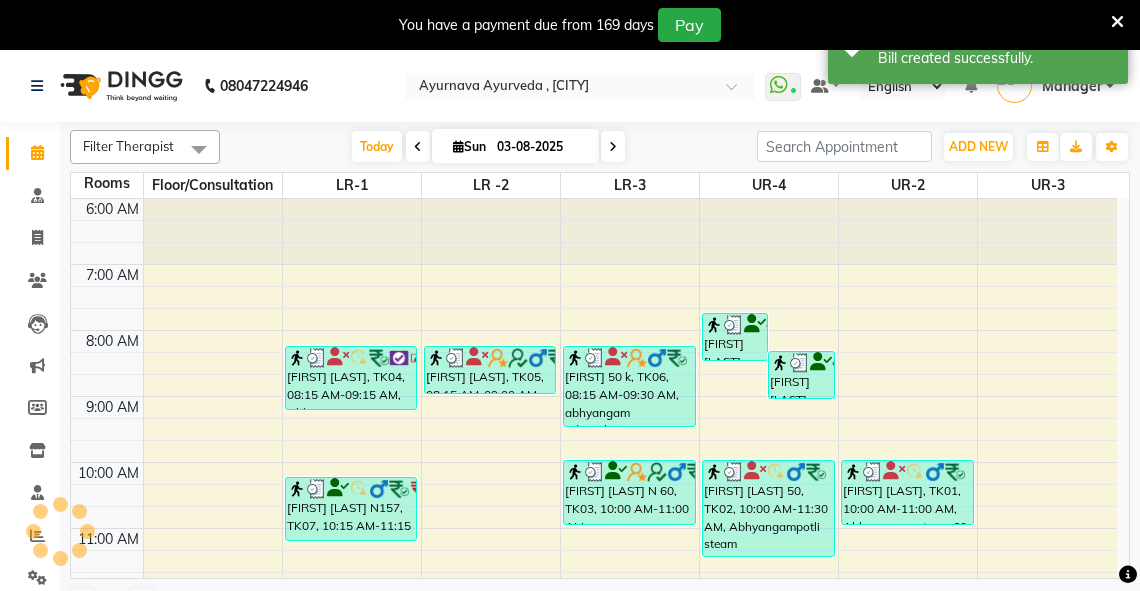 scroll, scrollTop: 0, scrollLeft: 0, axis: both 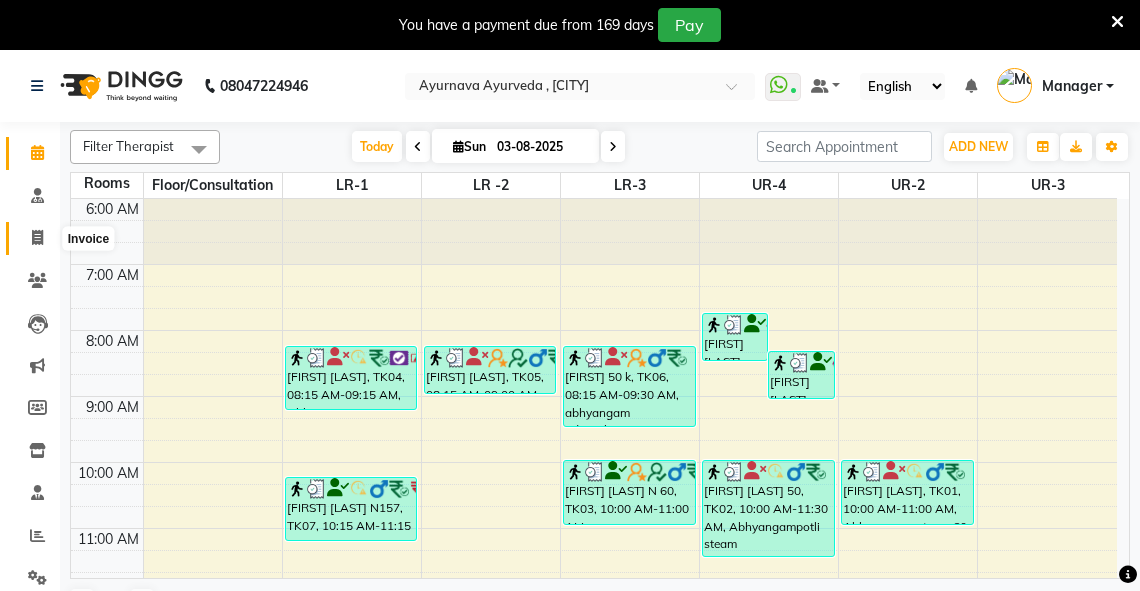 click 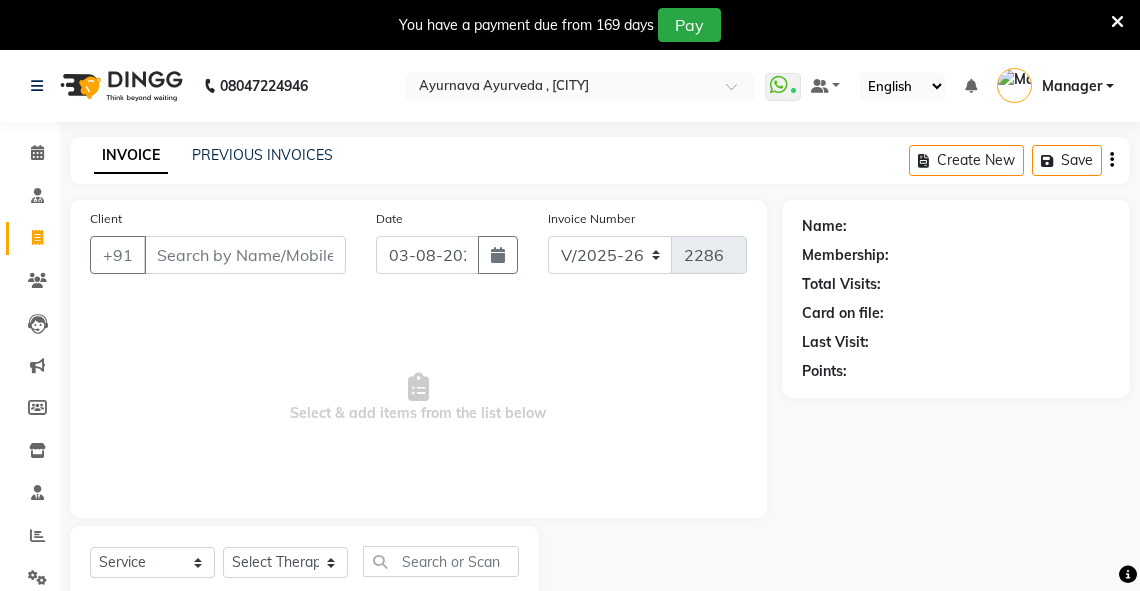 click on "Client" at bounding box center [245, 255] 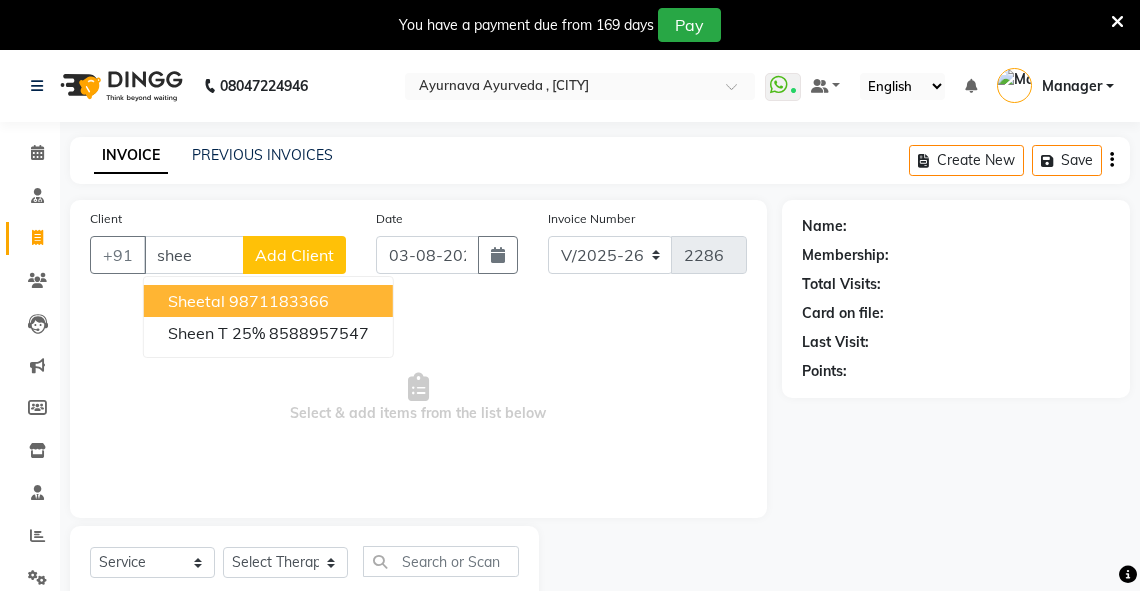 click on "sheetal  9871183366" at bounding box center [268, 301] 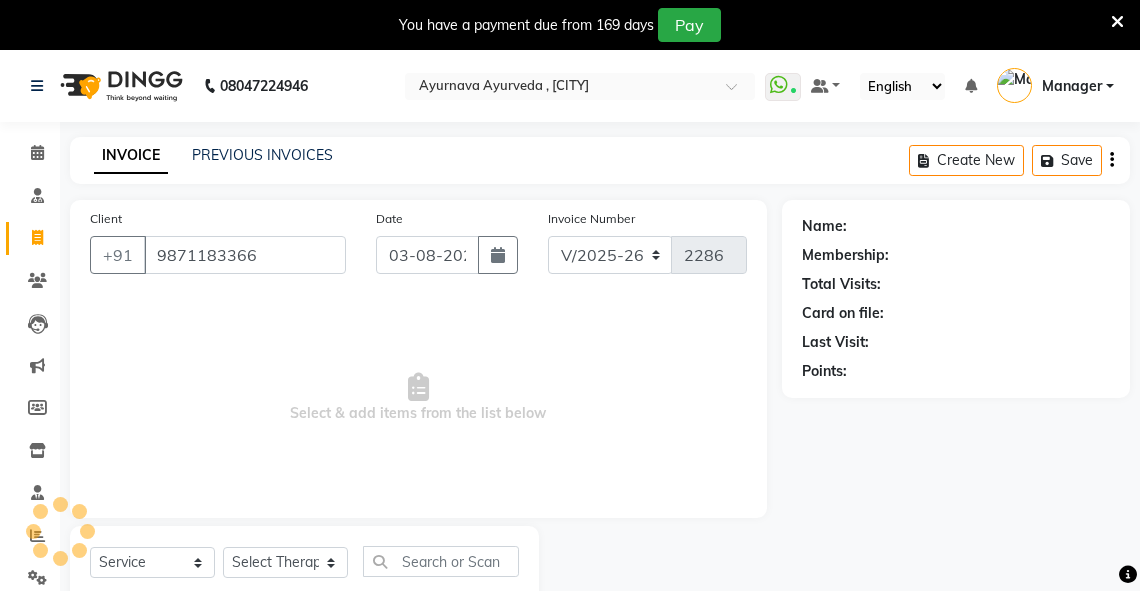 type on "9871183366" 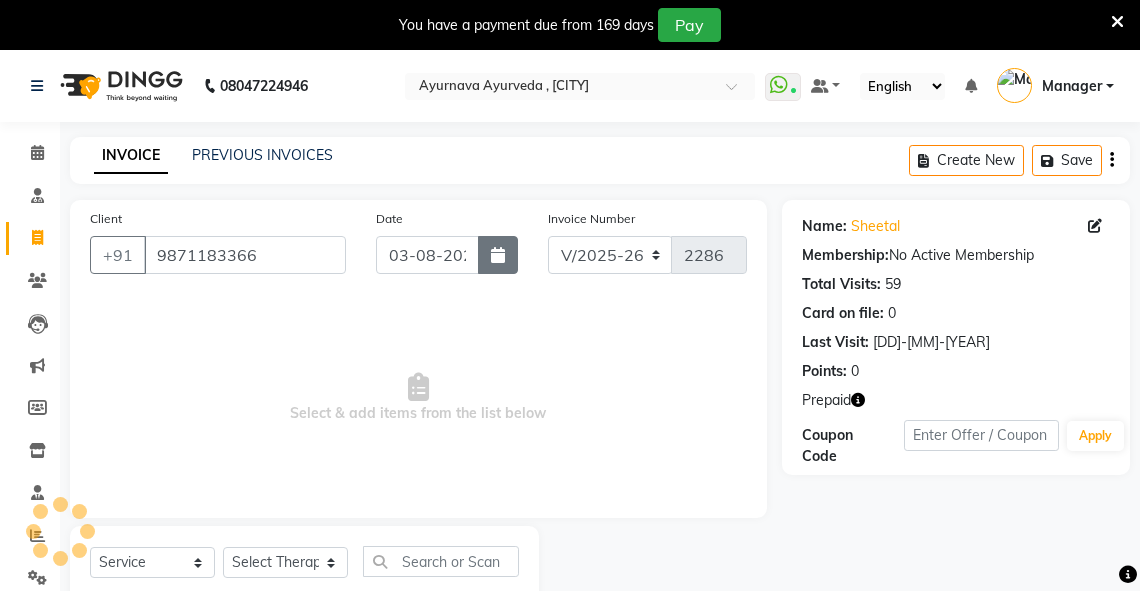 click 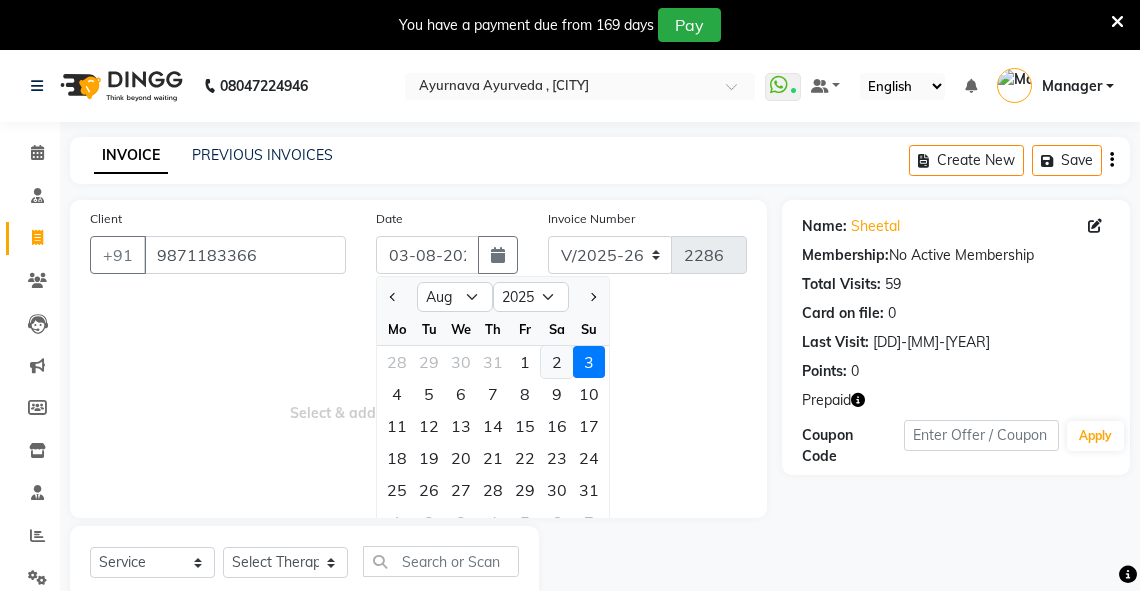 click on "2" 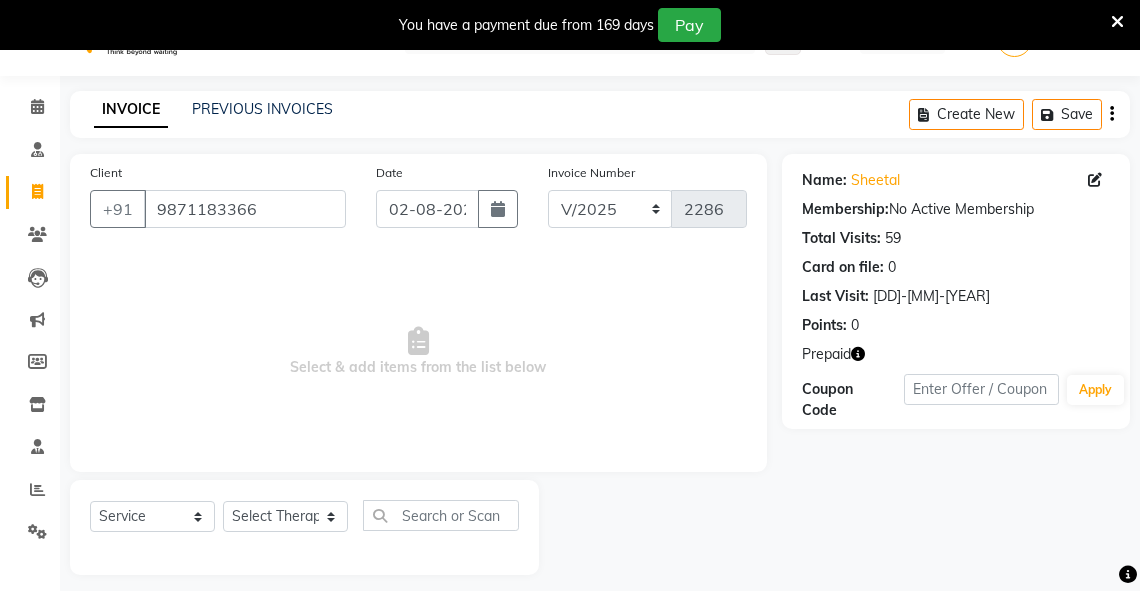 scroll, scrollTop: 60, scrollLeft: 0, axis: vertical 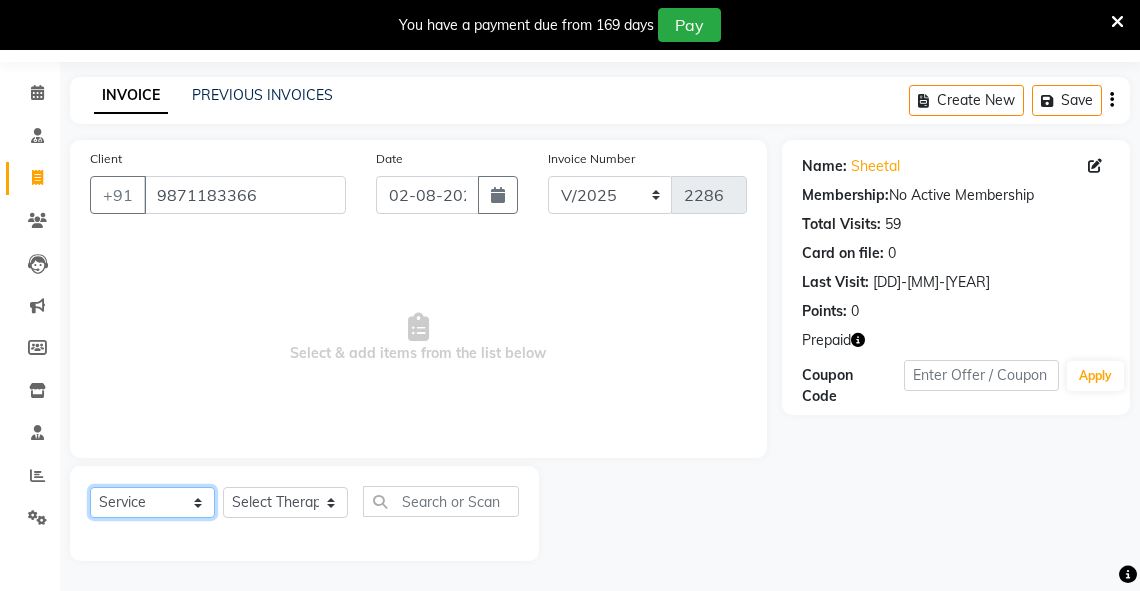 click on "Select  Service  Product  Membership  Package Voucher Prepaid Gift Card" 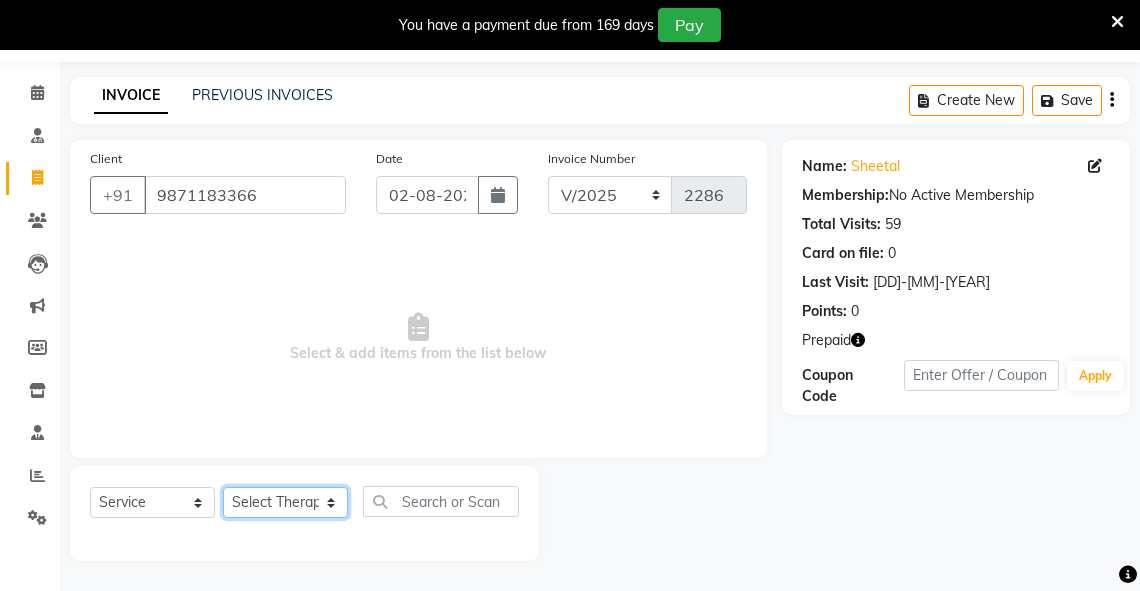 click on "Select Therapist Adarsh Akshaya V Aleena Thankachan Anakha A K Anaswara N anusha  Dhaneesha Dr JIJI K P elizabeth gopika Guddu Maurya JISHNU Manager maneesha a Manoj K M OTHER BRANCH Sardinia Shyamjith Vineeth Vijayan vishnu priya yadhu" 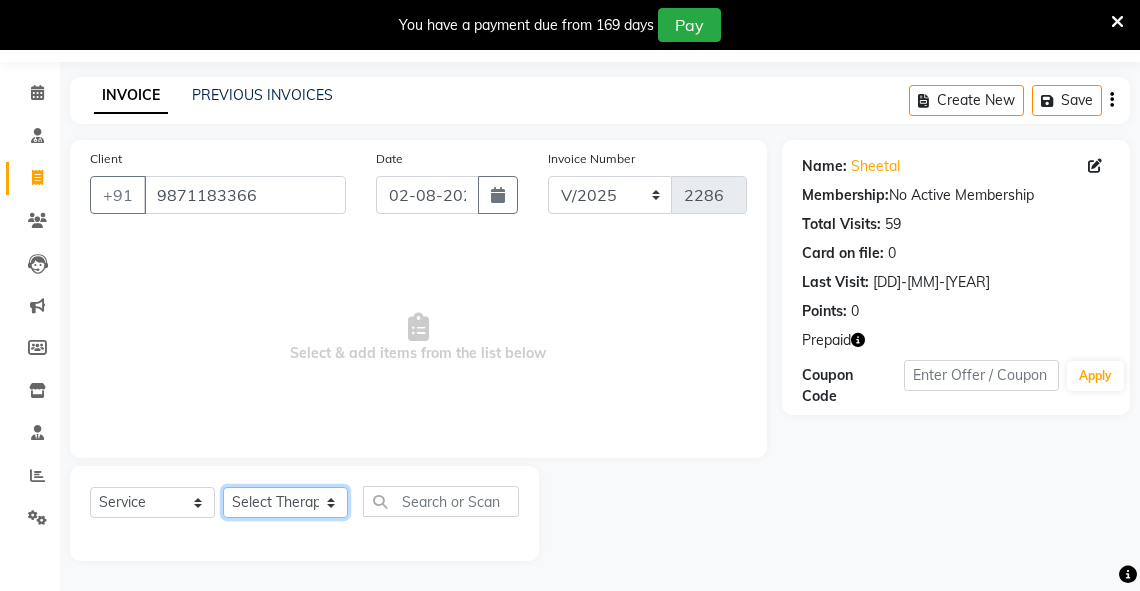 select on "71369" 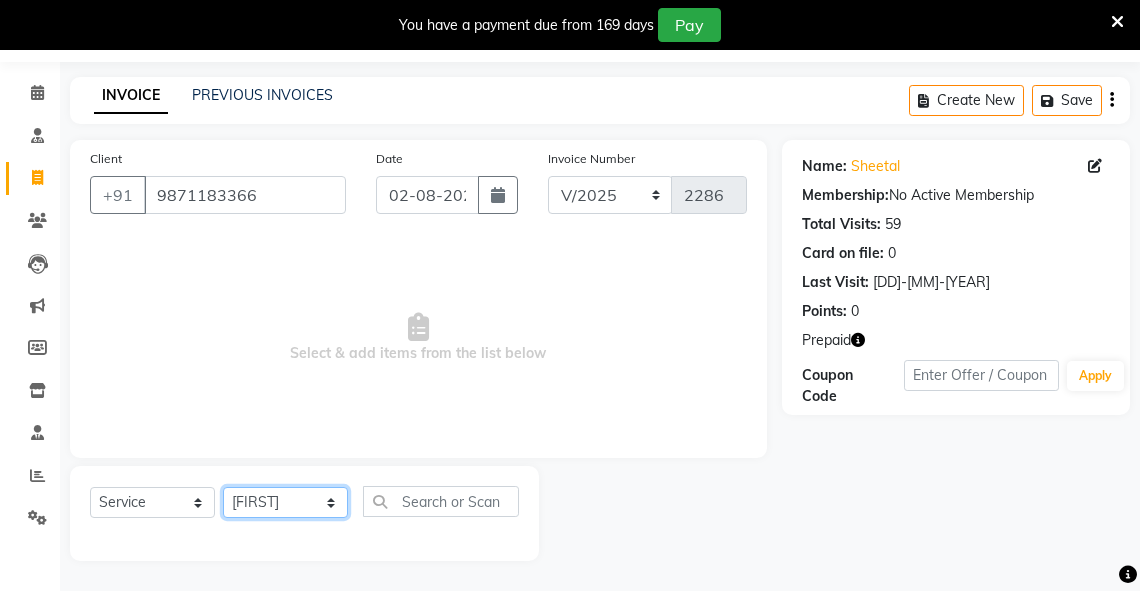 click on "Select Therapist Adarsh Akshaya V Aleena Thankachan Anakha A K Anaswara N anusha  Dhaneesha Dr JIJI K P elizabeth gopika Guddu Maurya JISHNU Manager maneesha a Manoj K M OTHER BRANCH Sardinia Shyamjith Vineeth Vijayan vishnu priya yadhu" 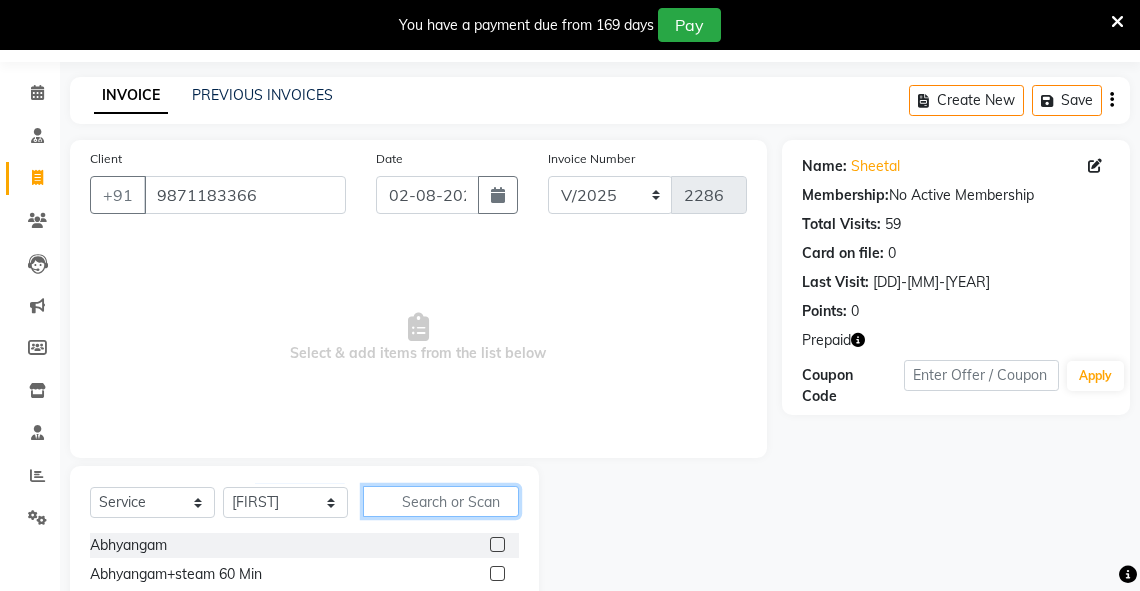 click 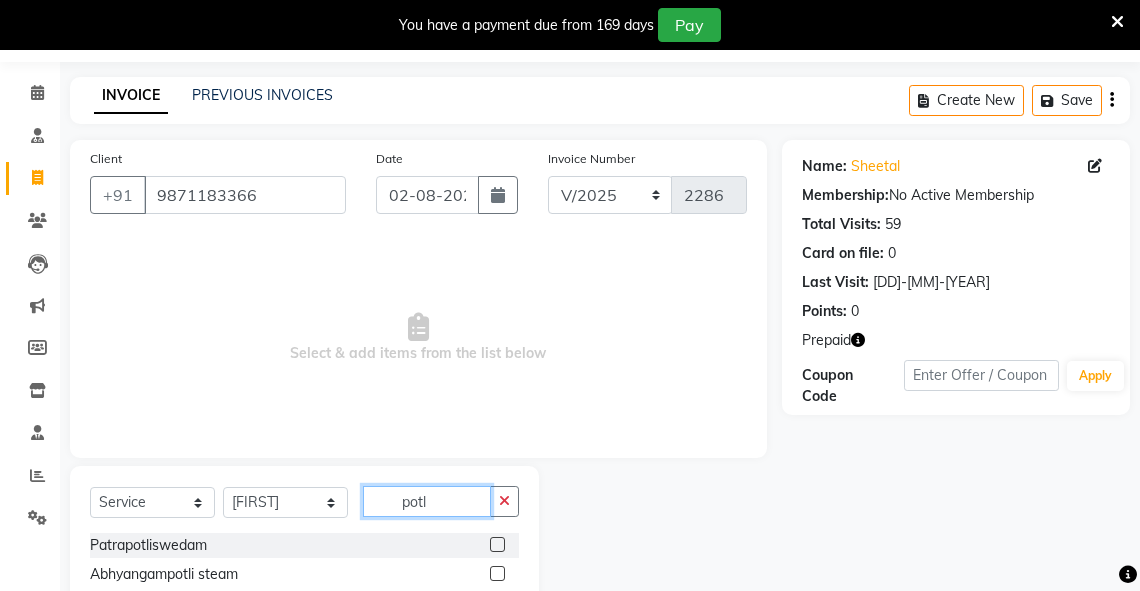 type on "potl" 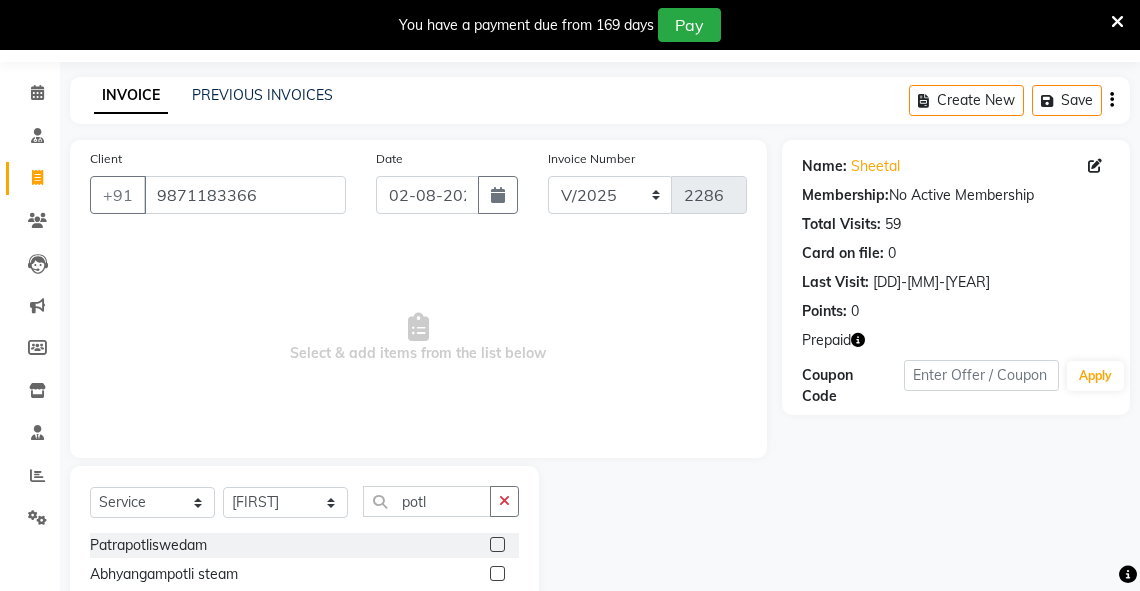 click 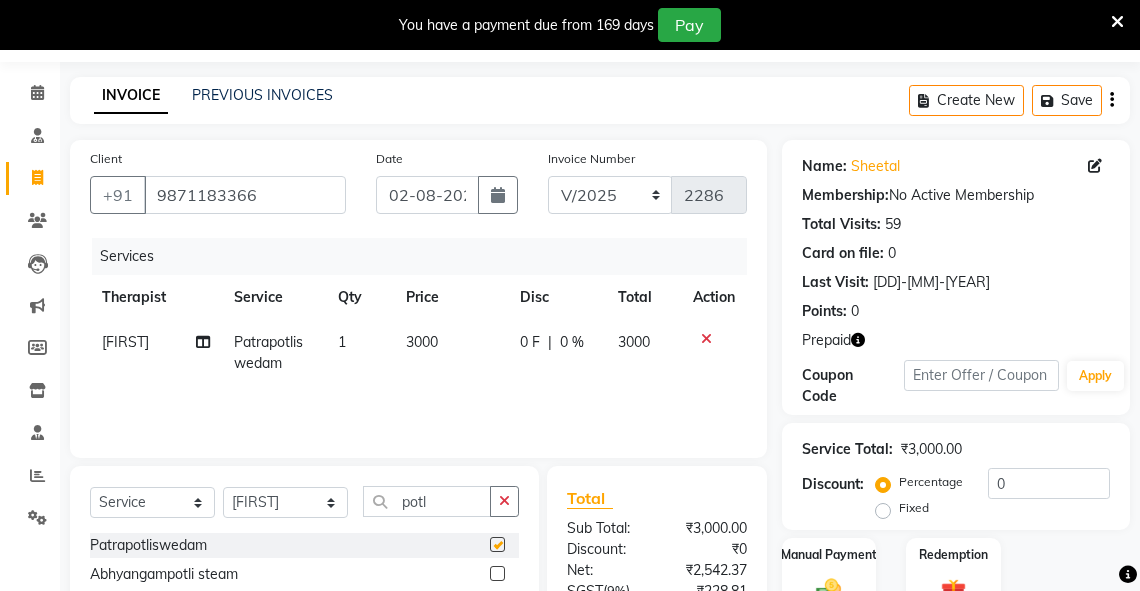 checkbox on "false" 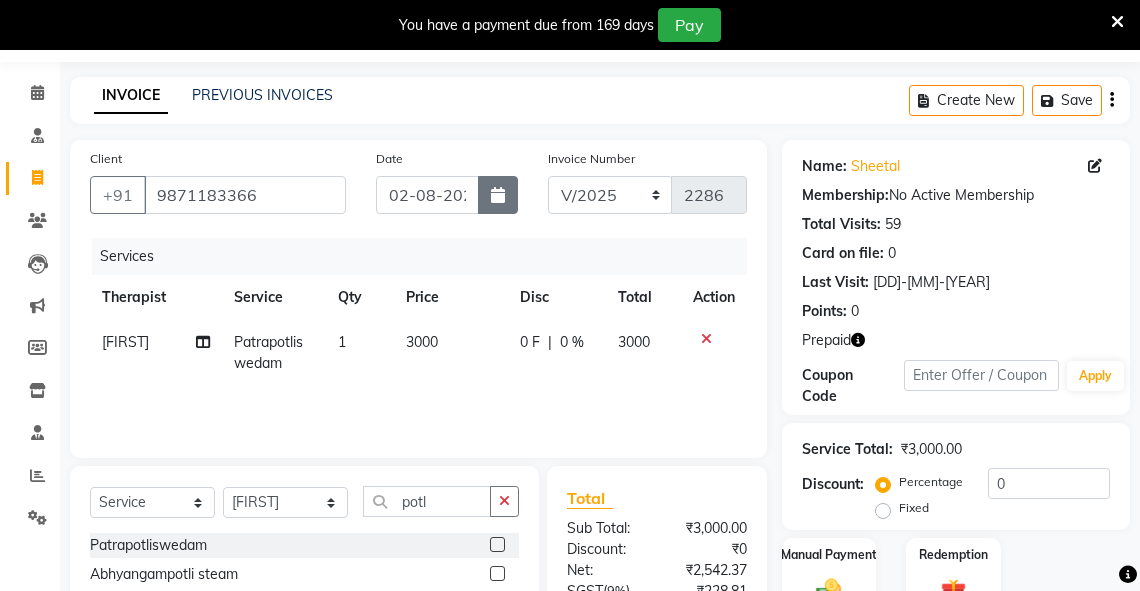 click 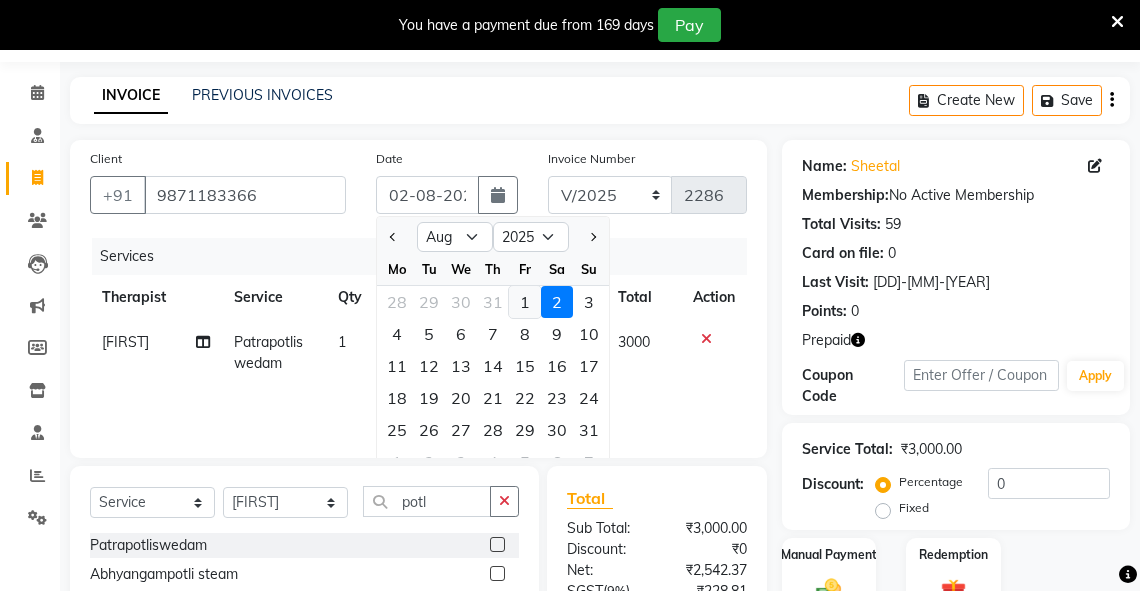 click on "1" 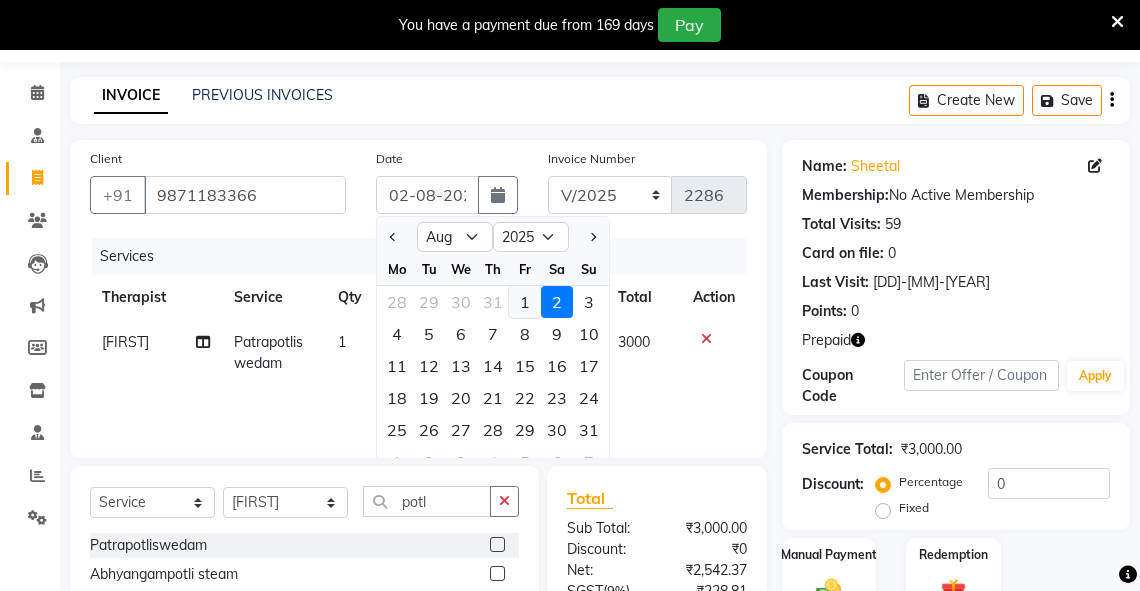 type on "01-08-2025" 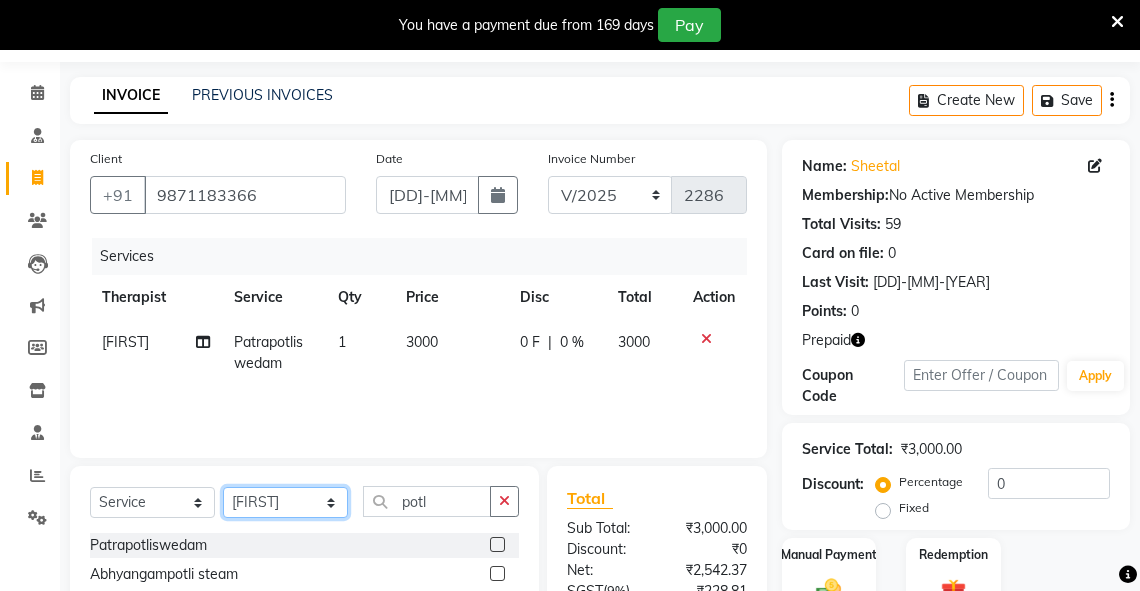 click on "Select Therapist Adarsh Akshaya V Aleena Thankachan Anakha A K Anaswara N anusha  Dhaneesha Dr JIJI K P elizabeth gopika Guddu Maurya JISHNU Manager maneesha a Manoj K M OTHER BRANCH Sardinia Shyamjith Vineeth Vijayan vishnu priya yadhu" 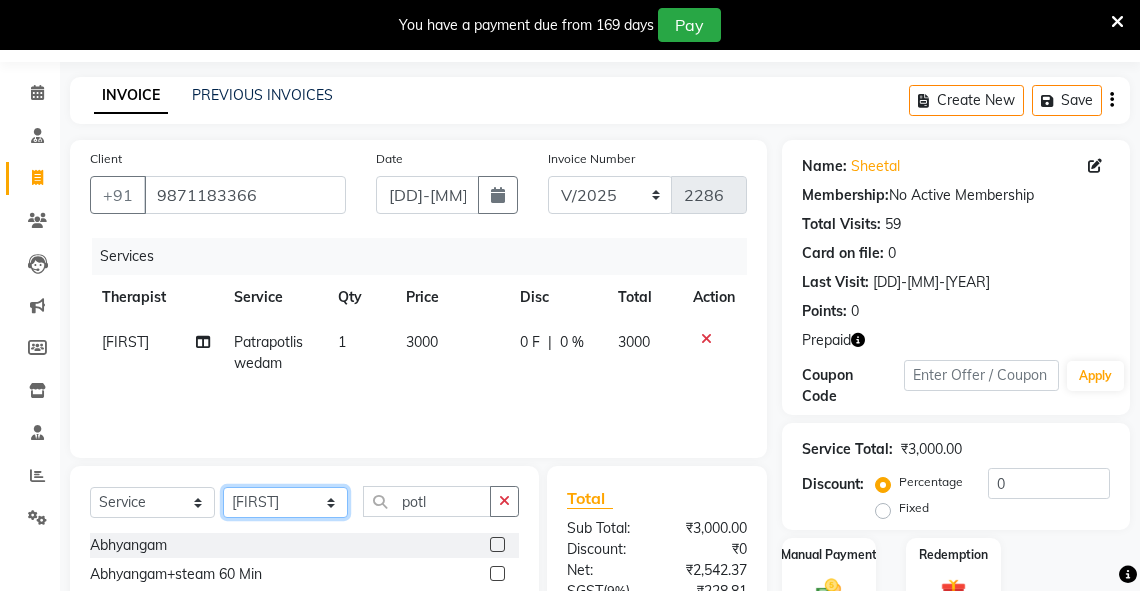 click on "Select Therapist Adarsh Akshaya V Aleena Thankachan Anakha A K Anaswara N anusha  Dhaneesha Dr JIJI K P elizabeth gopika Guddu Maurya JISHNU Manager maneesha a Manoj K M OTHER BRANCH Sardinia Shyamjith Vineeth Vijayan vishnu priya yadhu" 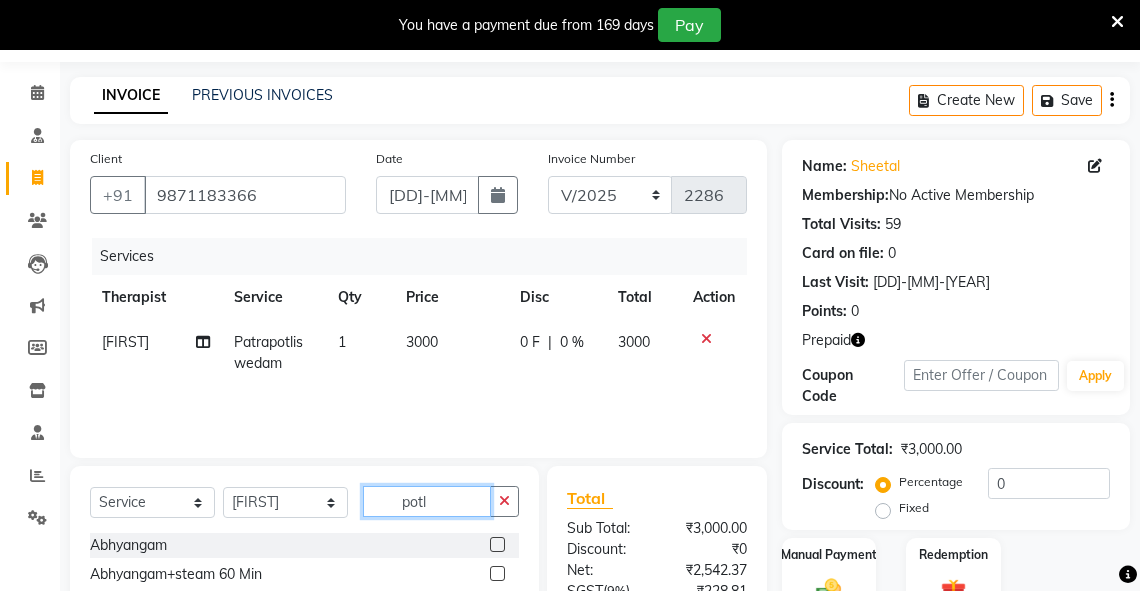 click on "potl" 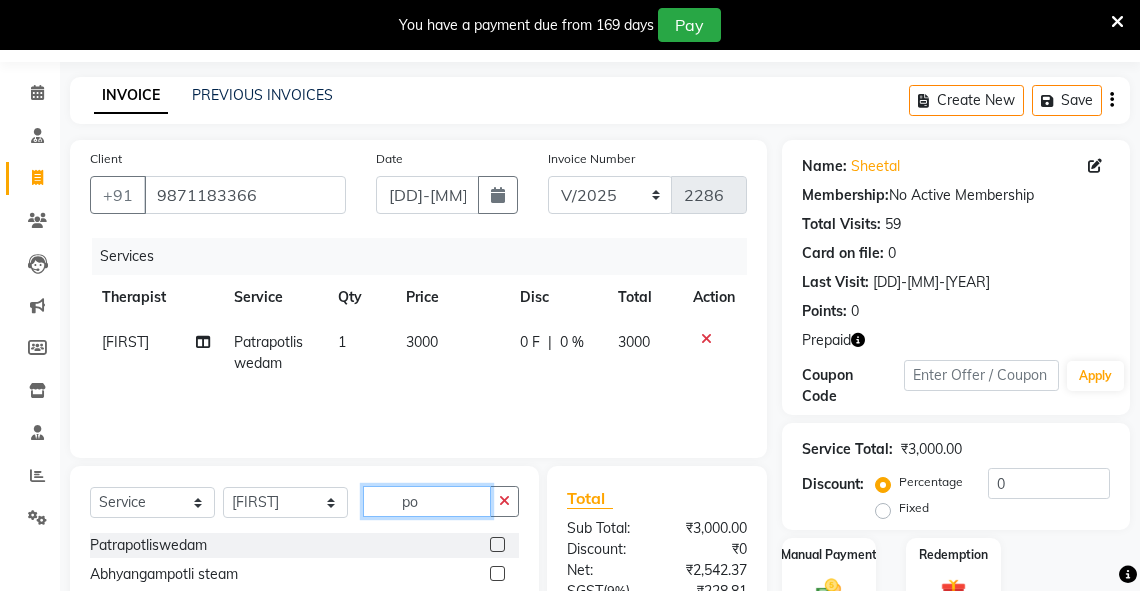 type on "p" 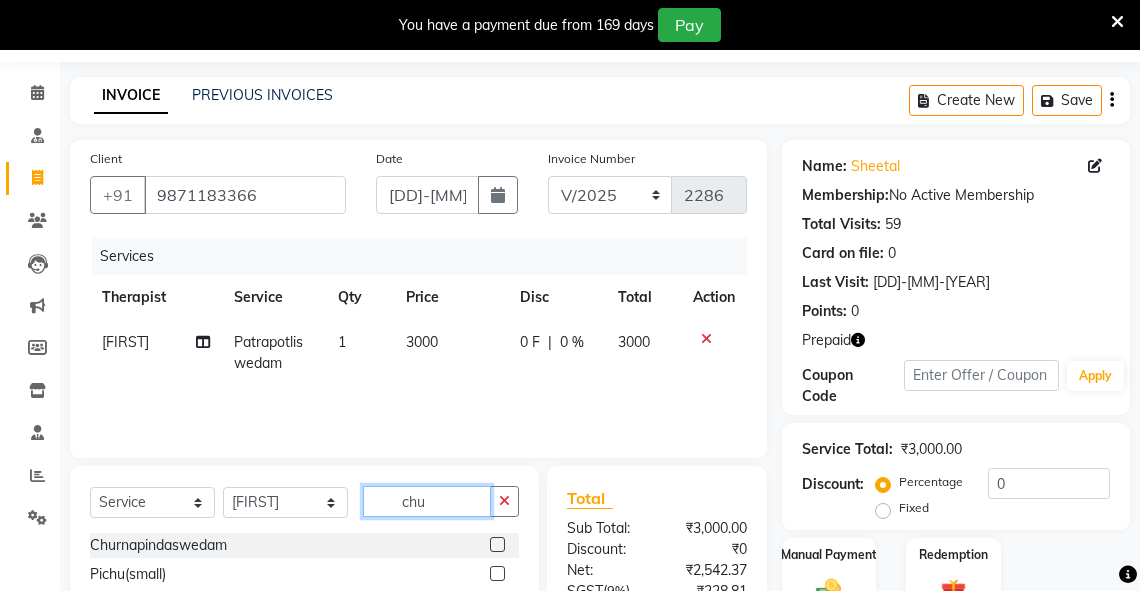 type on "chu" 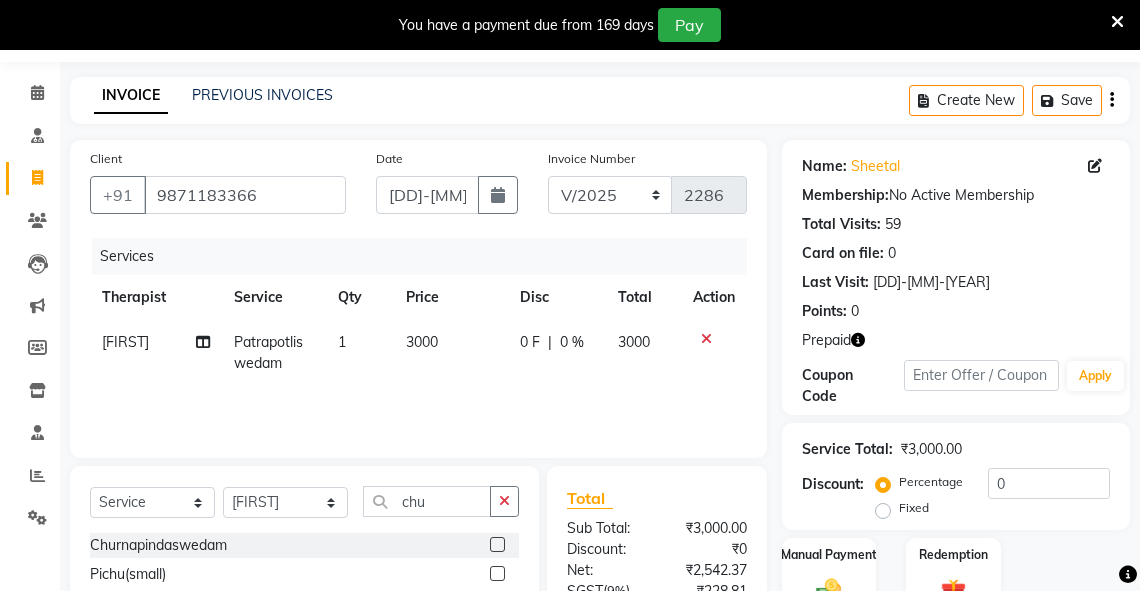 click 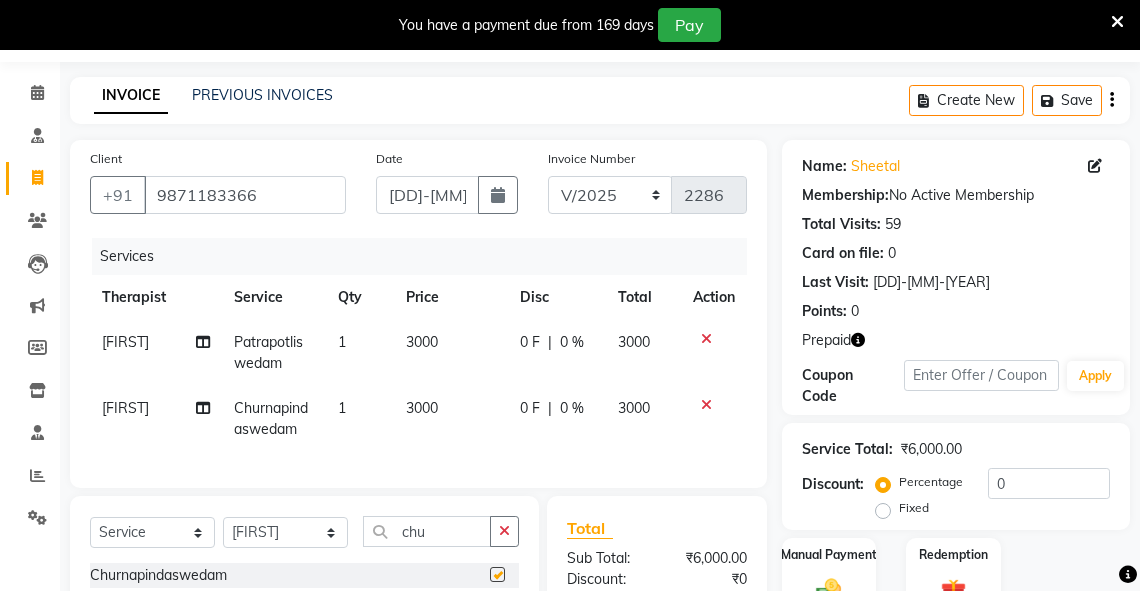 checkbox on "false" 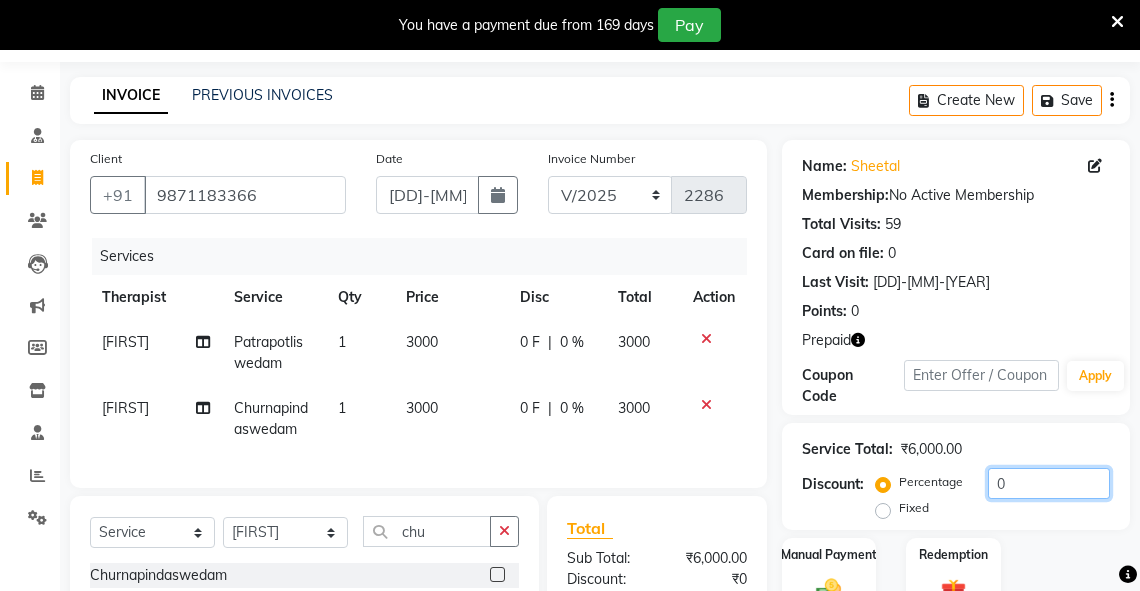 drag, startPoint x: 1015, startPoint y: 487, endPoint x: 956, endPoint y: 486, distance: 59.008472 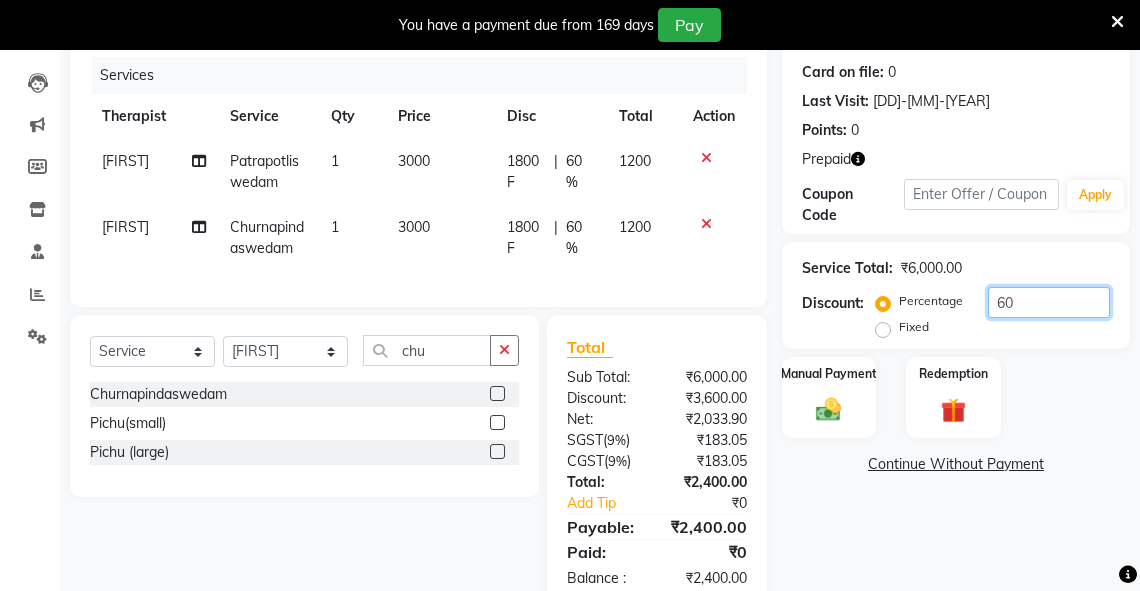 scroll, scrollTop: 301, scrollLeft: 0, axis: vertical 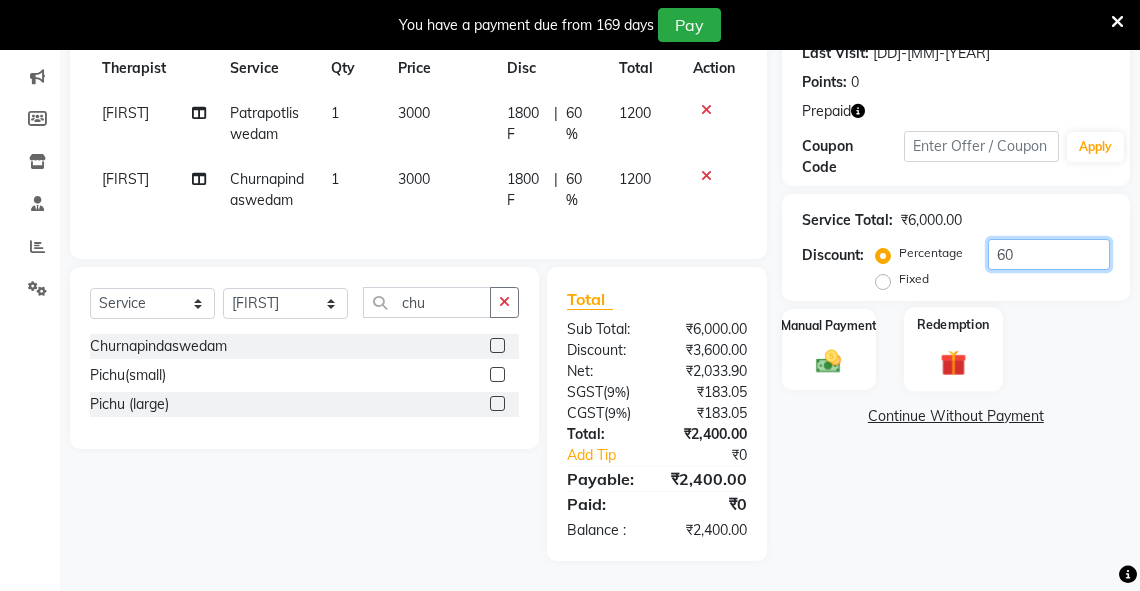 type on "60" 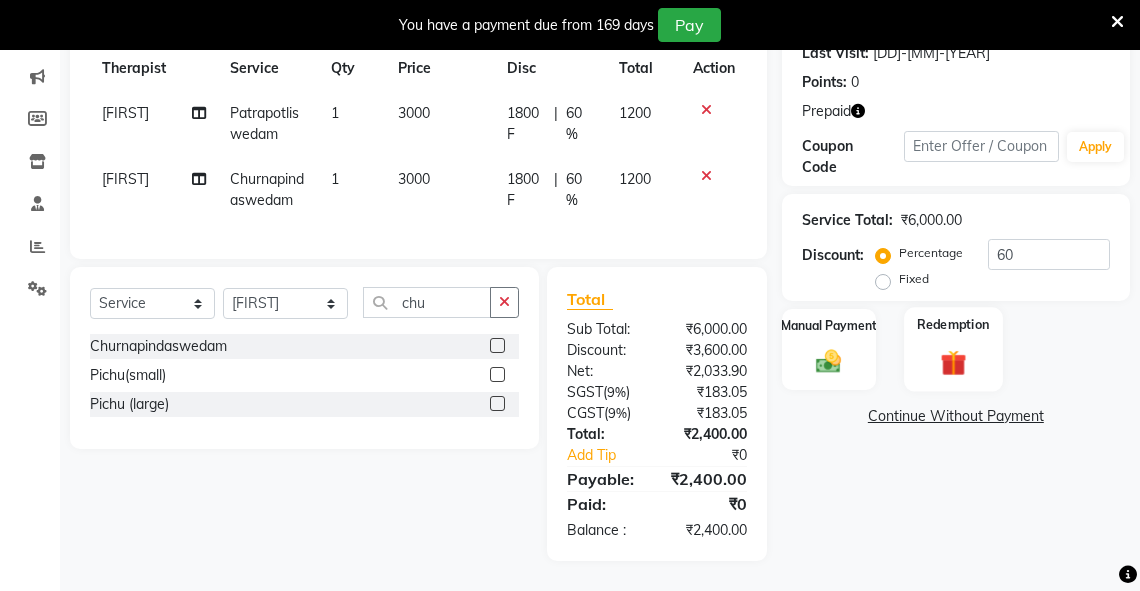 click on "Redemption" 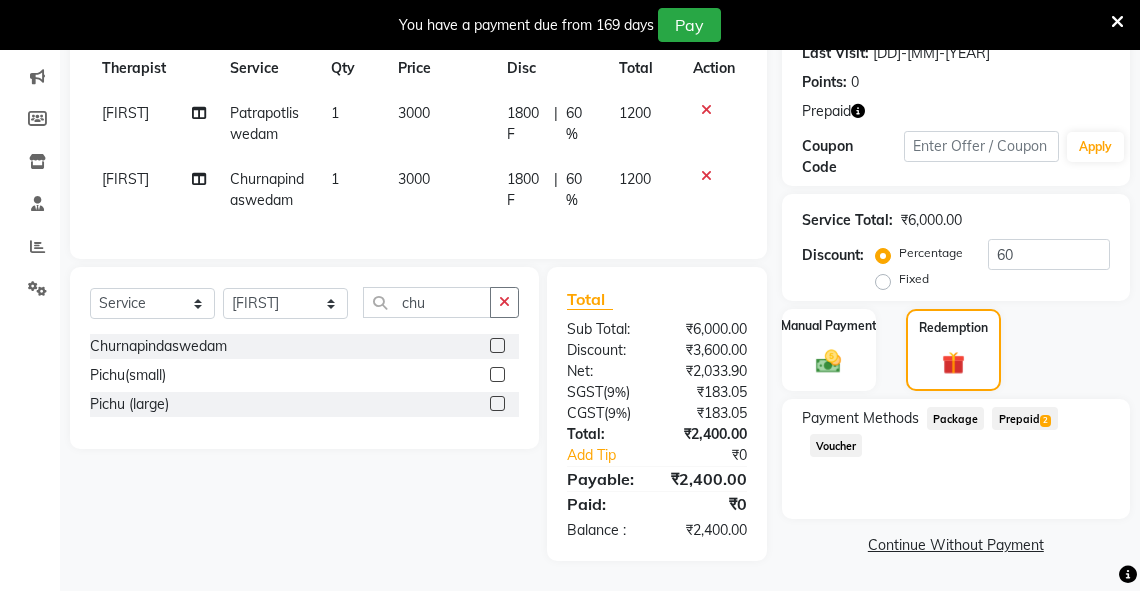 drag, startPoint x: 1012, startPoint y: 404, endPoint x: 1151, endPoint y: 399, distance: 139.0899 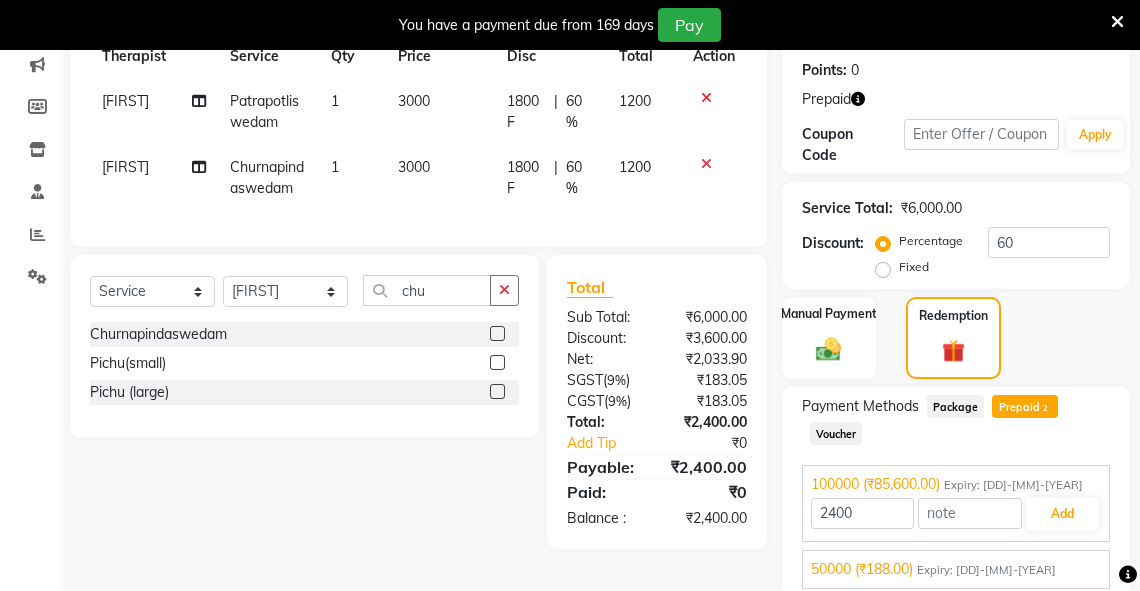 scroll, scrollTop: 378, scrollLeft: 0, axis: vertical 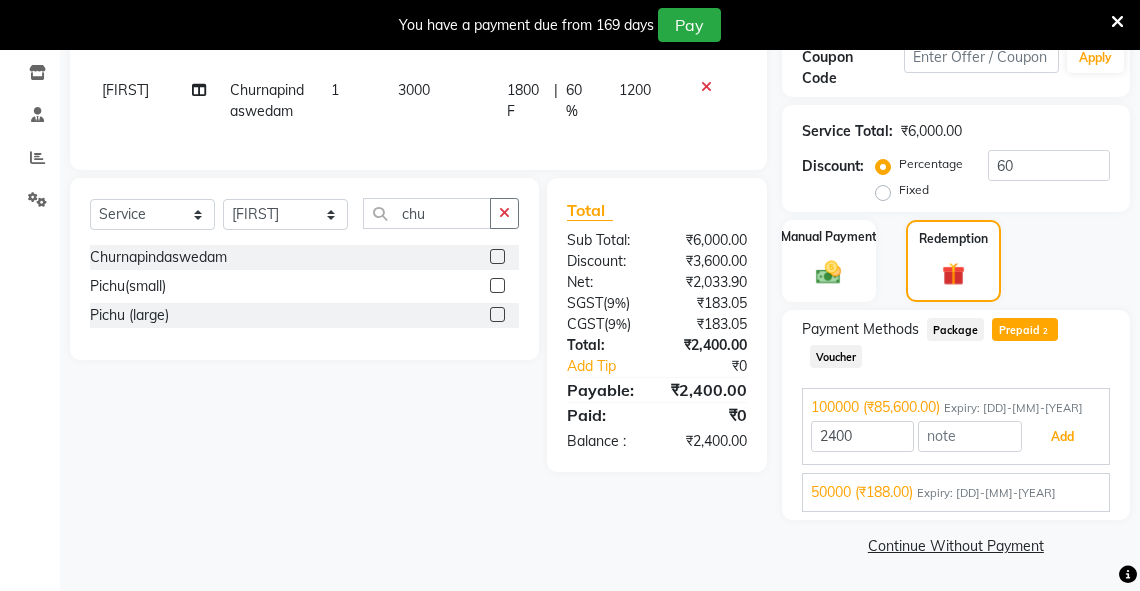 drag, startPoint x: 1054, startPoint y: 436, endPoint x: 1151, endPoint y: 443, distance: 97.25225 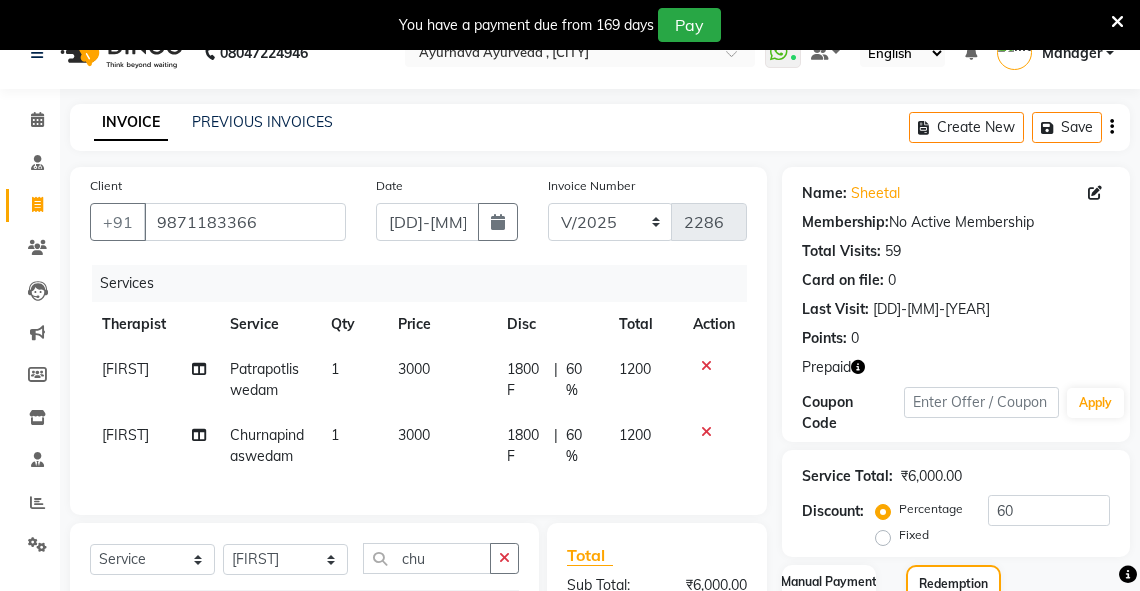 scroll, scrollTop: 25, scrollLeft: 0, axis: vertical 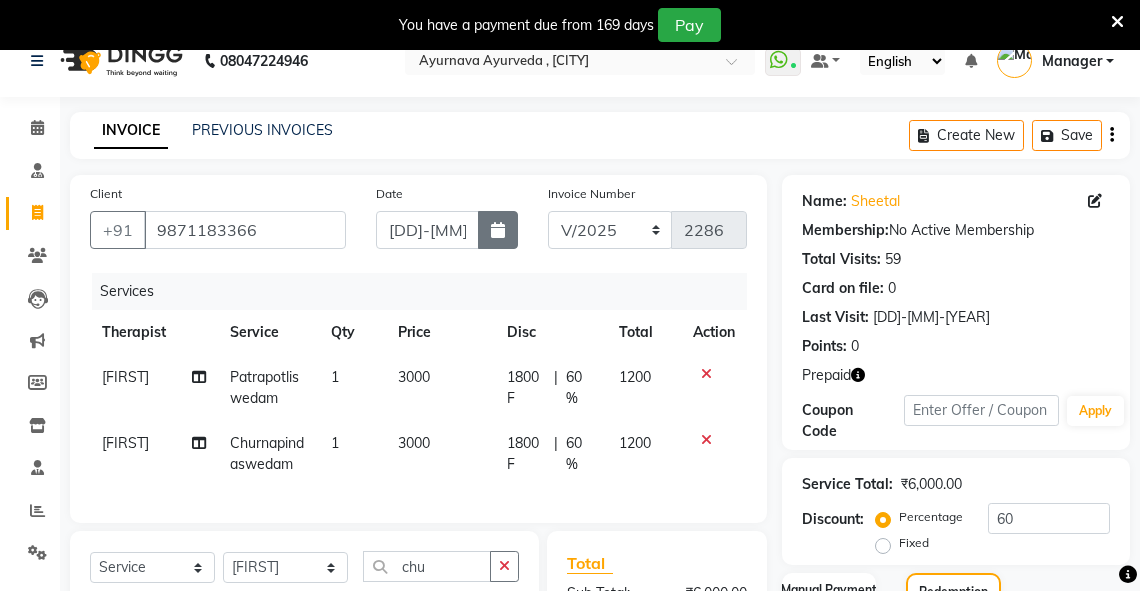 click 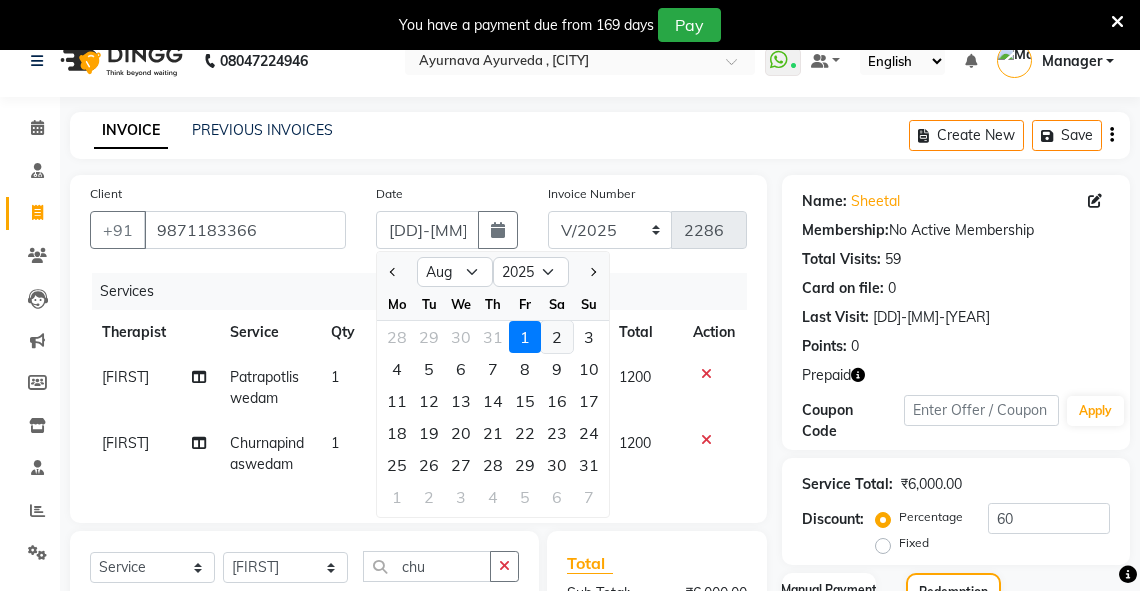 click on "2" 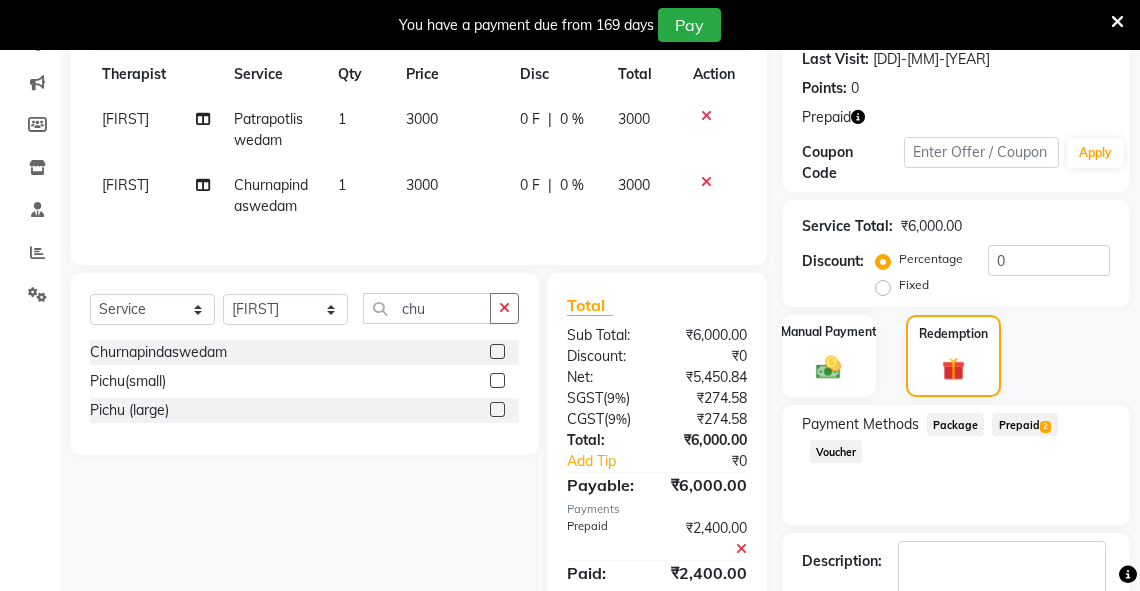 scroll, scrollTop: 399, scrollLeft: 0, axis: vertical 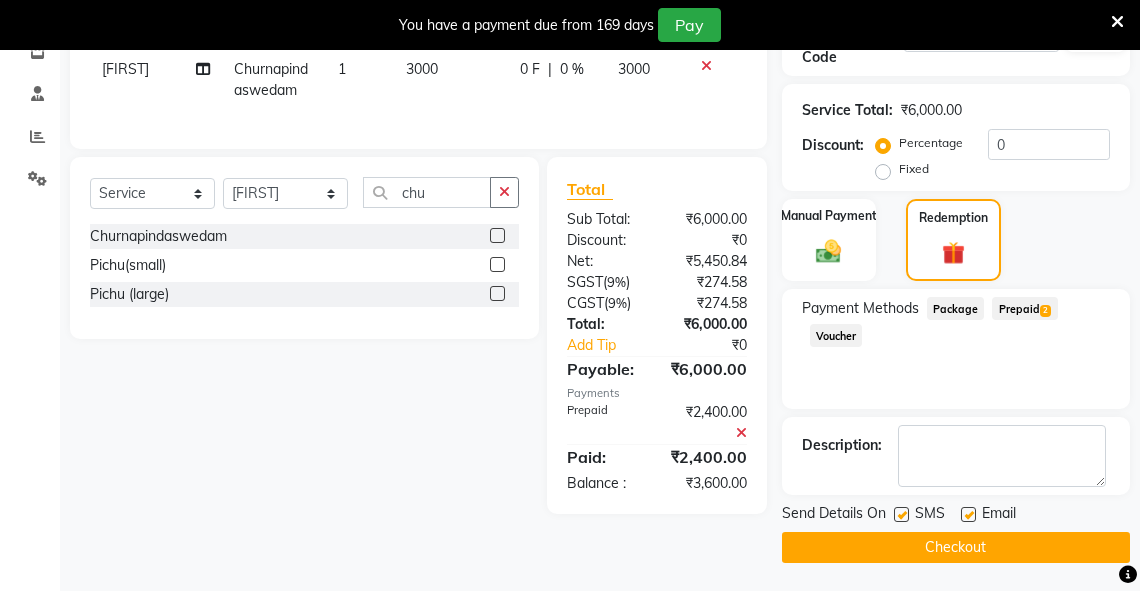 click on "Checkout" 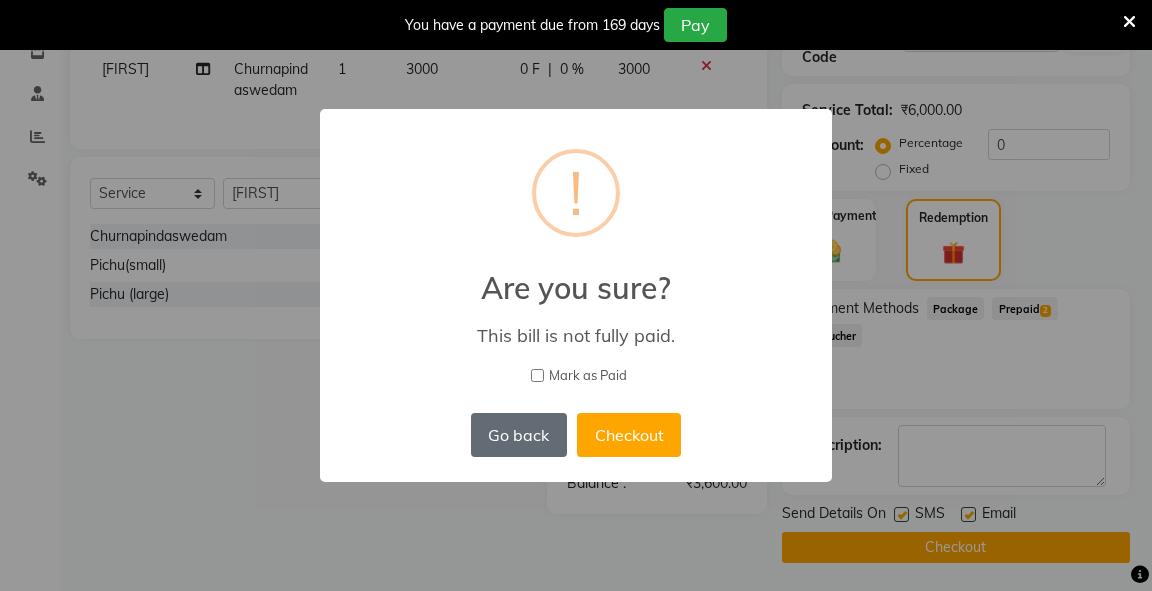 click on "Go back" at bounding box center [519, 435] 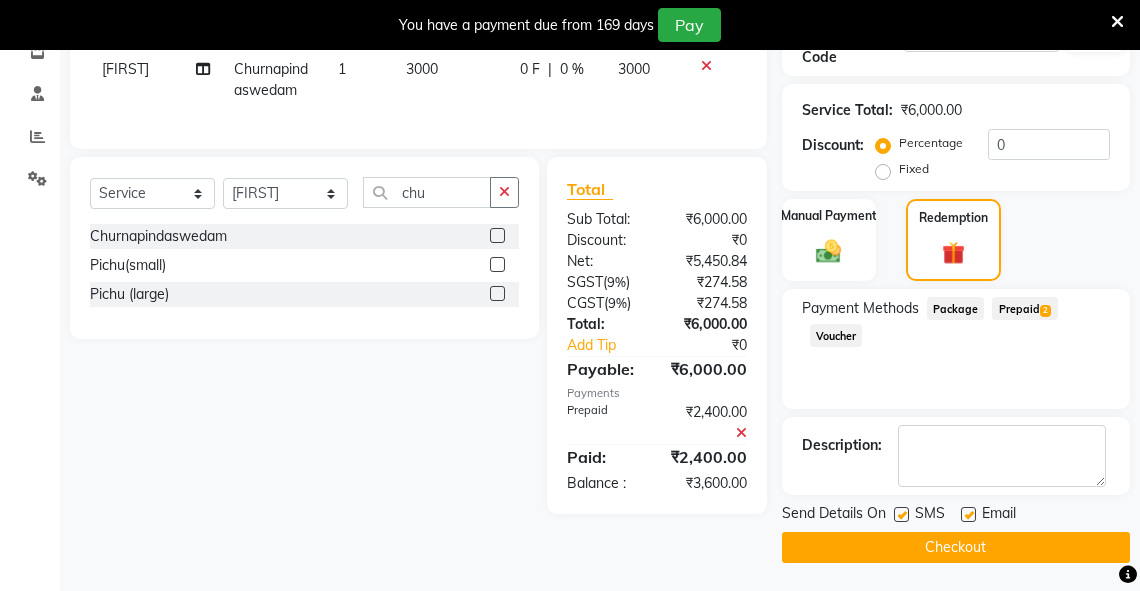 click 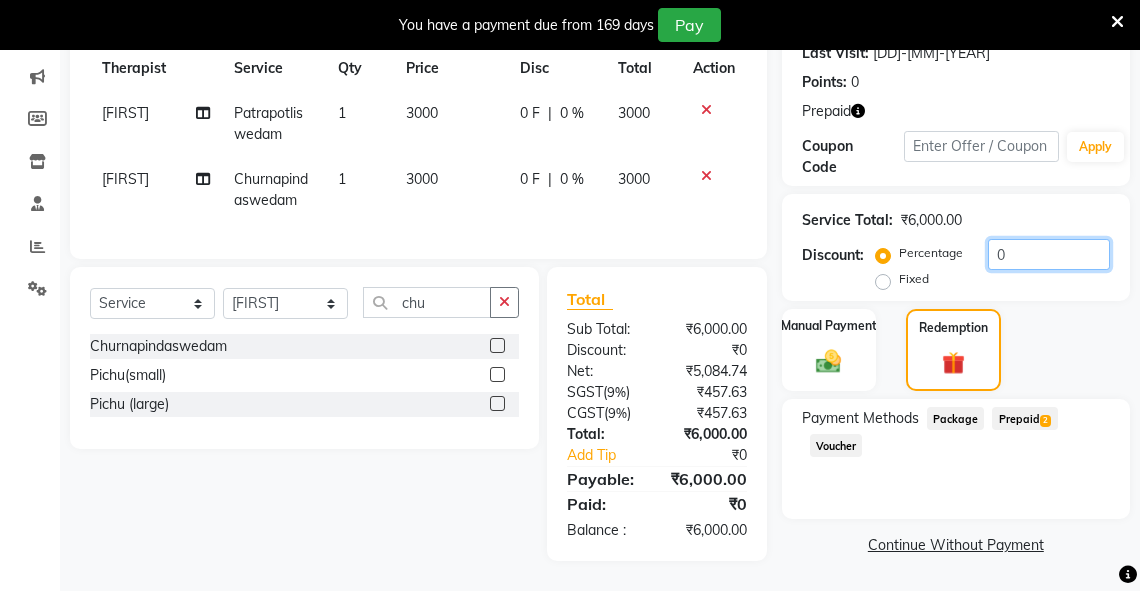 drag, startPoint x: 1024, startPoint y: 240, endPoint x: 928, endPoint y: 245, distance: 96.13012 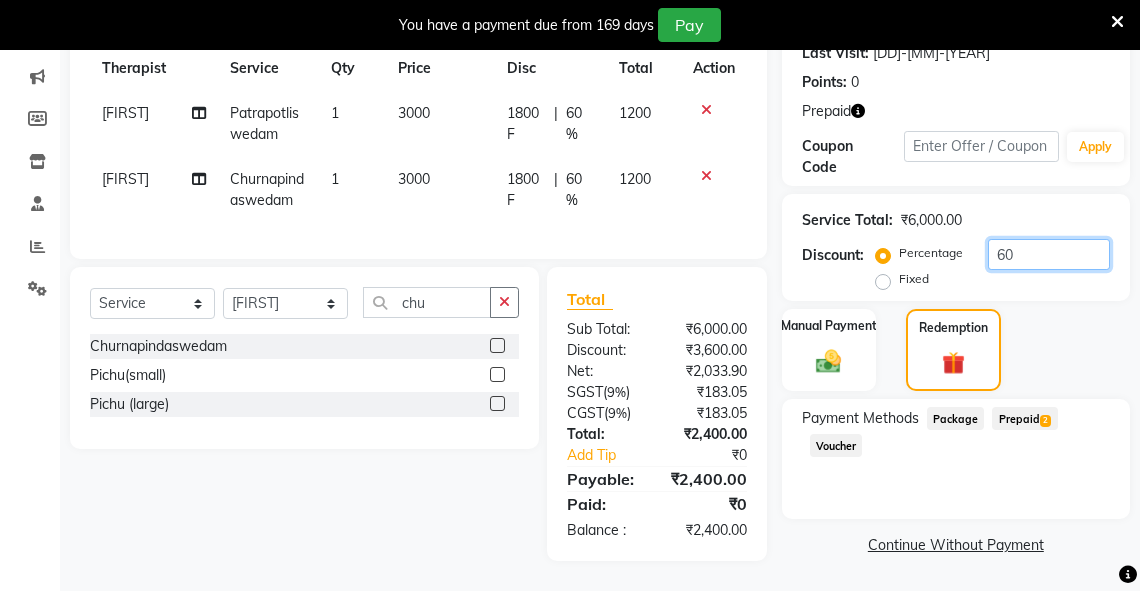 type on "60" 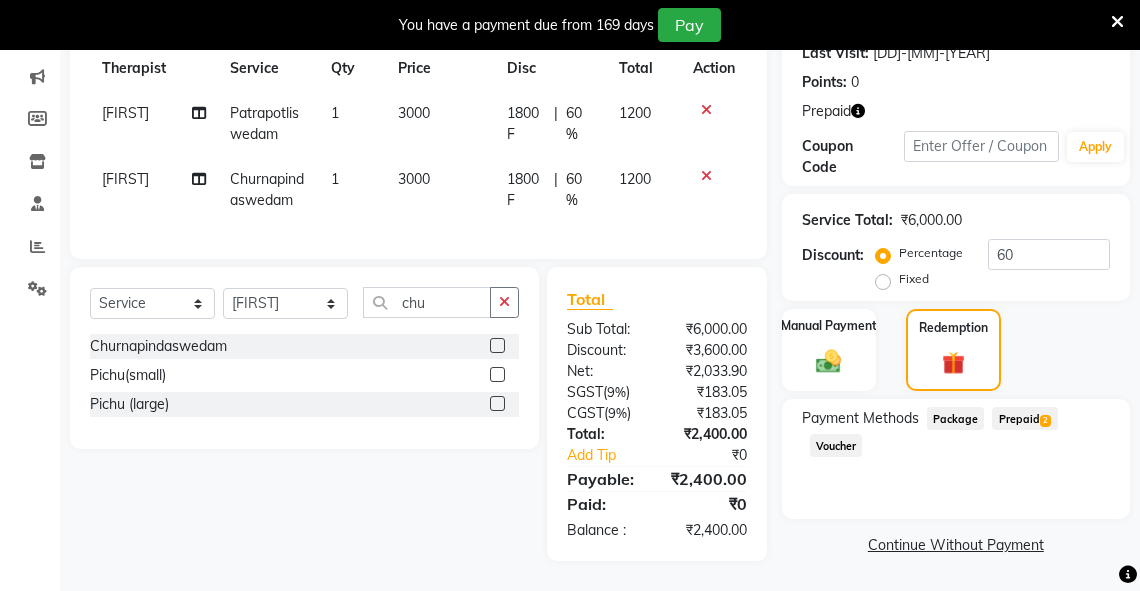 click on "Prepaid  2" 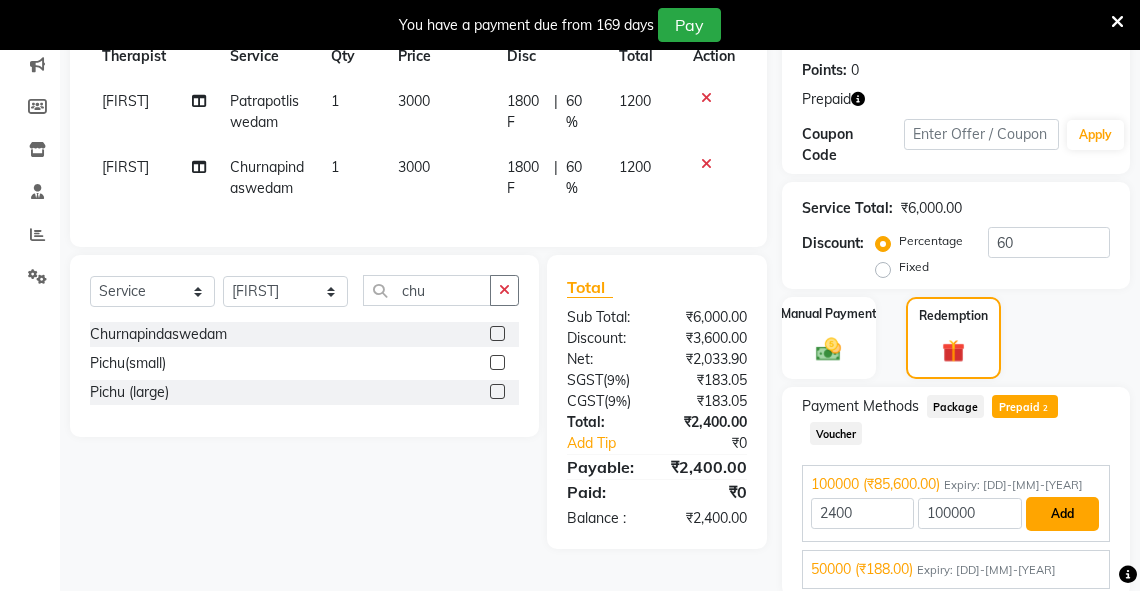 click on "Add" at bounding box center (1062, 514) 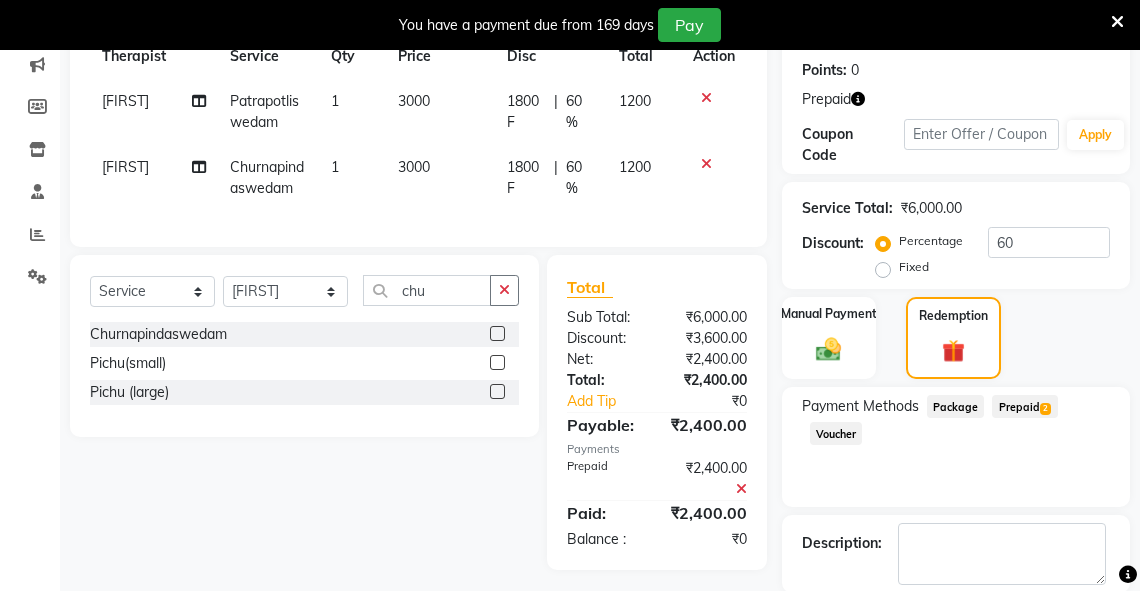 scroll, scrollTop: 399, scrollLeft: 0, axis: vertical 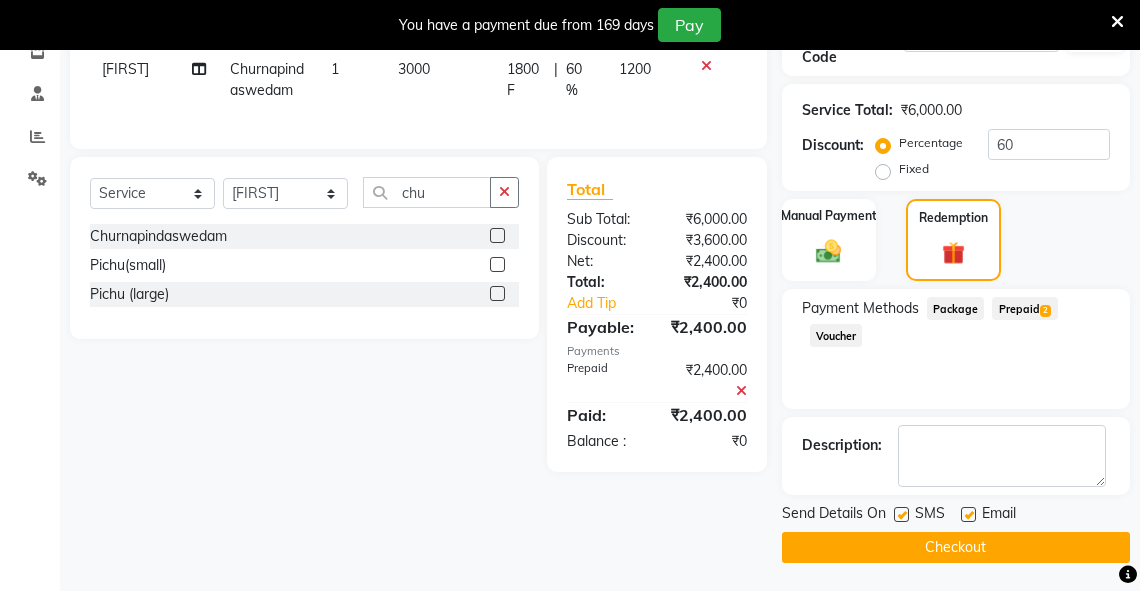 click on "Checkout" 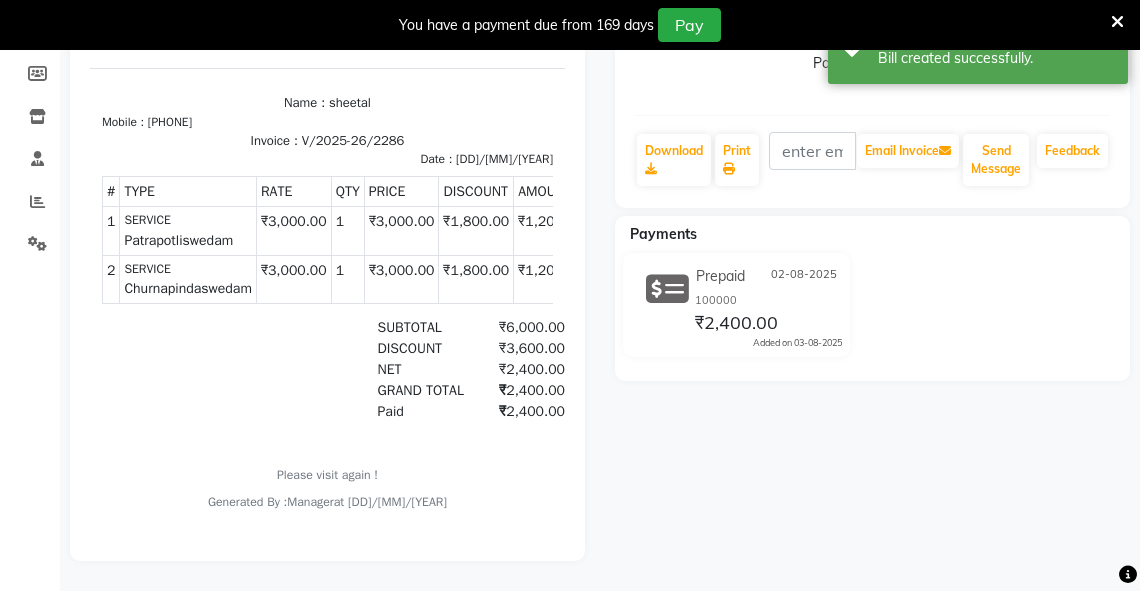 scroll, scrollTop: 0, scrollLeft: 0, axis: both 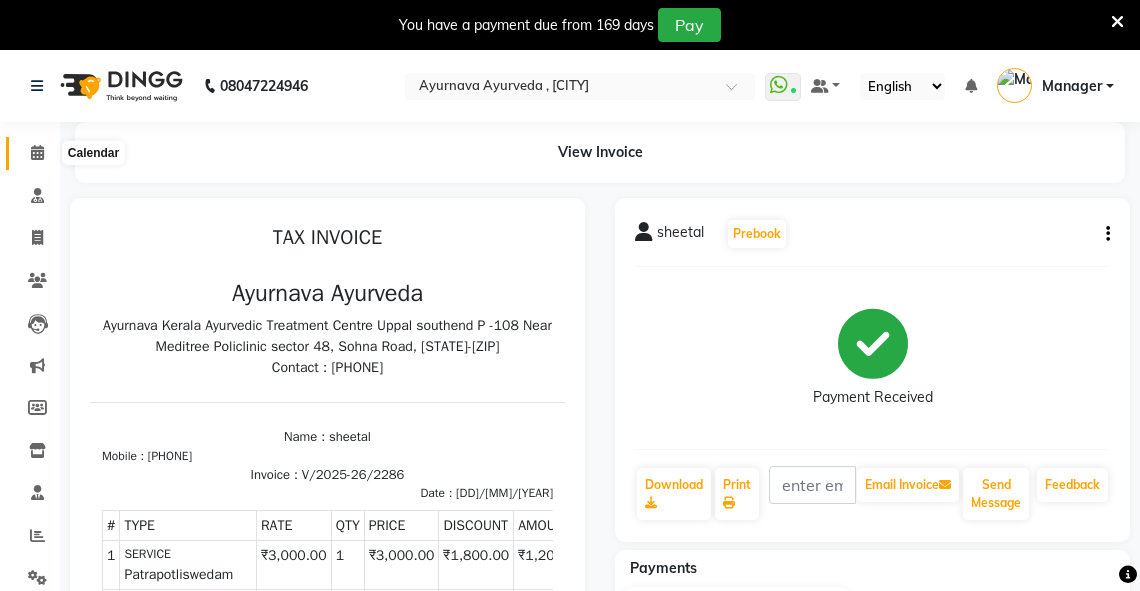 click 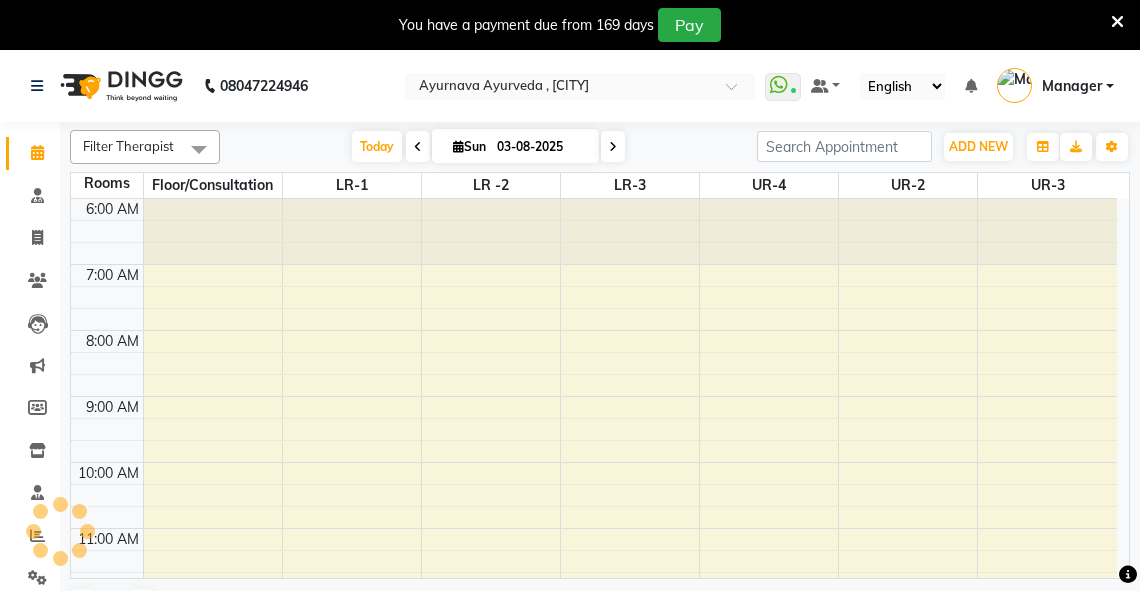 scroll, scrollTop: 0, scrollLeft: 0, axis: both 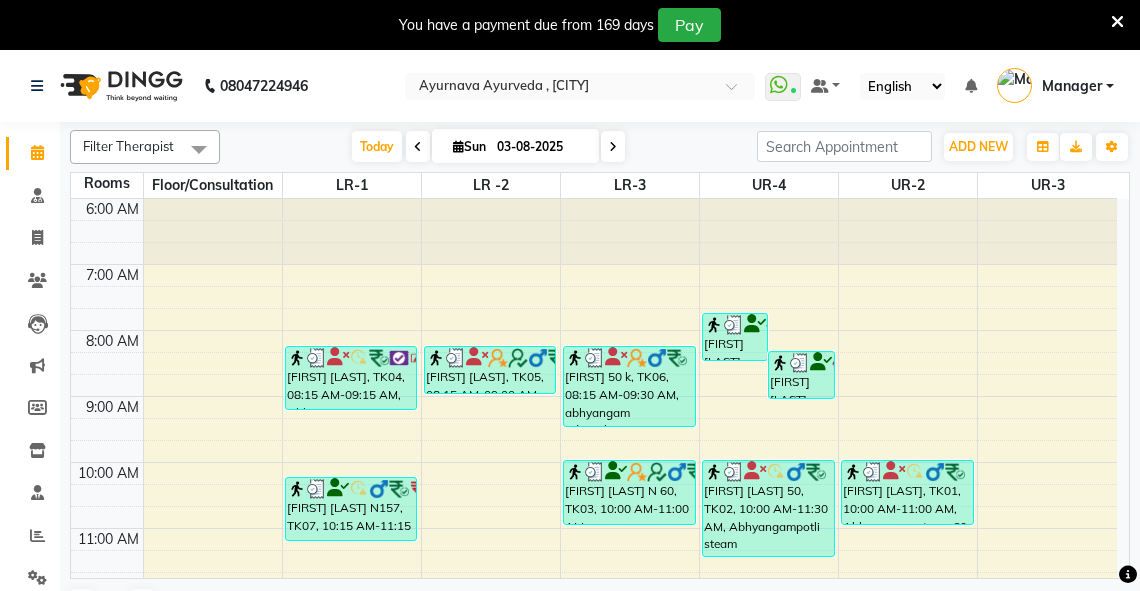 click at bounding box center [458, 146] 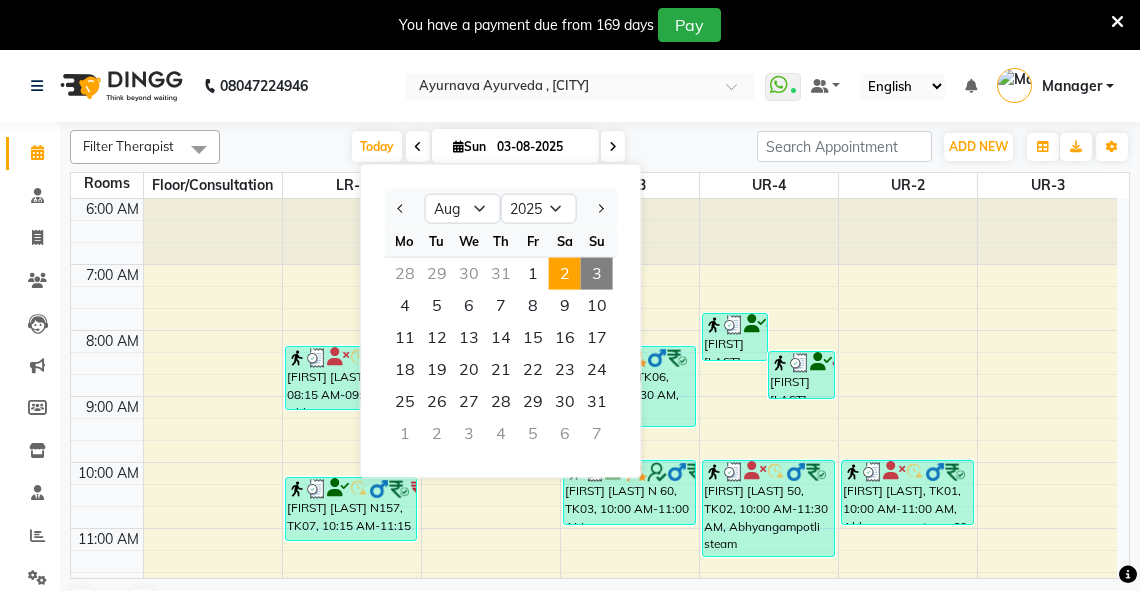 click on "2" at bounding box center [565, 274] 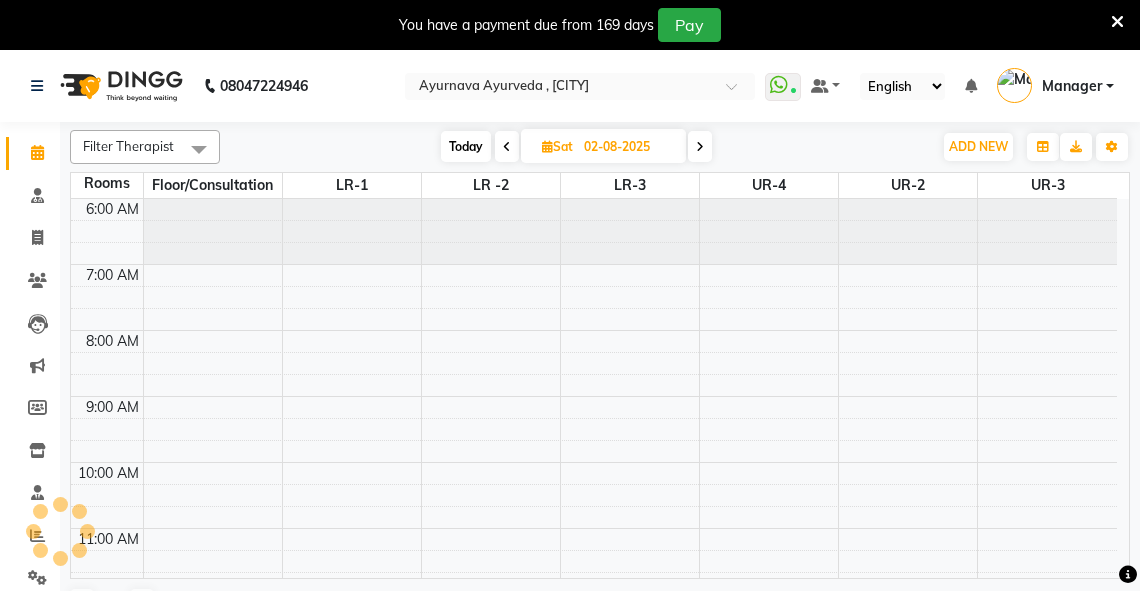 scroll, scrollTop: 392, scrollLeft: 0, axis: vertical 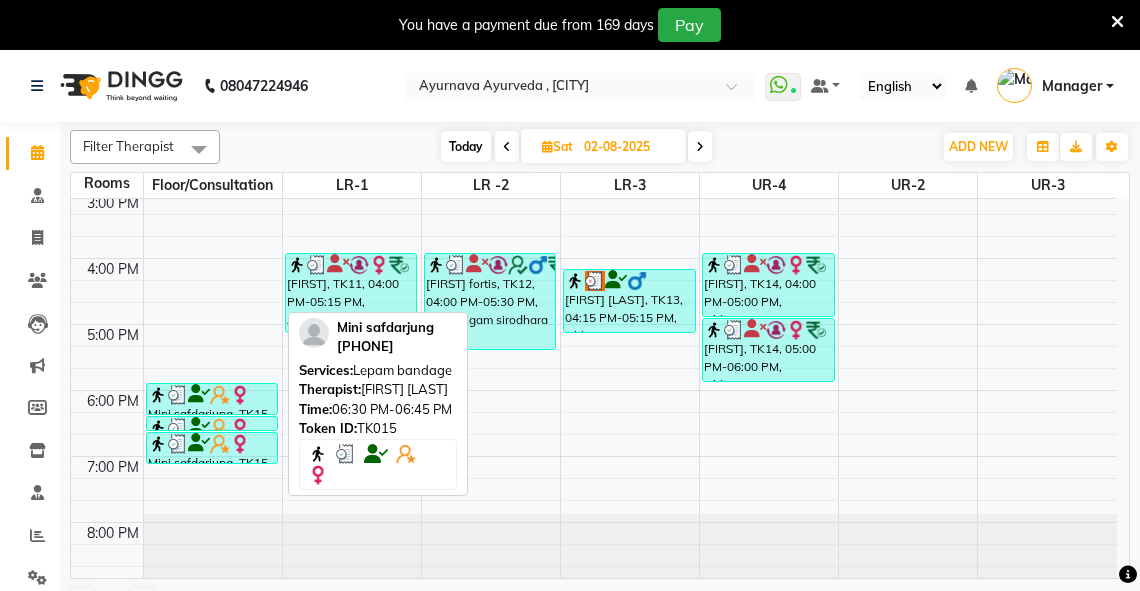 click at bounding box center (199, 427) 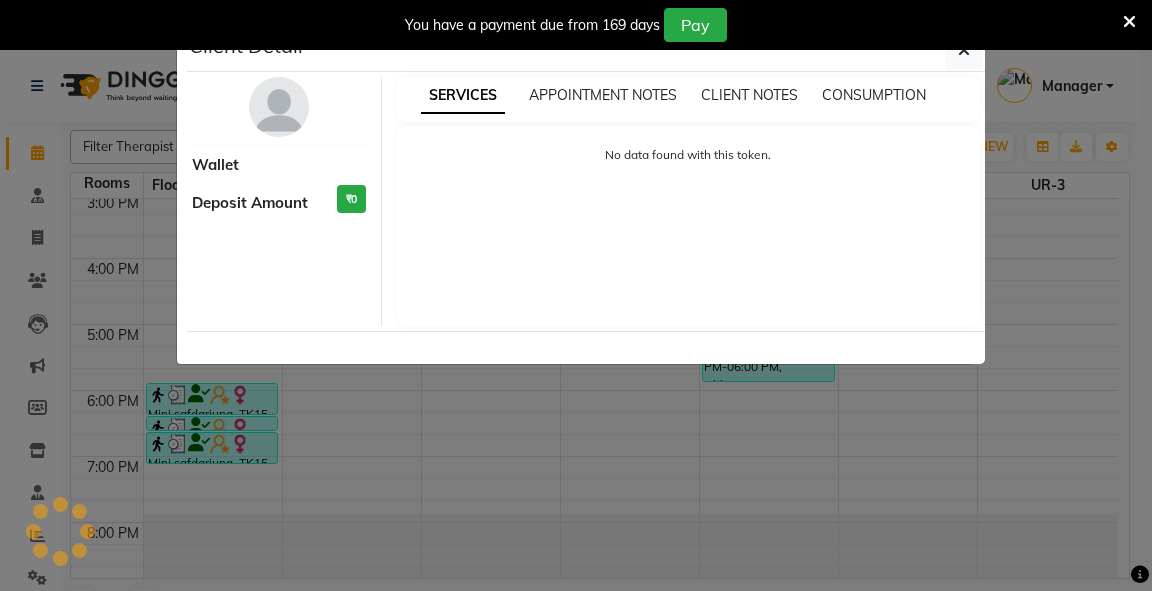 select on "3" 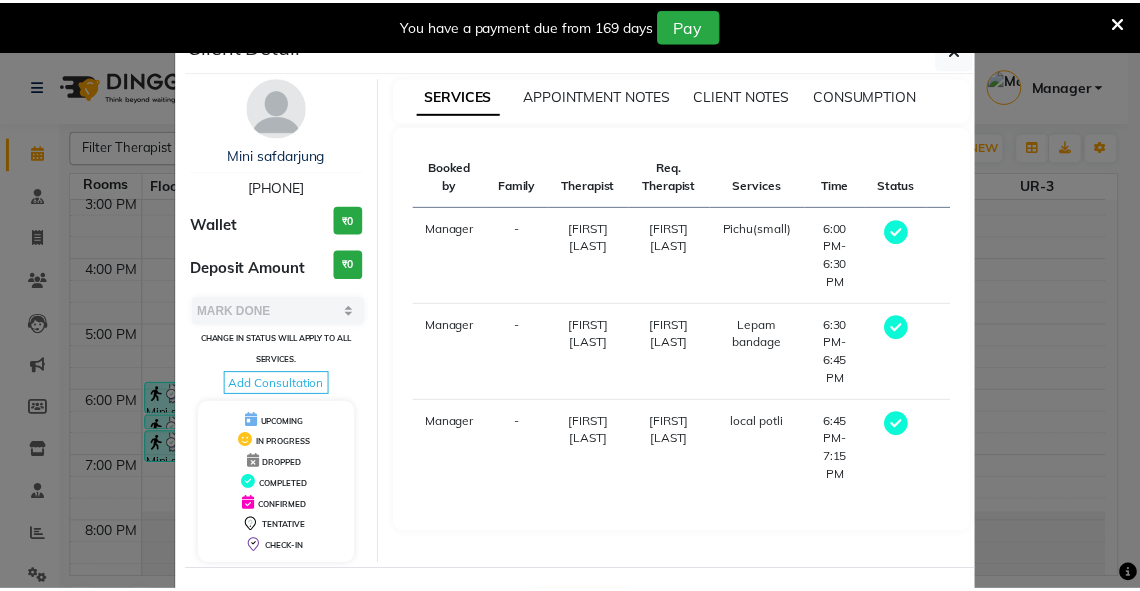 scroll, scrollTop: 78, scrollLeft: 0, axis: vertical 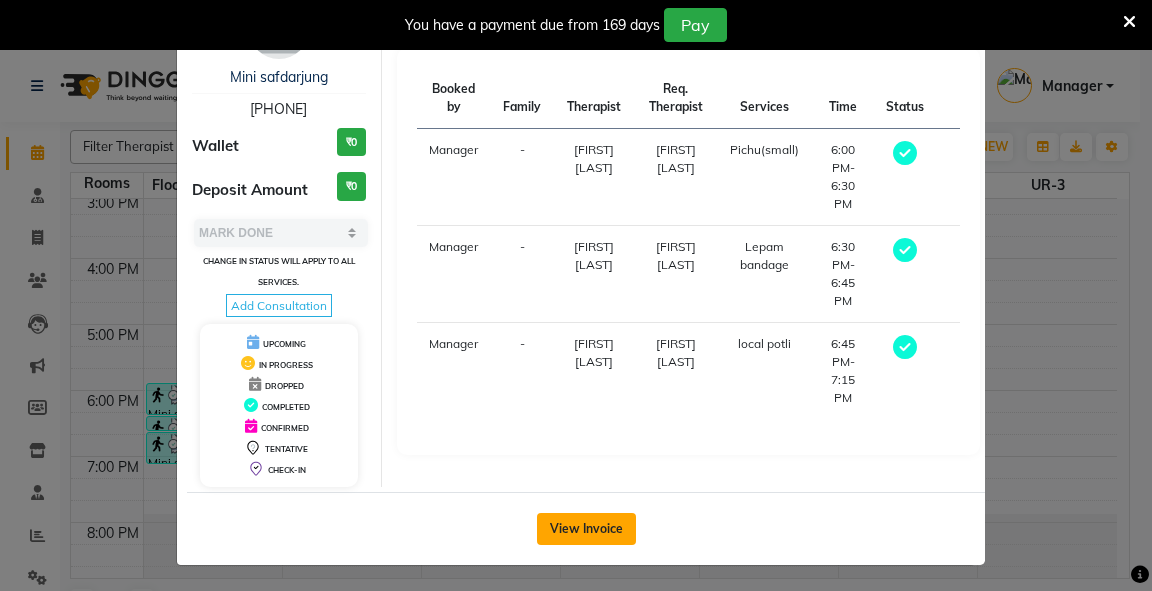 click on "View Invoice" 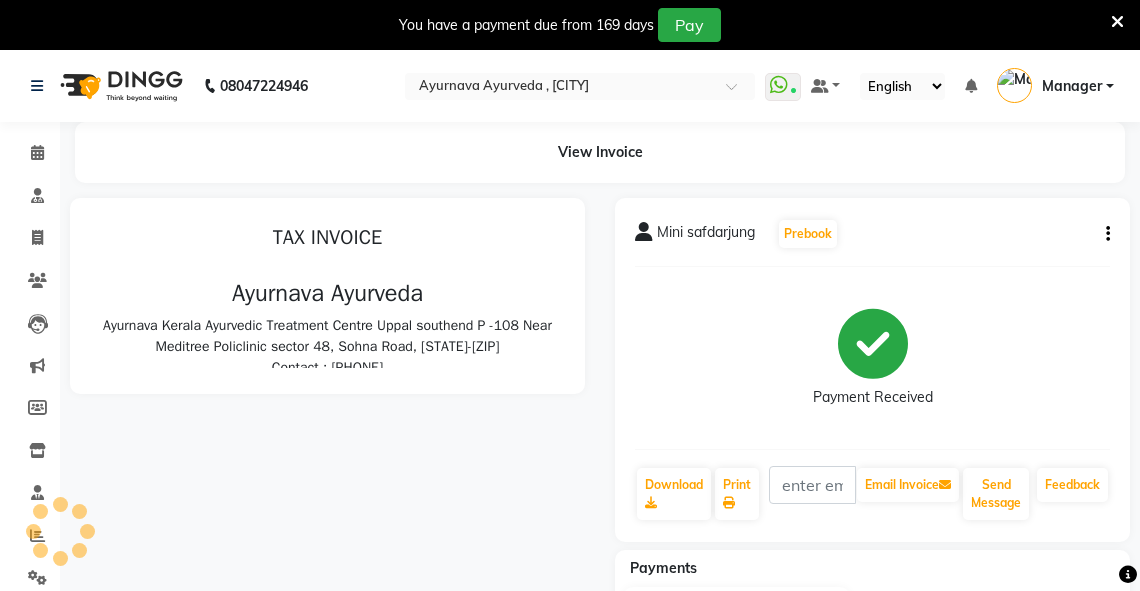 scroll, scrollTop: 0, scrollLeft: 0, axis: both 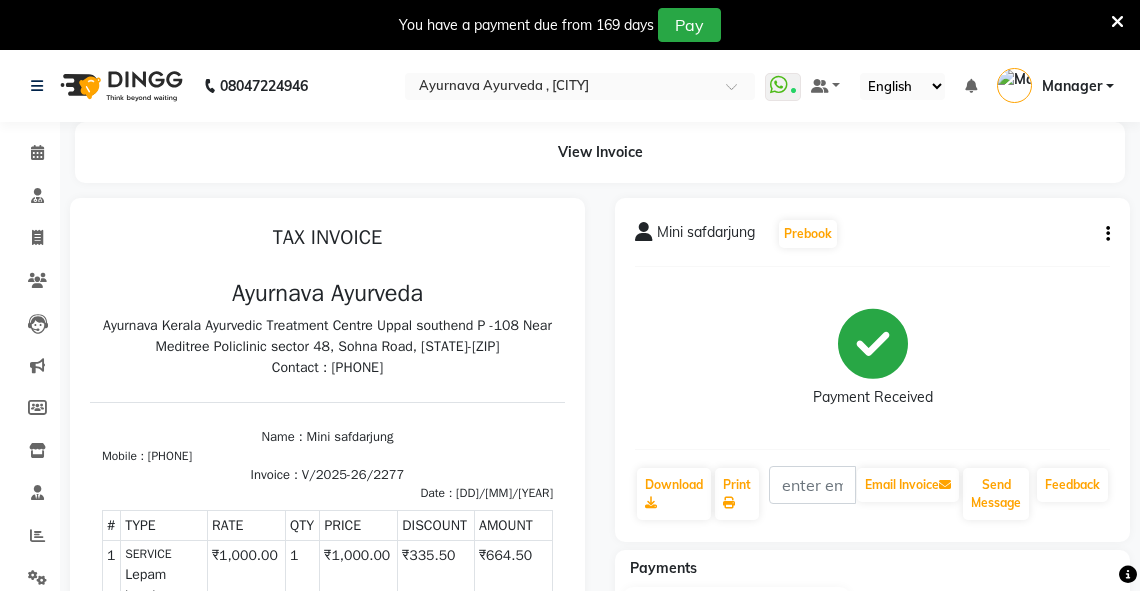 click 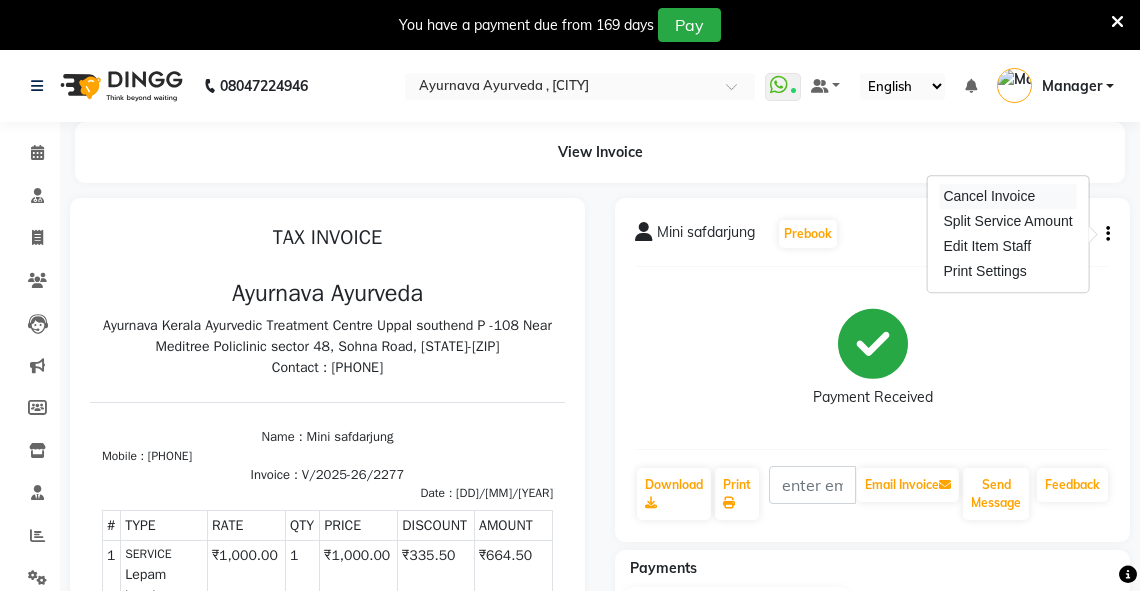 click on "Cancel Invoice" at bounding box center (1007, 196) 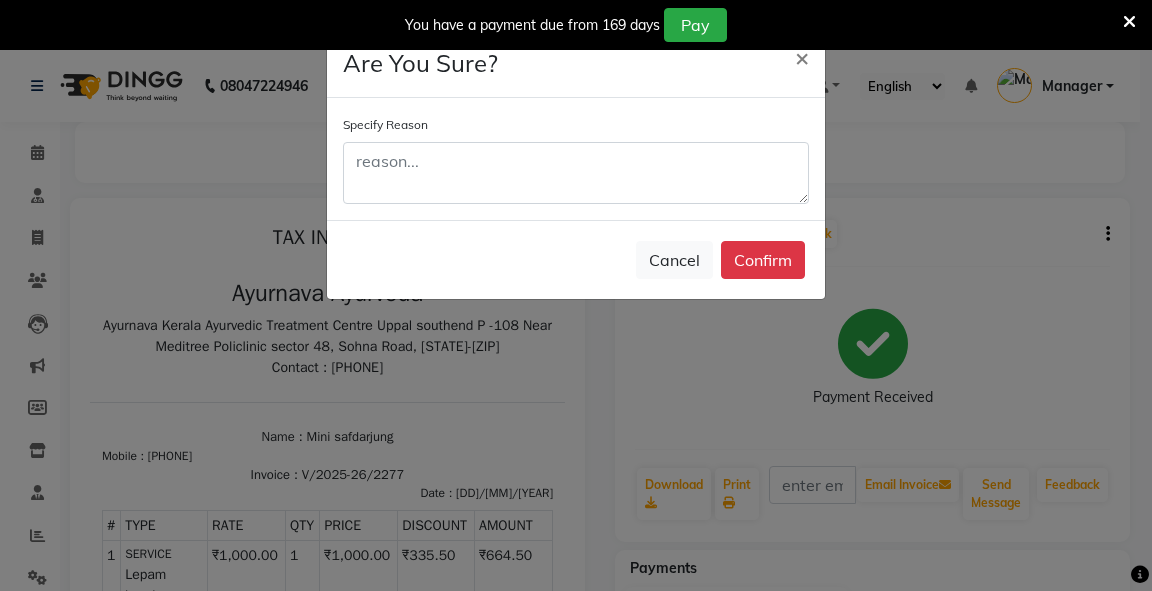 click on "Cancel   Confirm" 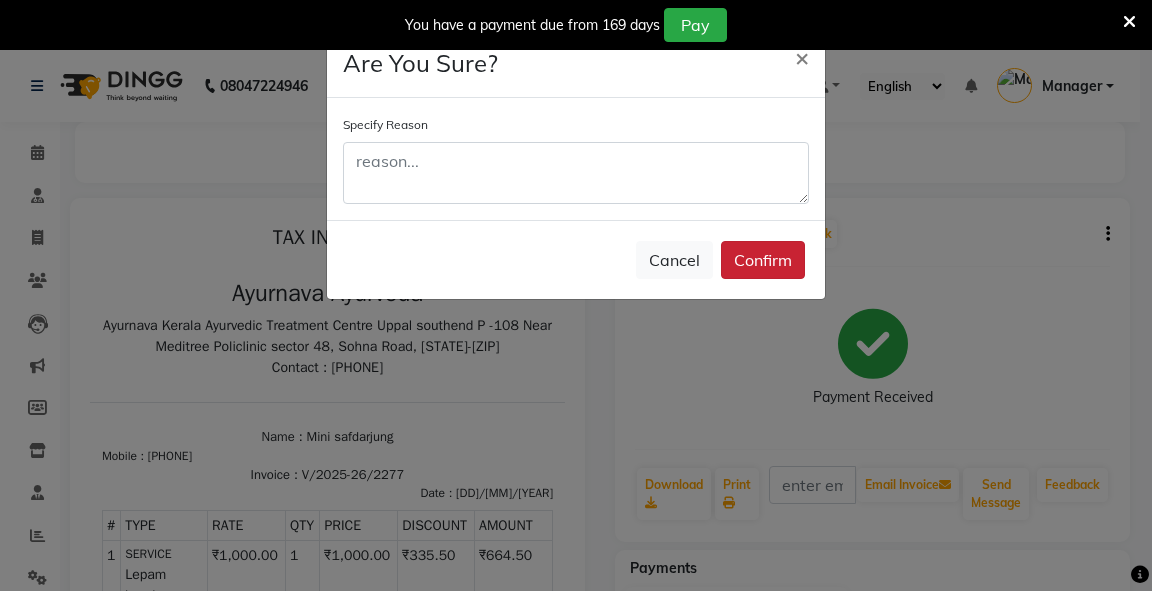 click on "Confirm" 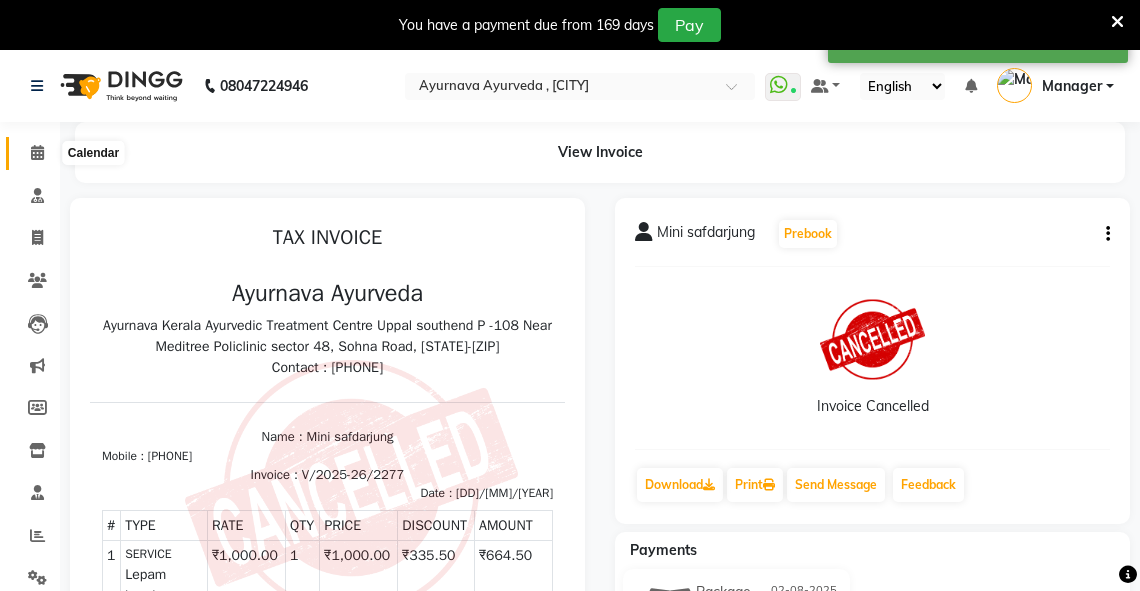 click 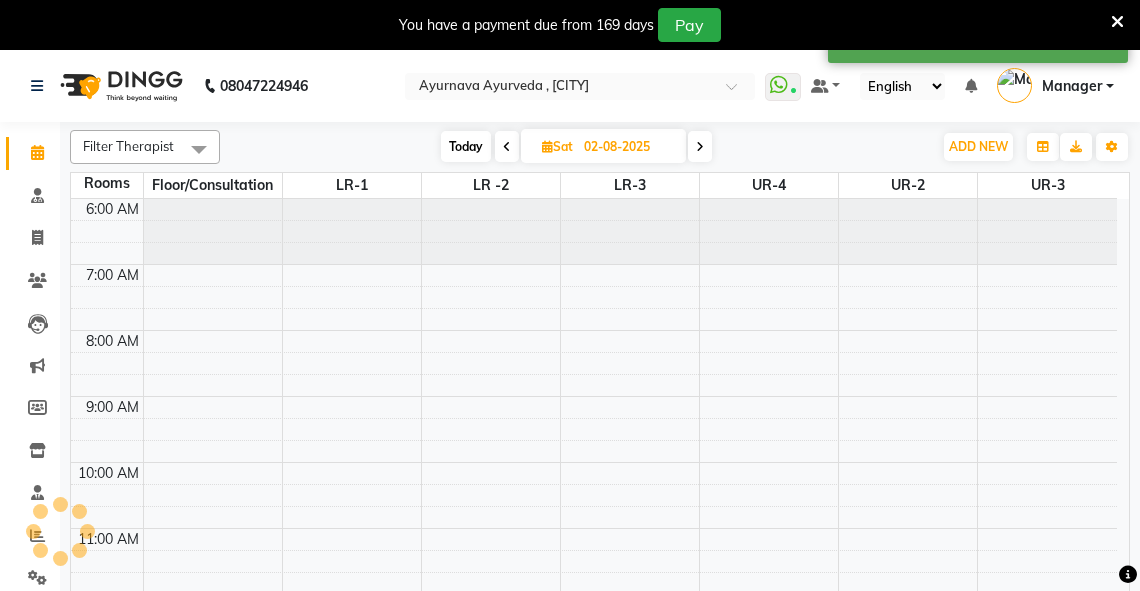 scroll, scrollTop: 0, scrollLeft: 0, axis: both 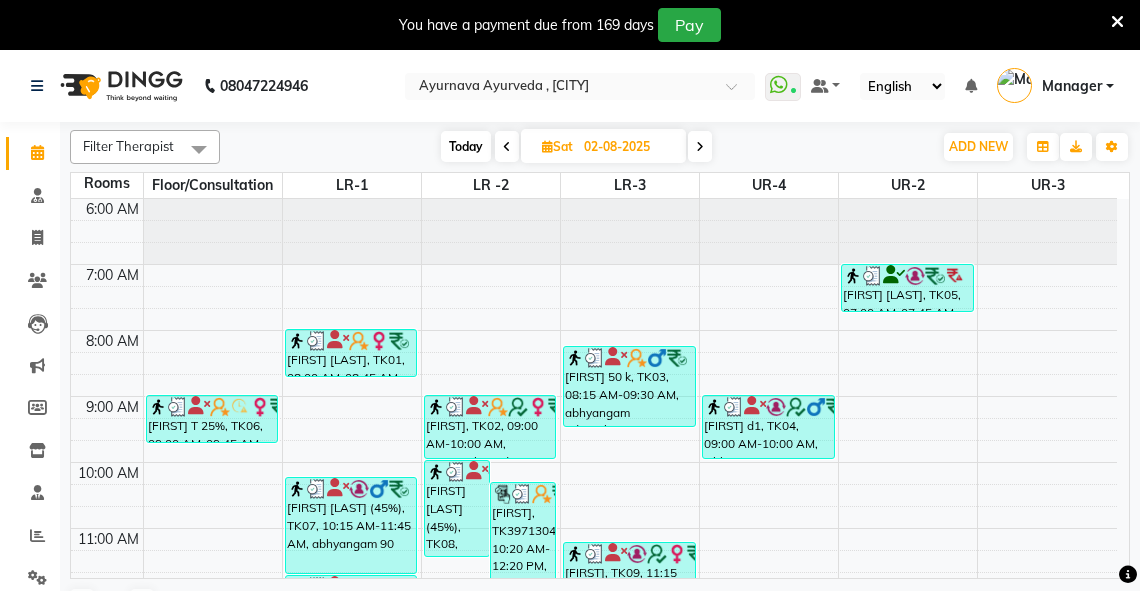 click at bounding box center (547, 146) 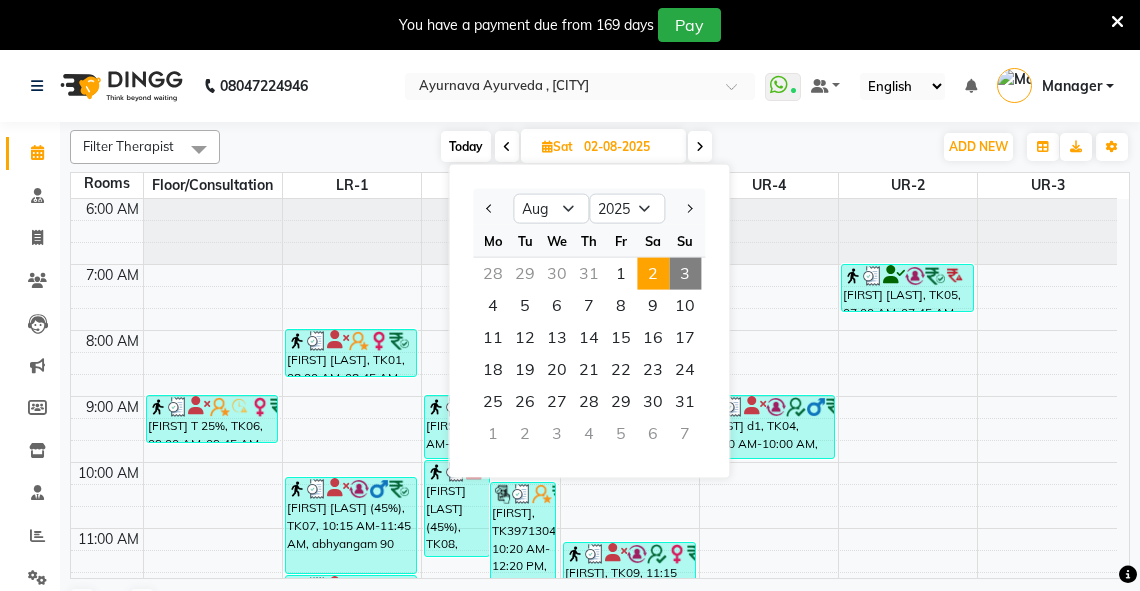 click on "3" at bounding box center [685, 274] 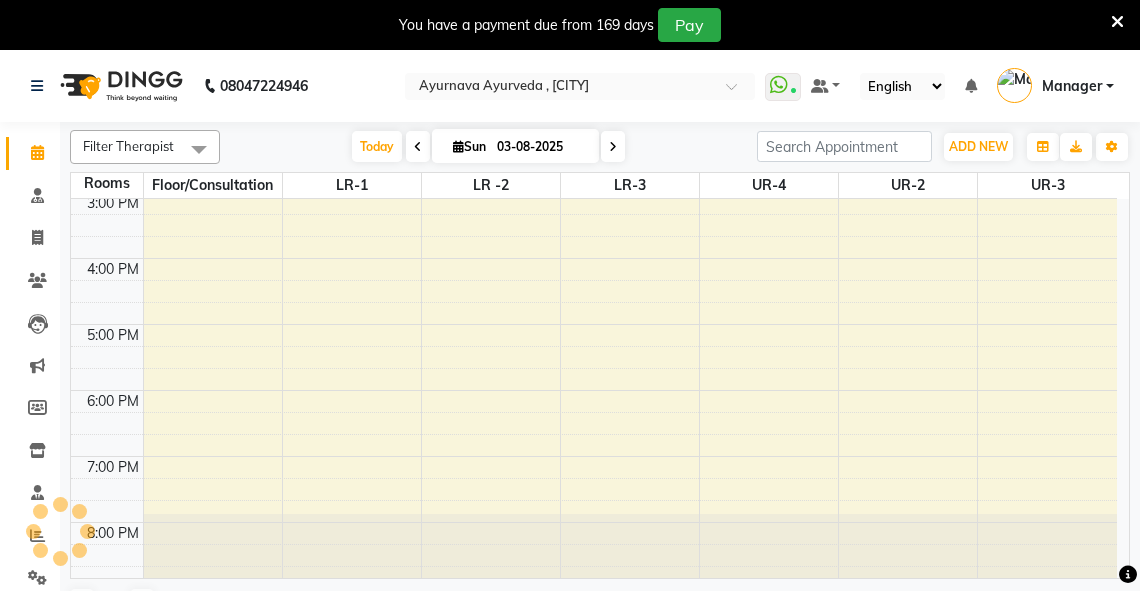 scroll, scrollTop: 0, scrollLeft: 0, axis: both 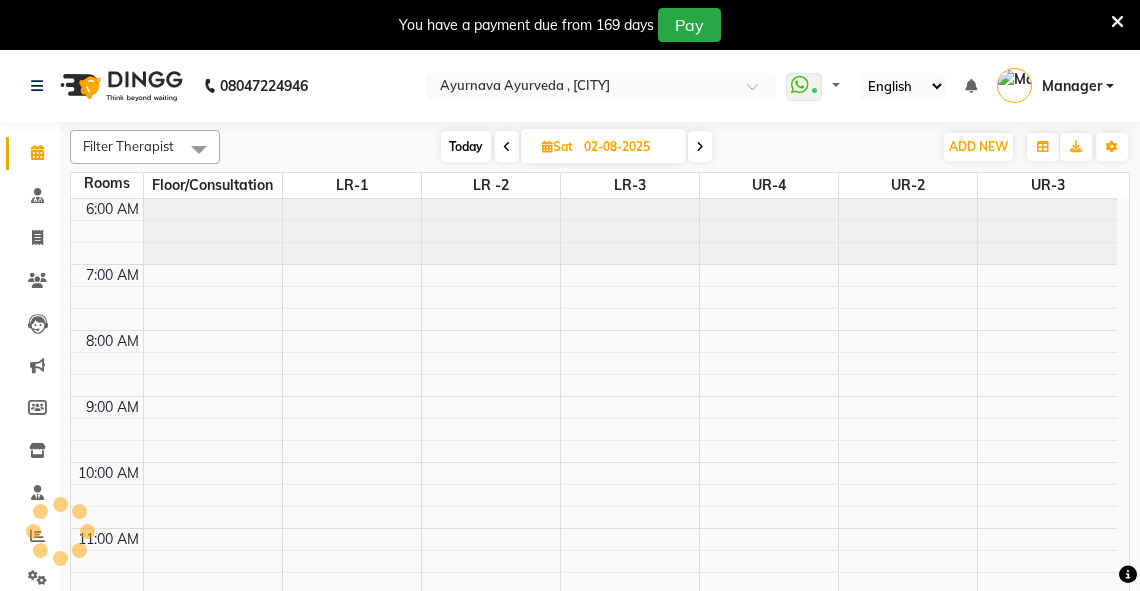 select on "en" 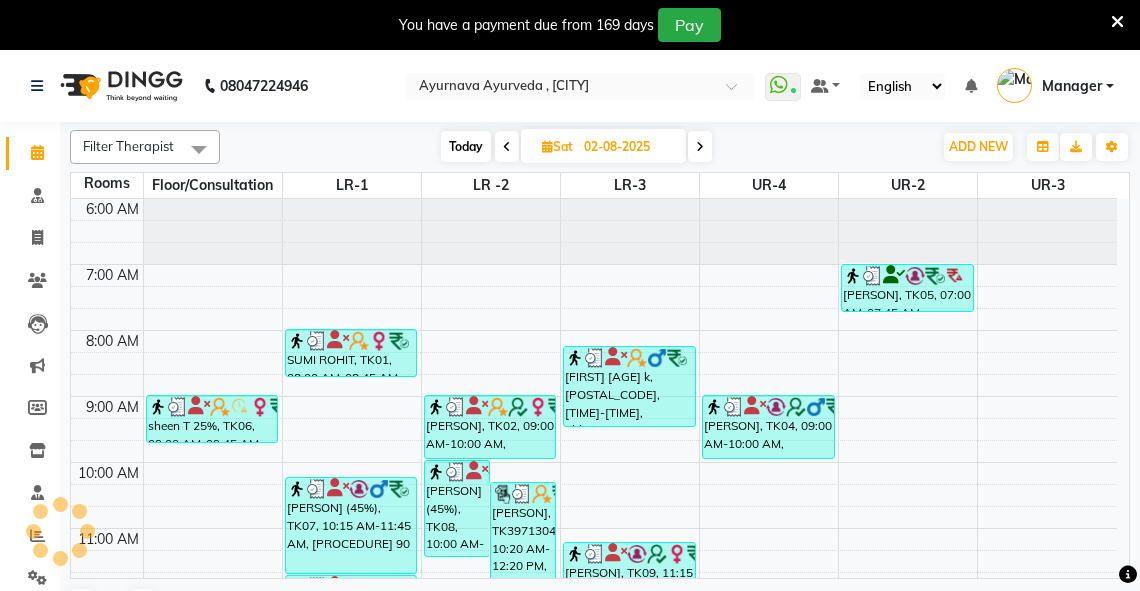 scroll, scrollTop: 0, scrollLeft: 0, axis: both 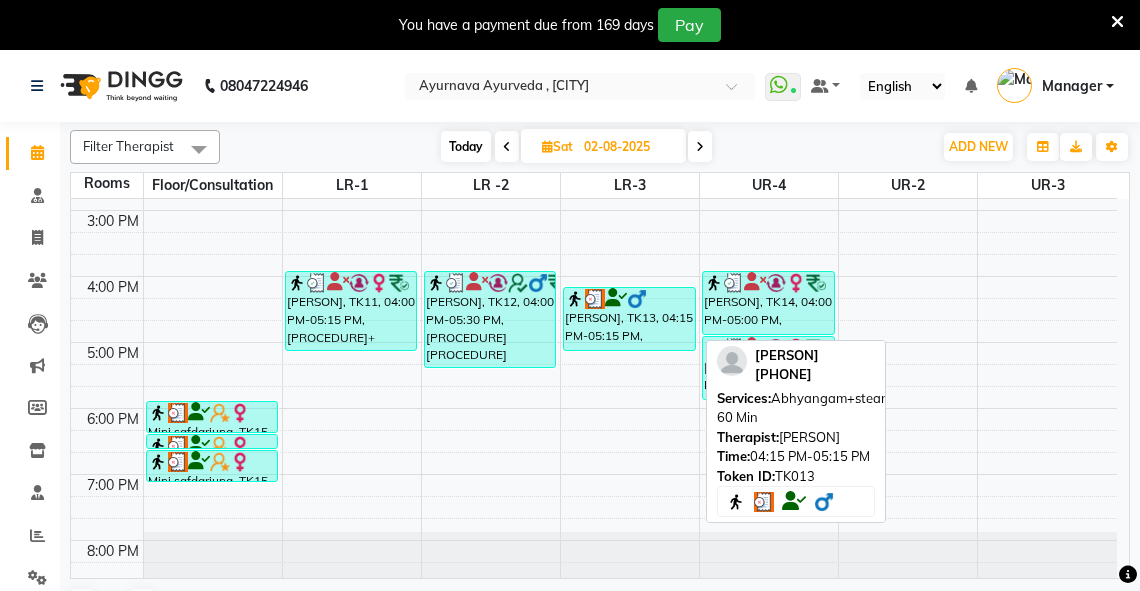 click on "[PERSON], TK13, 04:15 PM-05:15 PM, [PROCEDURE]+[PROCEDURE] 60 Min" at bounding box center [629, 319] 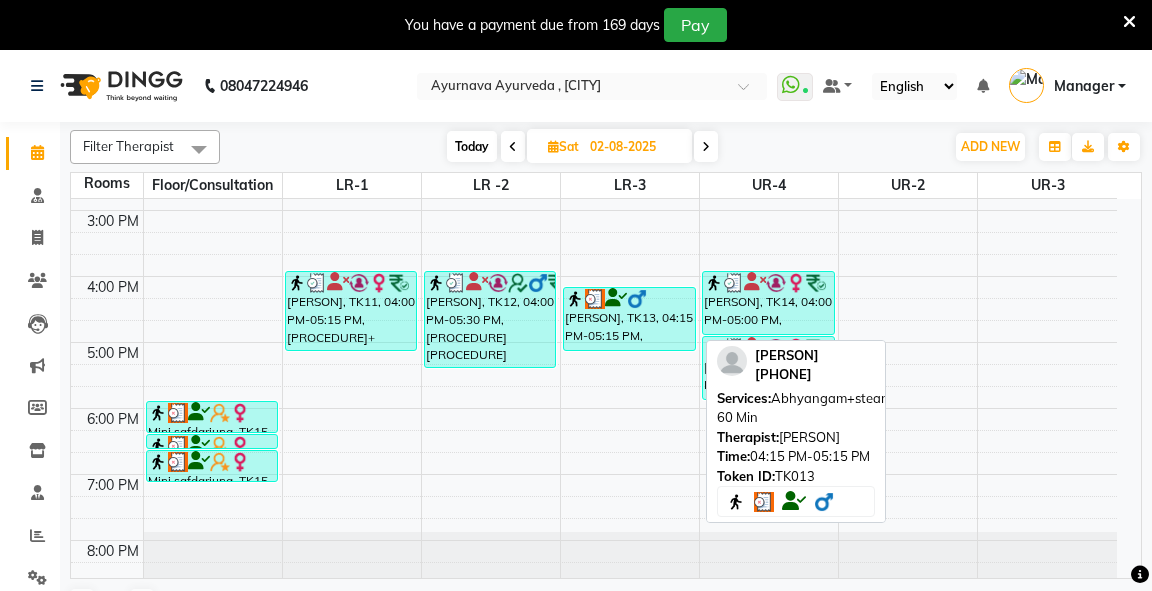 select on "3" 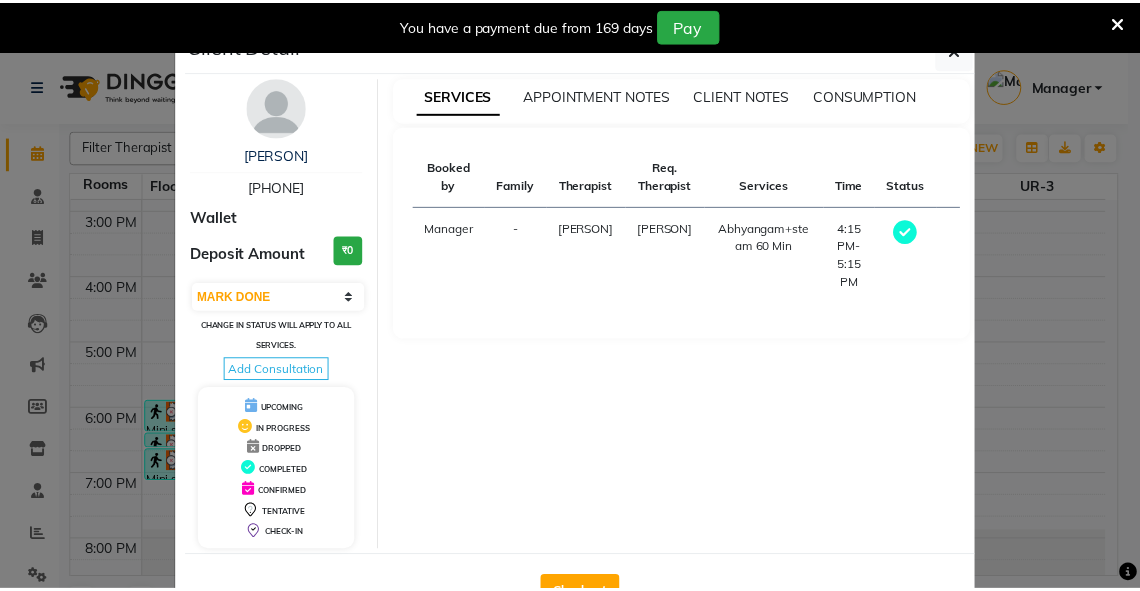 scroll, scrollTop: 64, scrollLeft: 0, axis: vertical 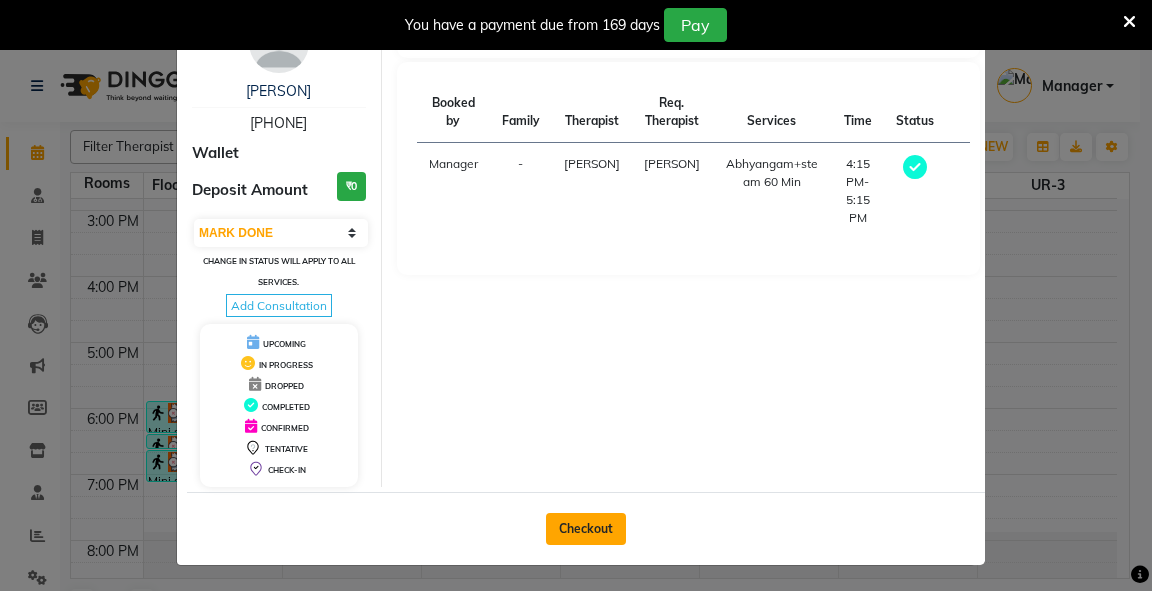 click on "Checkout" 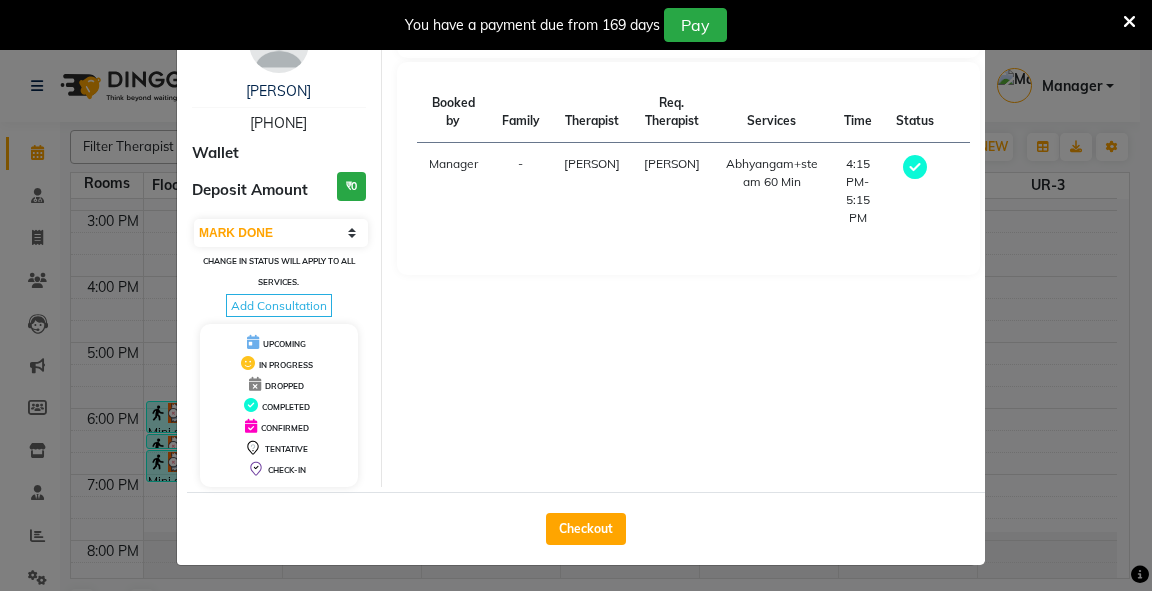 select on "service" 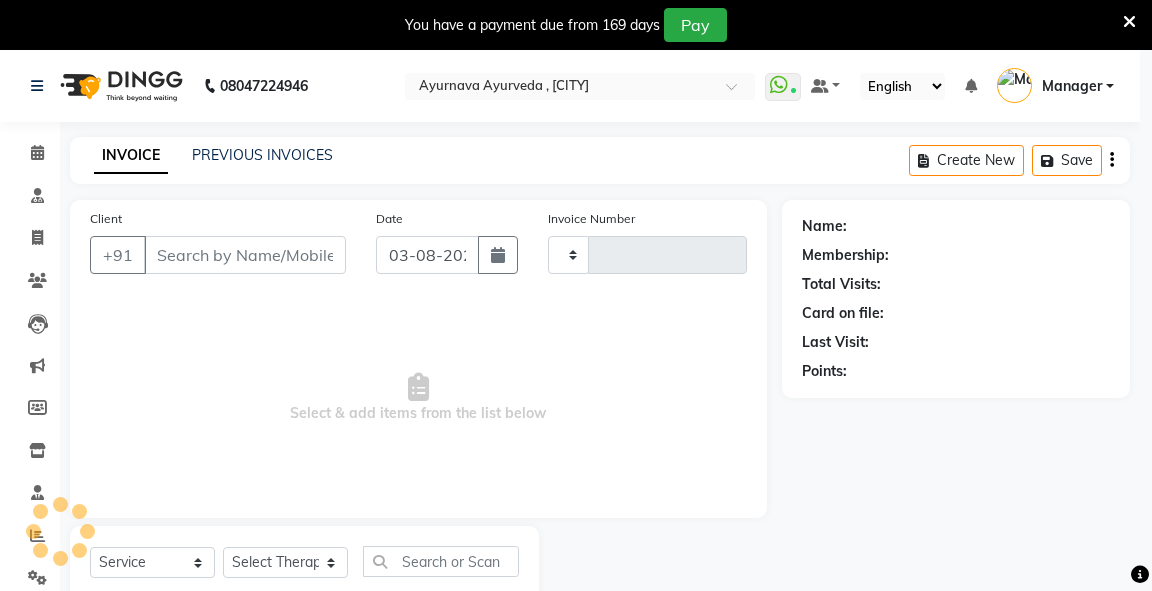 type on "2287" 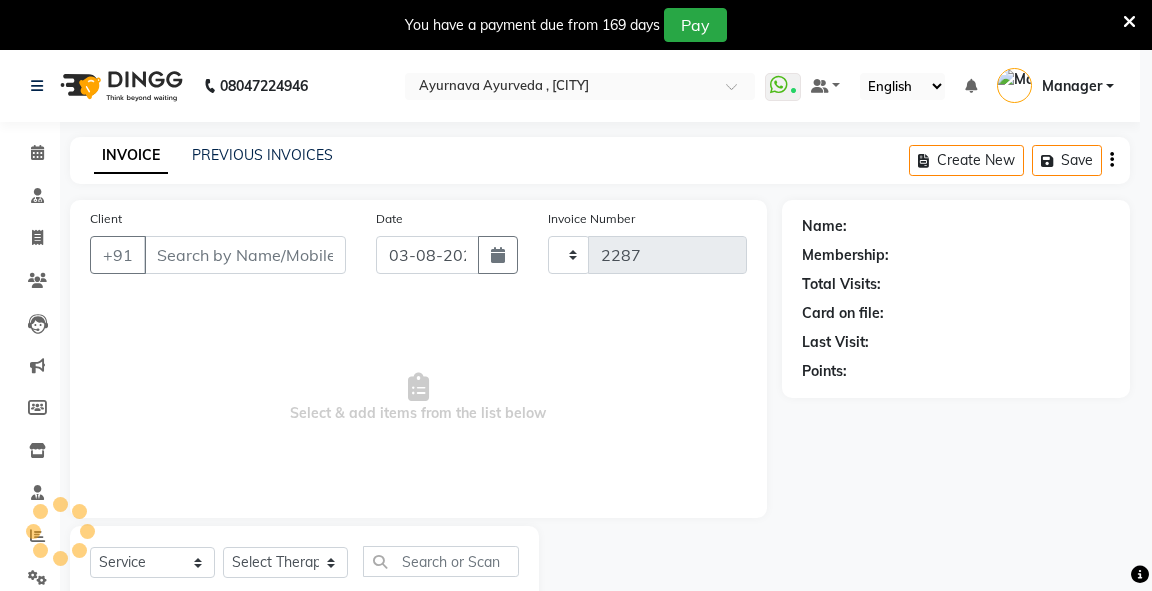 select on "5571" 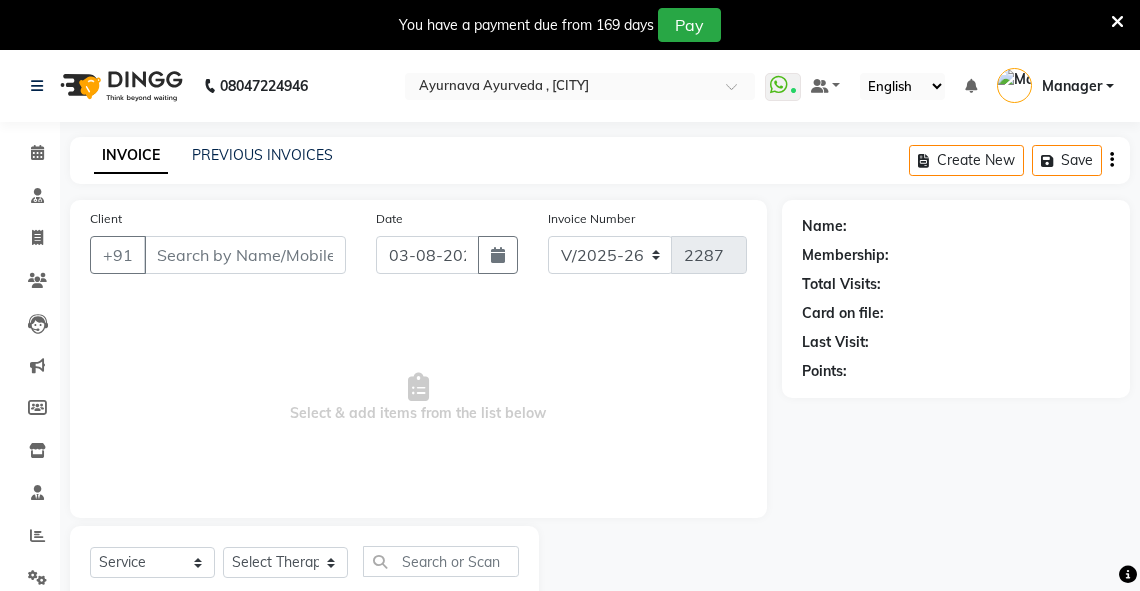 type on "[PHONE]" 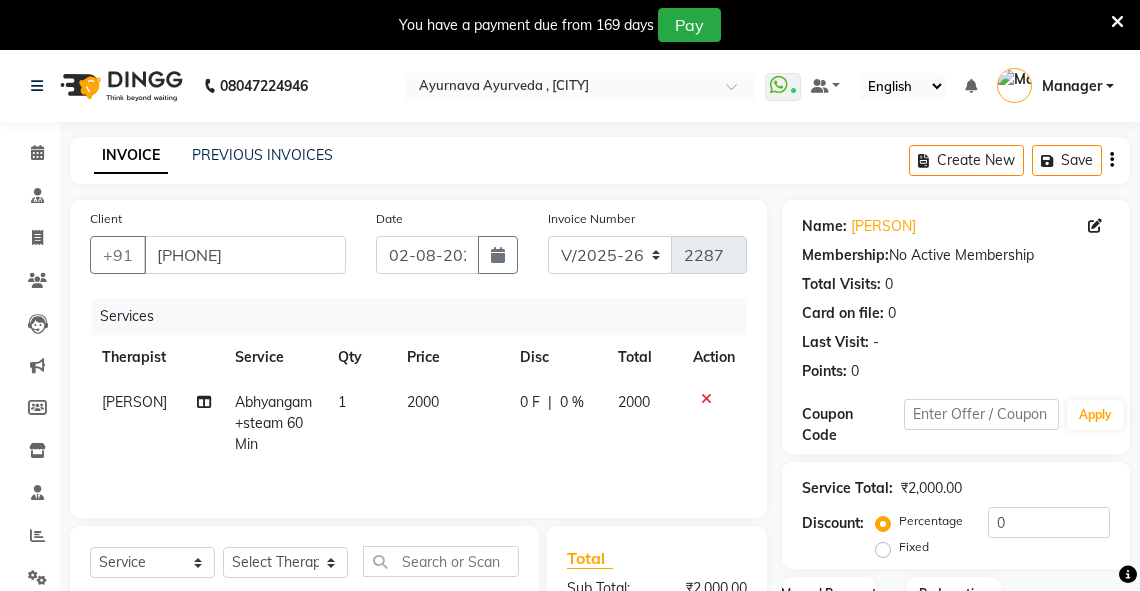 scroll, scrollTop: 260, scrollLeft: 0, axis: vertical 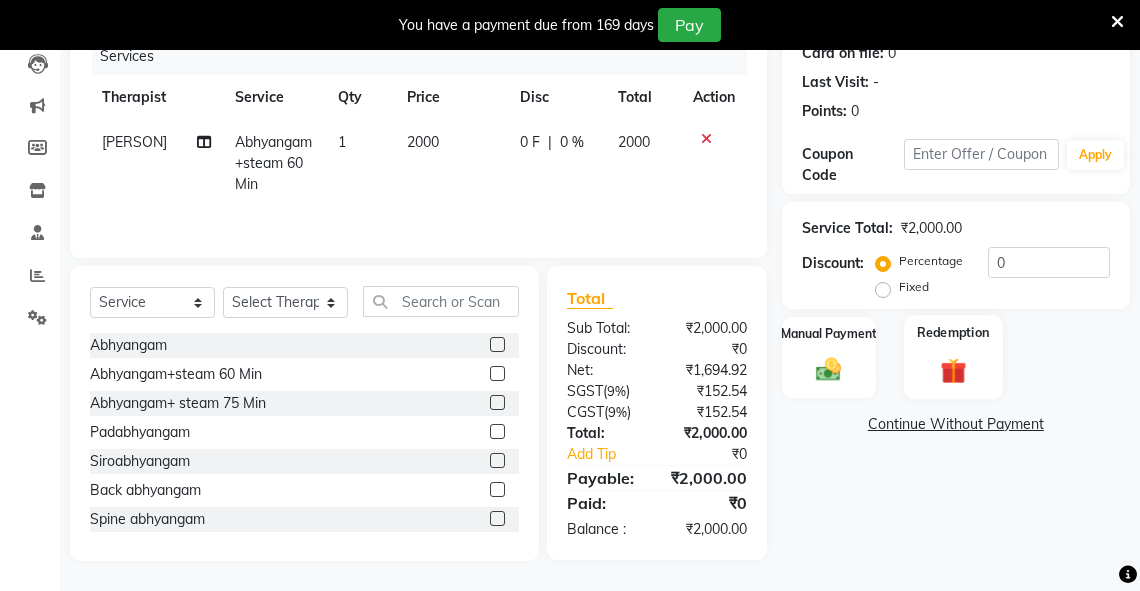 click 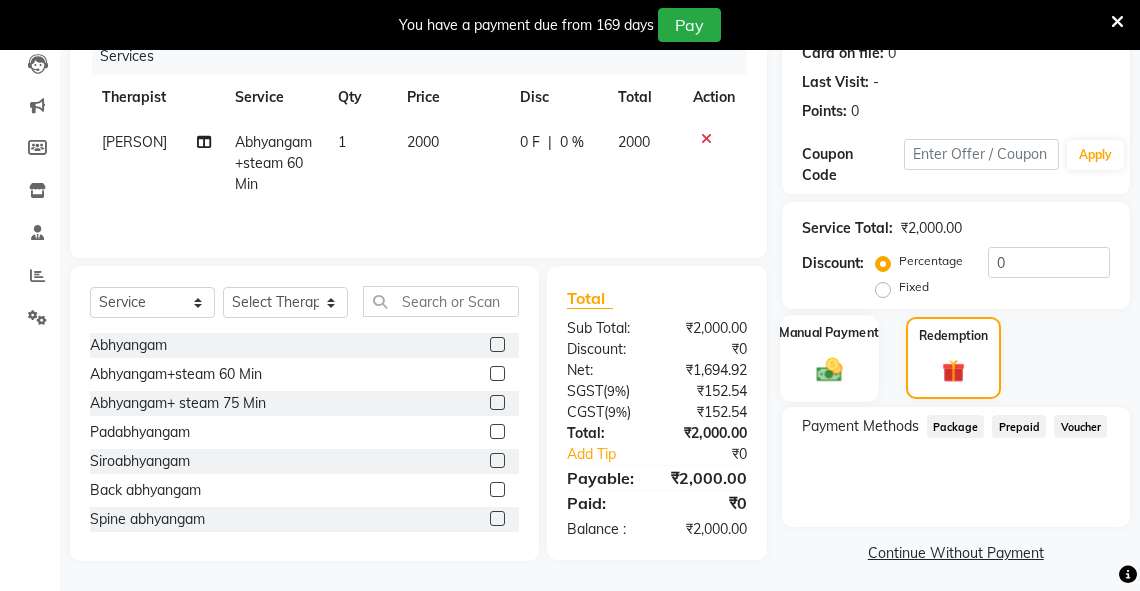 click 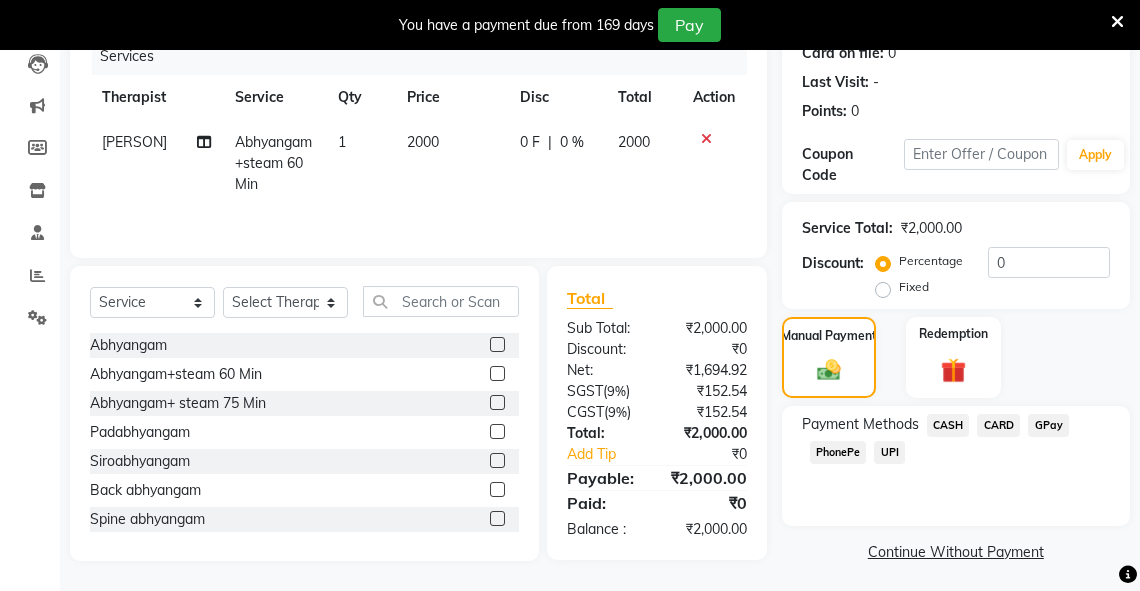 click on "GPay" 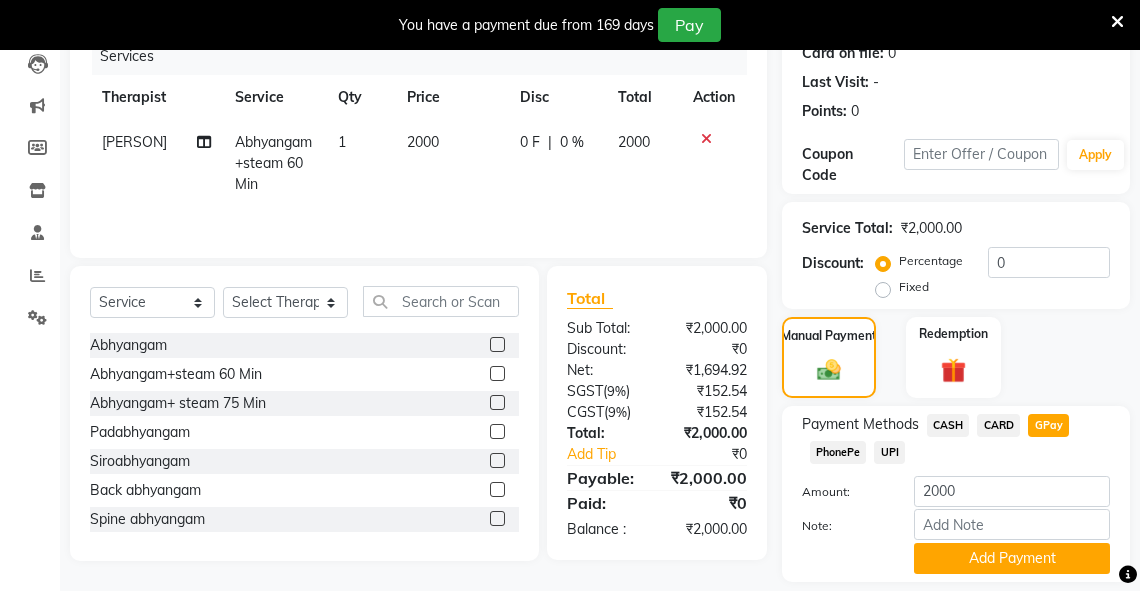 scroll, scrollTop: 324, scrollLeft: 0, axis: vertical 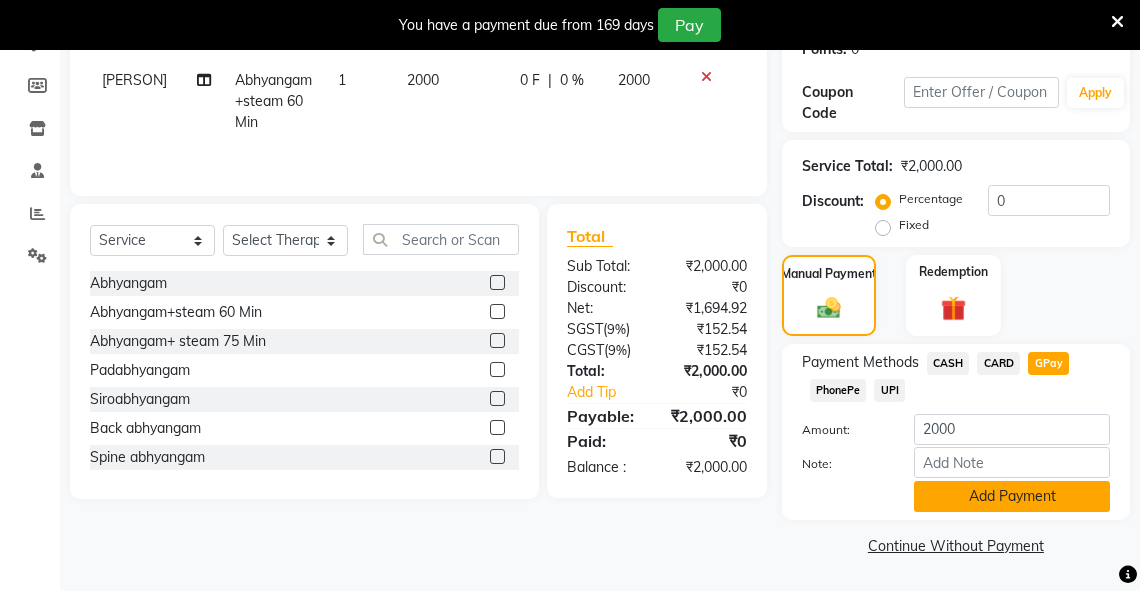 click on "Add Payment" 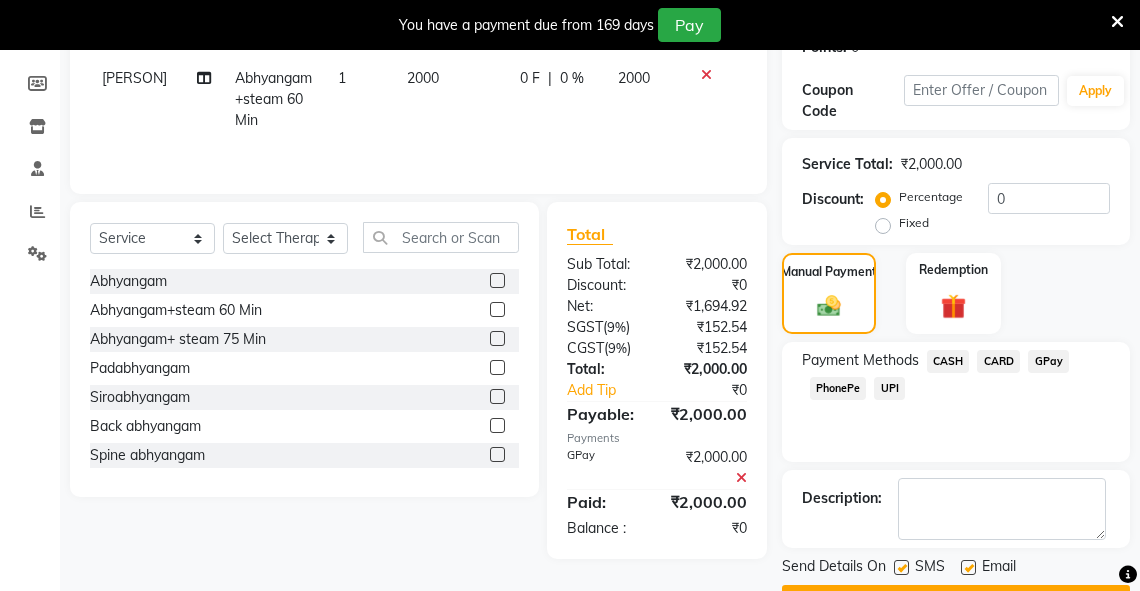 scroll, scrollTop: 376, scrollLeft: 0, axis: vertical 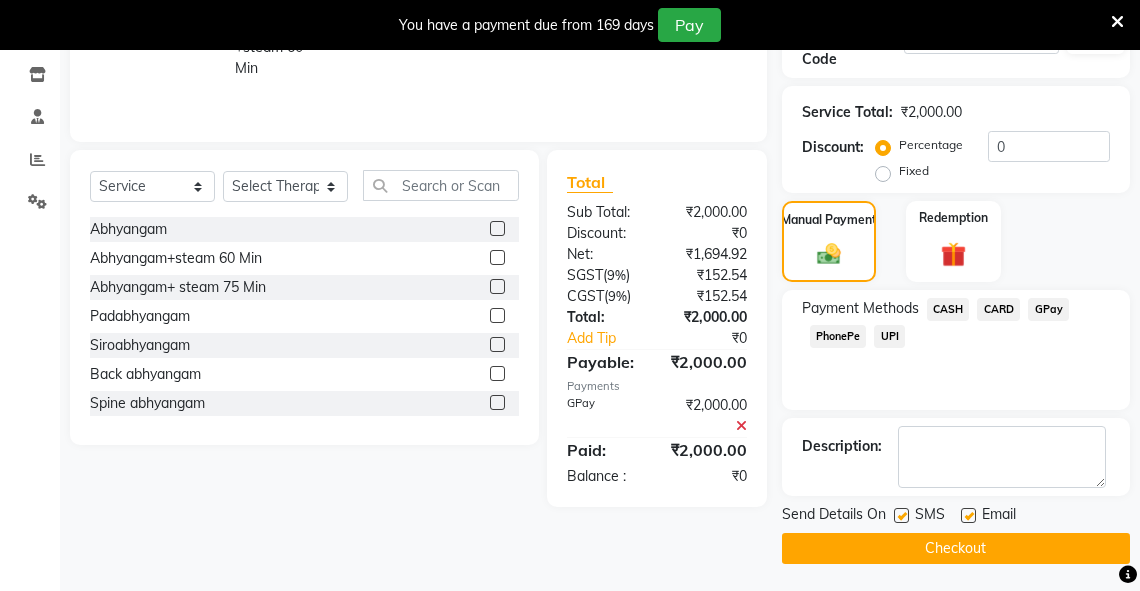click on "Checkout" 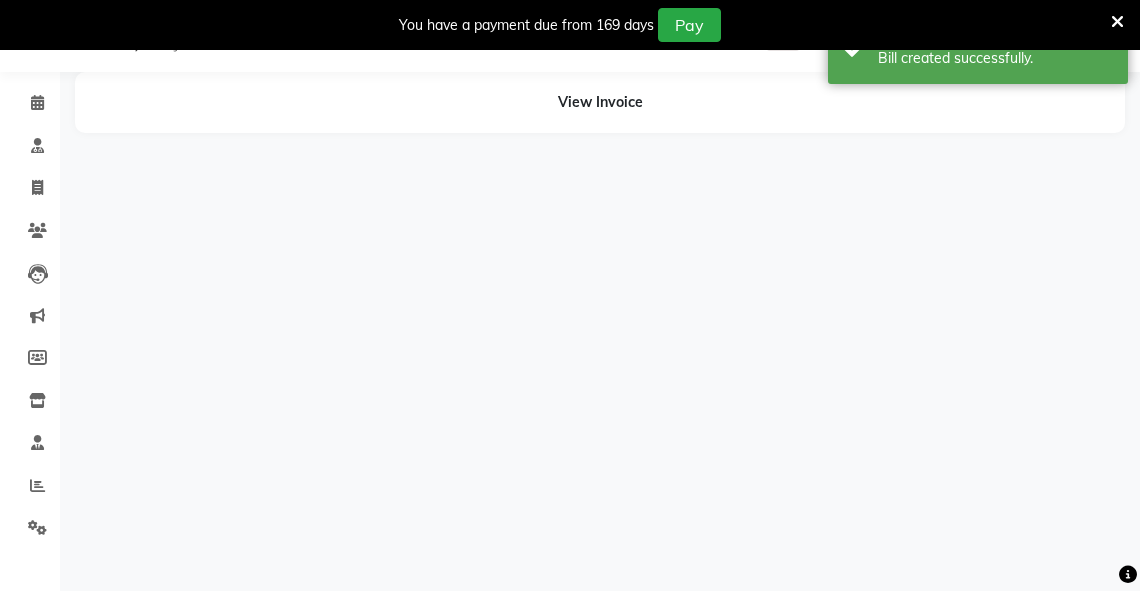 scroll, scrollTop: 50, scrollLeft: 0, axis: vertical 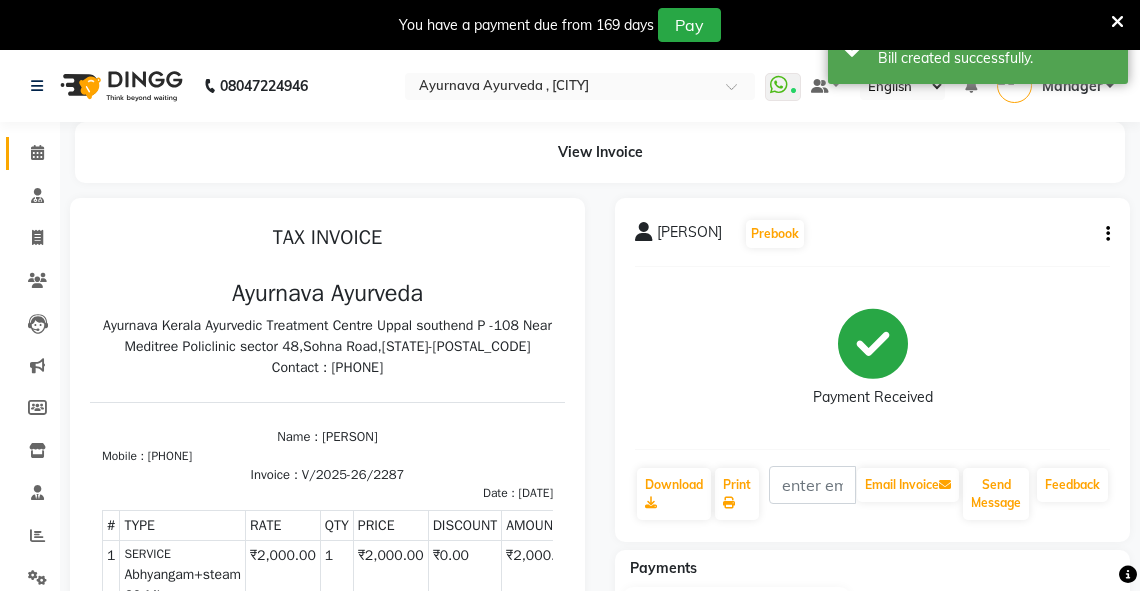 click on "Calendar" 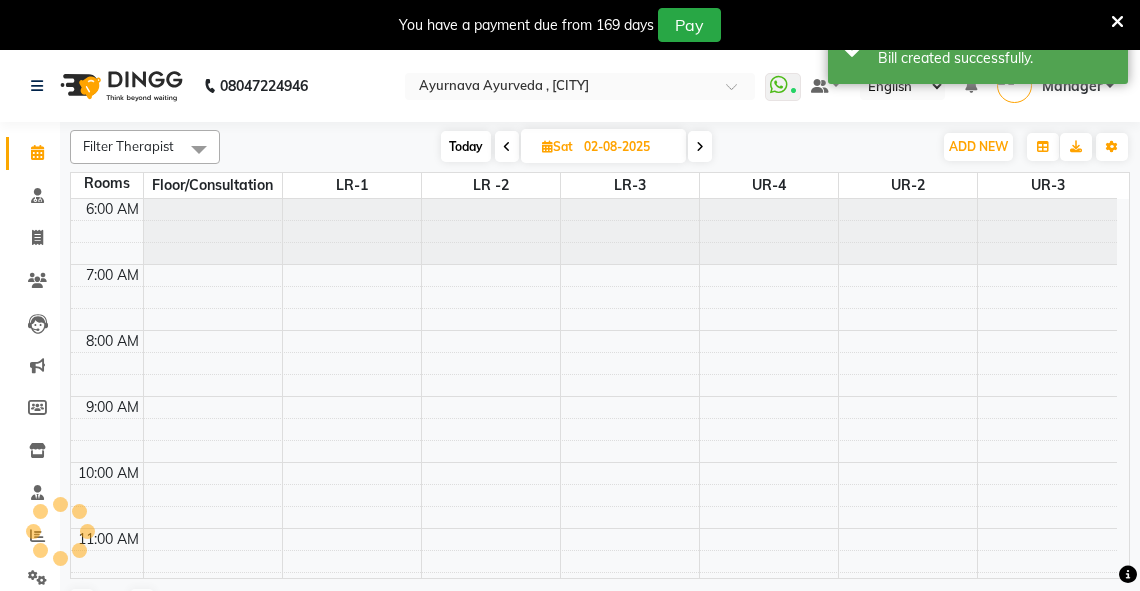 scroll, scrollTop: 0, scrollLeft: 0, axis: both 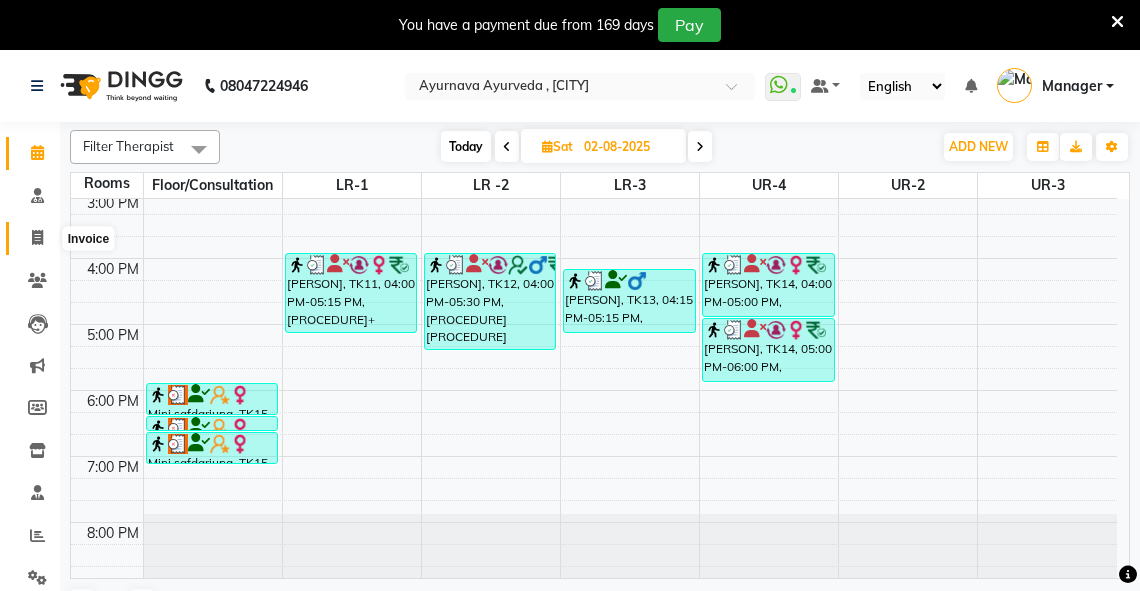 click 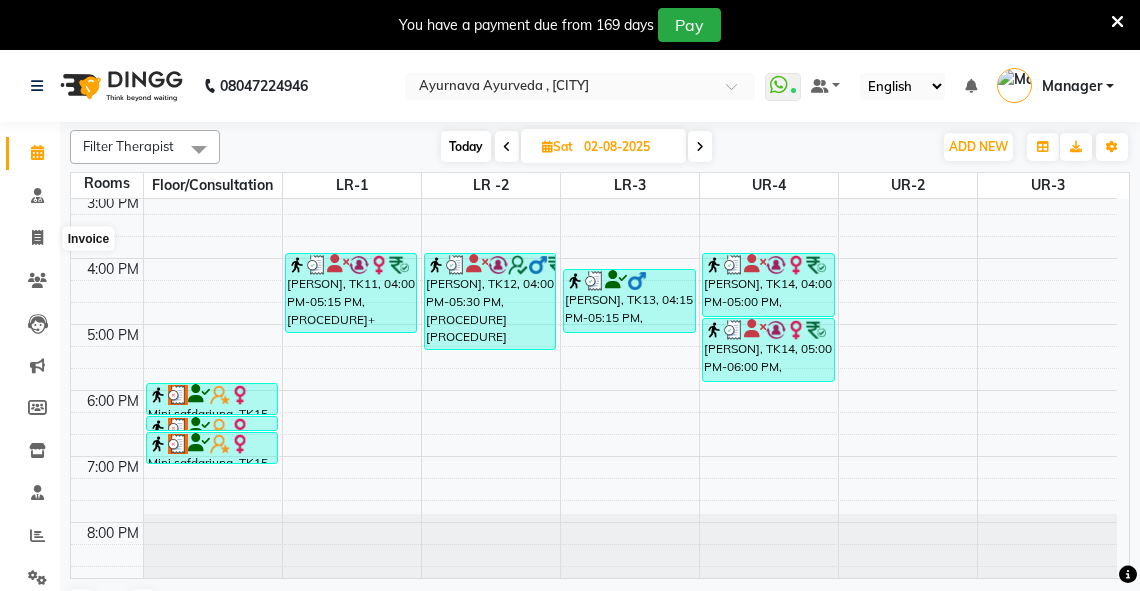 select on "service" 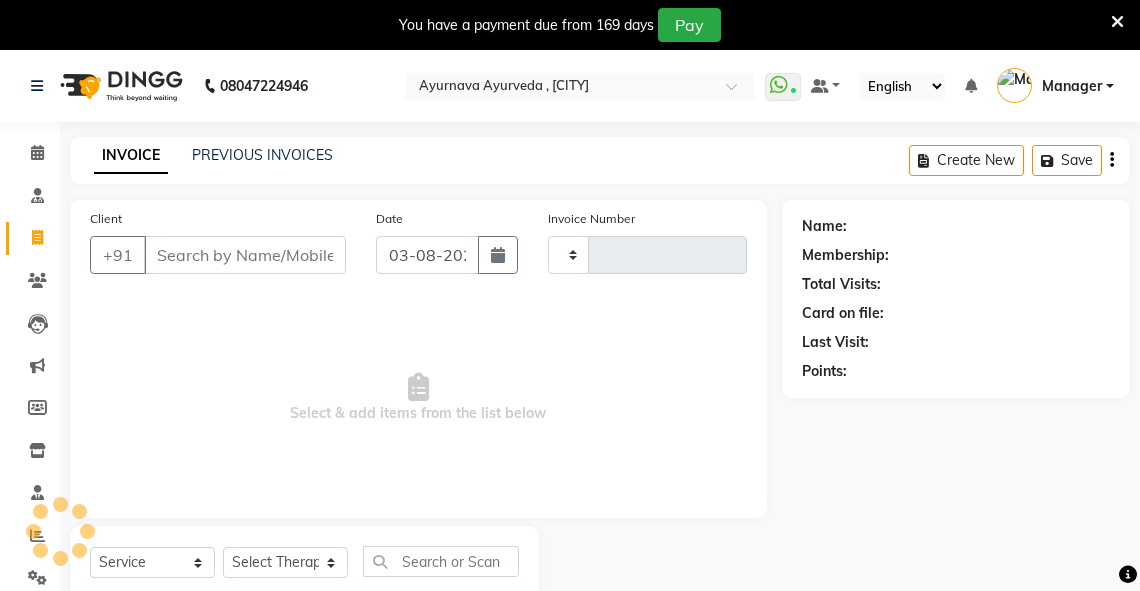 type on "2288" 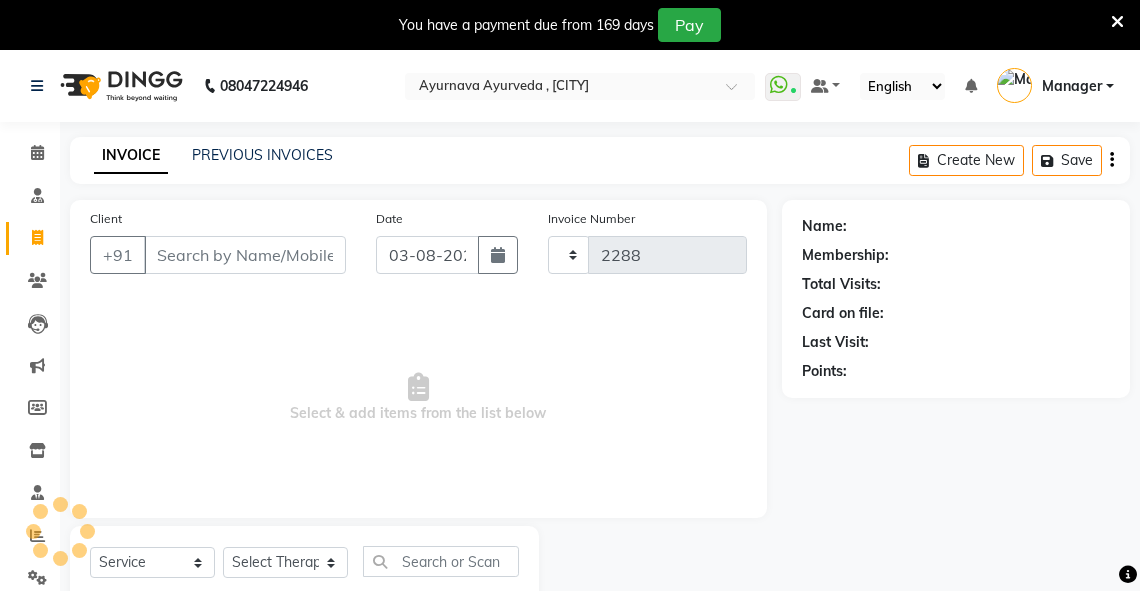 select on "5571" 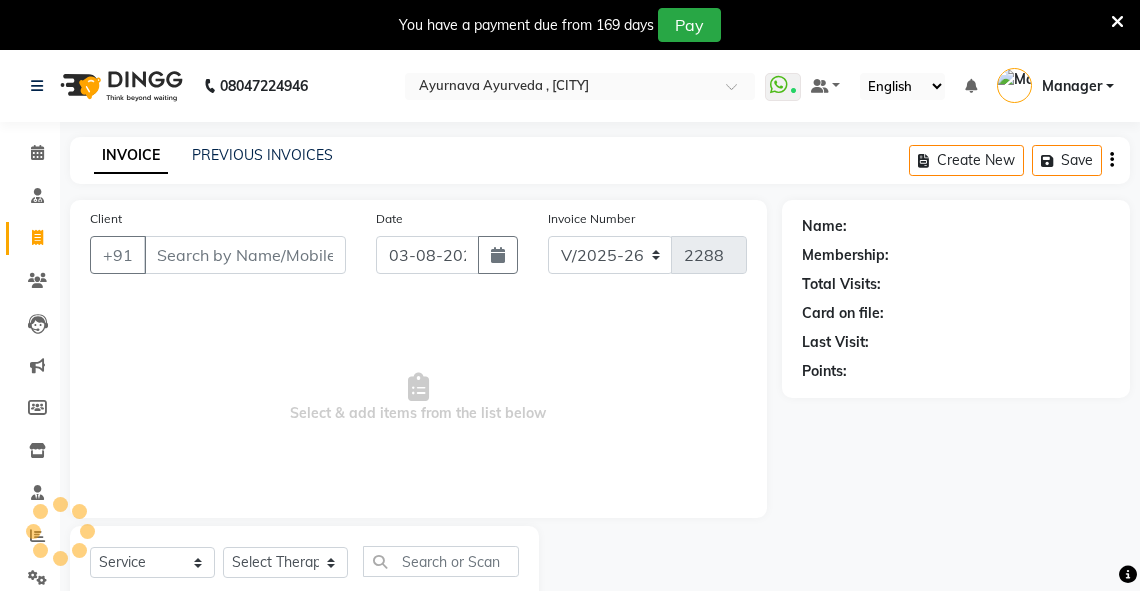 click on "Client" at bounding box center (245, 255) 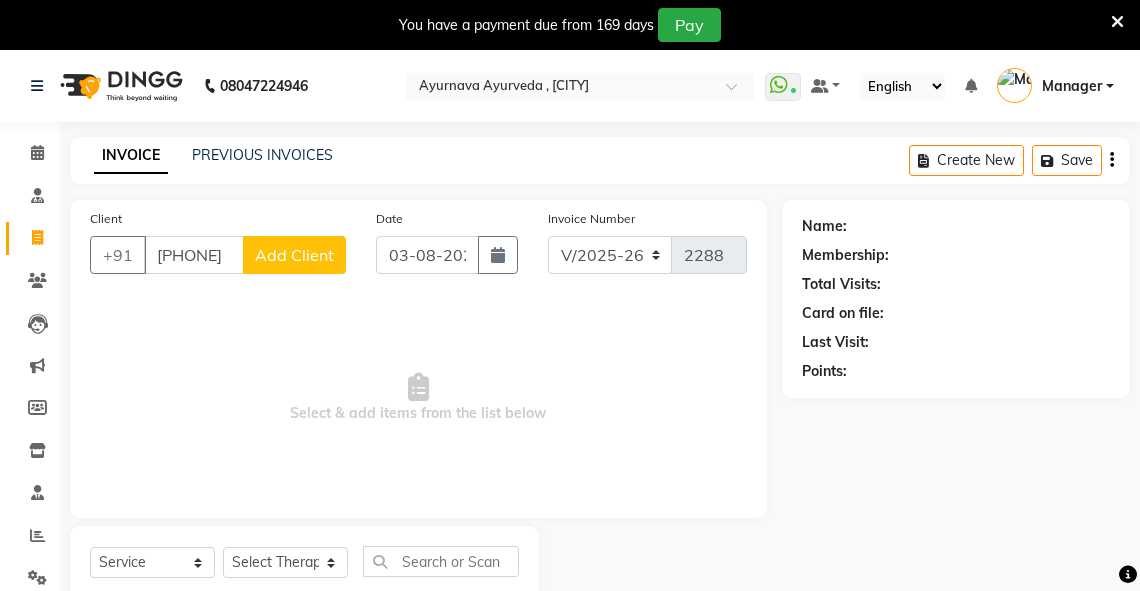 type on "[PHONE]" 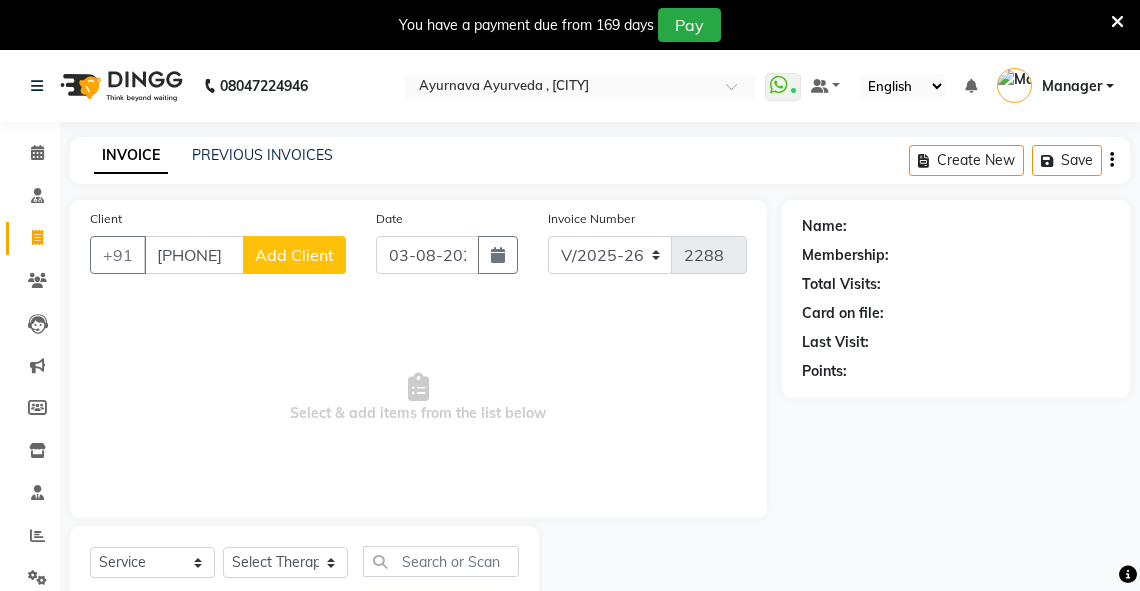 click on "Add Client" 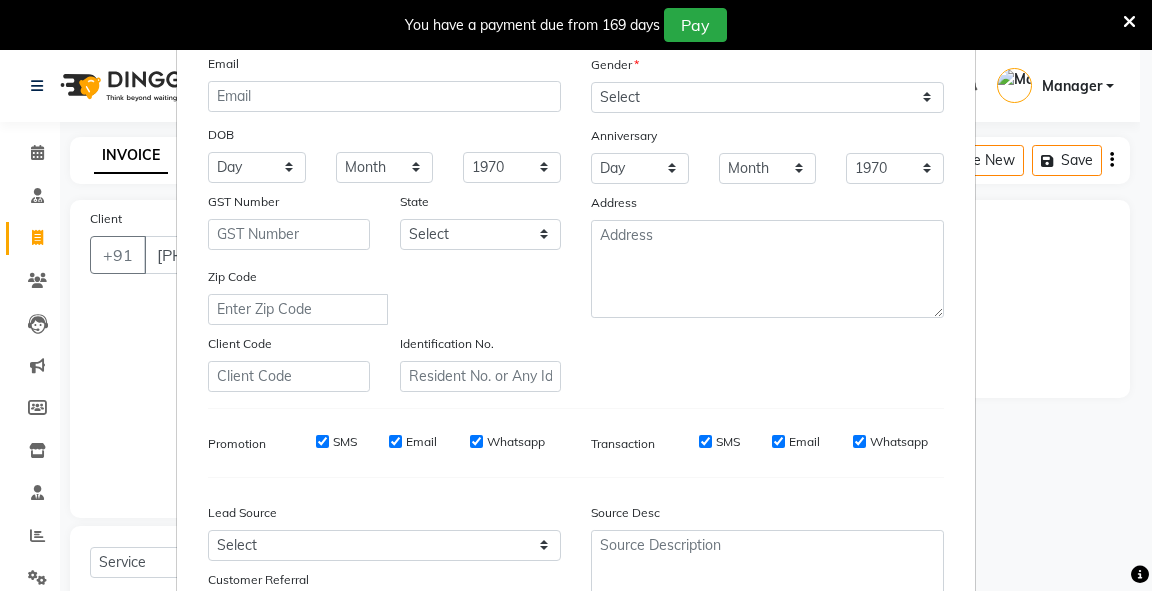 scroll, scrollTop: 0, scrollLeft: 0, axis: both 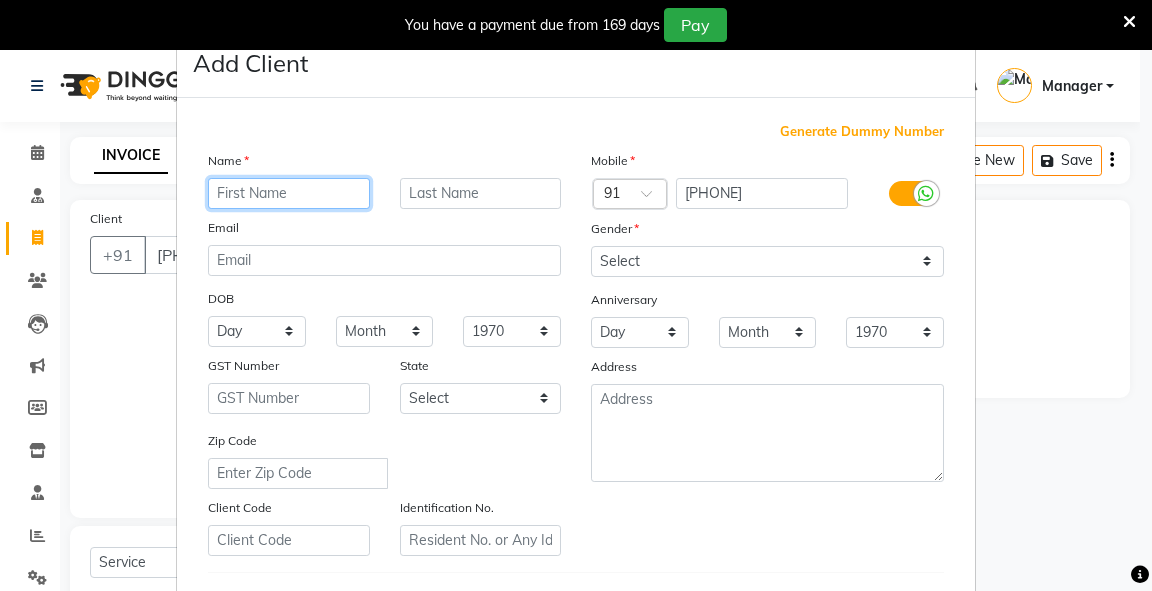click at bounding box center [289, 193] 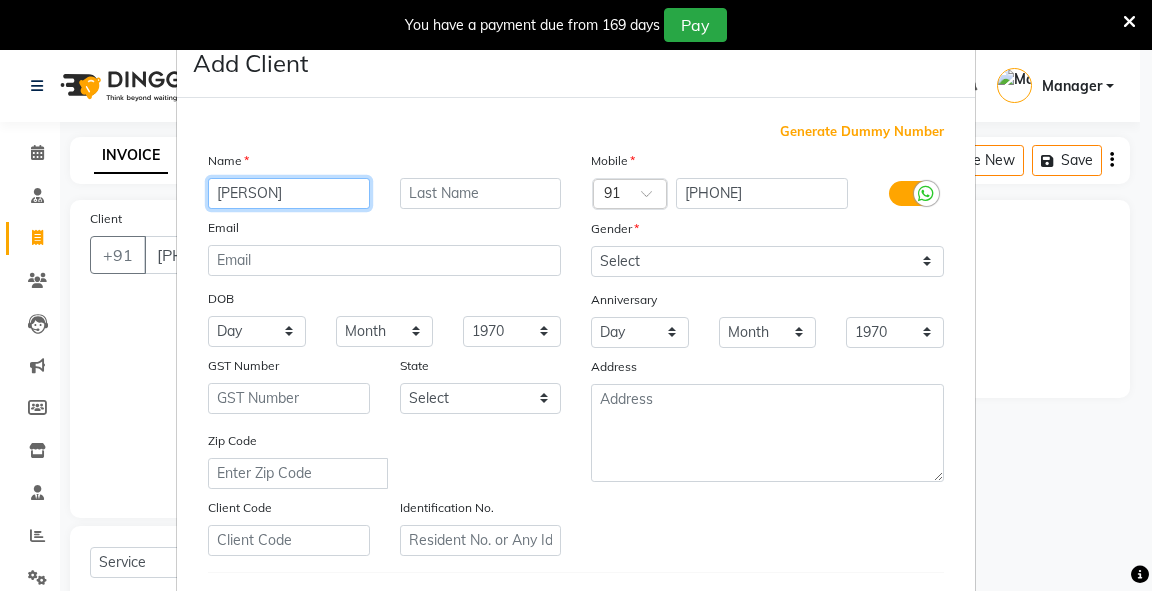 type on "[PERSON]" 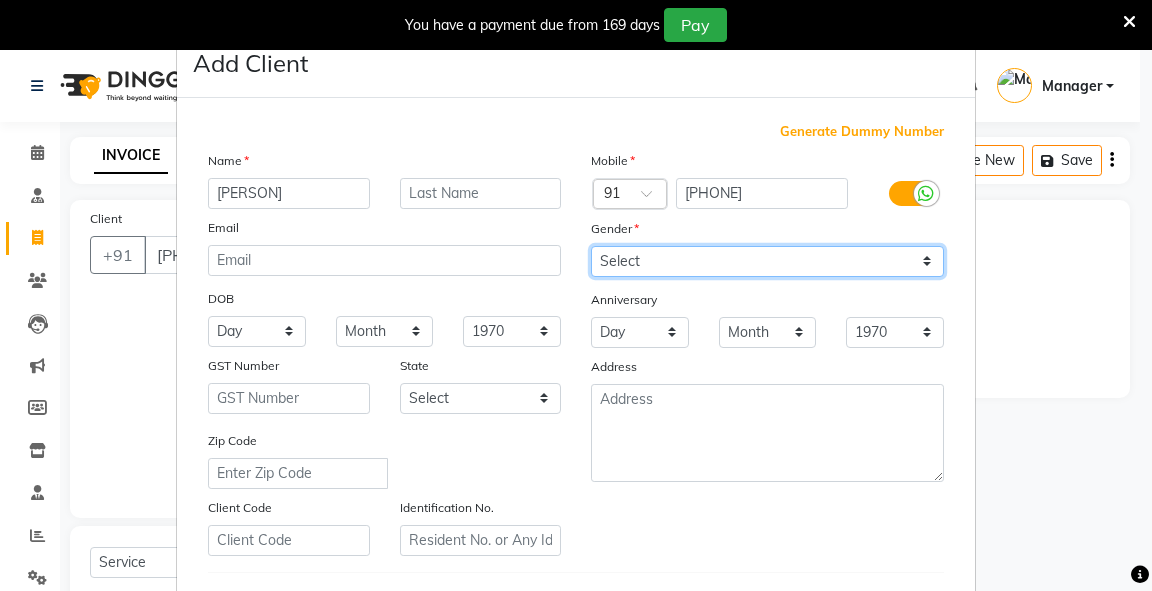click on "Select Male Female Other Prefer Not To Say" at bounding box center (767, 261) 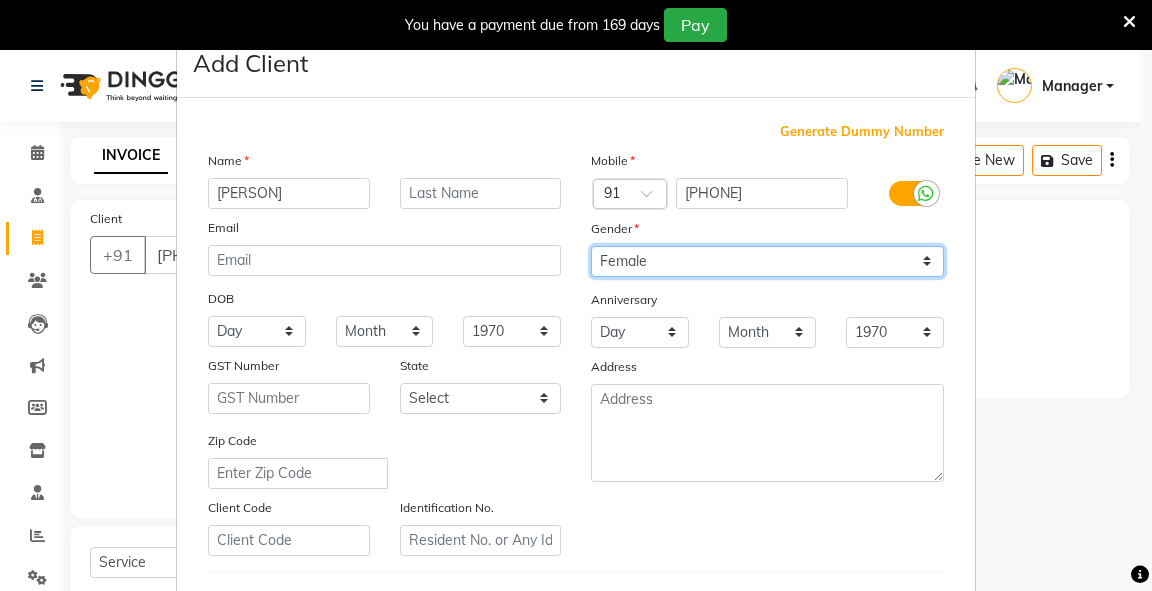 click on "Select Male Female Other Prefer Not To Say" at bounding box center (767, 261) 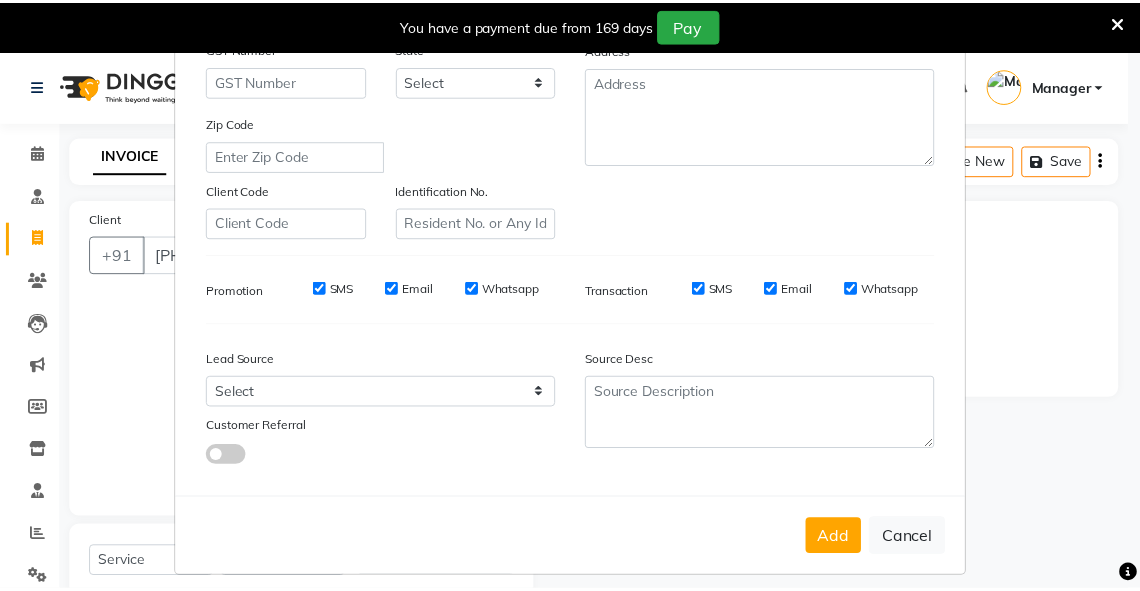 scroll, scrollTop: 329, scrollLeft: 0, axis: vertical 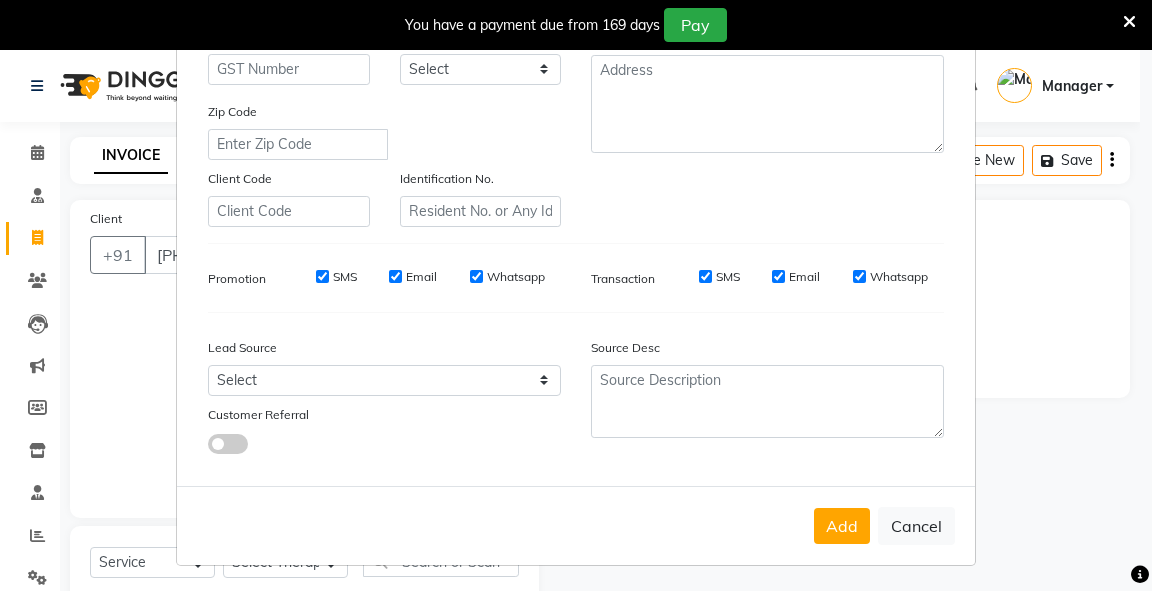 click on "Add" at bounding box center [842, 526] 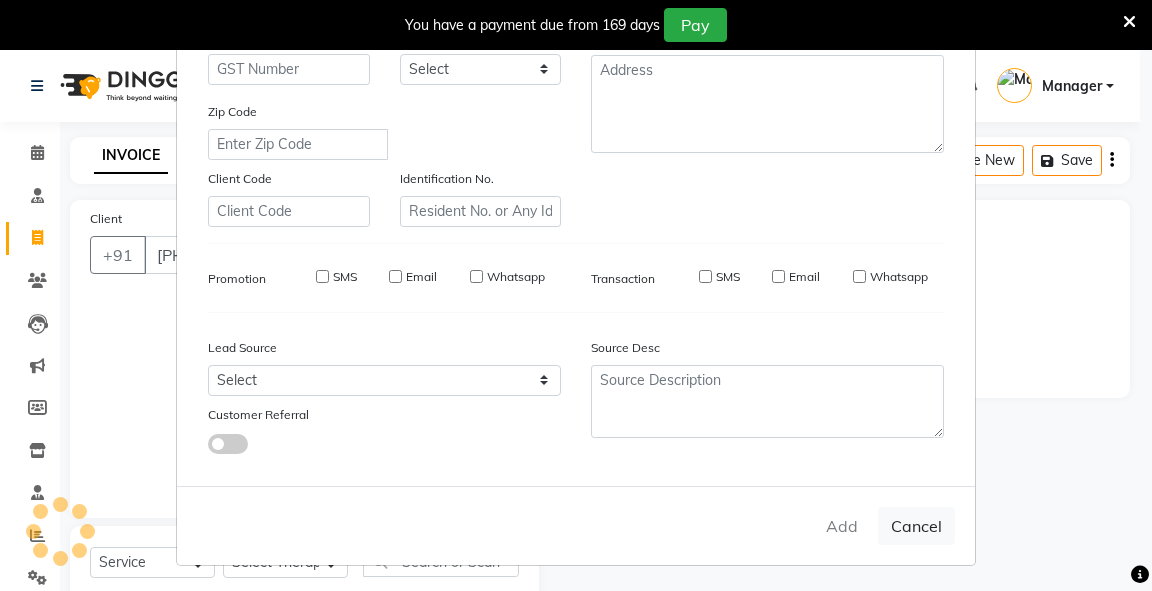type 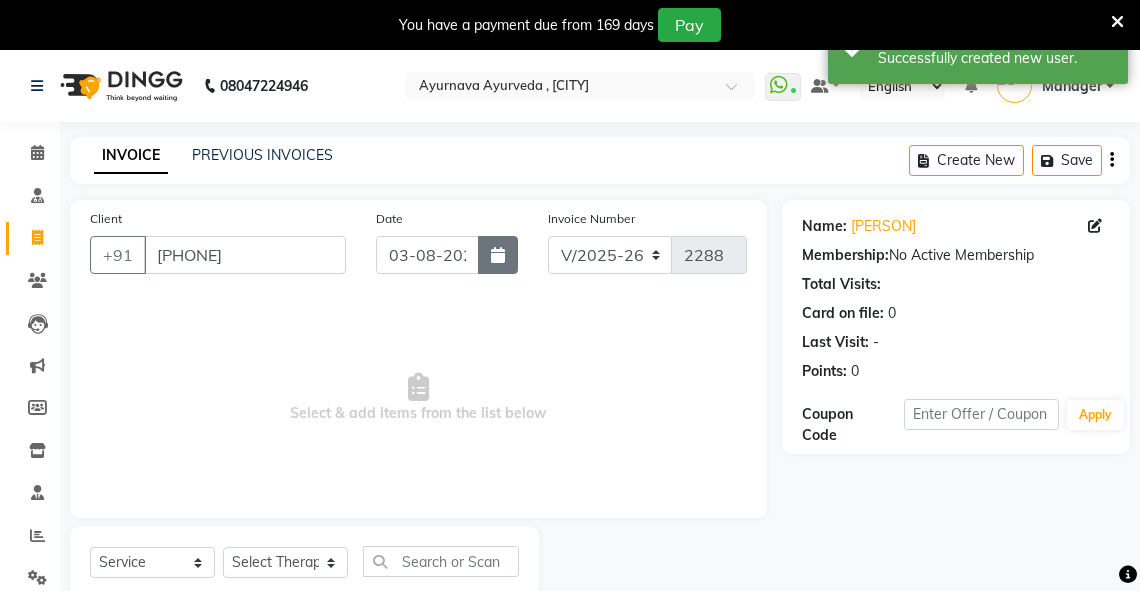 click 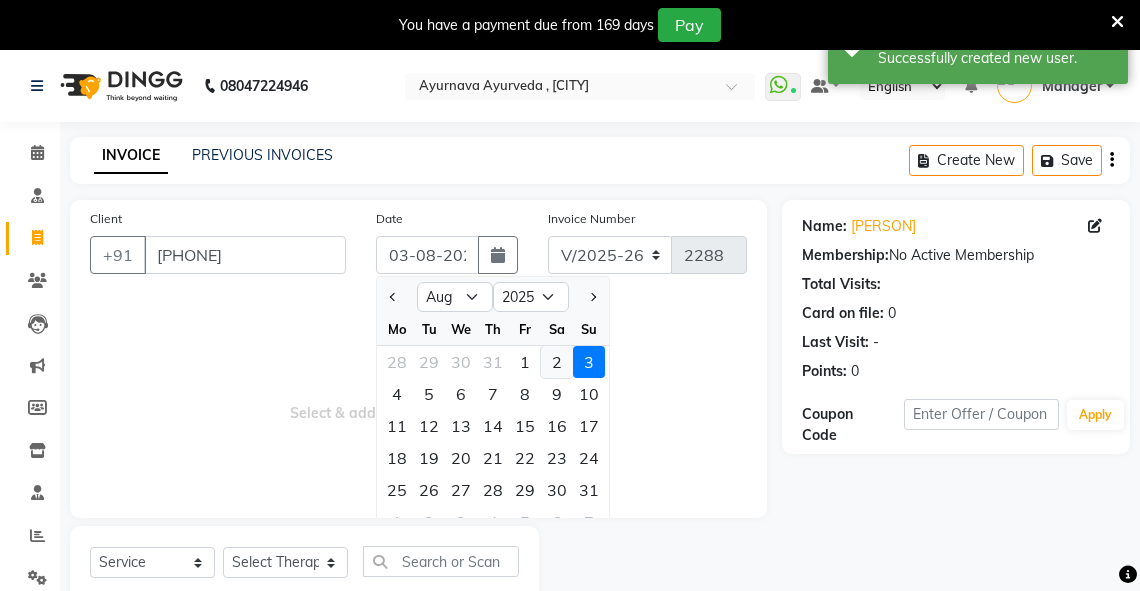click on "2" 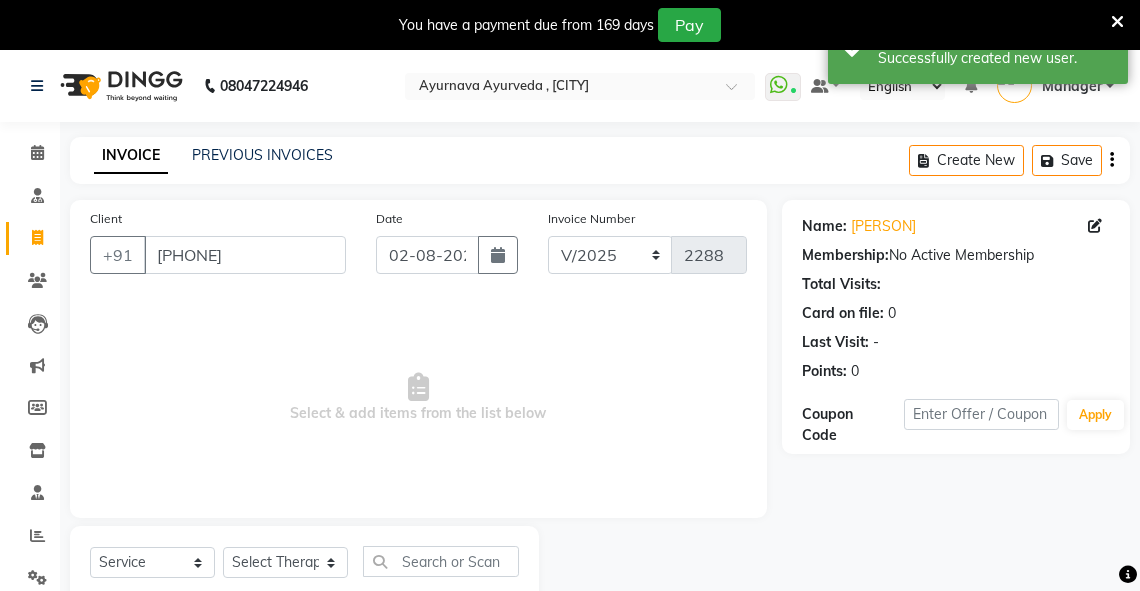 scroll, scrollTop: 60, scrollLeft: 0, axis: vertical 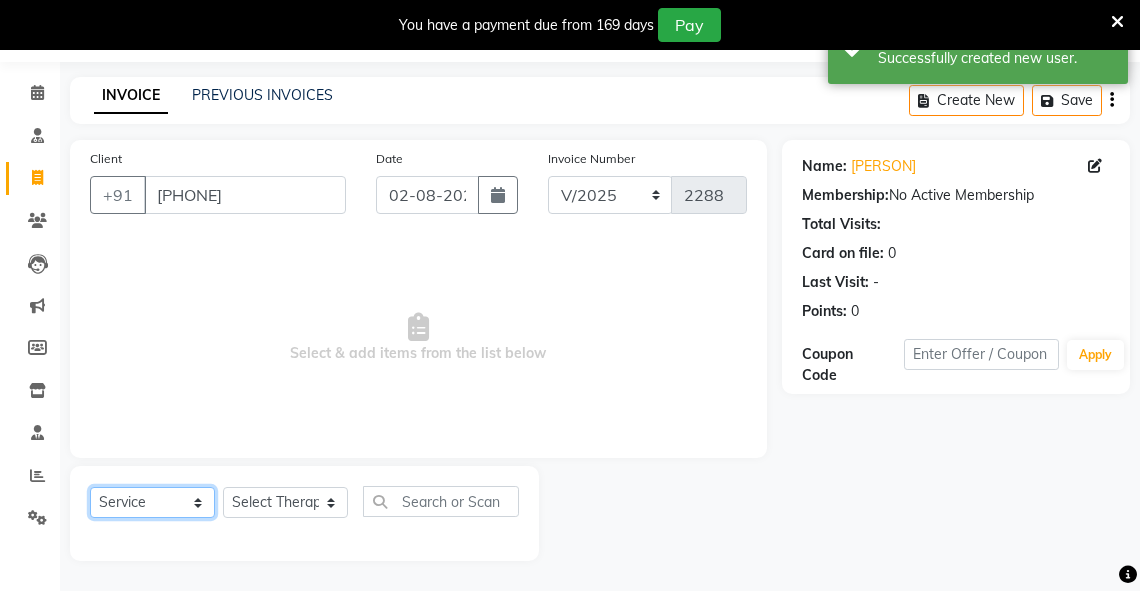 click on "Select  Service  Product  Membership  Package Voucher Prepaid Gift Card" 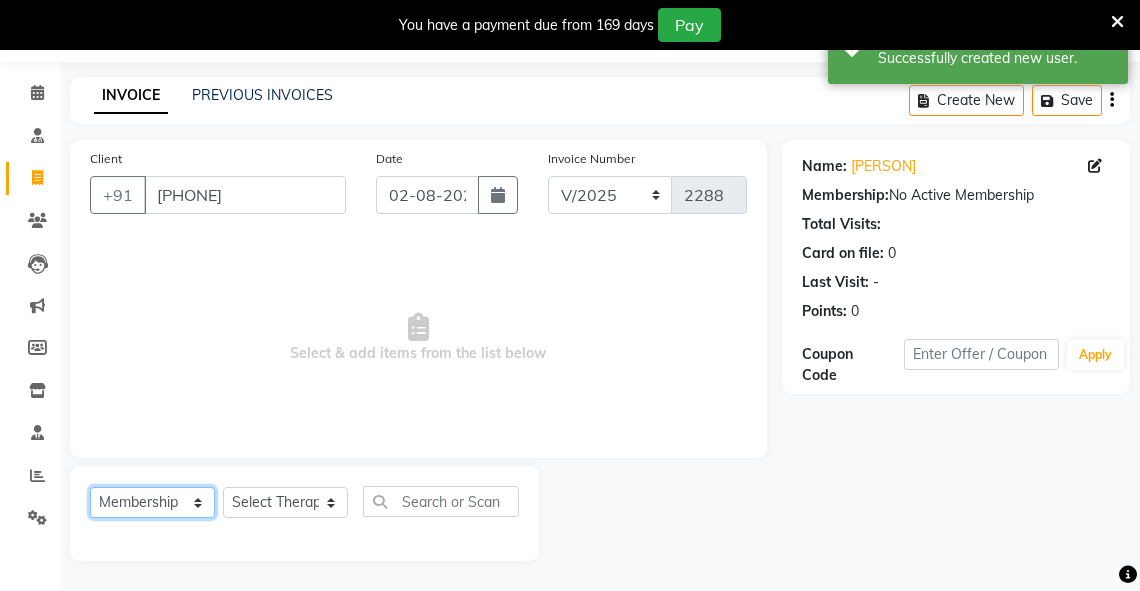 click on "Select  Service  Product  Membership  Package Voucher Prepaid Gift Card" 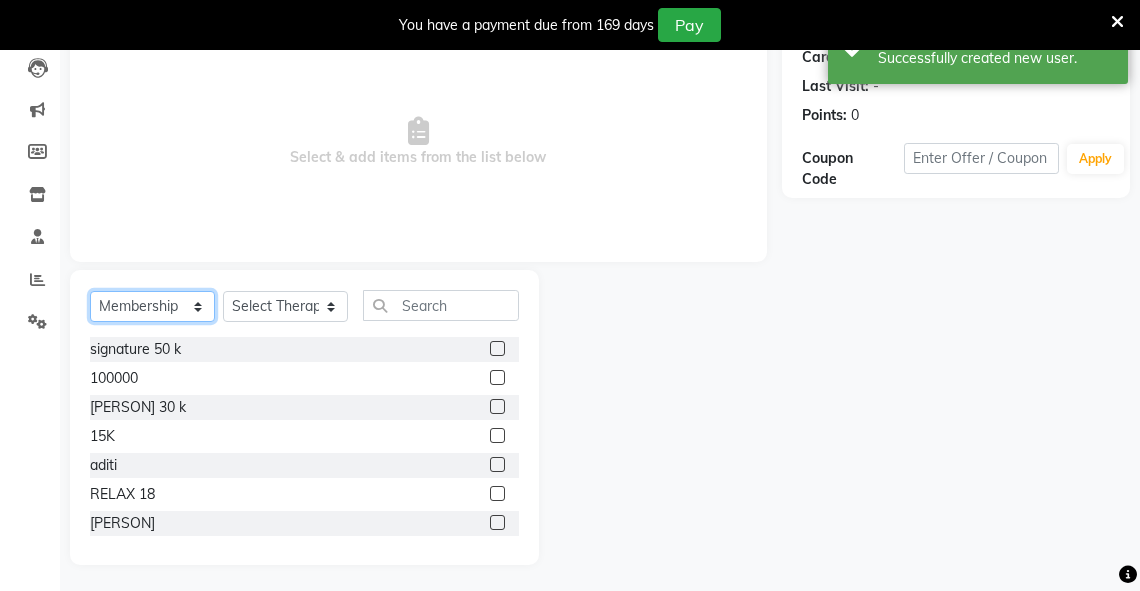 scroll, scrollTop: 257, scrollLeft: 0, axis: vertical 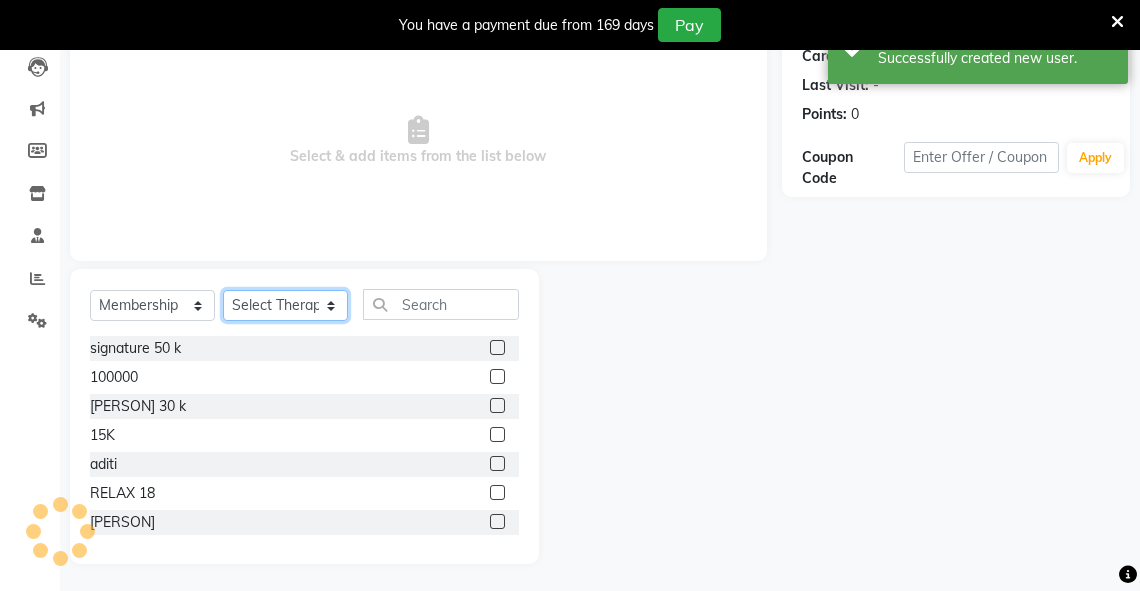 drag, startPoint x: 330, startPoint y: 306, endPoint x: 321, endPoint y: 297, distance: 12.727922 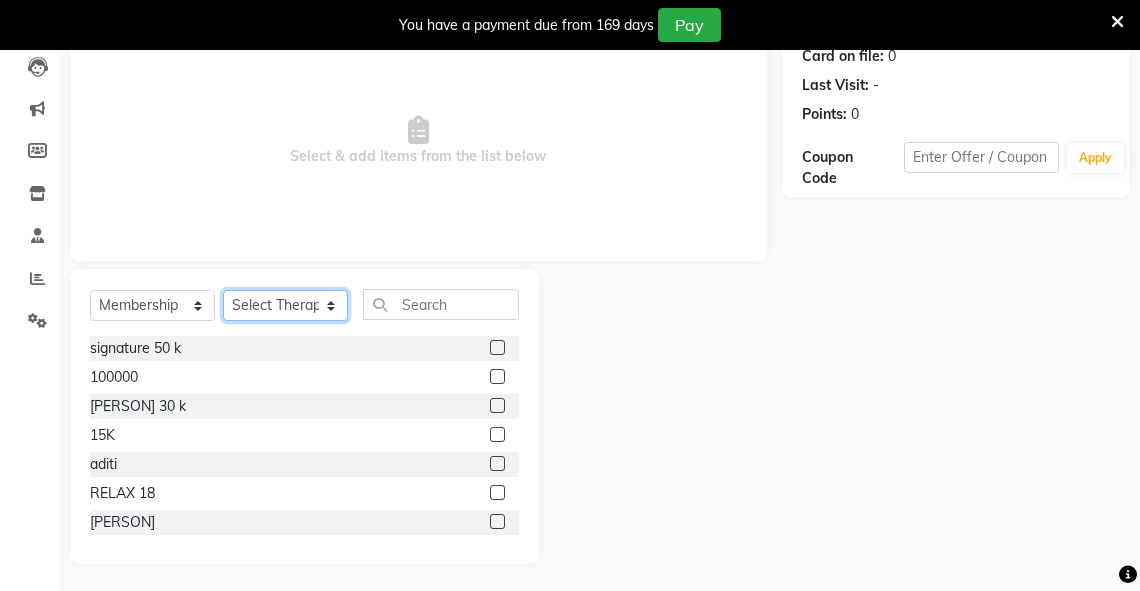 select on "38480" 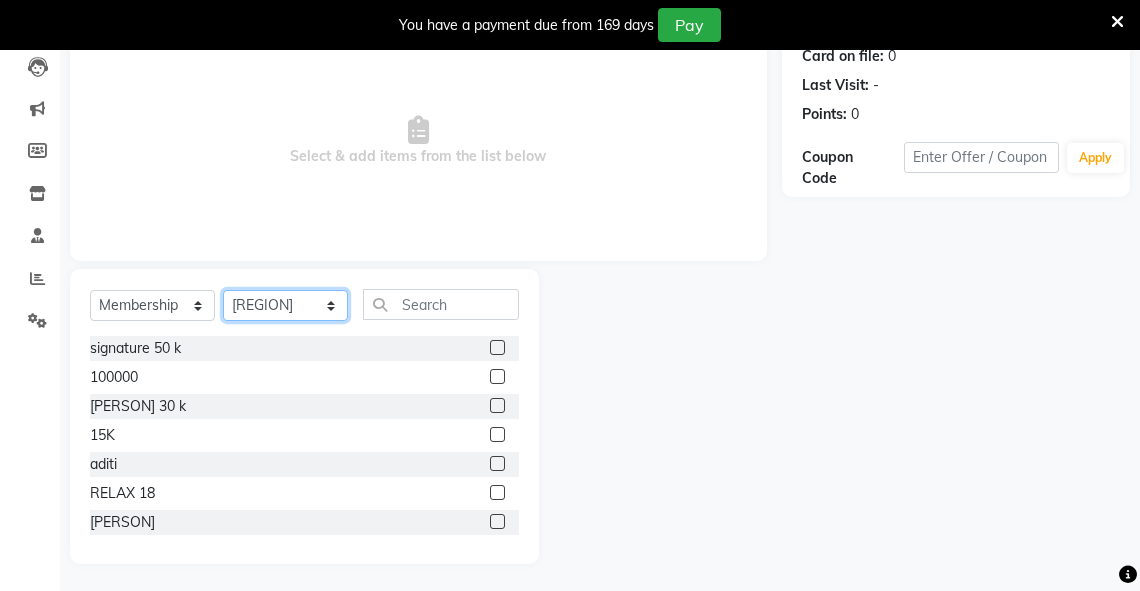 click on "Select Therapist Adarsh Akshaya V Aleena Thankachan Anakha A K Anaswara N anusha  Dhaneesha Dr JIJI K P elizabeth gopika Guddu Maurya JISHNU Manager maneesha a Manoj K M OTHER BRANCH Sardinia Shyamjith Vineeth Vijayan vishnu priya yadhu" 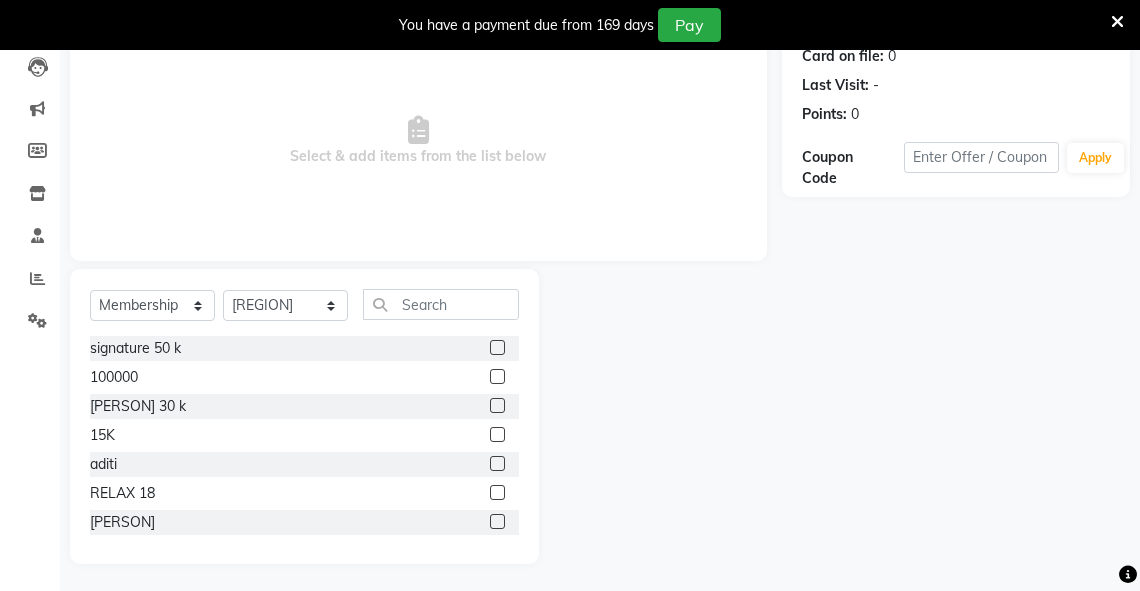 click 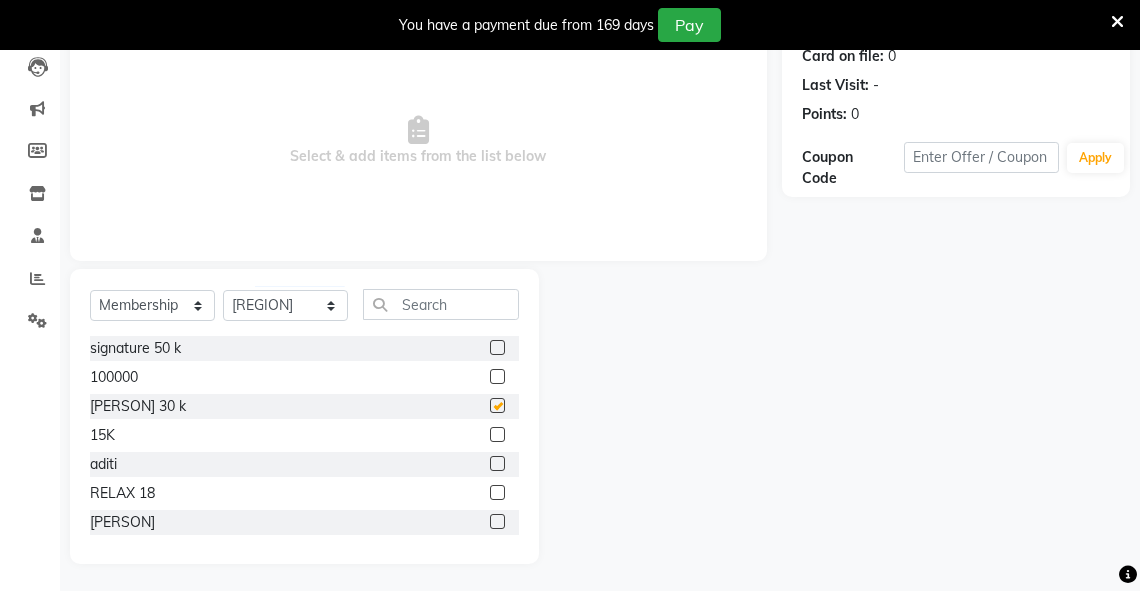 select on "select" 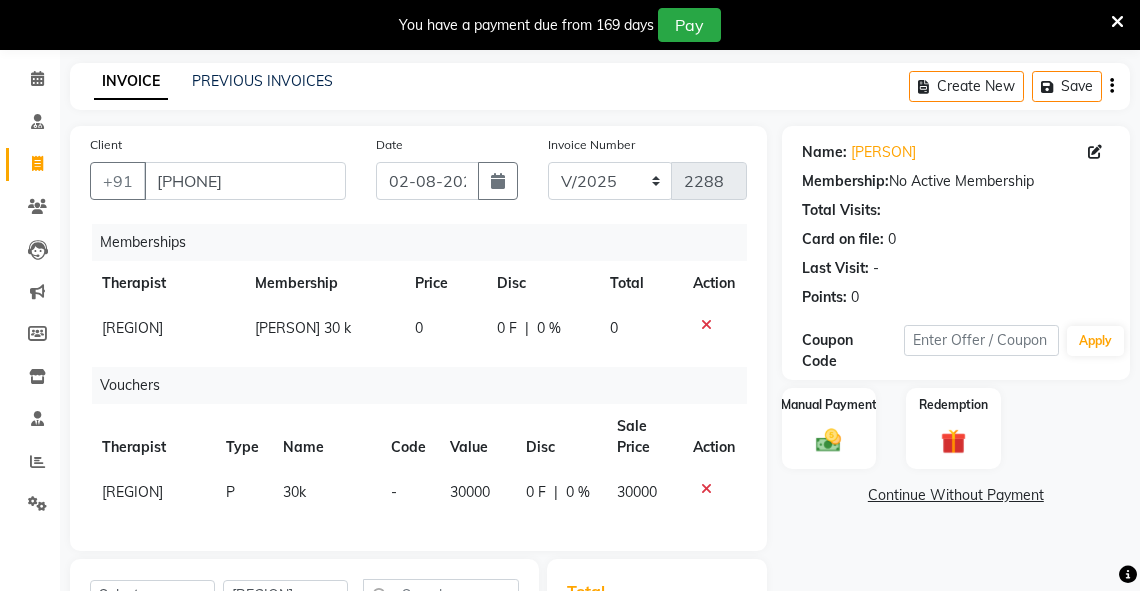 scroll, scrollTop: 53, scrollLeft: 0, axis: vertical 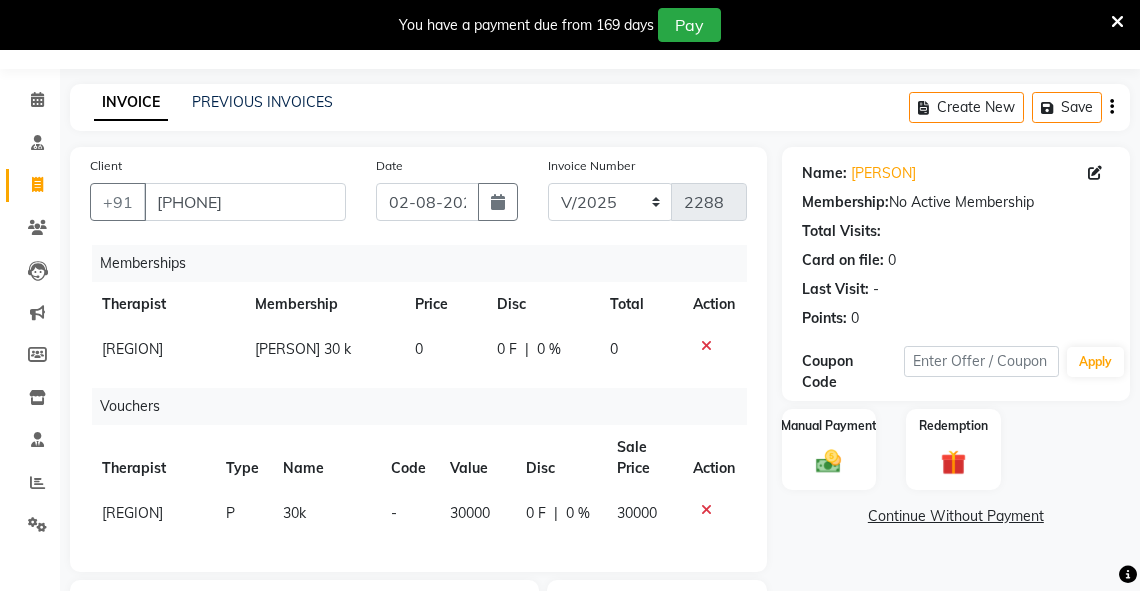 click 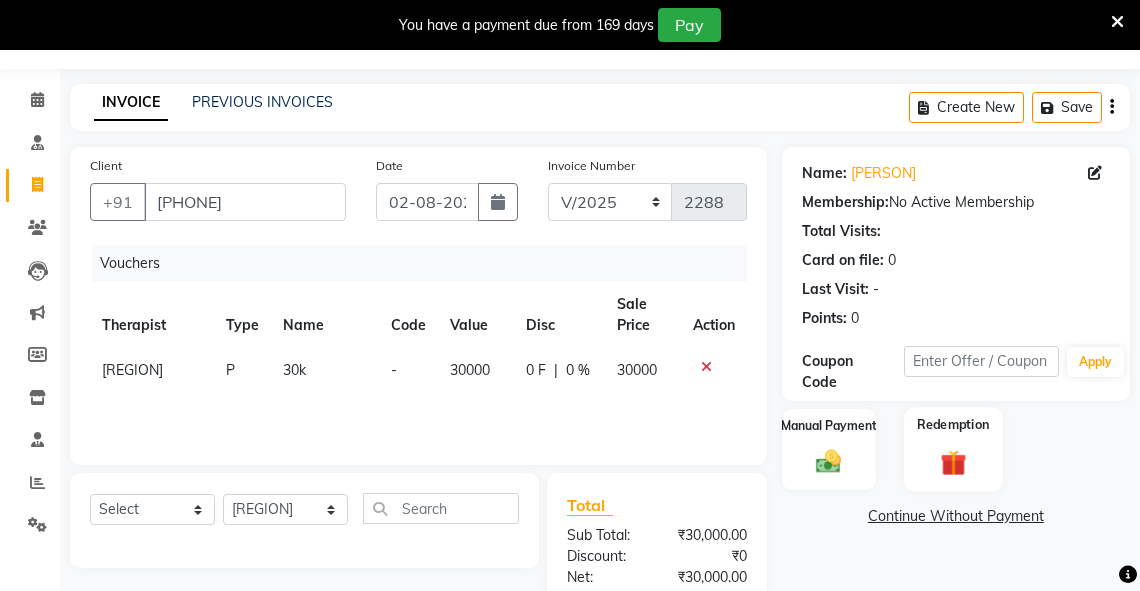 drag, startPoint x: 952, startPoint y: 450, endPoint x: 1151, endPoint y: 319, distance: 238.24777 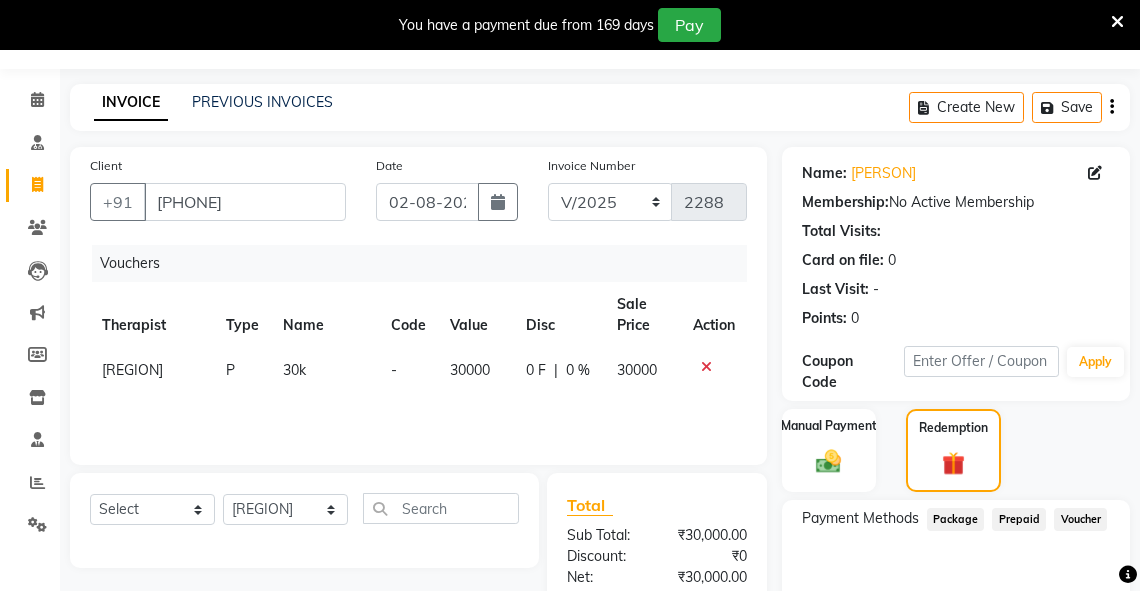 scroll, scrollTop: 220, scrollLeft: 0, axis: vertical 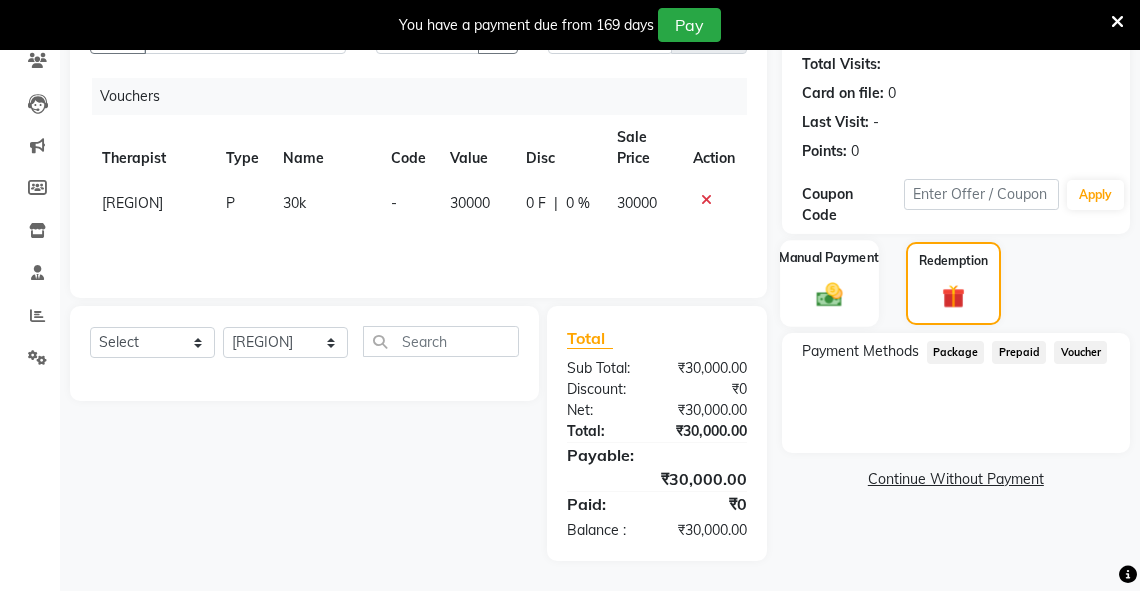 click 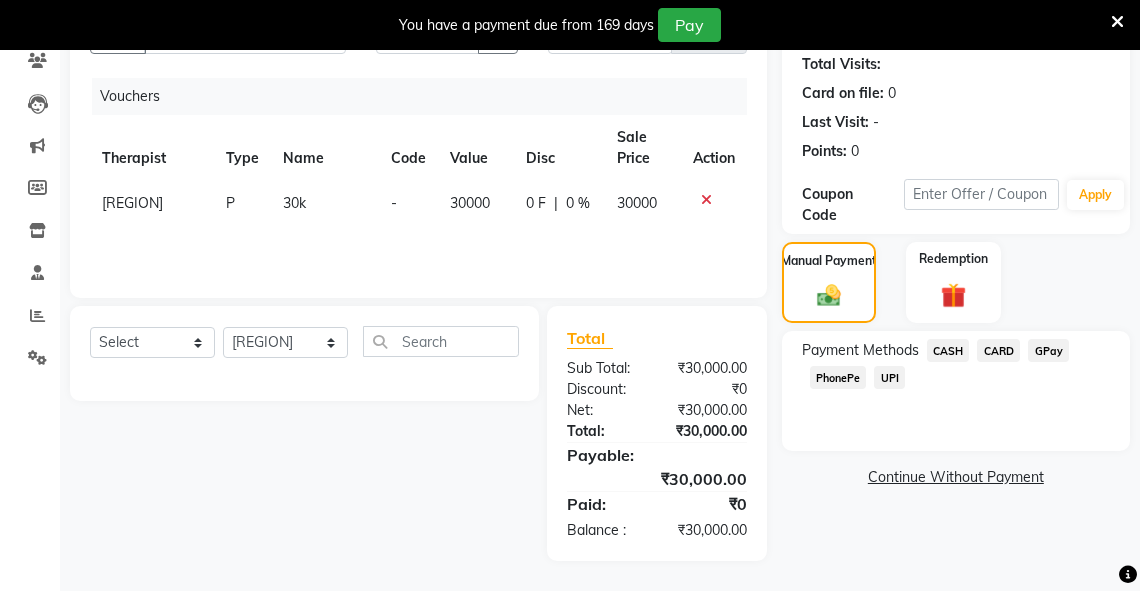 click on "CARD" 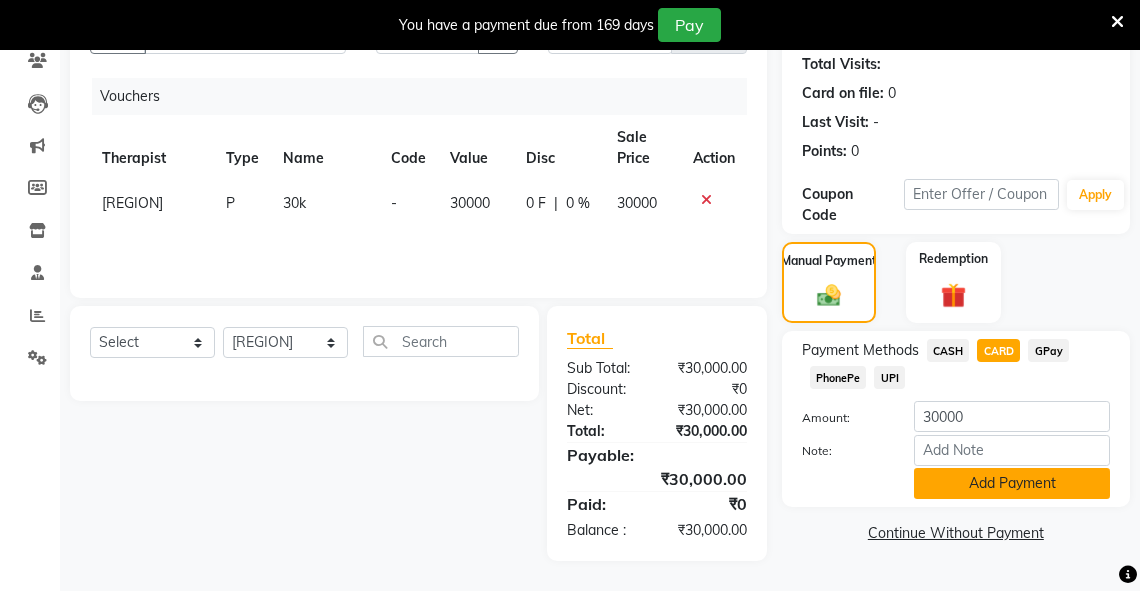 click on "Add Payment" 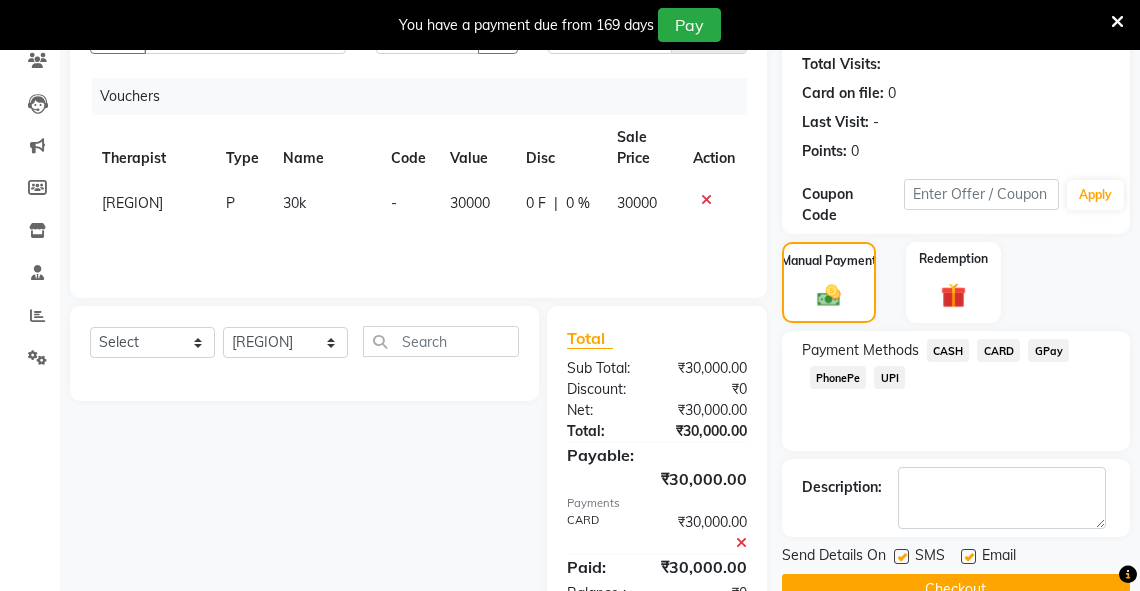 scroll, scrollTop: 283, scrollLeft: 0, axis: vertical 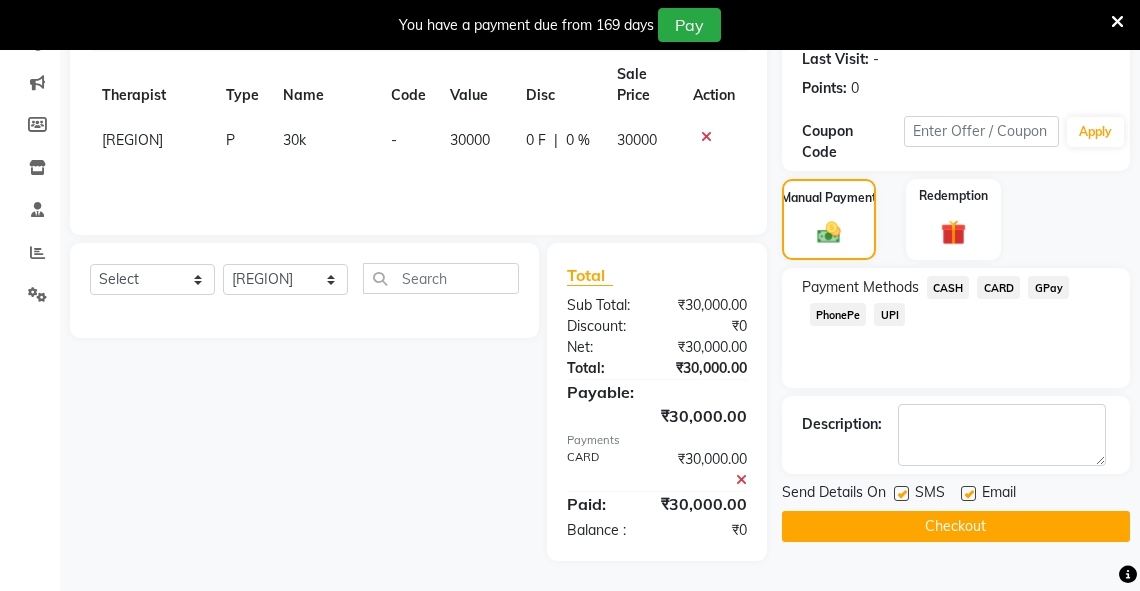 click on "Checkout" 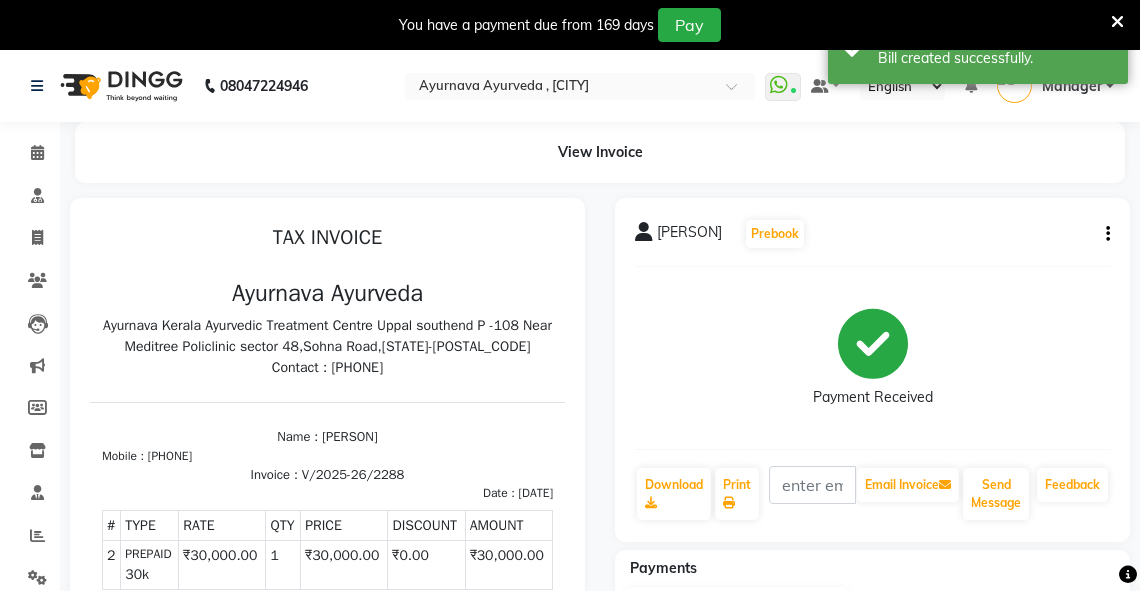 scroll, scrollTop: 0, scrollLeft: 0, axis: both 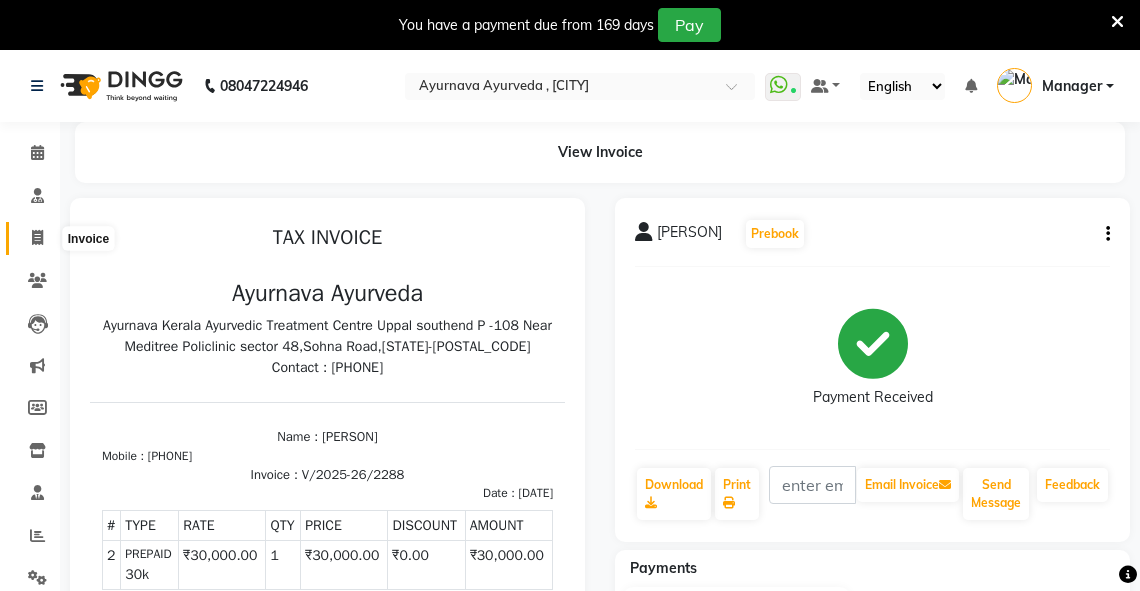 click 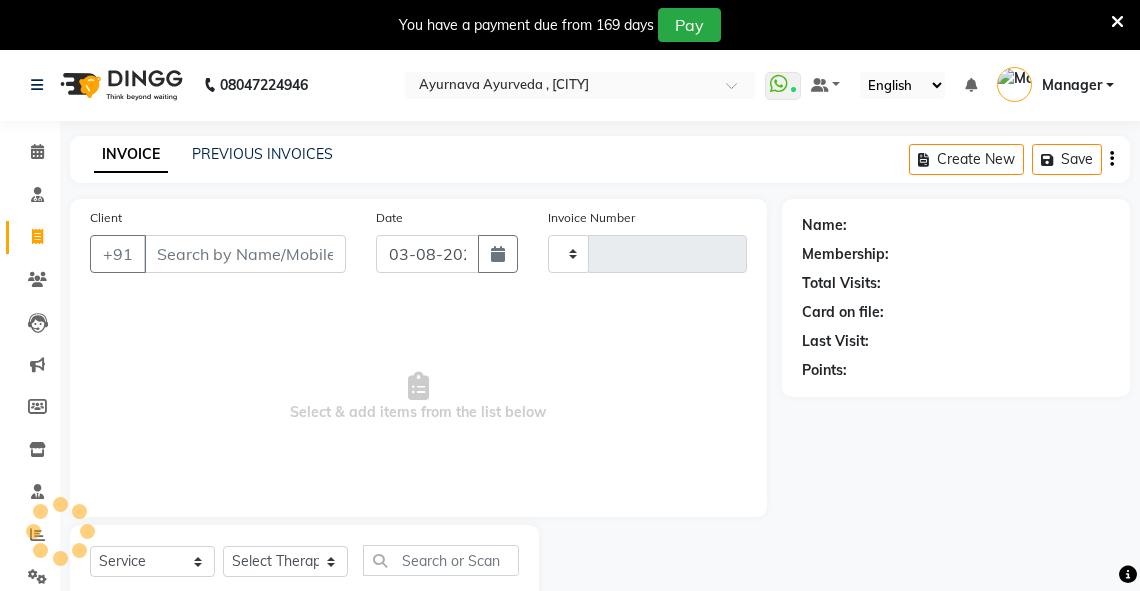 type on "2289" 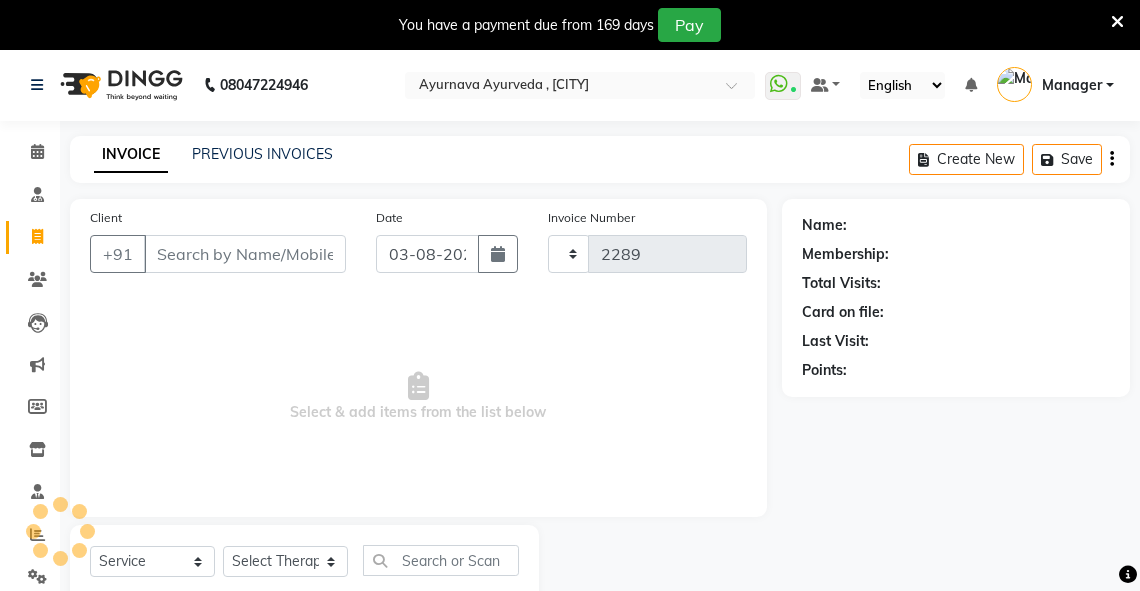 scroll, scrollTop: 60, scrollLeft: 0, axis: vertical 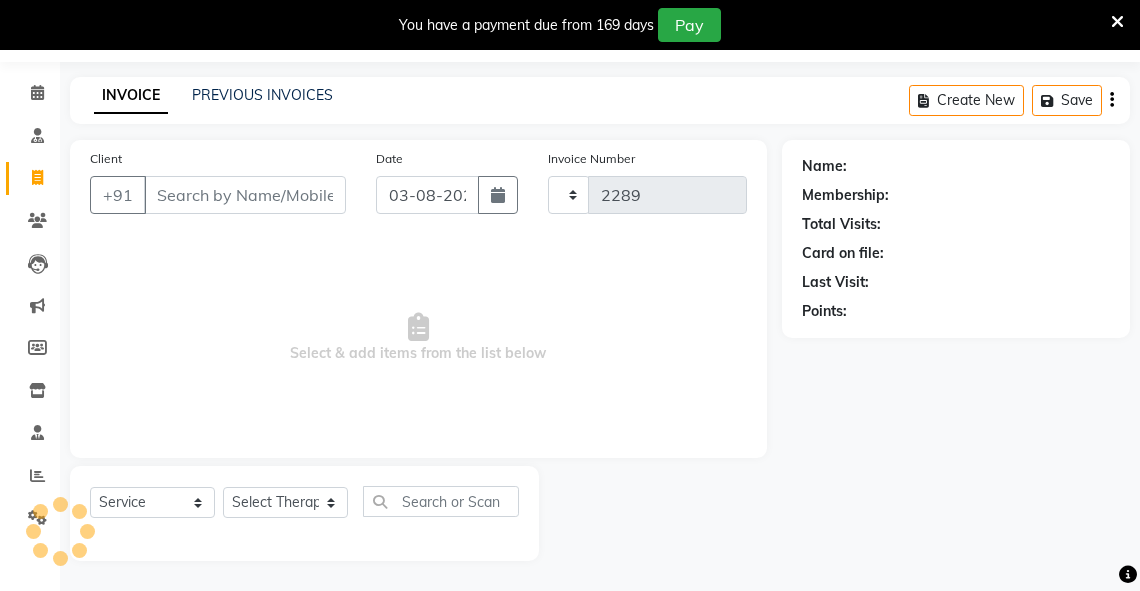 select on "5571" 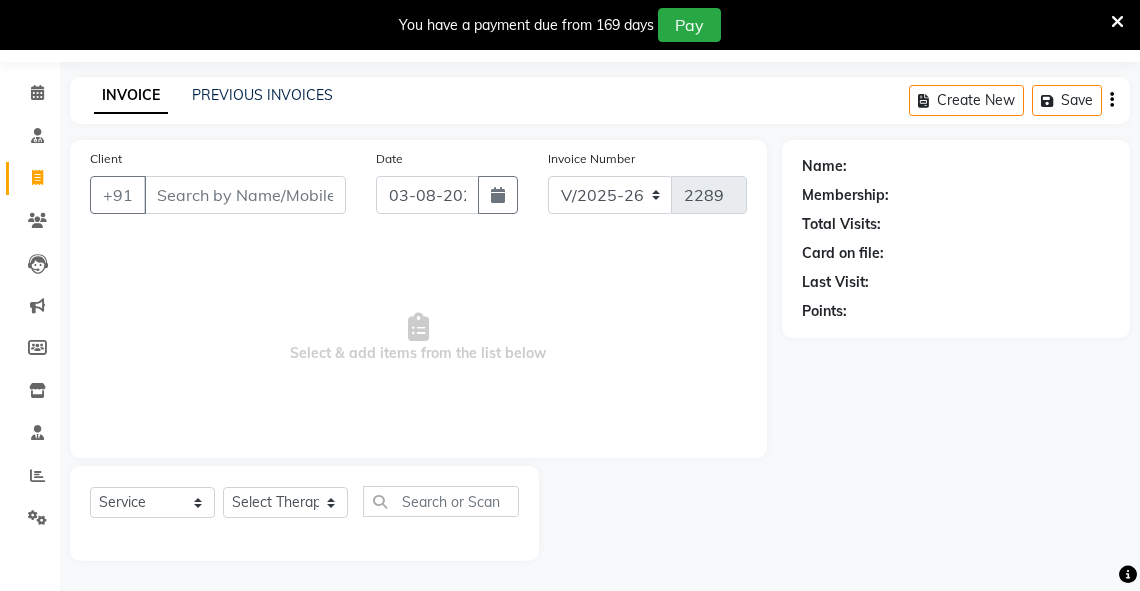 click on "Client" at bounding box center [245, 195] 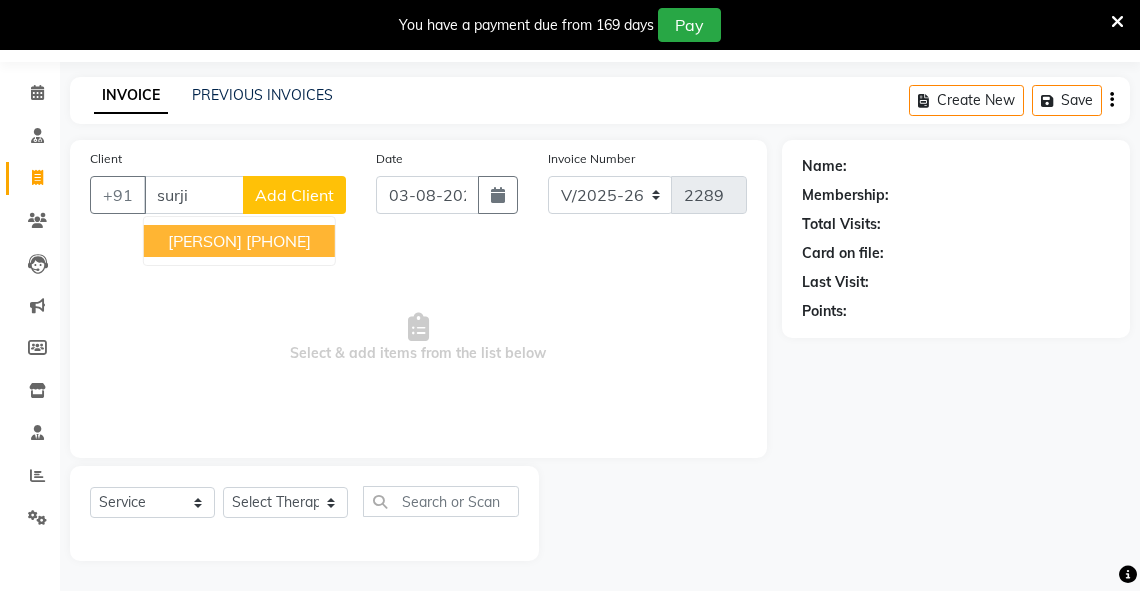 click on "7678625727" at bounding box center (278, 241) 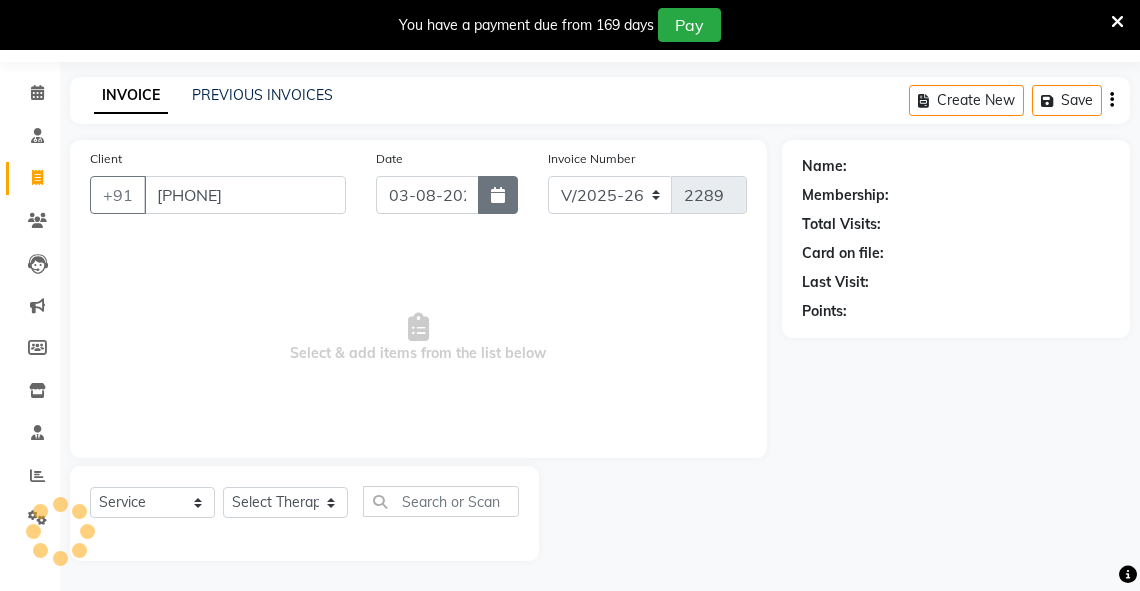 type on "7678625727" 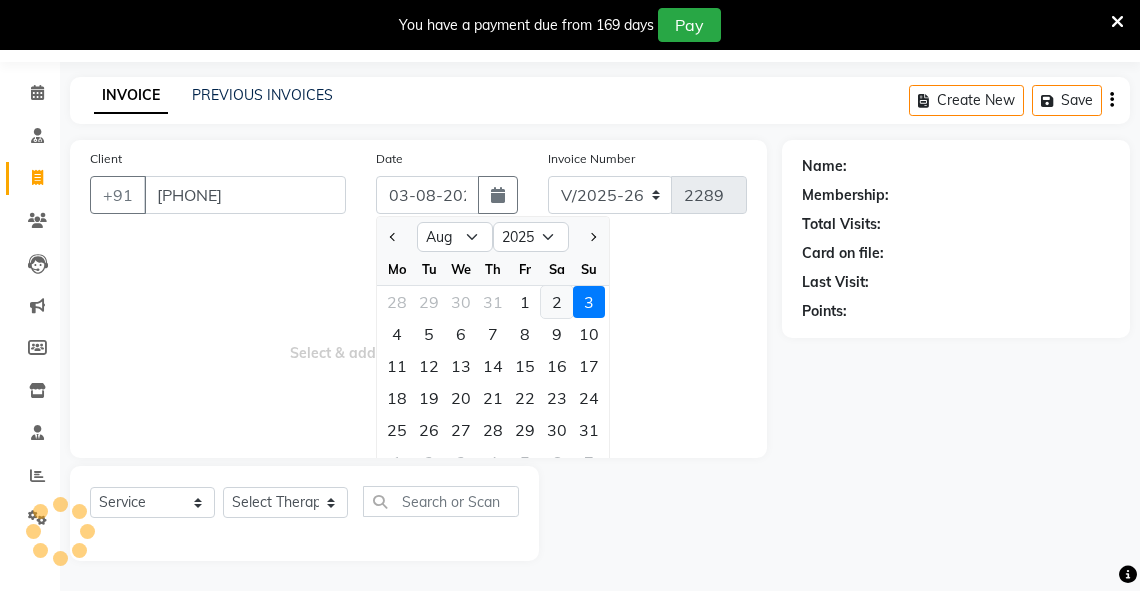 click on "2" 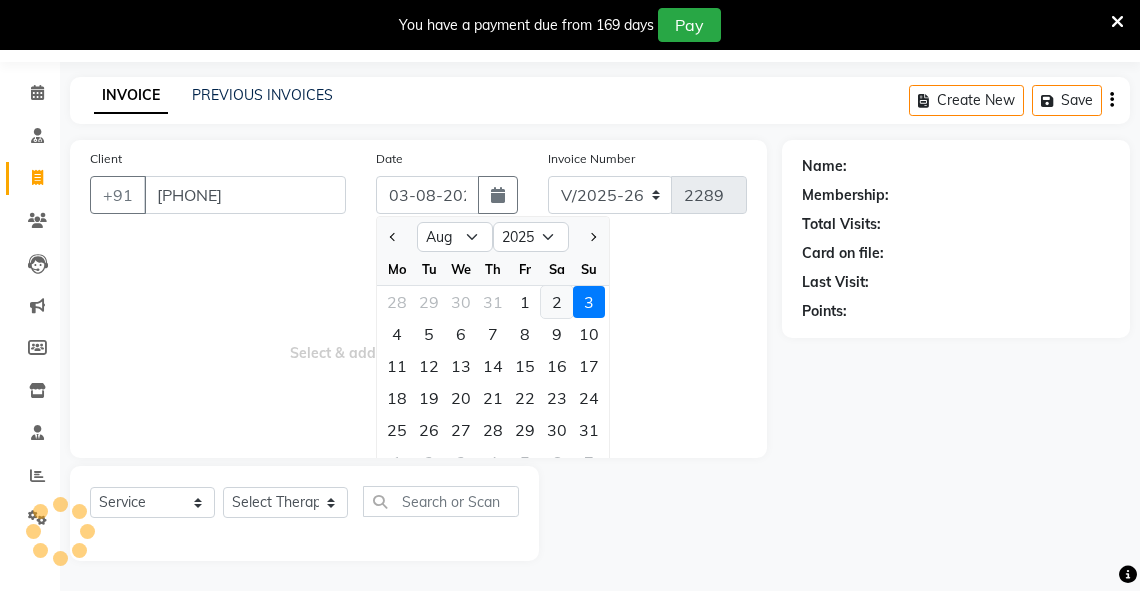 type on "02-08-2025" 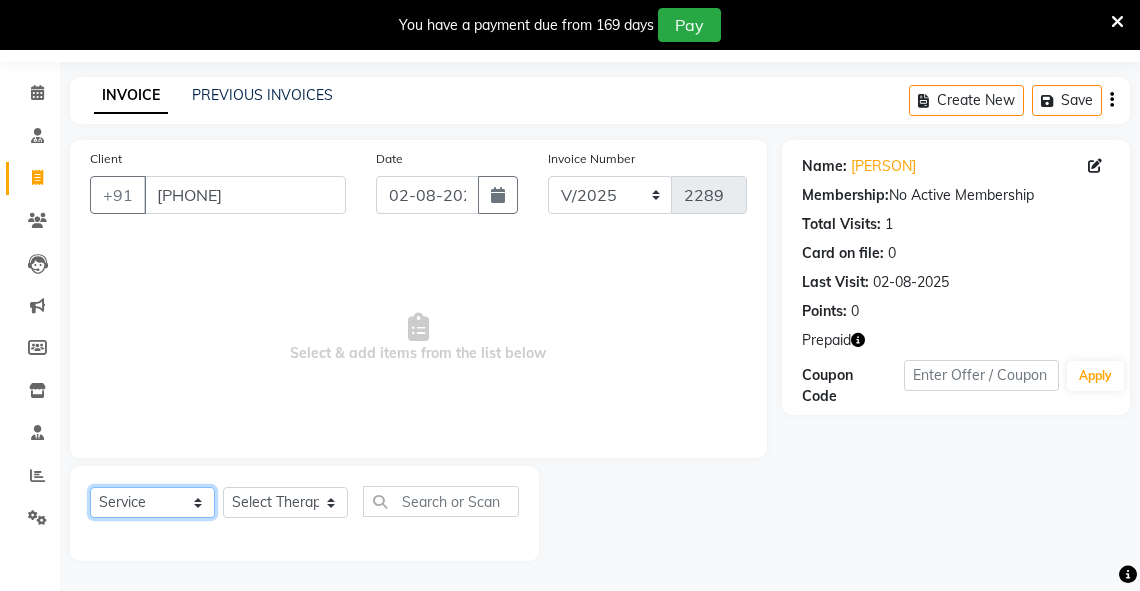 click on "Select  Service  Product  Membership  Package Voucher Prepaid Gift Card" 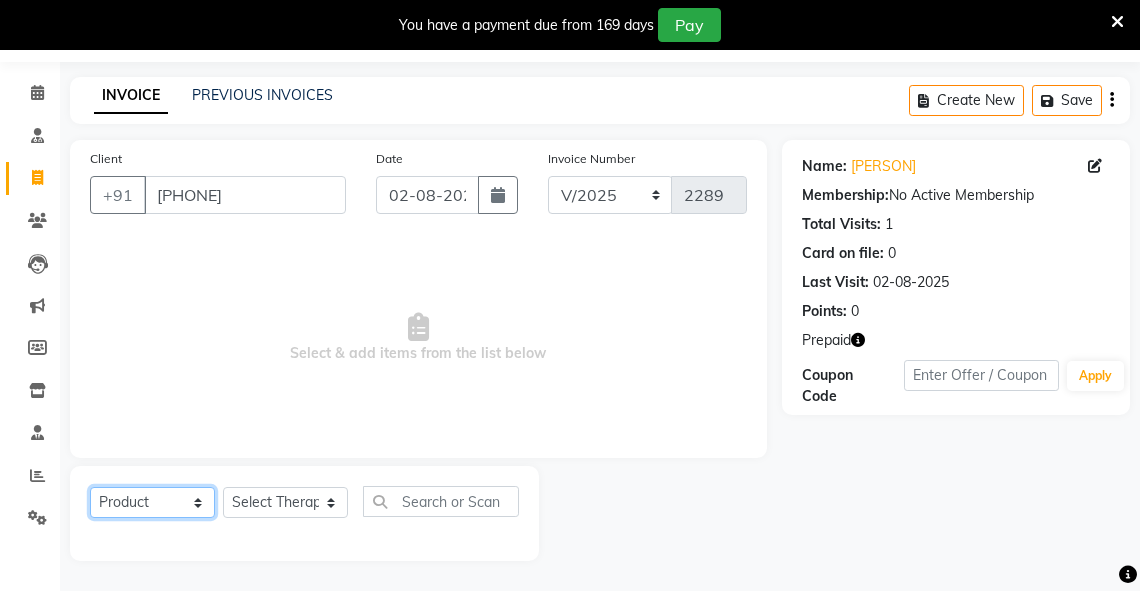 click on "Select  Service  Product  Membership  Package Voucher Prepaid Gift Card" 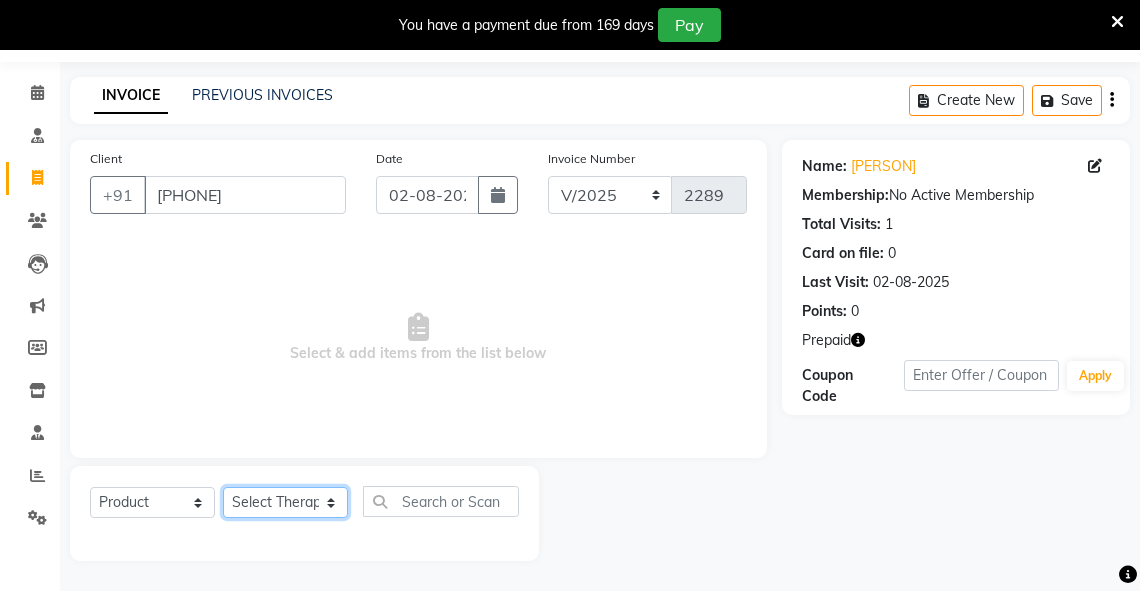 click on "Select Therapist Adarsh Akshaya V Aleena Thankachan Anakha A K Anaswara N anusha  Dhaneesha Dr JIJI K P elizabeth gopika Guddu Maurya JISHNU Manager maneesha a Manoj K M OTHER BRANCH Sardinia Shyamjith Vineeth Vijayan vishnu priya yadhu" 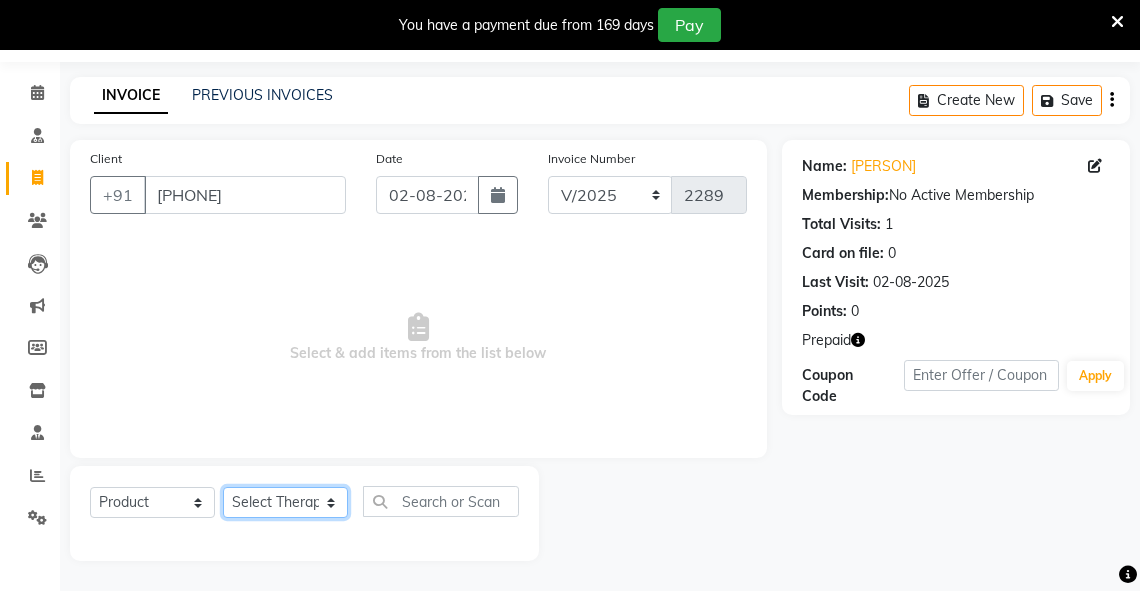 select on "48502" 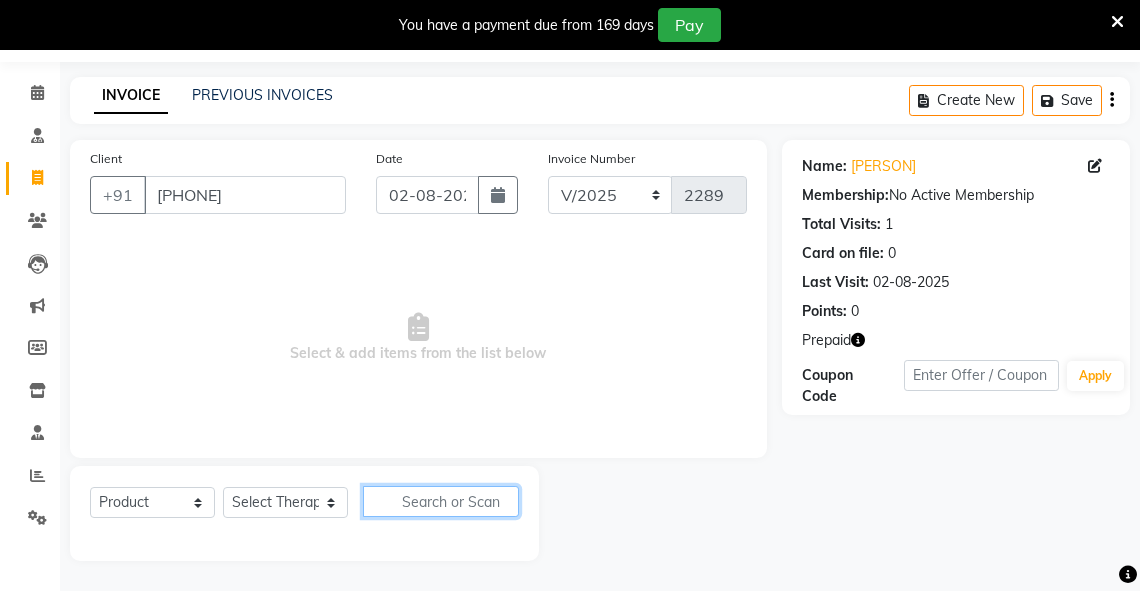 click 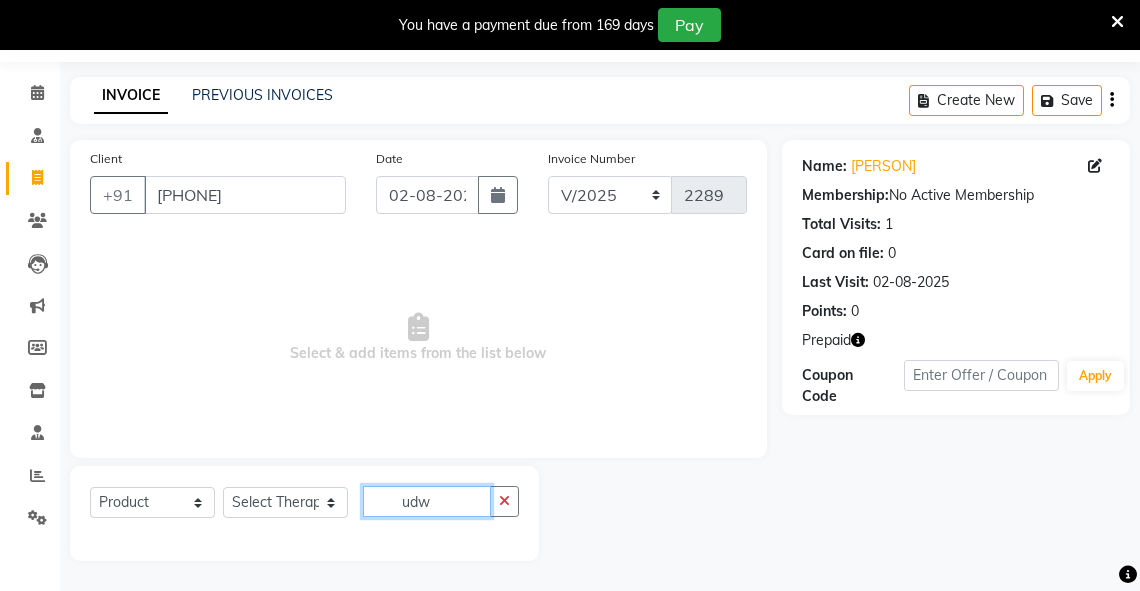 type on "udw" 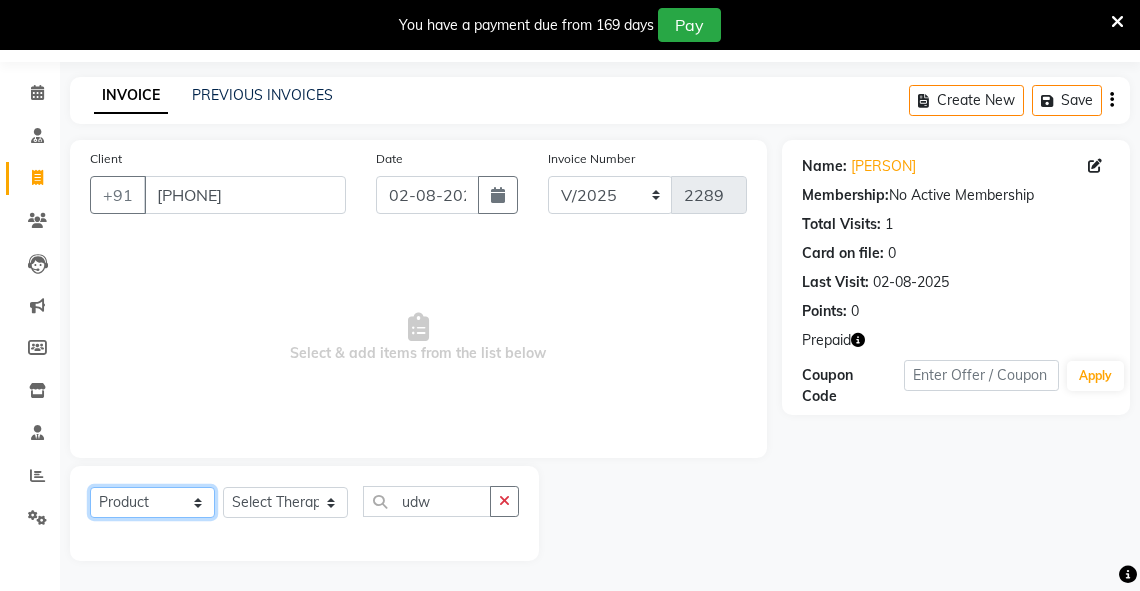 click on "Select  Service  Product  Membership  Package Voucher Prepaid Gift Card" 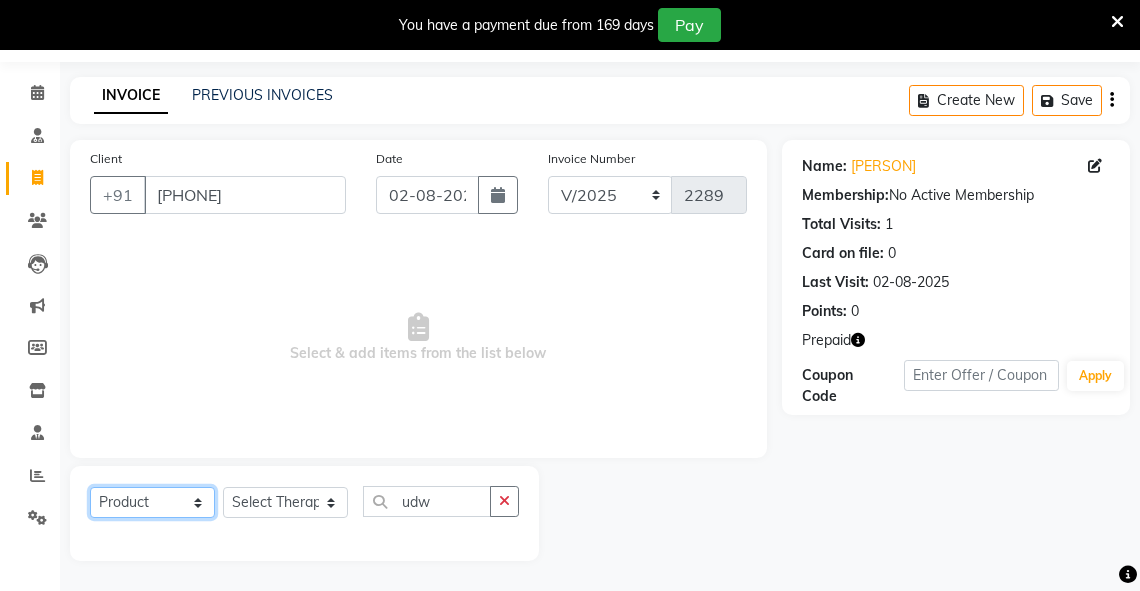 select on "service" 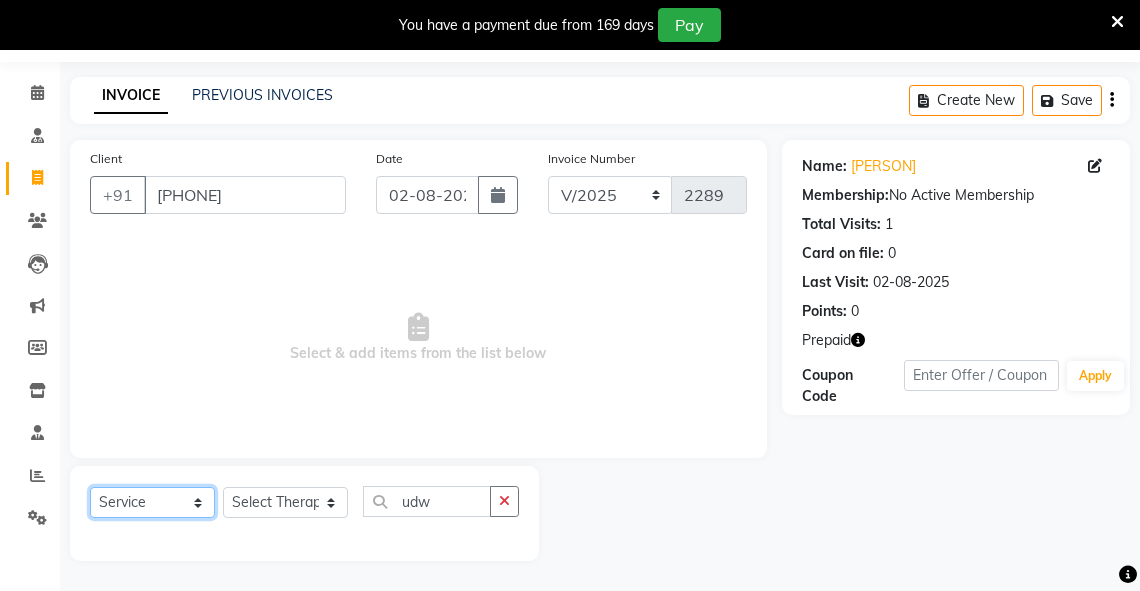 click on "Select  Service  Product  Membership  Package Voucher Prepaid Gift Card" 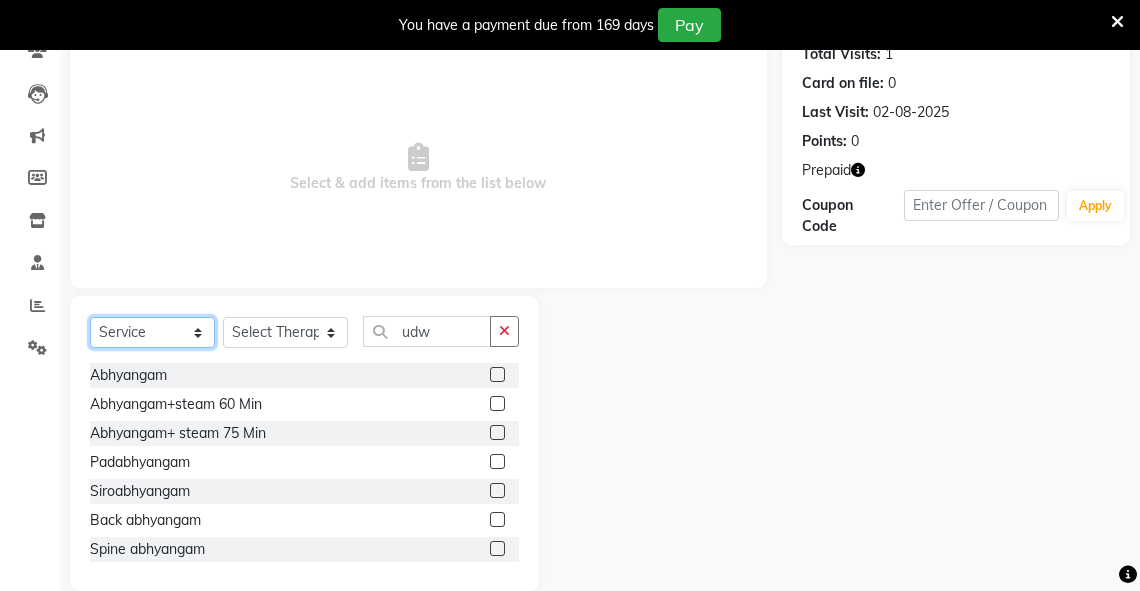 scroll, scrollTop: 232, scrollLeft: 0, axis: vertical 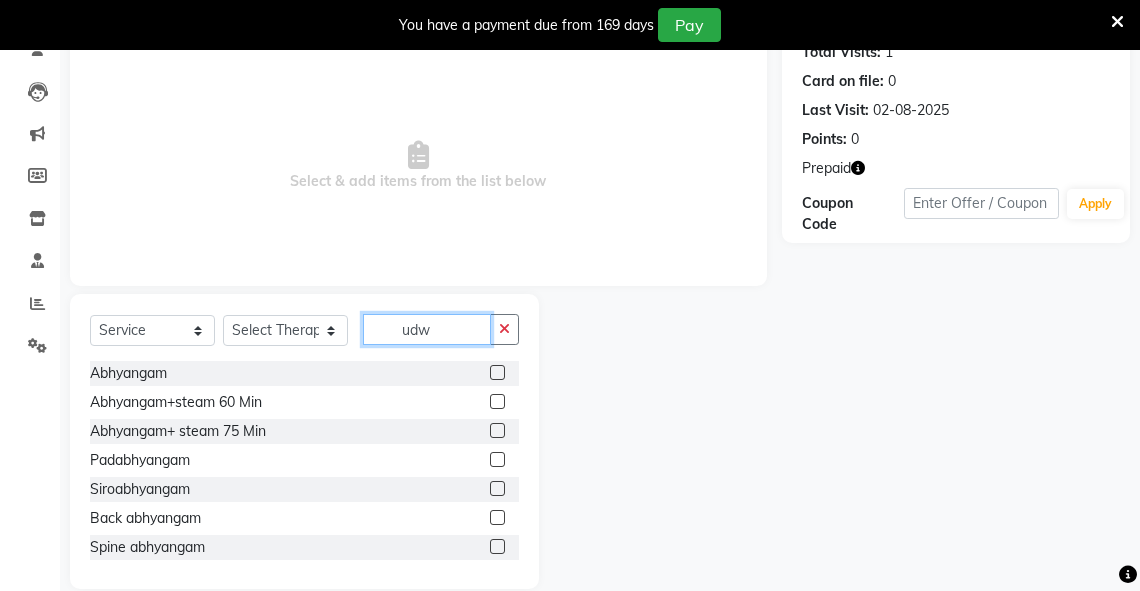 click on "udw" 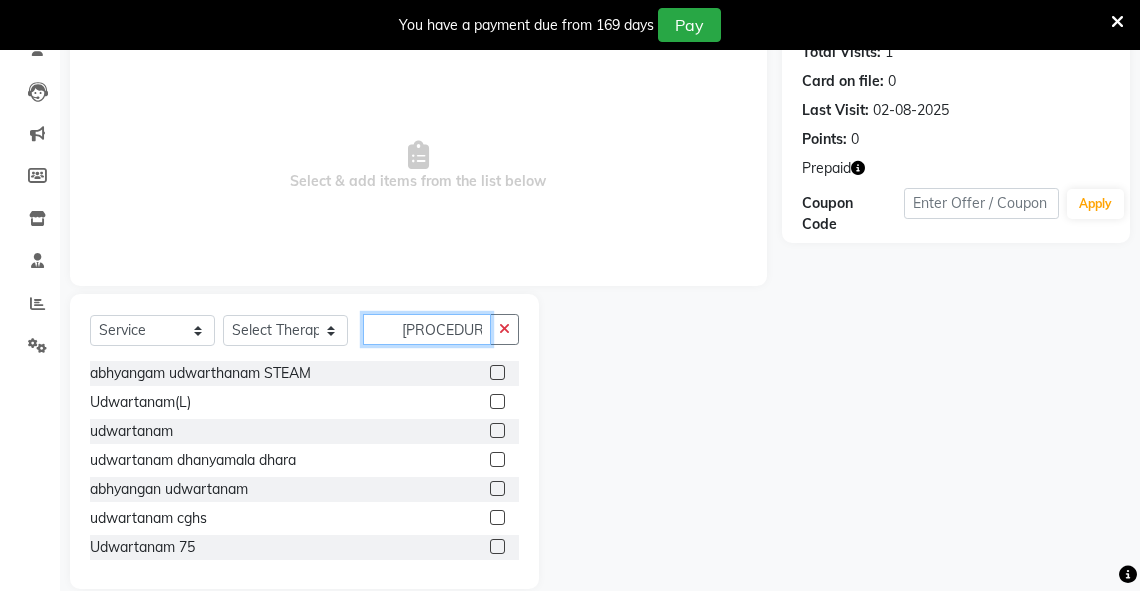 type on "udwar" 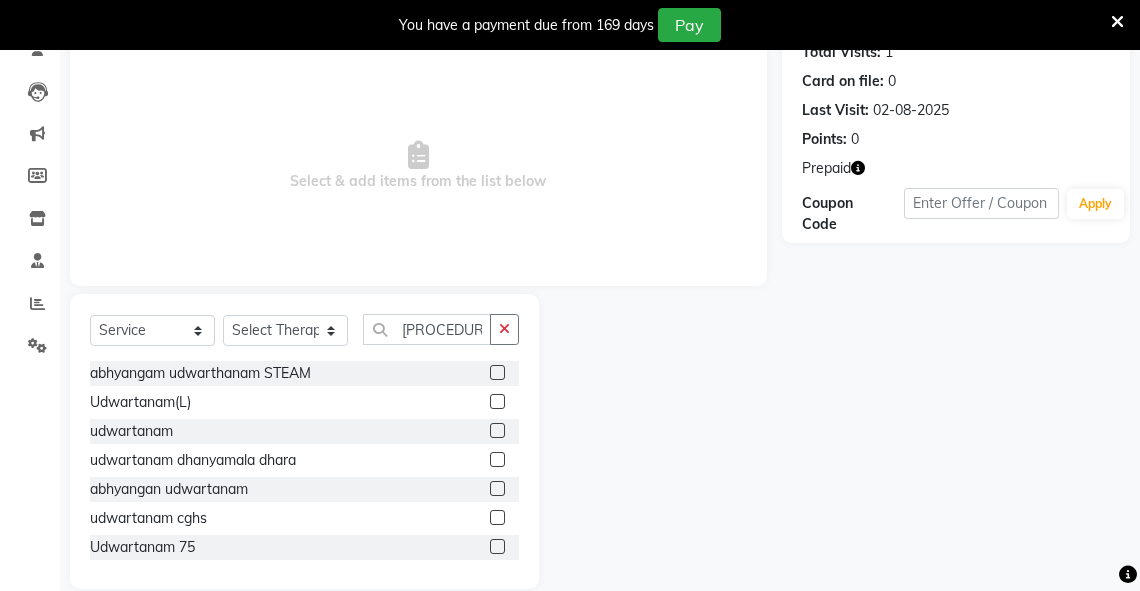 click 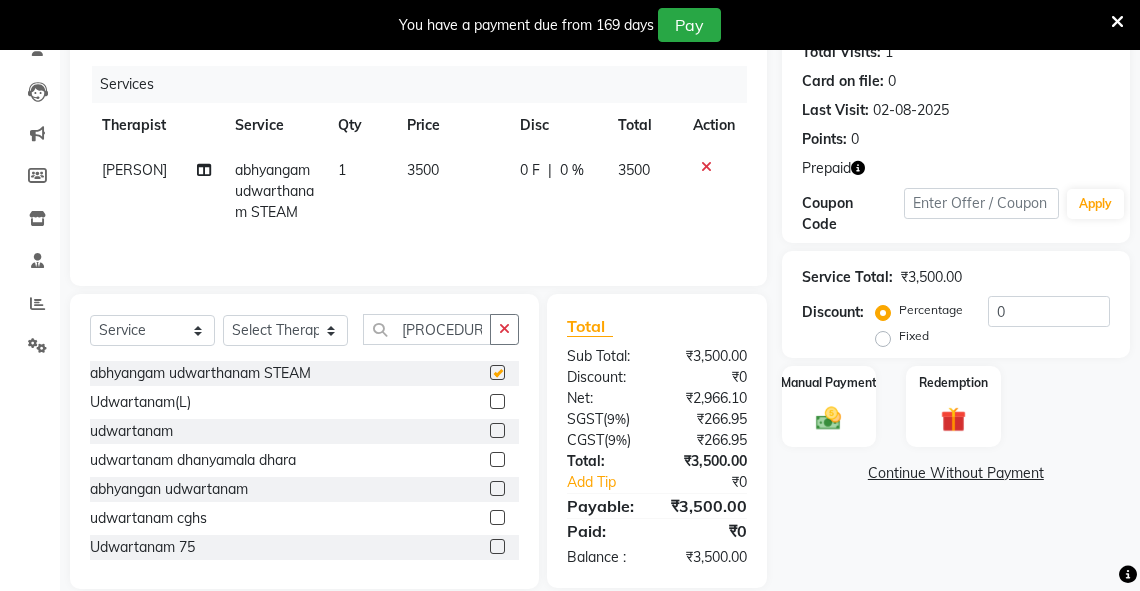 checkbox on "false" 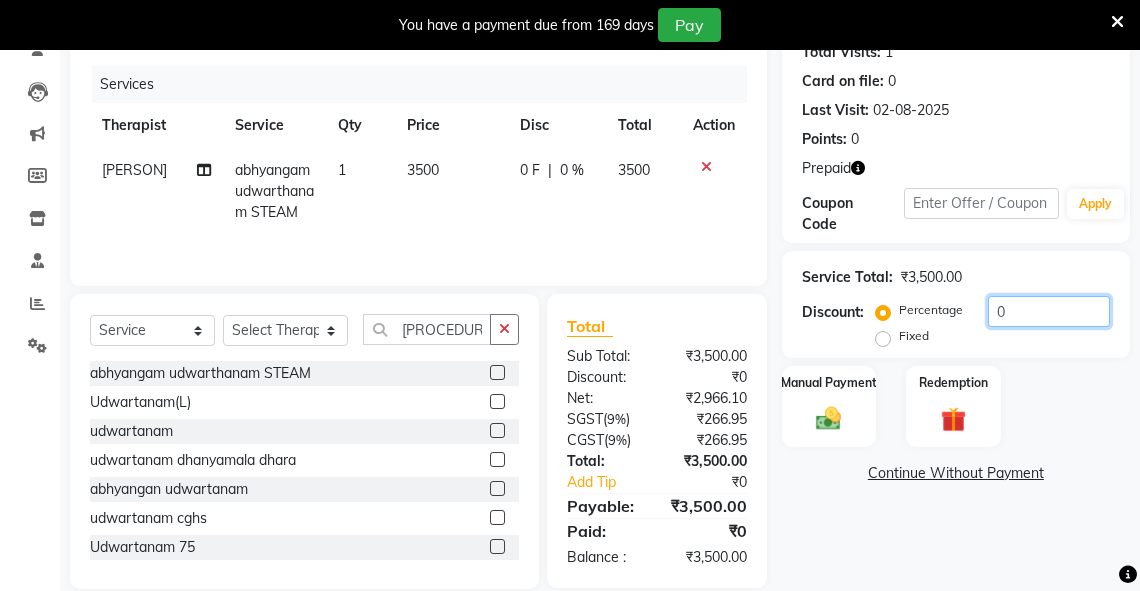 drag, startPoint x: 1005, startPoint y: 314, endPoint x: 964, endPoint y: 320, distance: 41.4367 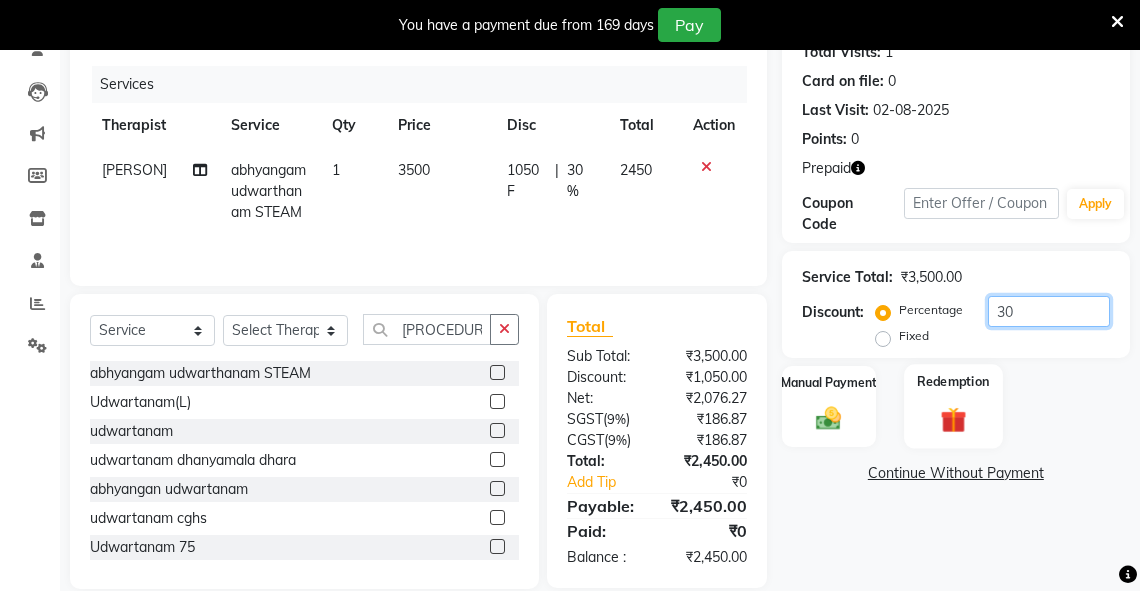 type on "30" 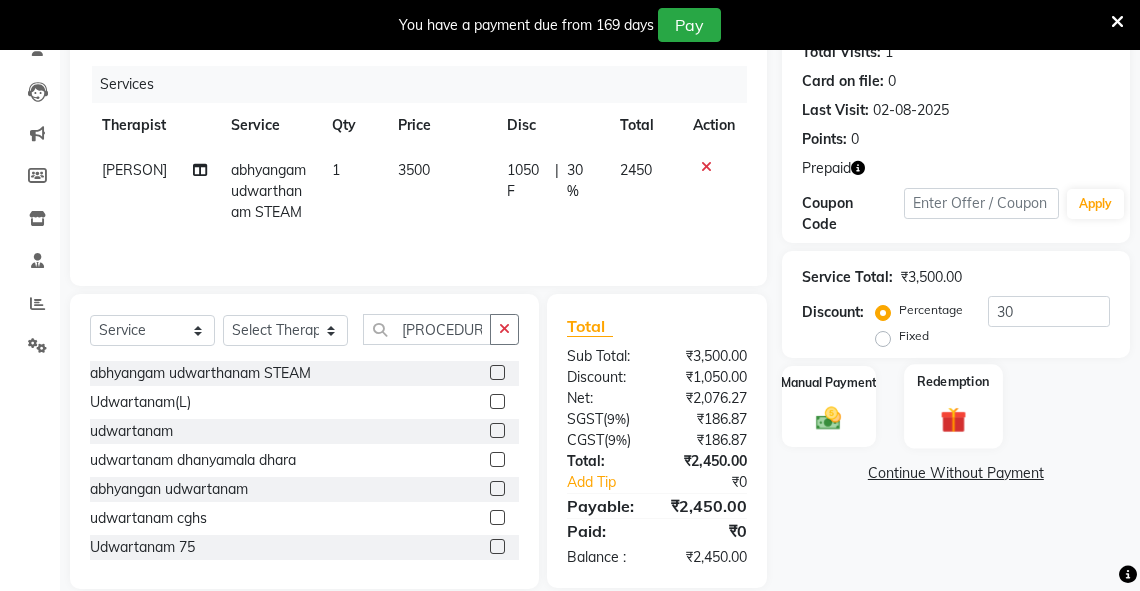 click on "Redemption" 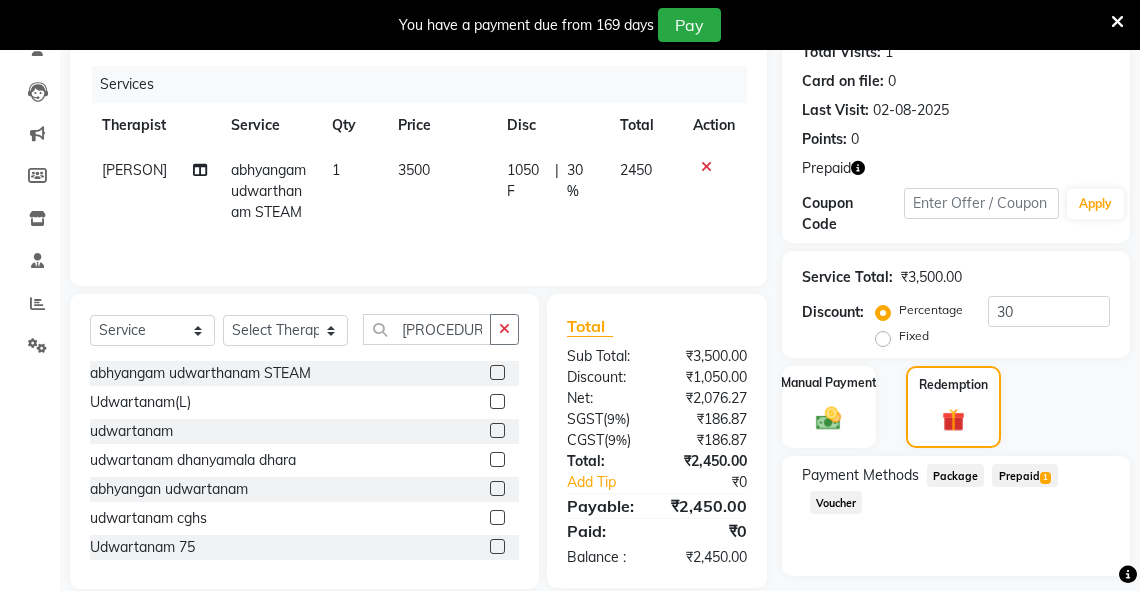 drag, startPoint x: 1021, startPoint y: 476, endPoint x: 1151, endPoint y: 440, distance: 134.89255 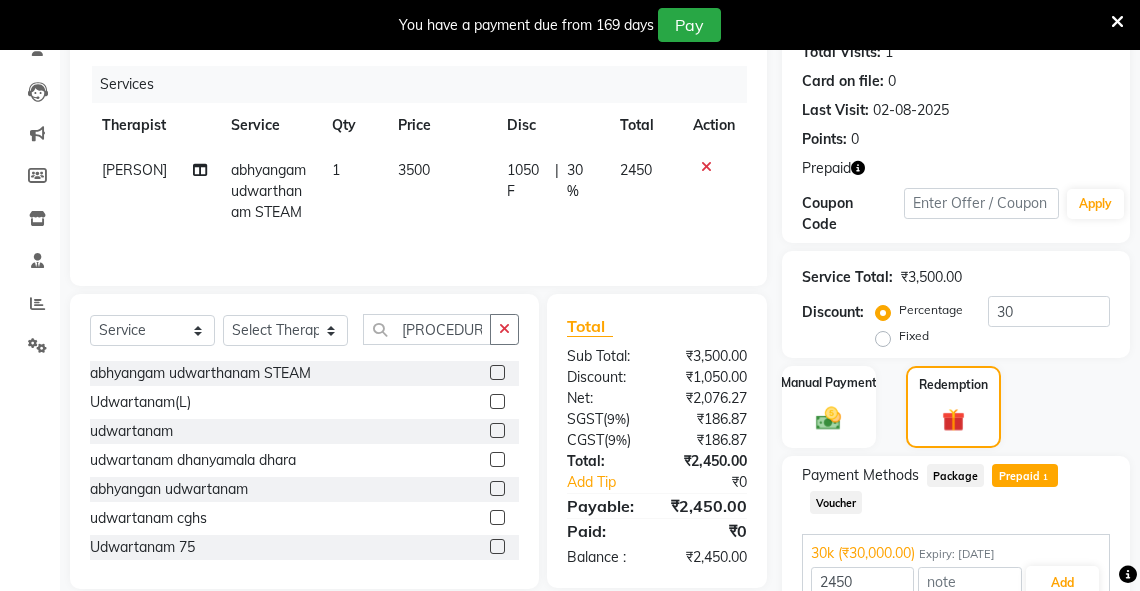scroll, scrollTop: 331, scrollLeft: 0, axis: vertical 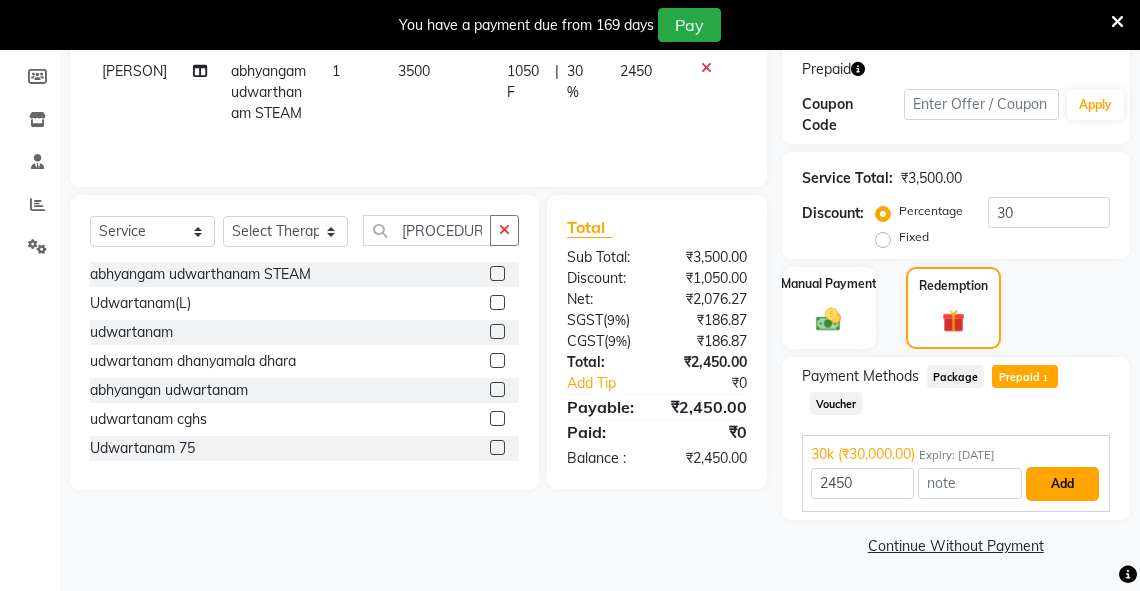 click on "Add" at bounding box center [1062, 484] 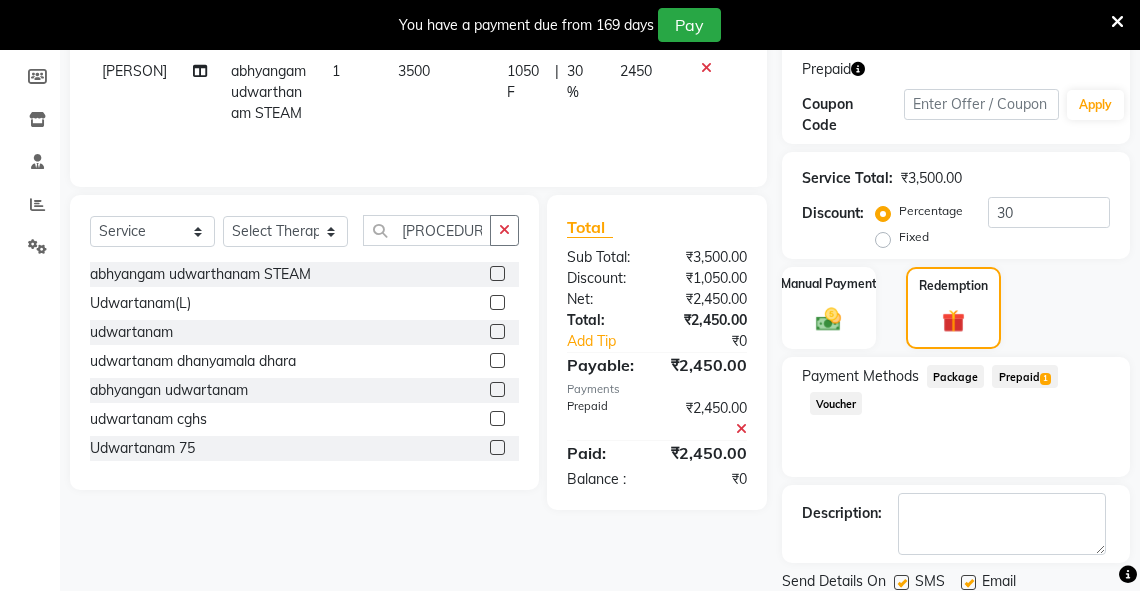 scroll, scrollTop: 399, scrollLeft: 0, axis: vertical 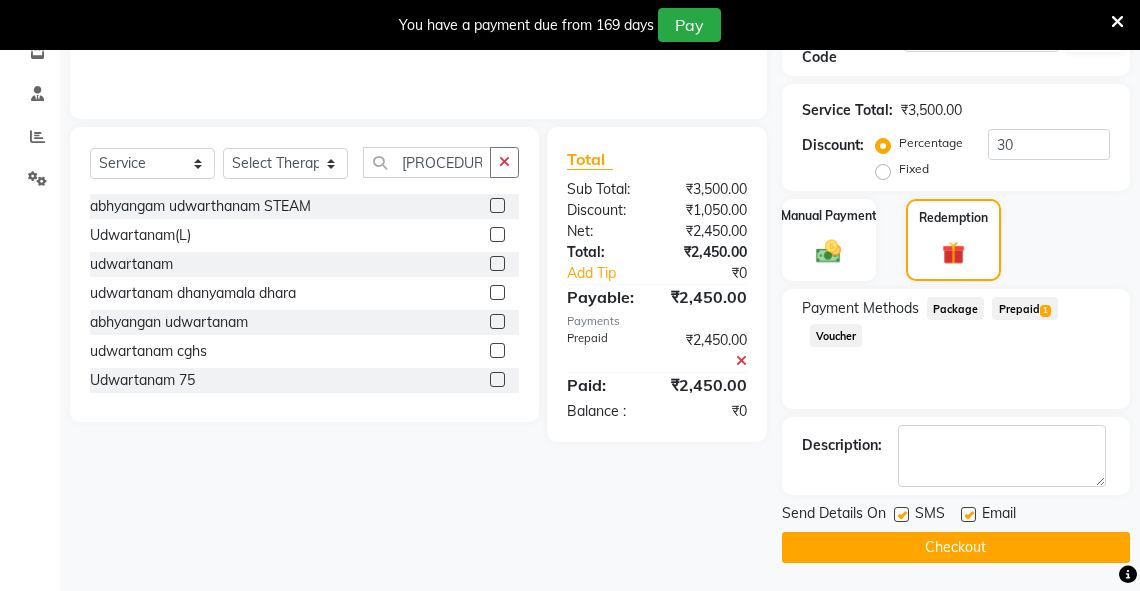 click on "Checkout" 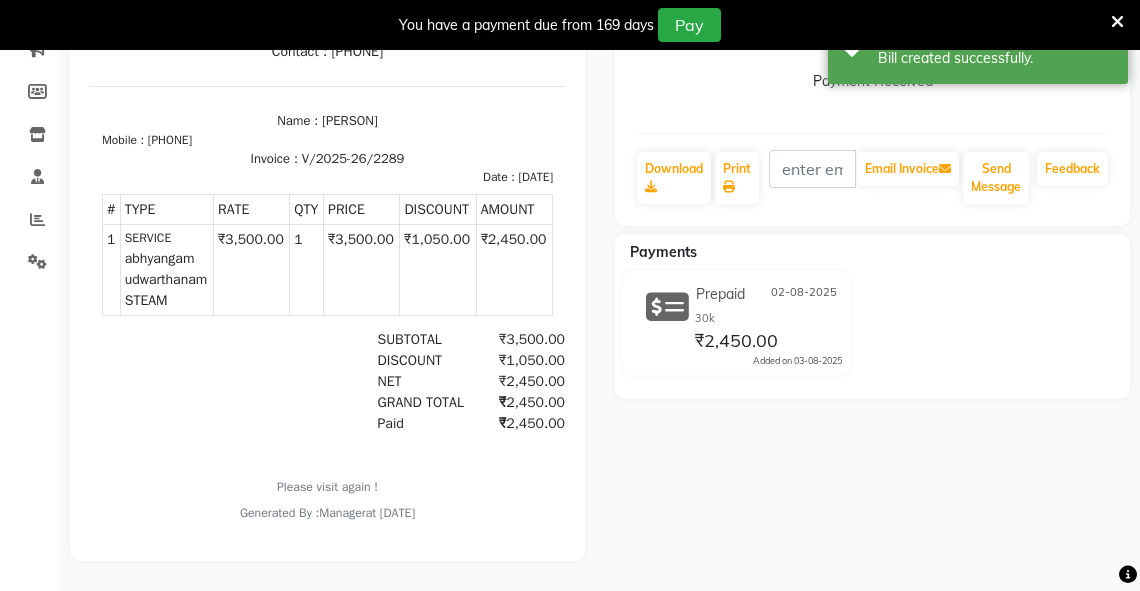 scroll, scrollTop: 0, scrollLeft: 0, axis: both 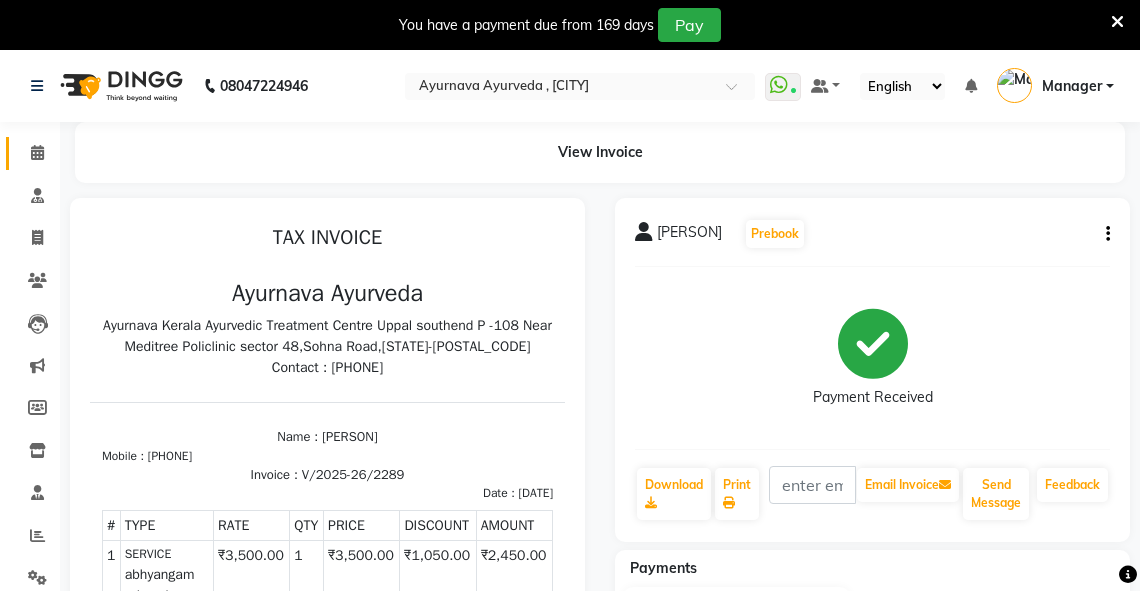 click on "Calendar" 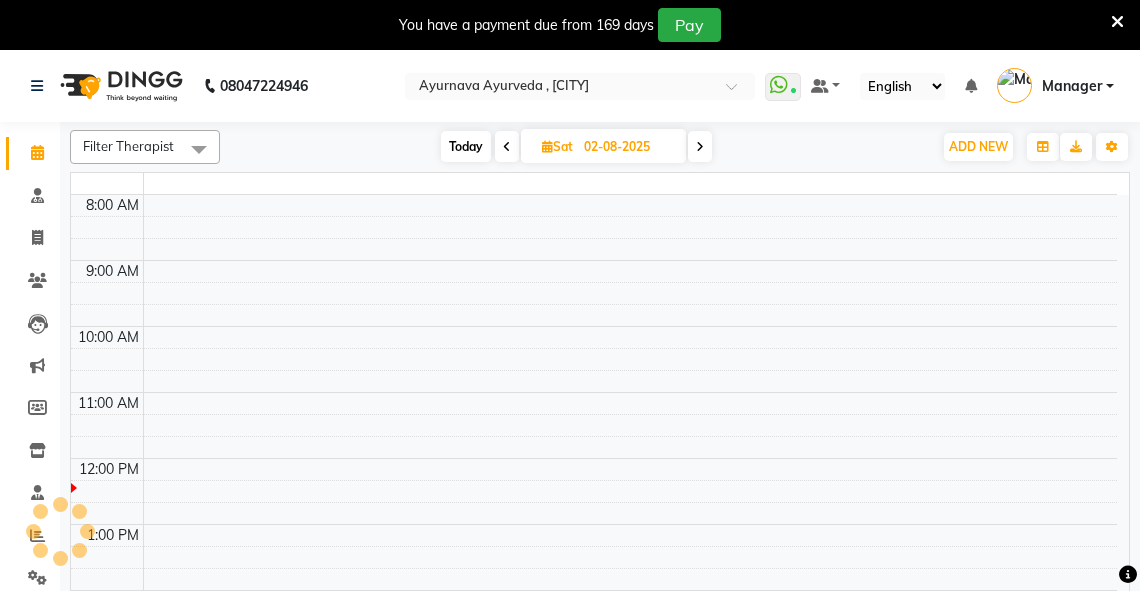 scroll, scrollTop: 392, scrollLeft: 0, axis: vertical 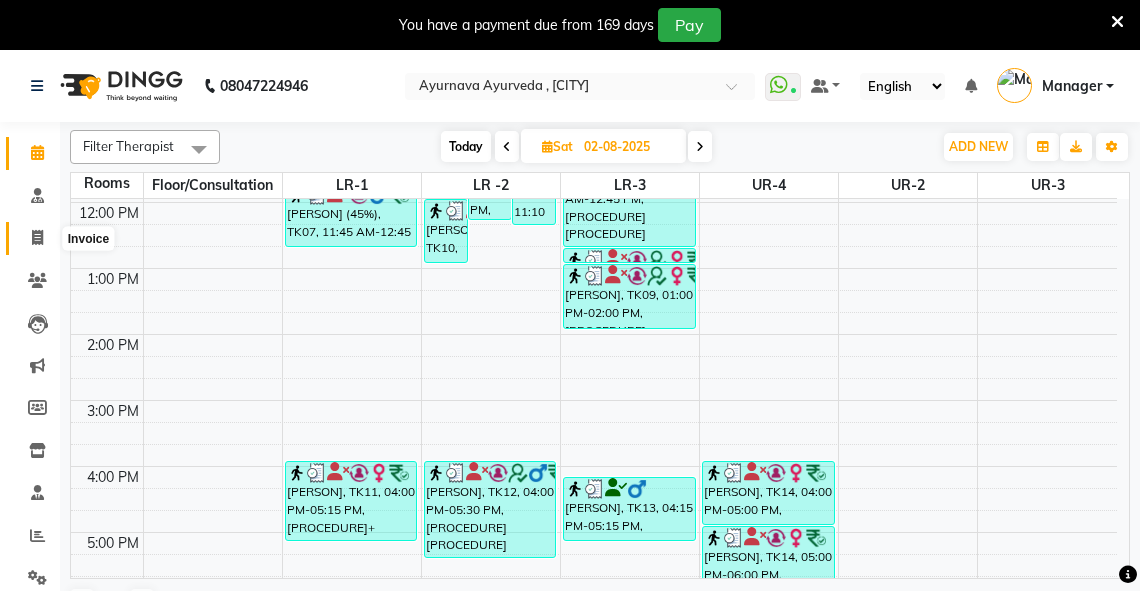 click 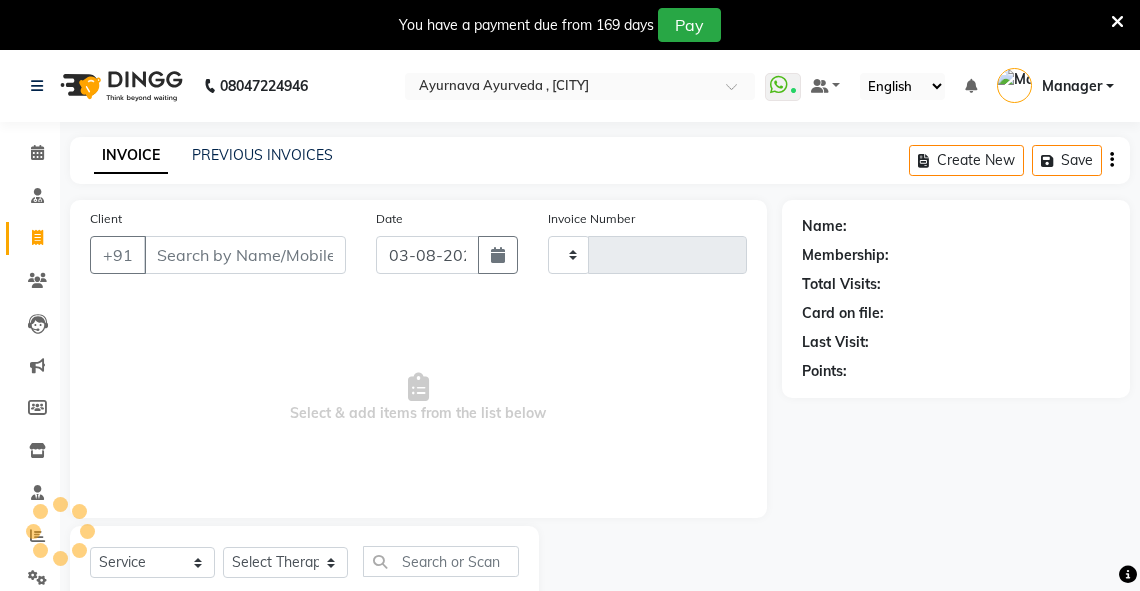 type on "2290" 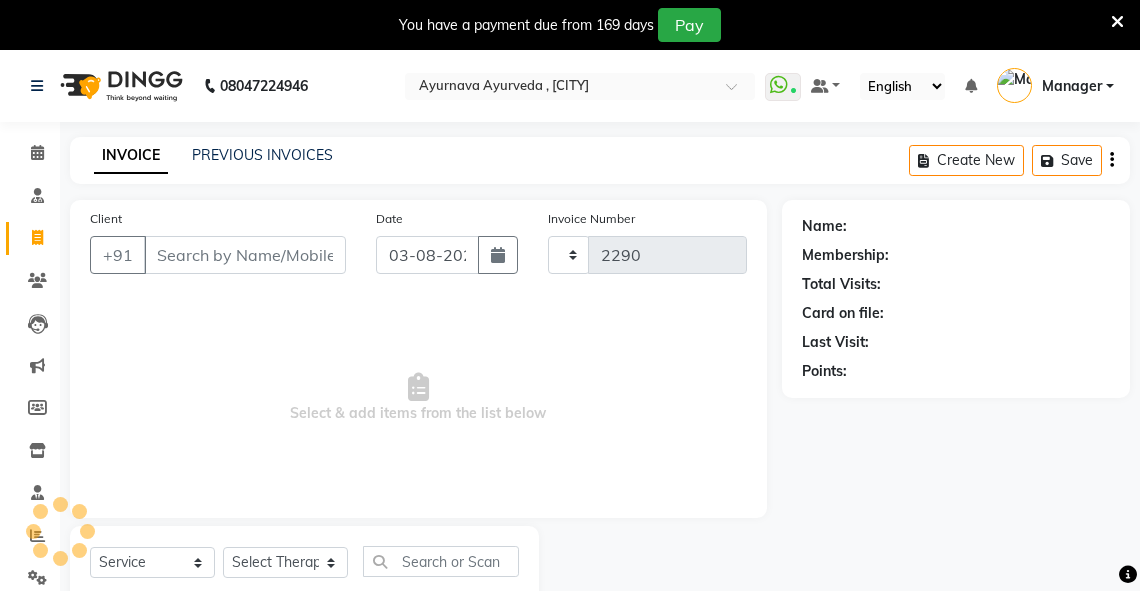select on "5571" 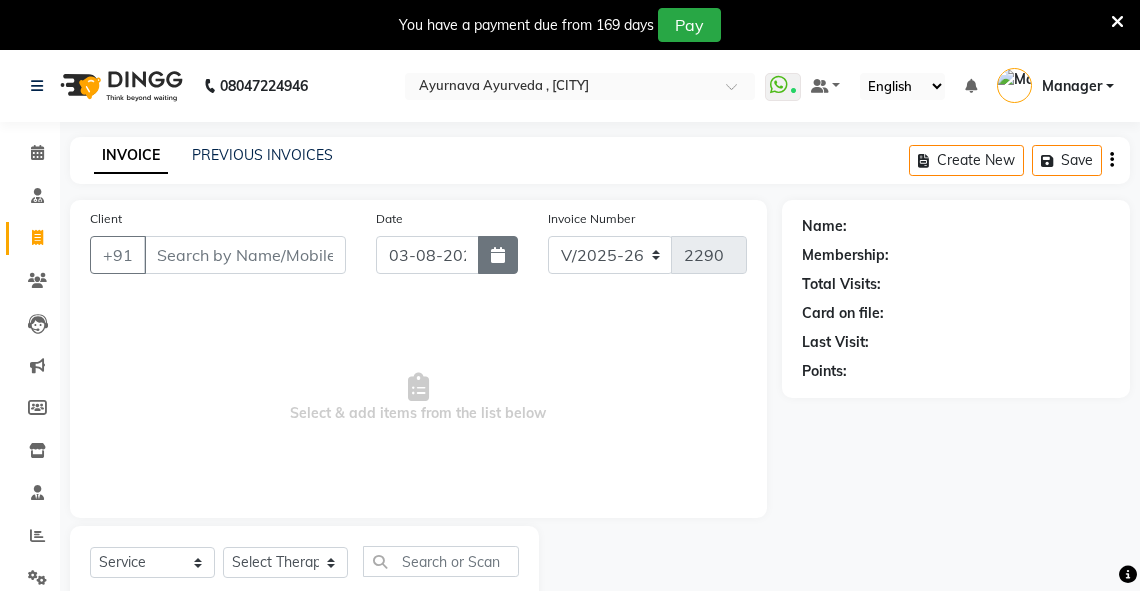 click 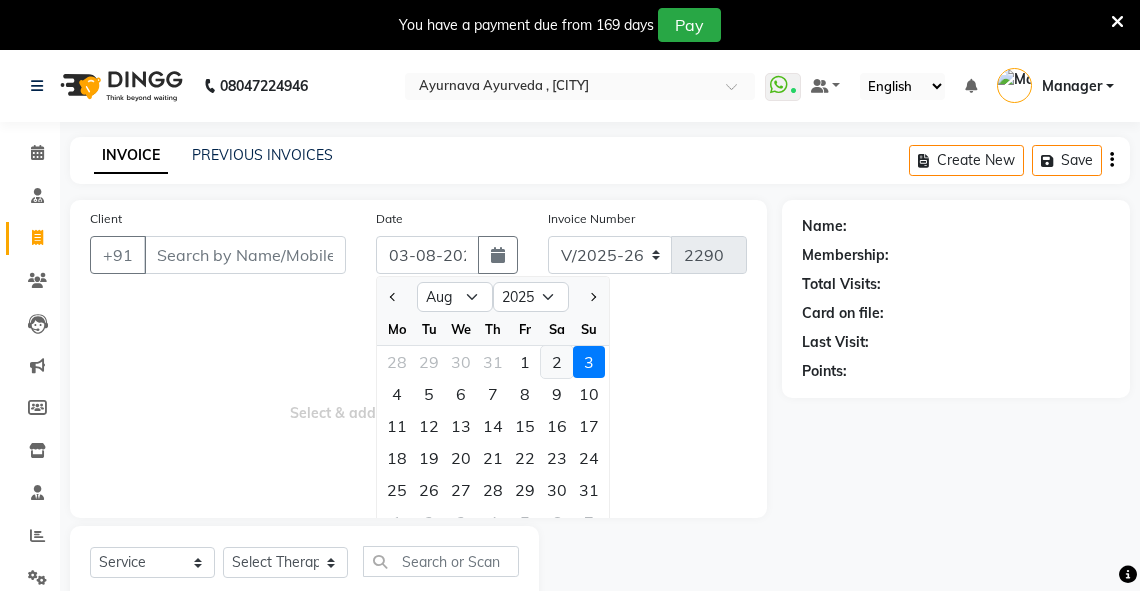 click on "2" 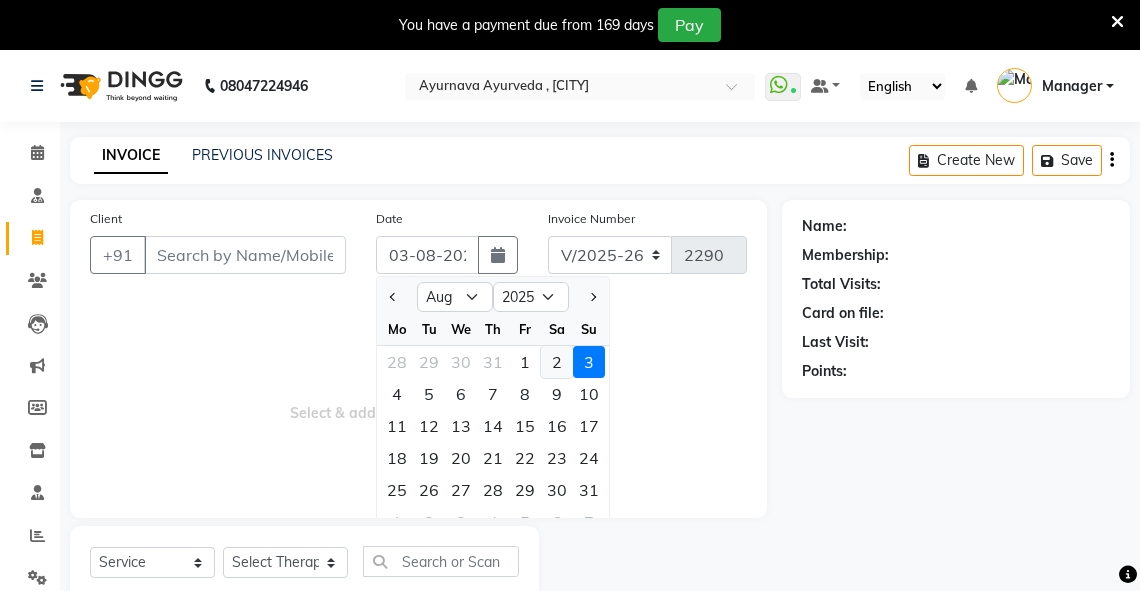 type on "02-08-2025" 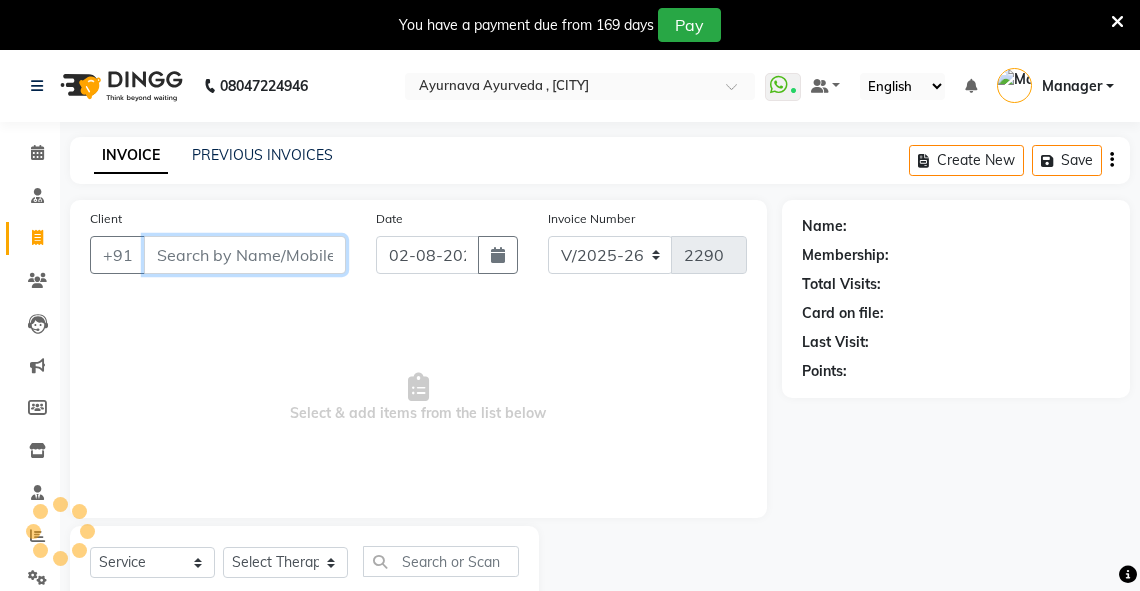 click on "Client" at bounding box center (245, 255) 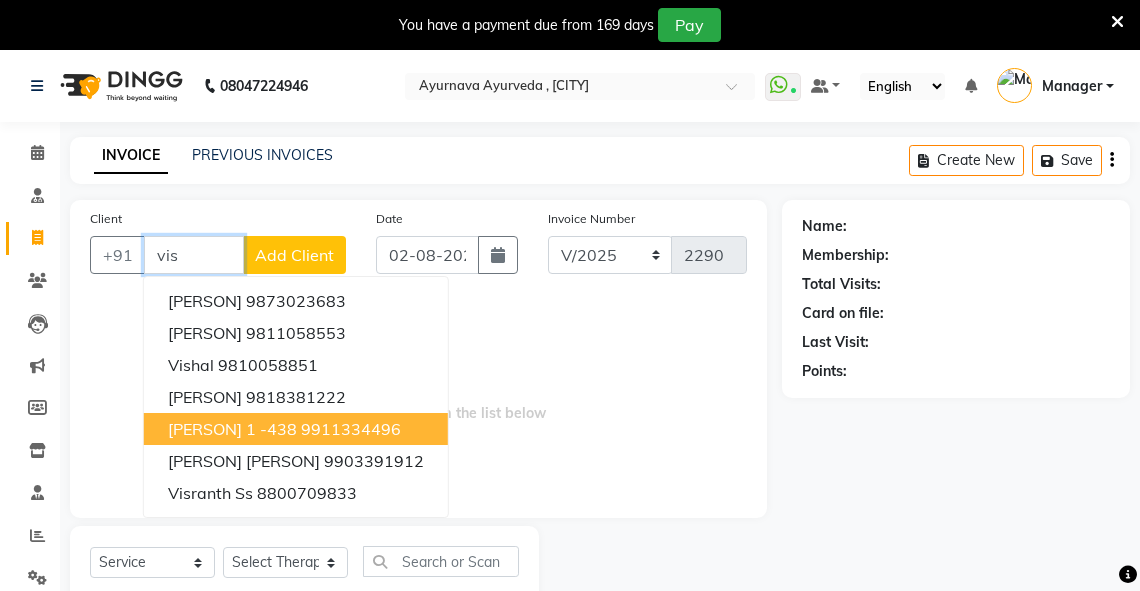 click on "vishal vikas 1 -438" at bounding box center [232, 429] 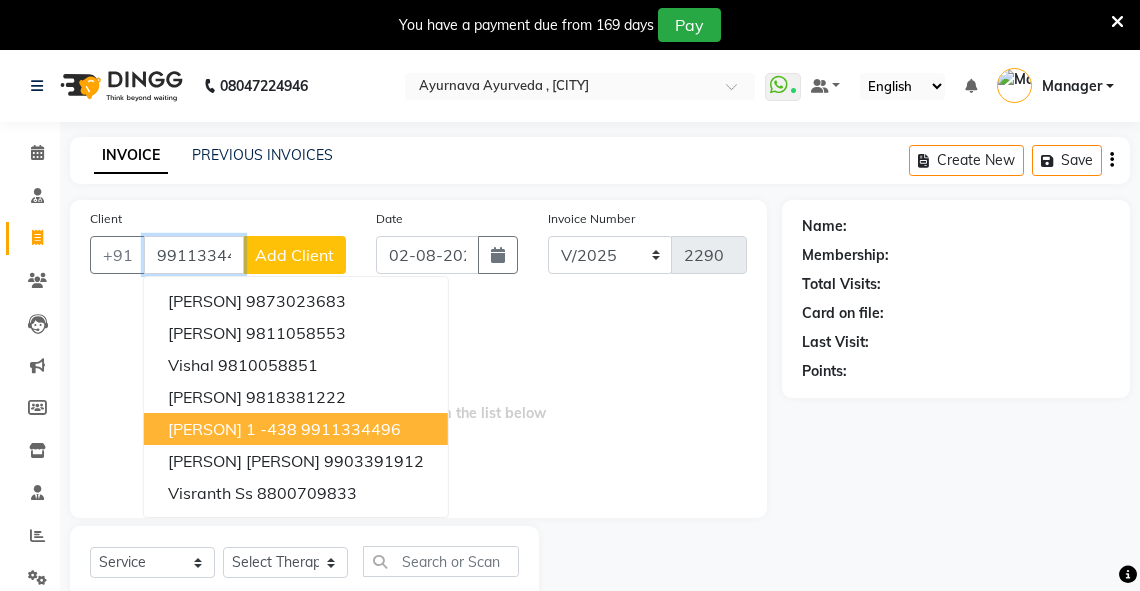 type on "9911334496" 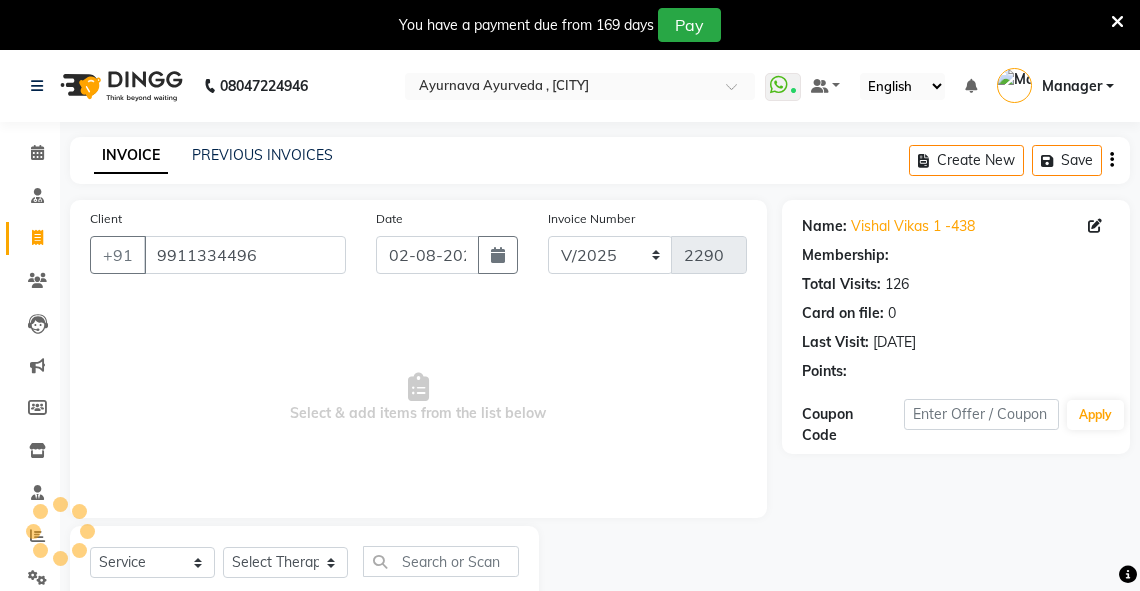 select on "1: Object" 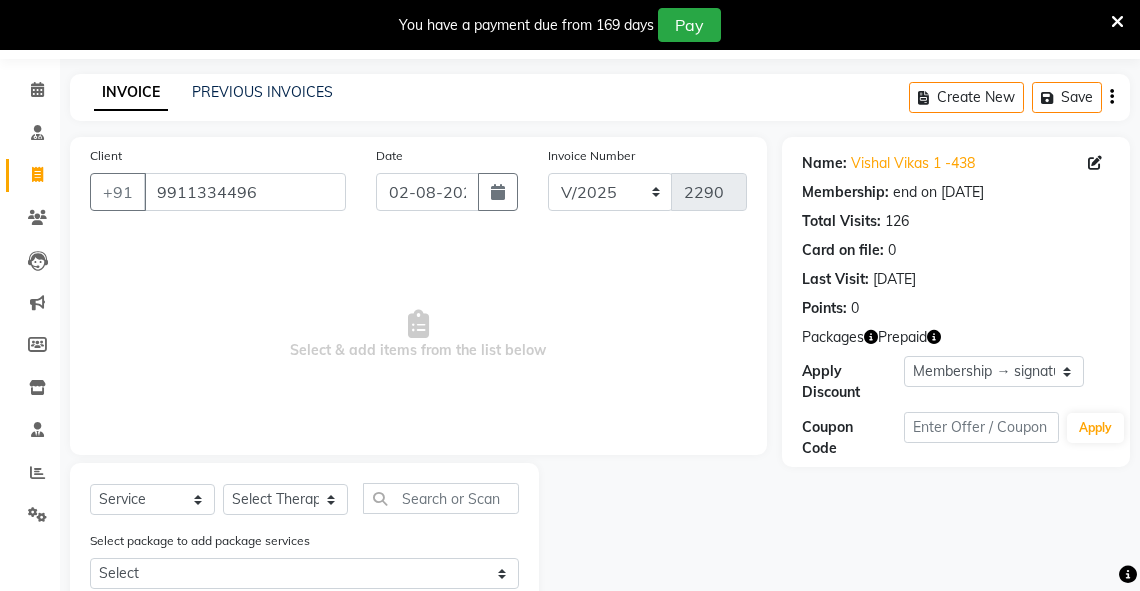 scroll, scrollTop: 128, scrollLeft: 0, axis: vertical 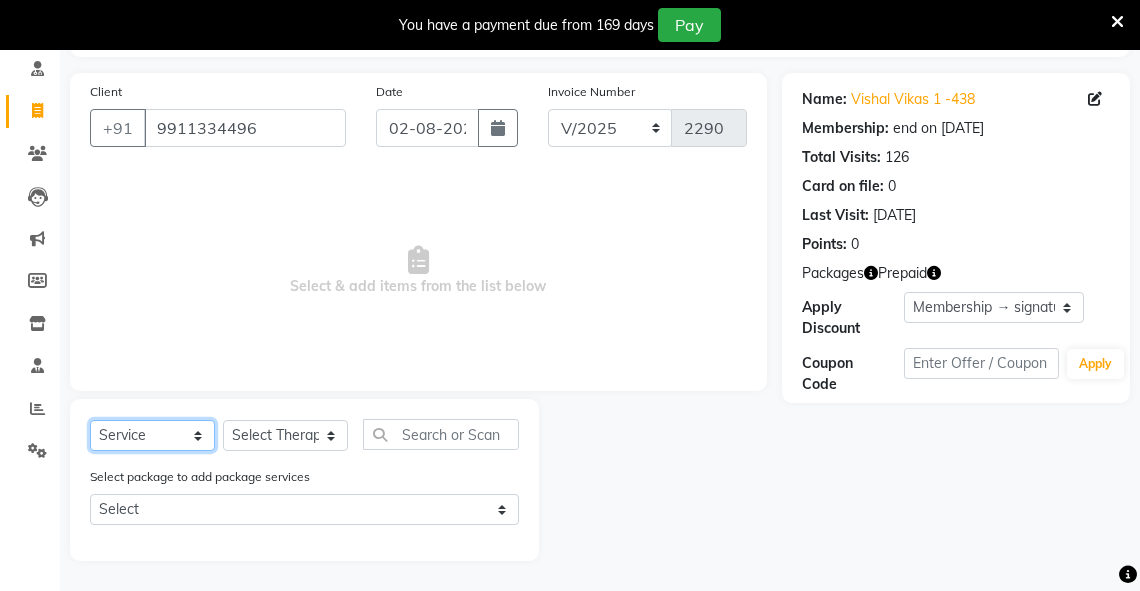 click on "Select  Service  Product  Membership  Package Voucher Prepaid Gift Card" 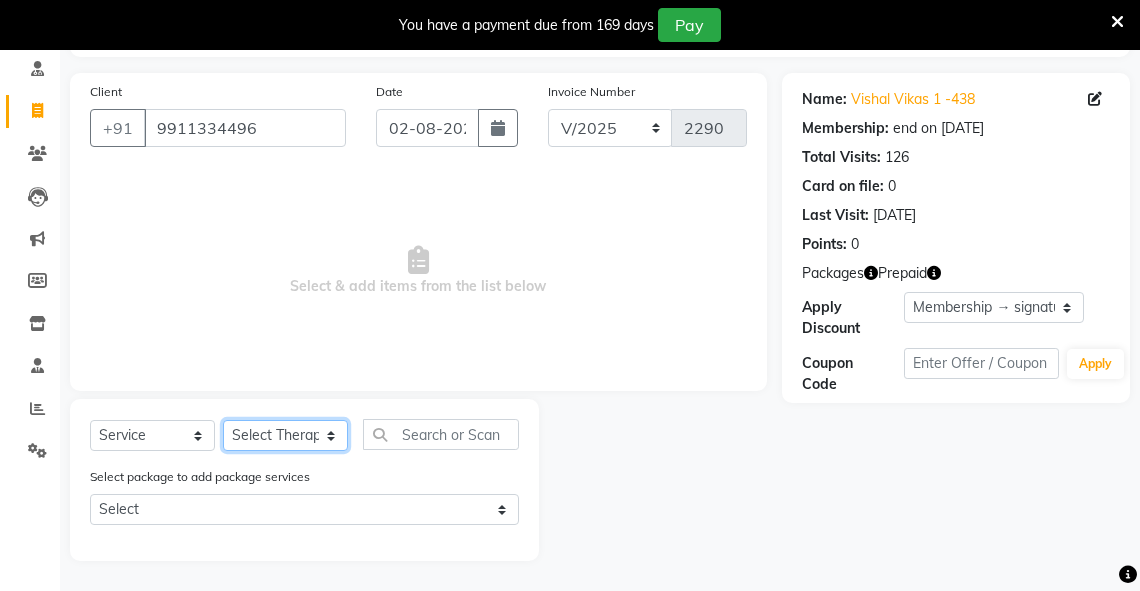 click on "Select Therapist Adarsh Akshaya V Aleena Thankachan Anakha A K Anaswara N anusha  Dhaneesha Dr JIJI K P elizabeth gopika Guddu Maurya JISHNU Manager maneesha a Manoj K M OTHER BRANCH Sardinia Shyamjith Vineeth Vijayan vishnu priya yadhu" 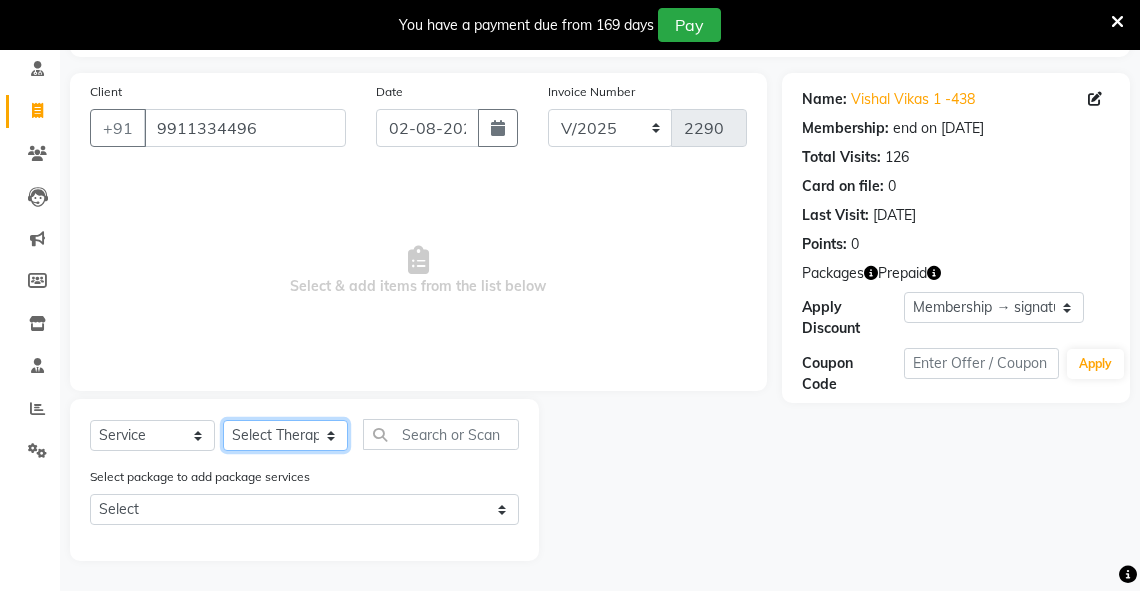 select on "81006" 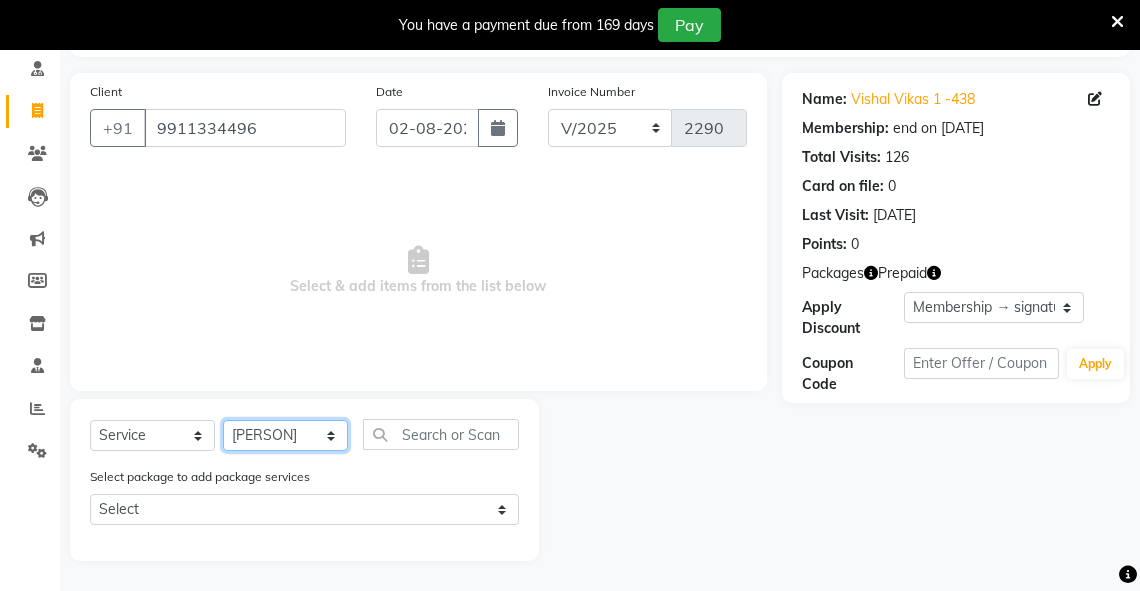 click on "Select Therapist Adarsh Akshaya V Aleena Thankachan Anakha A K Anaswara N anusha  Dhaneesha Dr JIJI K P elizabeth gopika Guddu Maurya JISHNU Manager maneesha a Manoj K M OTHER BRANCH Sardinia Shyamjith Vineeth Vijayan vishnu priya yadhu" 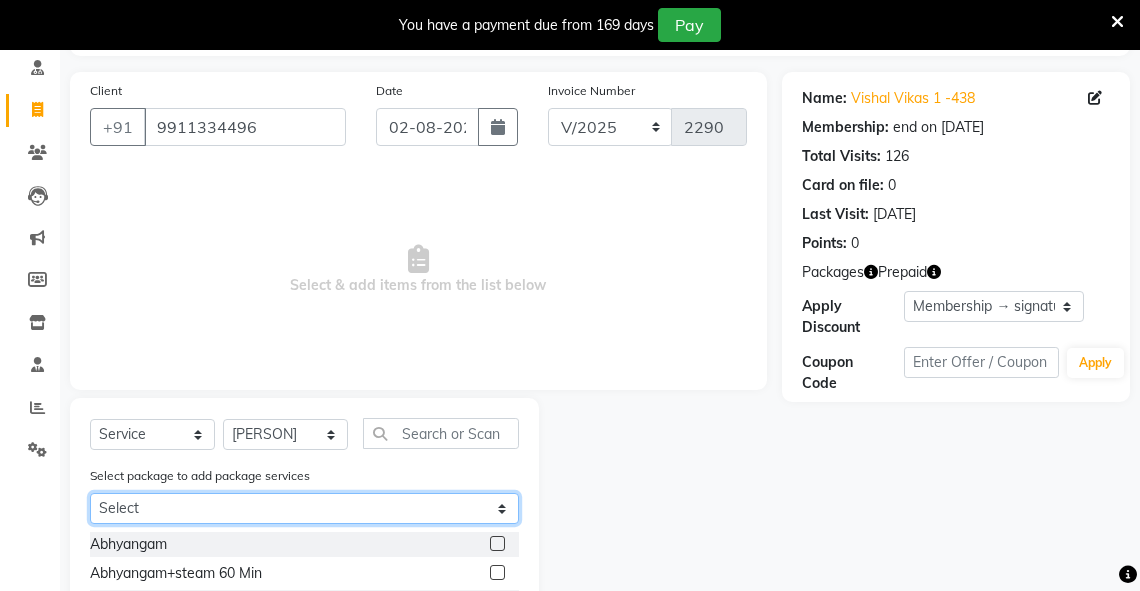 click on "Select vishal vikas" 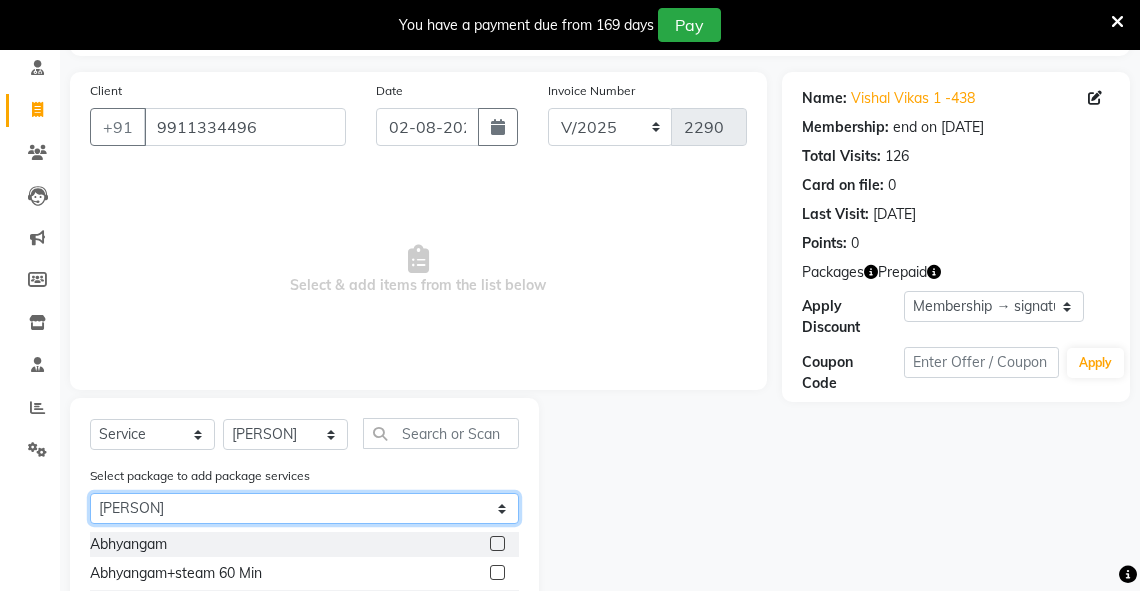 click on "Select vishal vikas" 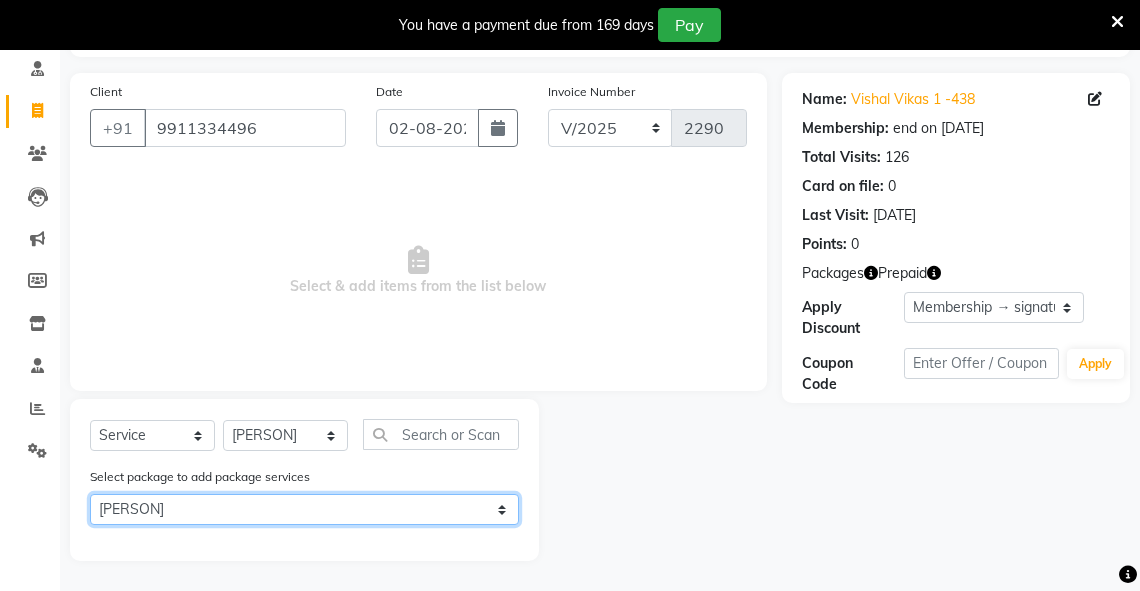 click on "Select vishal vikas" 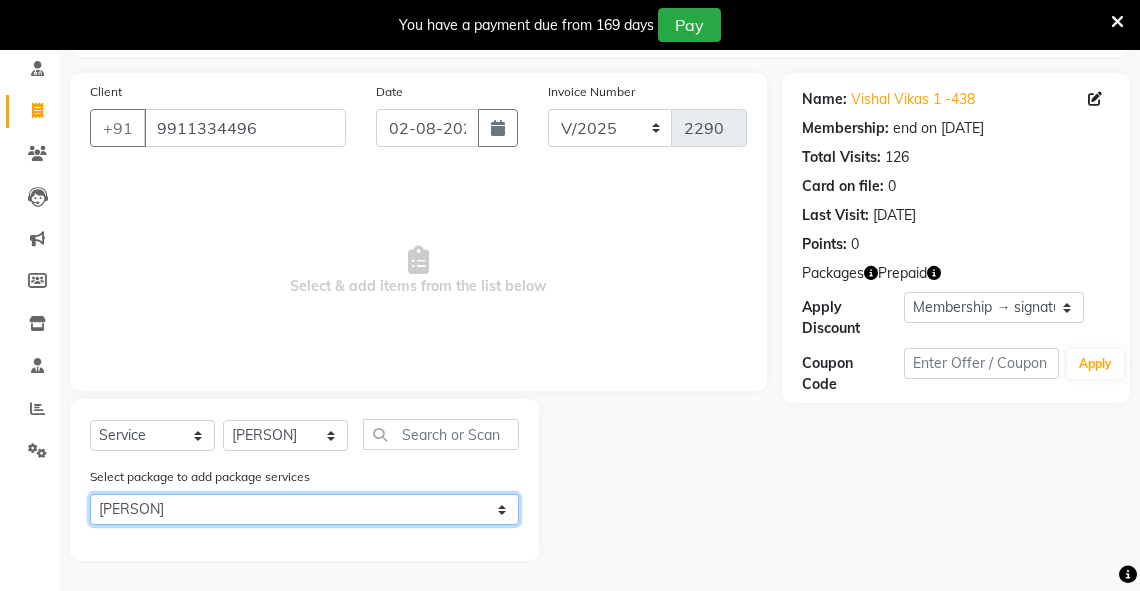 click on "Select vishal vikas" 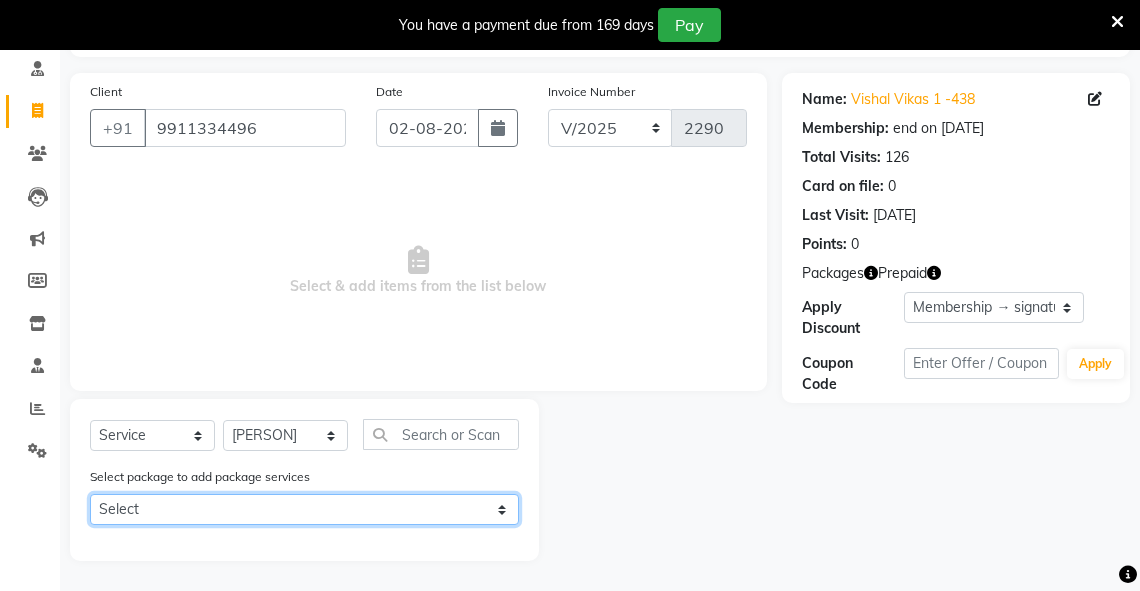 click on "Select vishal vikas" 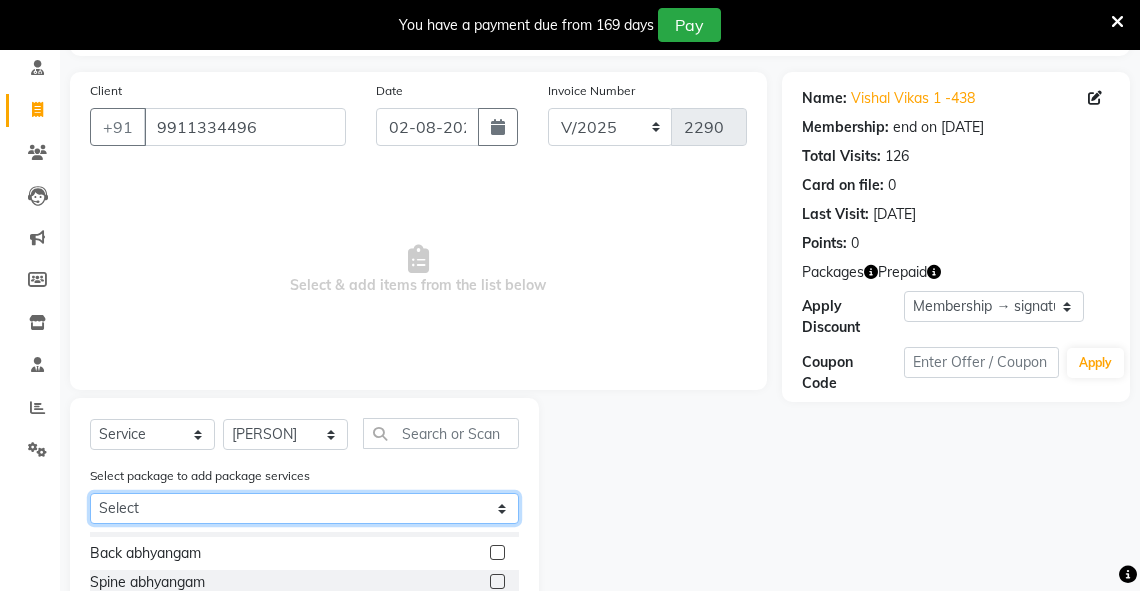 scroll, scrollTop: 169, scrollLeft: 0, axis: vertical 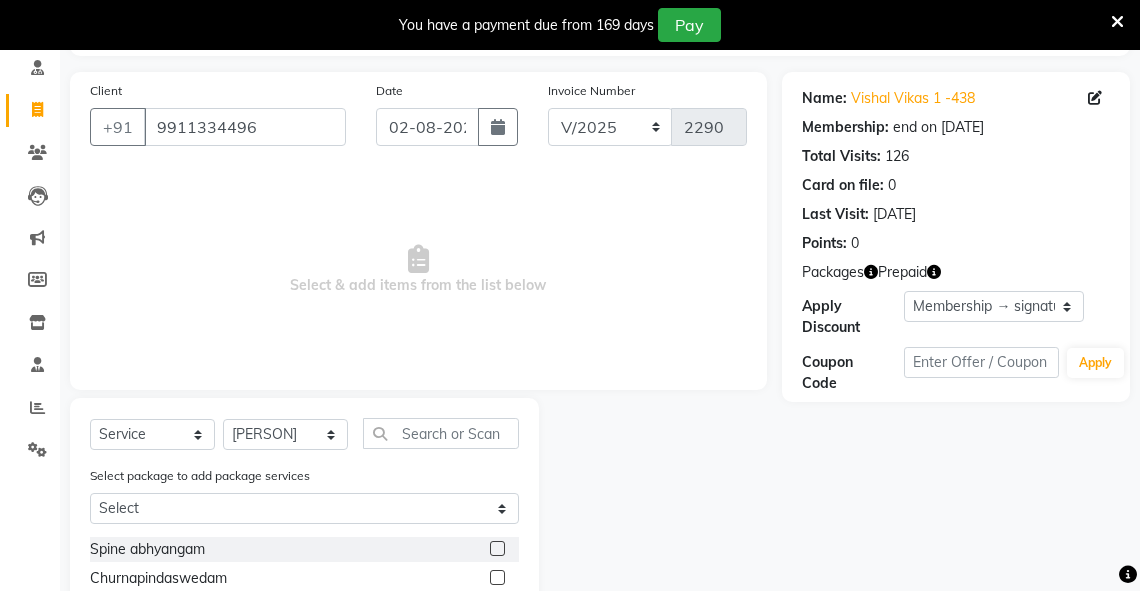 click 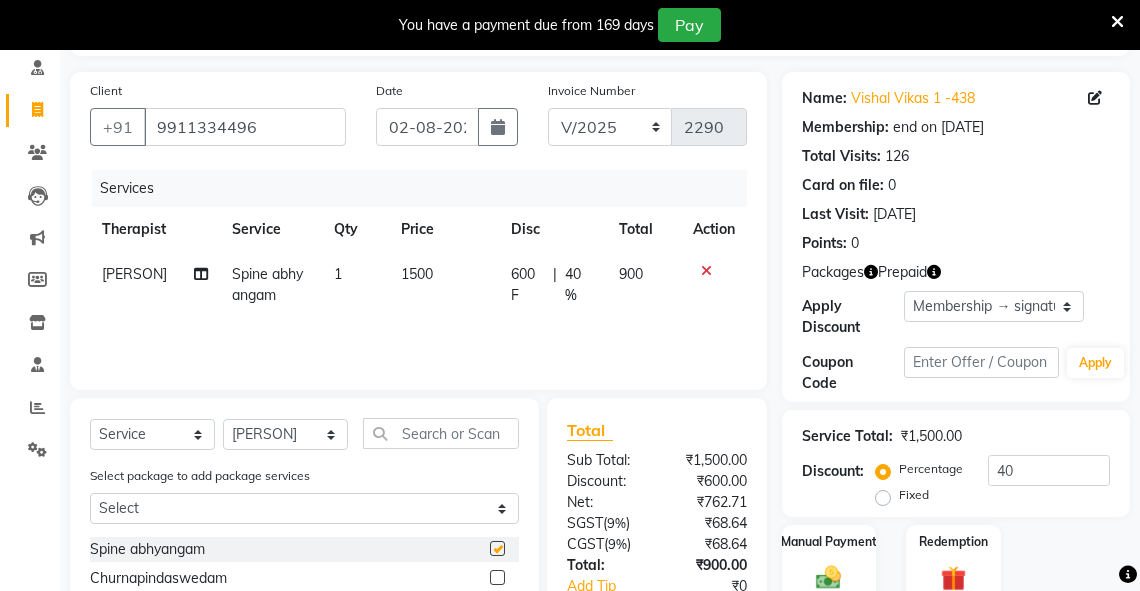 checkbox on "false" 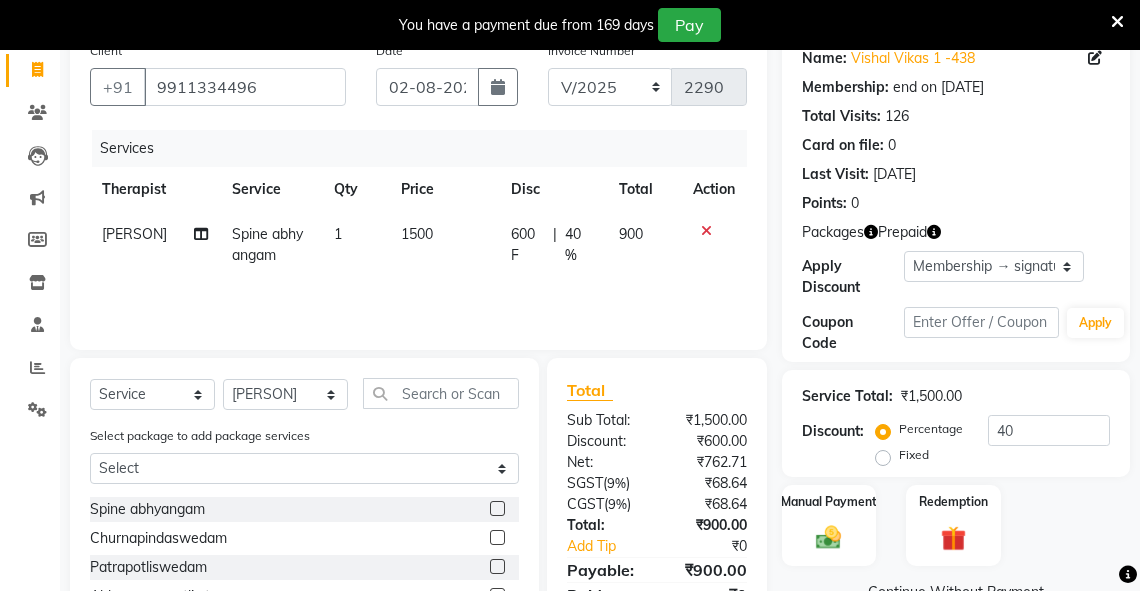 scroll, scrollTop: 202, scrollLeft: 0, axis: vertical 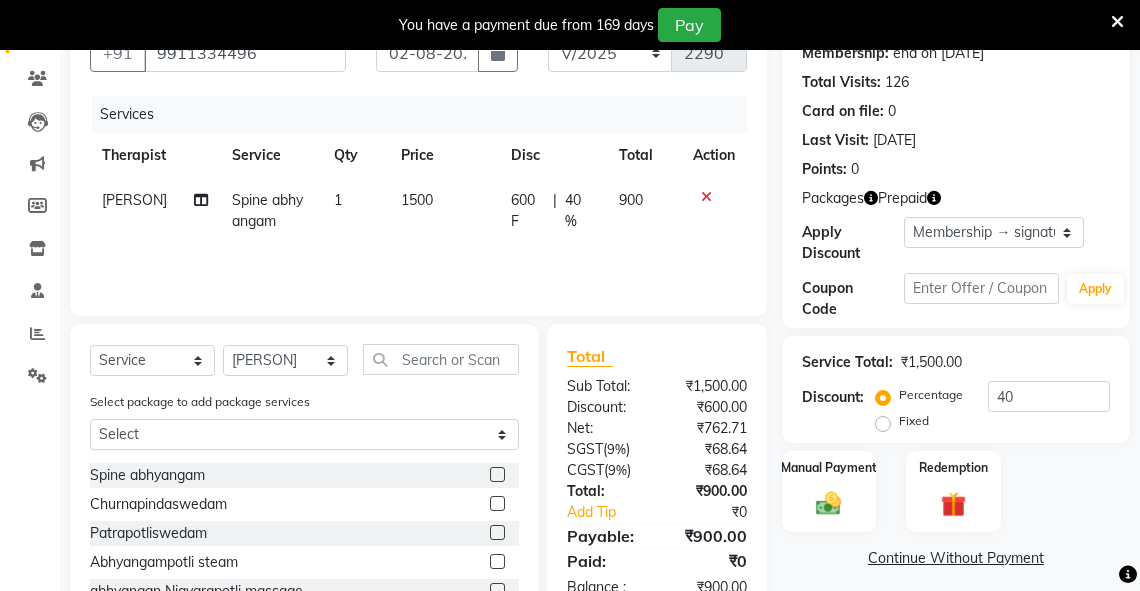 click on "Fixed" 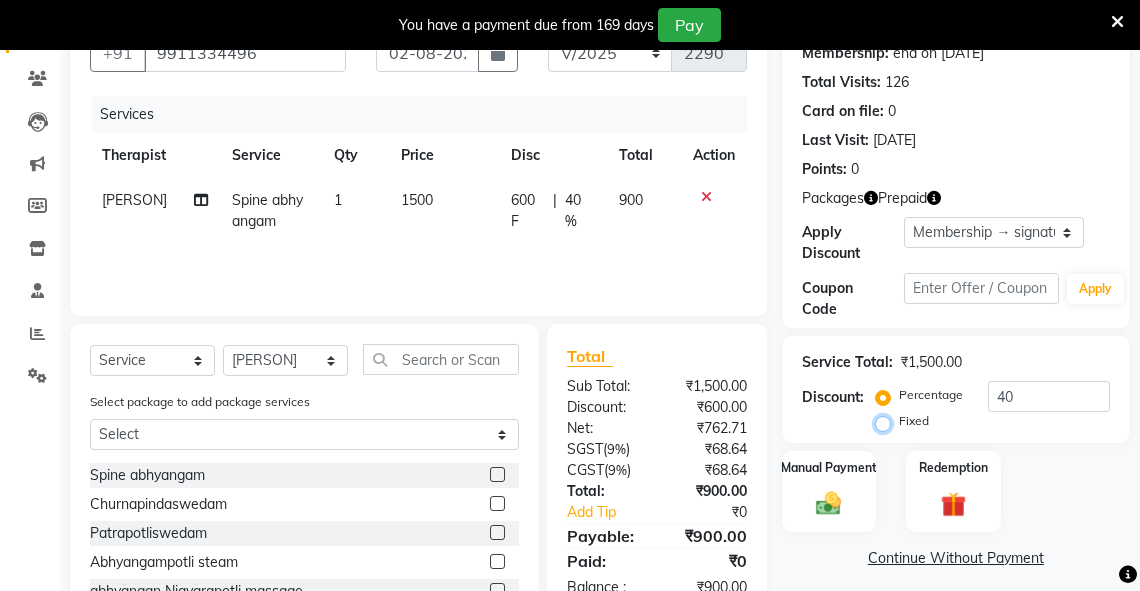 click on "Fixed" at bounding box center [887, 421] 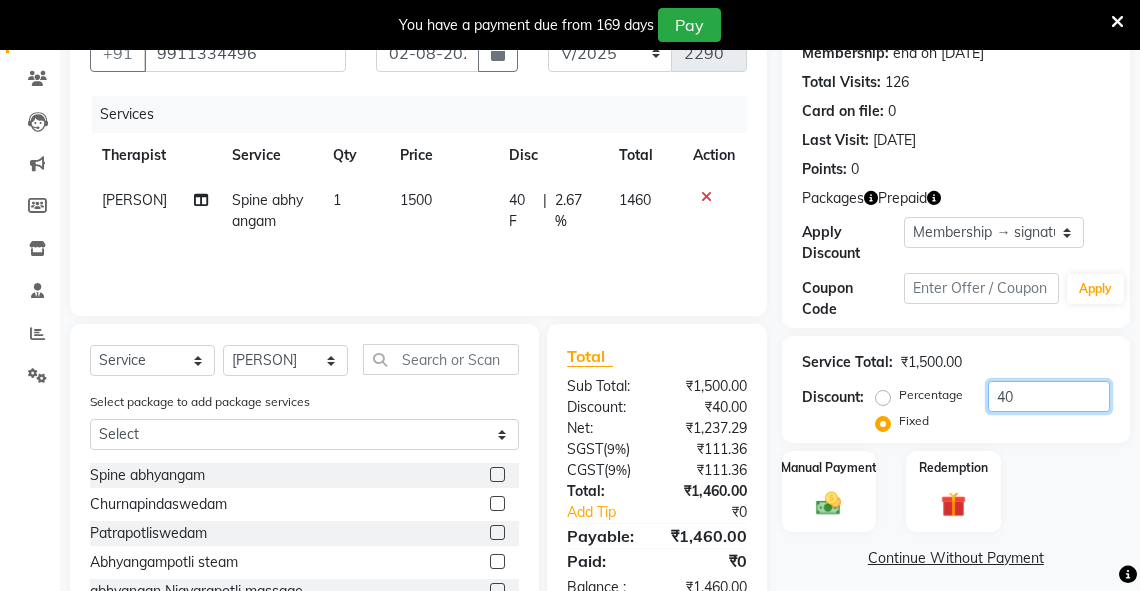 drag, startPoint x: 1031, startPoint y: 390, endPoint x: 995, endPoint y: 396, distance: 36.496574 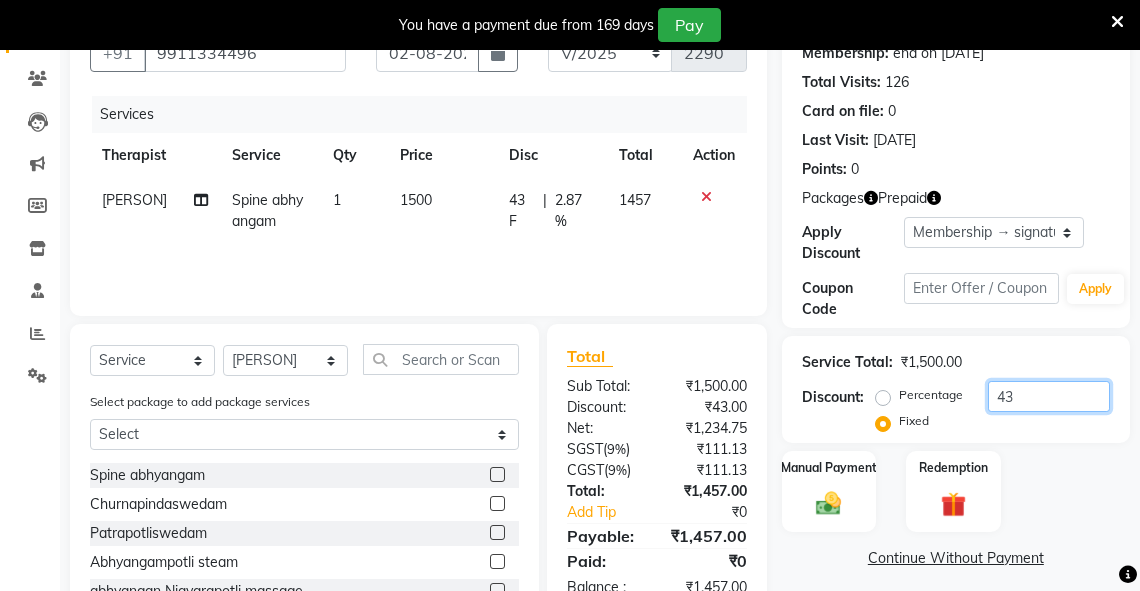 type on "4" 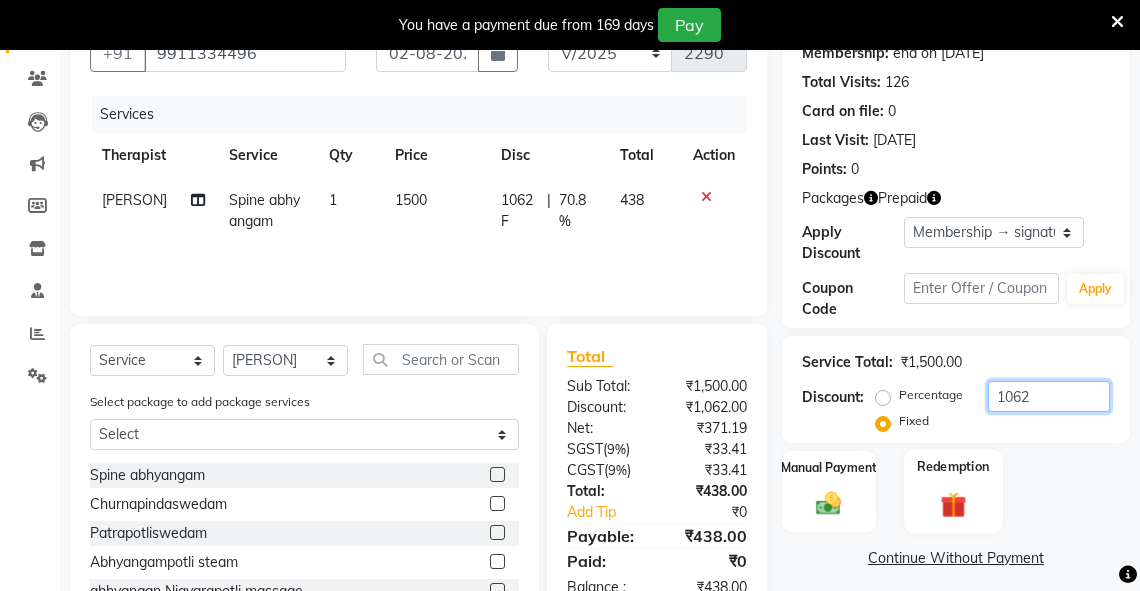 type on "1062" 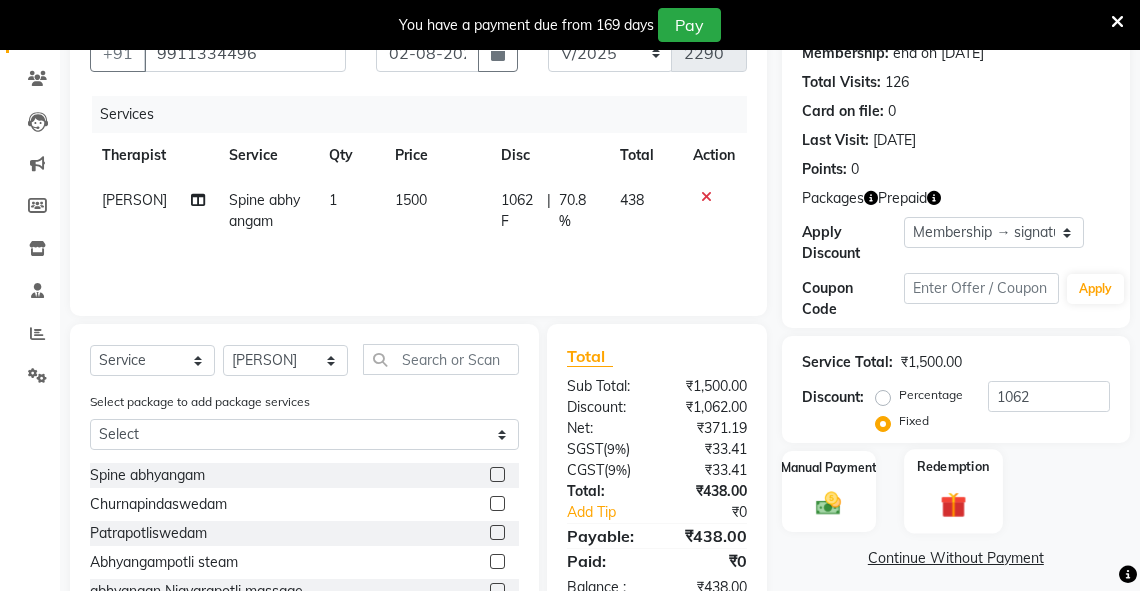 click on "Redemption" 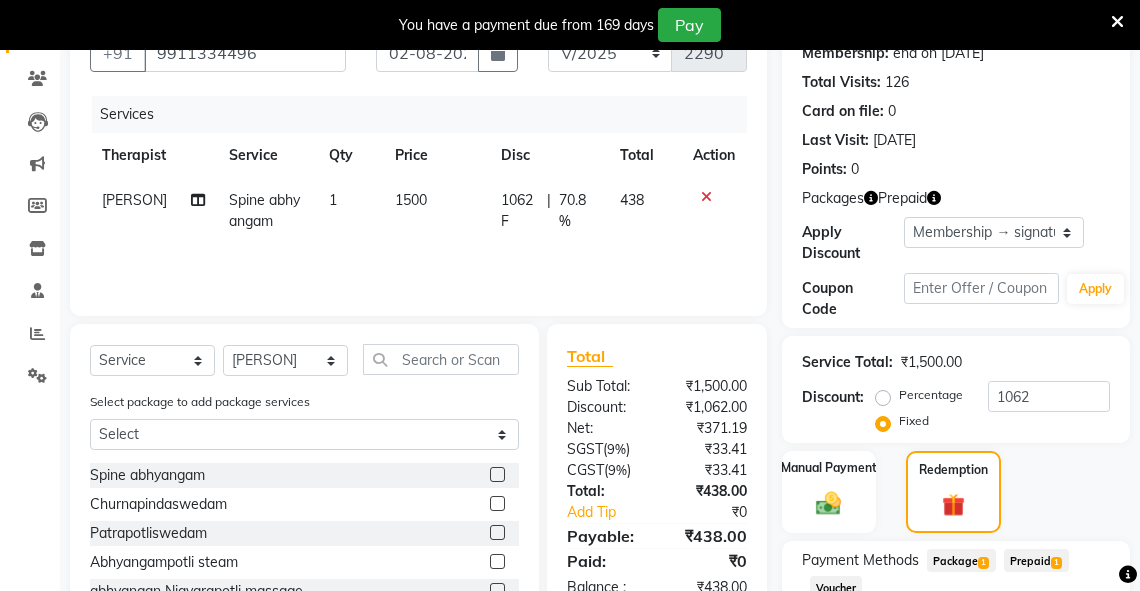 scroll, scrollTop: 342, scrollLeft: 0, axis: vertical 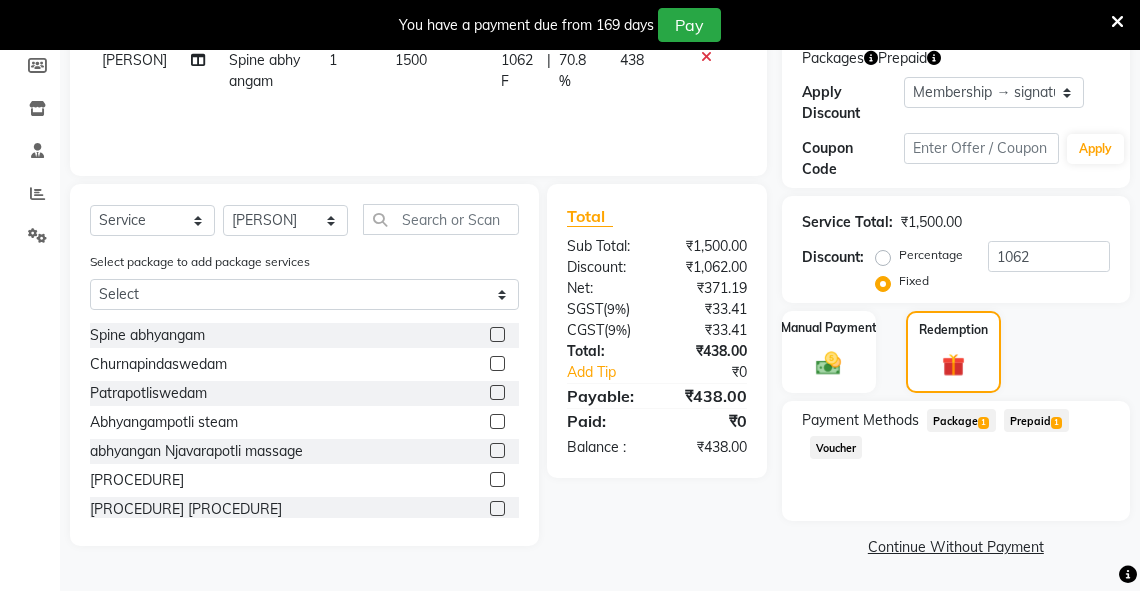 click on "Prepaid  1" 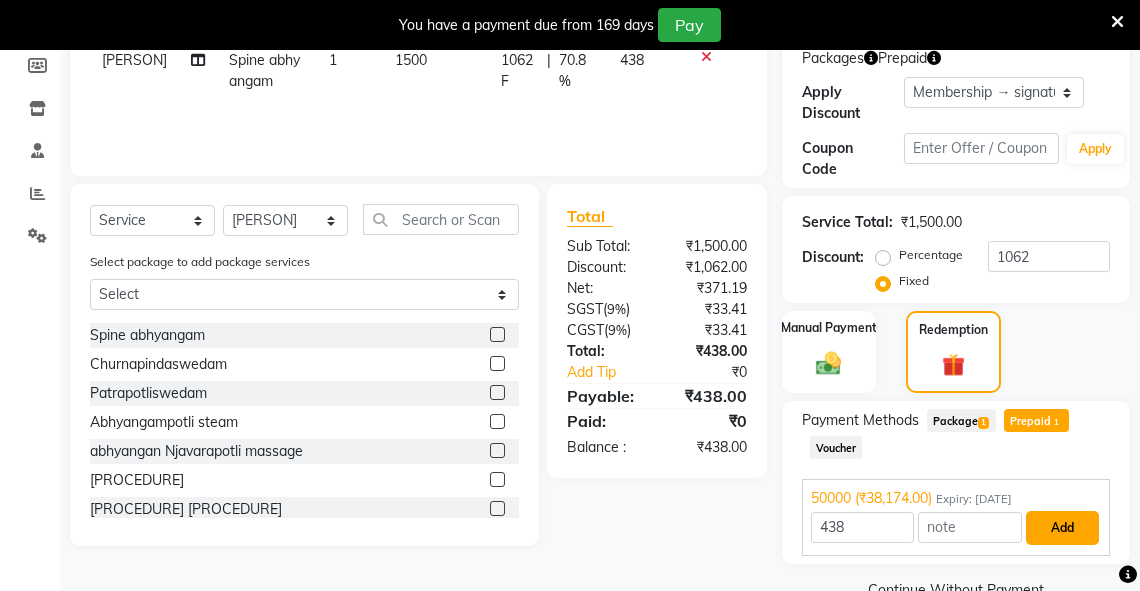 click on "Add" at bounding box center (1062, 528) 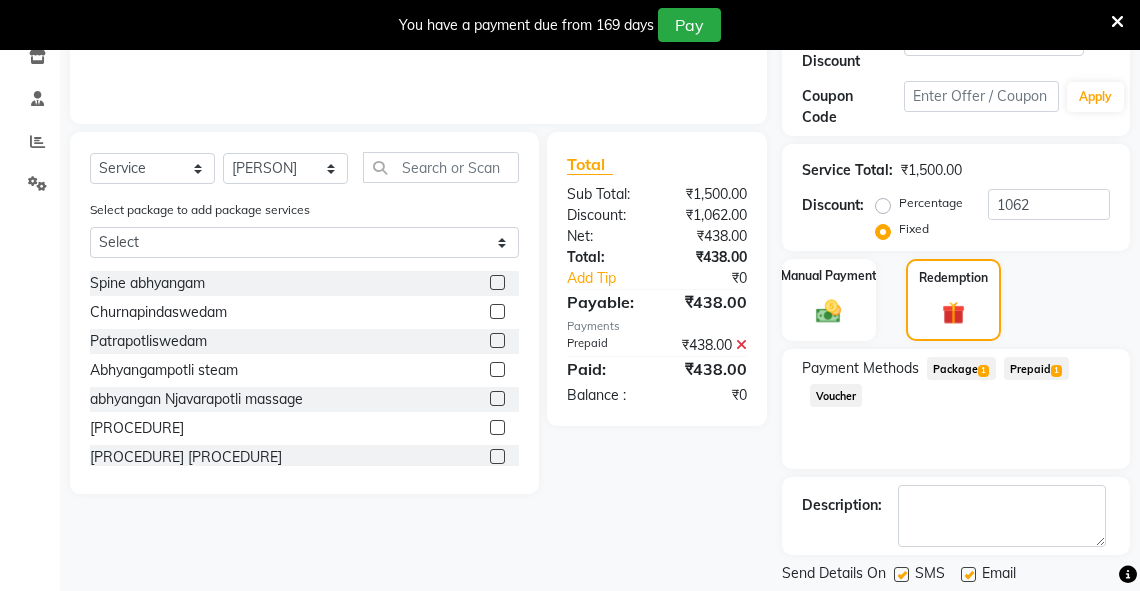 scroll, scrollTop: 454, scrollLeft: 0, axis: vertical 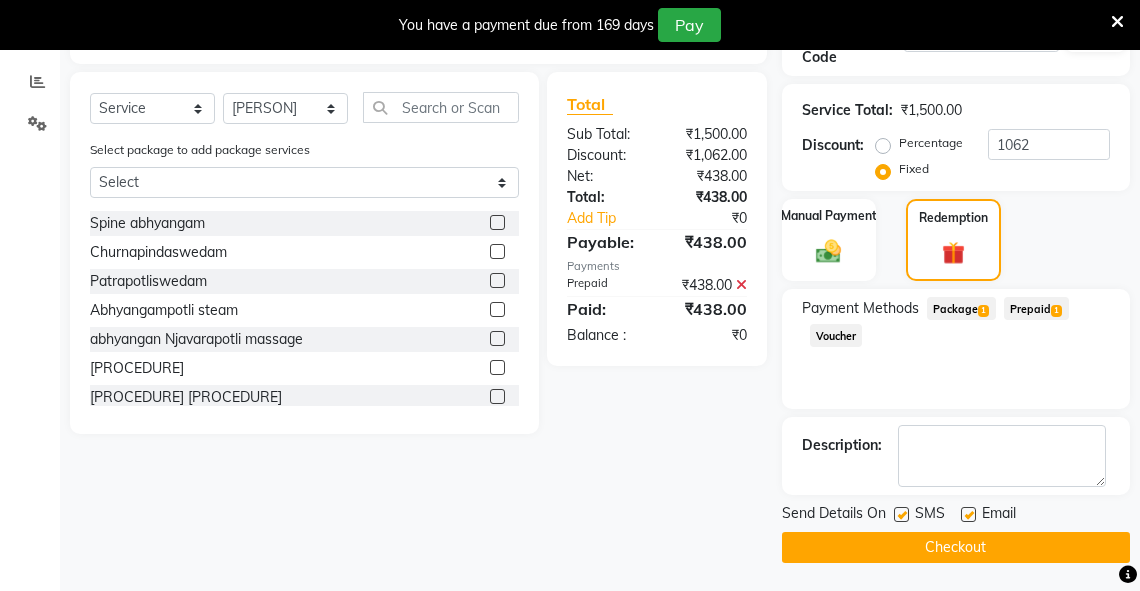 click on "Checkout" 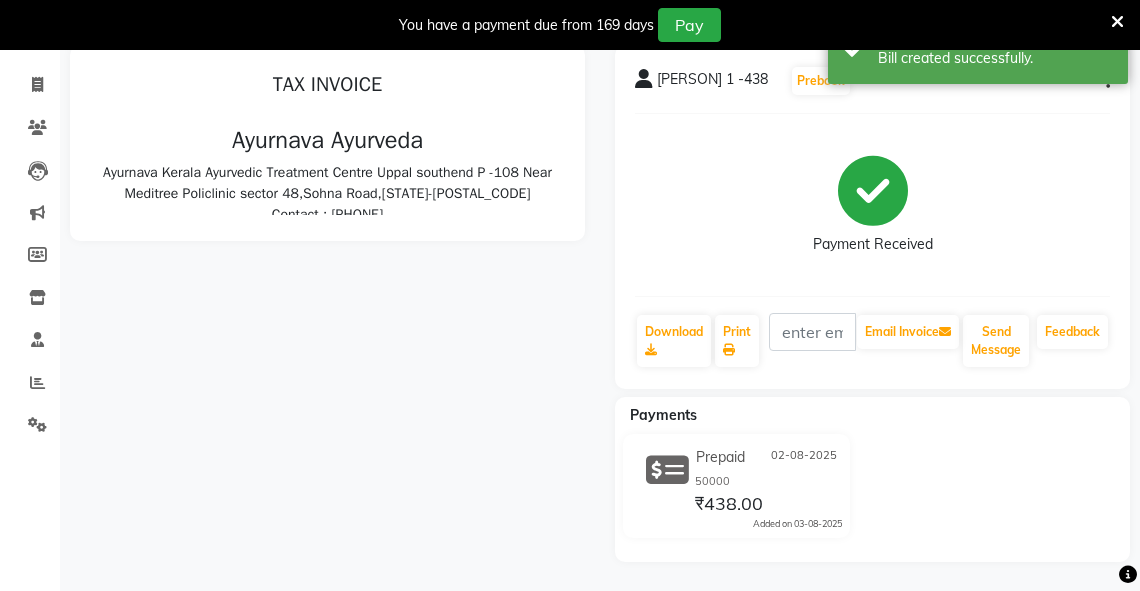 scroll, scrollTop: 305, scrollLeft: 0, axis: vertical 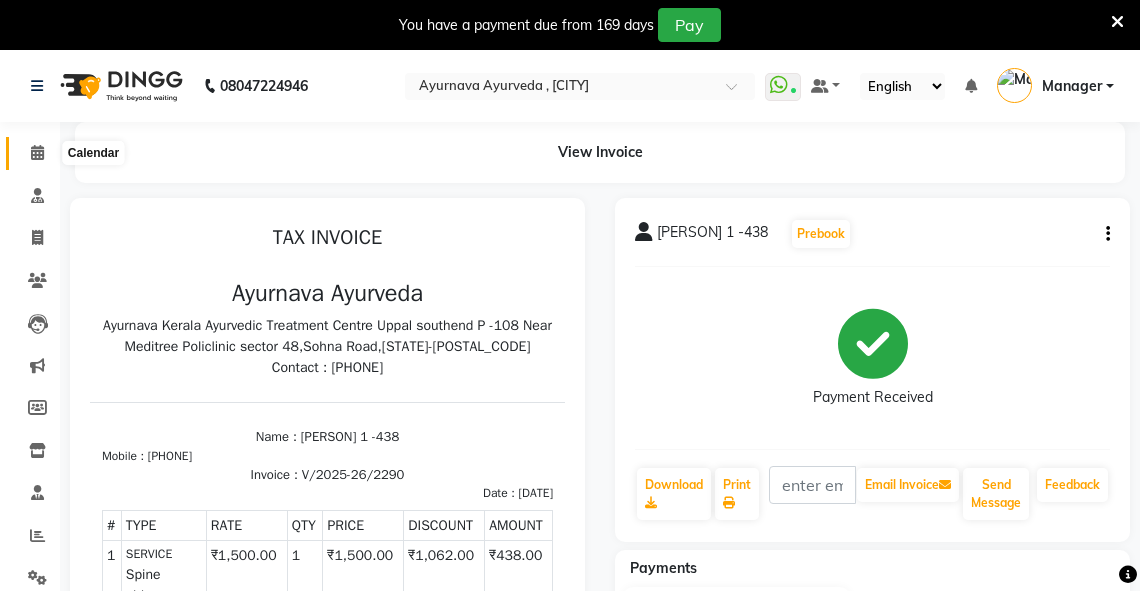 click 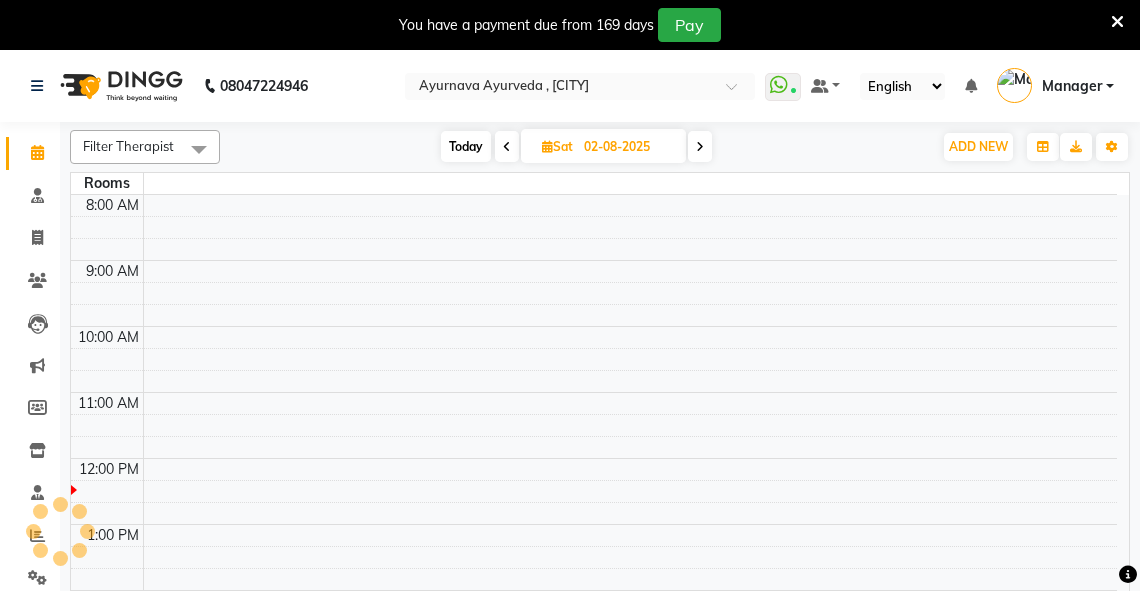 scroll, scrollTop: 0, scrollLeft: 0, axis: both 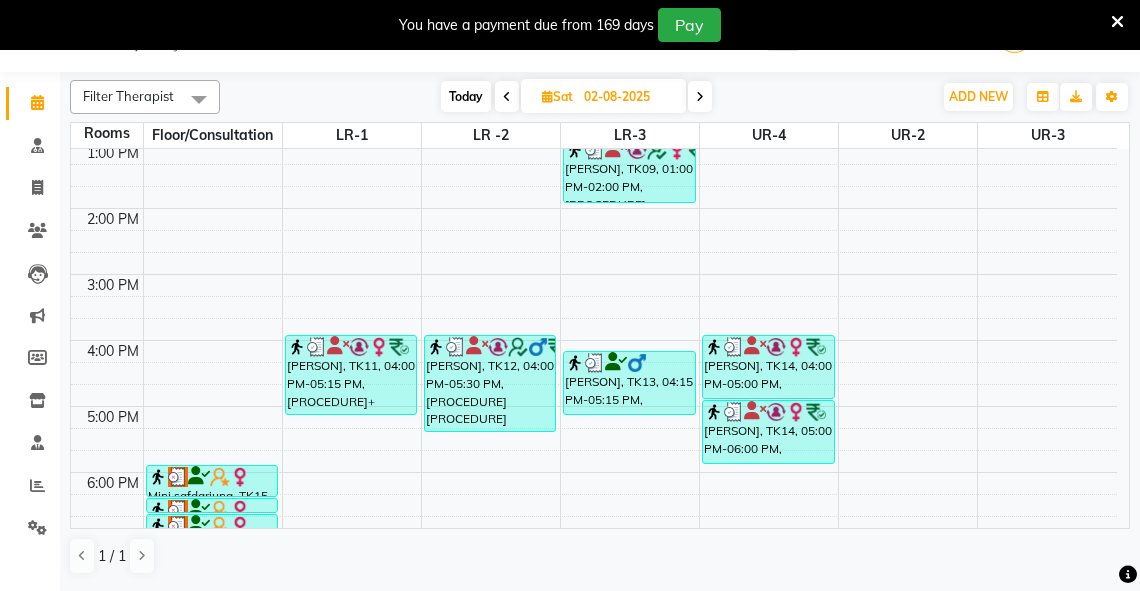 click on "6:00 AM 7:00 AM 8:00 AM 9:00 AM 10:00 AM 11:00 AM 12:00 PM 1:00 PM 2:00 PM 3:00 PM 4:00 PM 5:00 PM 6:00 PM 7:00 PM 8:00 PM     sheen T 25%, TK06, 09:00 AM-09:45 AM,  abhyangam(L)+Potli(L)     vishal vikas 1 -438, TK3971298, 11:45 AM-12:30 PM, Spine abhyangam     Mini safdarjung, TK15, 06:00 PM-06:30 PM, Pichu(small)     Mini safdarjung, TK15, 06:30 PM-06:45 PM, Lepam bandage     Mini safdarjung, TK15, 06:45 PM-07:15 PM, local potli     SUMI ROHIT, TK01, 08:00 AM-08:45 AM, Abhyangam     kamal gupta (45%), TK07, 10:15 AM-11:45 AM, abhyangam 90     kamal gupta (45%), TK07, 11:45 AM-12:45 PM, Sirodhara     Hina, TK11, 04:00 PM-05:15 PM, Abhyangam+ steam 75 Min     kamal gupta (45%), TK08, 10:00 AM-11:30 AM, abhyangan Njavarapotli massage     sheetal, TK3971304, 10:20 AM-12:20 PM, Patrapotliswedam,Churnapindaswedam     surjit Samantha, TK7986774, 11:10 AM-12:25 PM, abhyangam udwarthanam STEAM     Harshita, TK10, 12:00 PM-01:00 PM, Abhyangam+steam 60 Min     Nutan, TK02, 09:00 AM-10:00 AM, Patrapotliswedam" at bounding box center (594, 175) 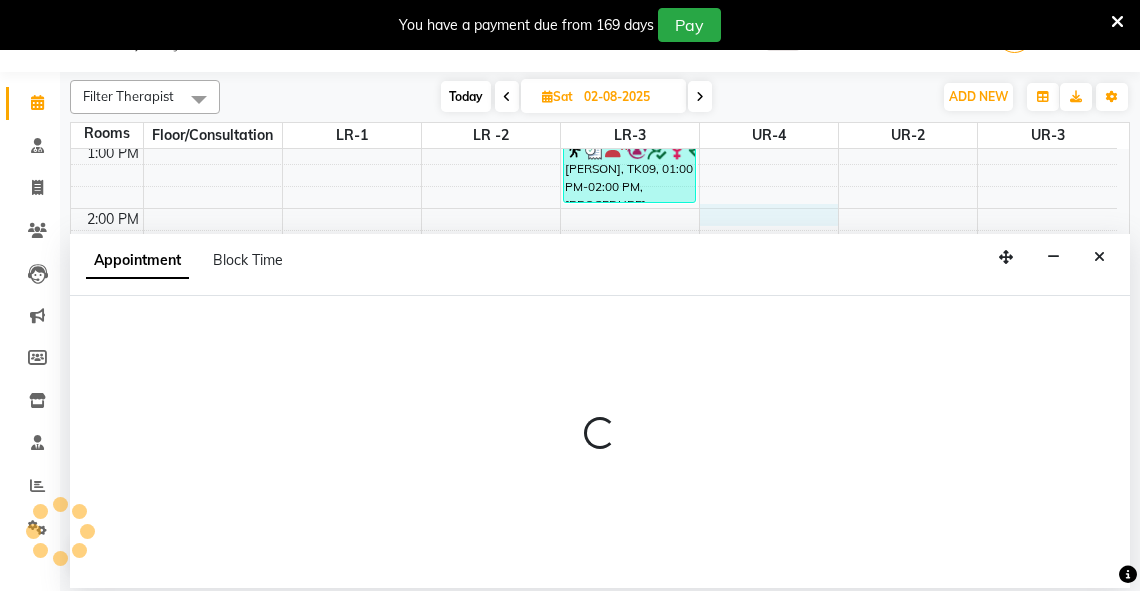 select on "840" 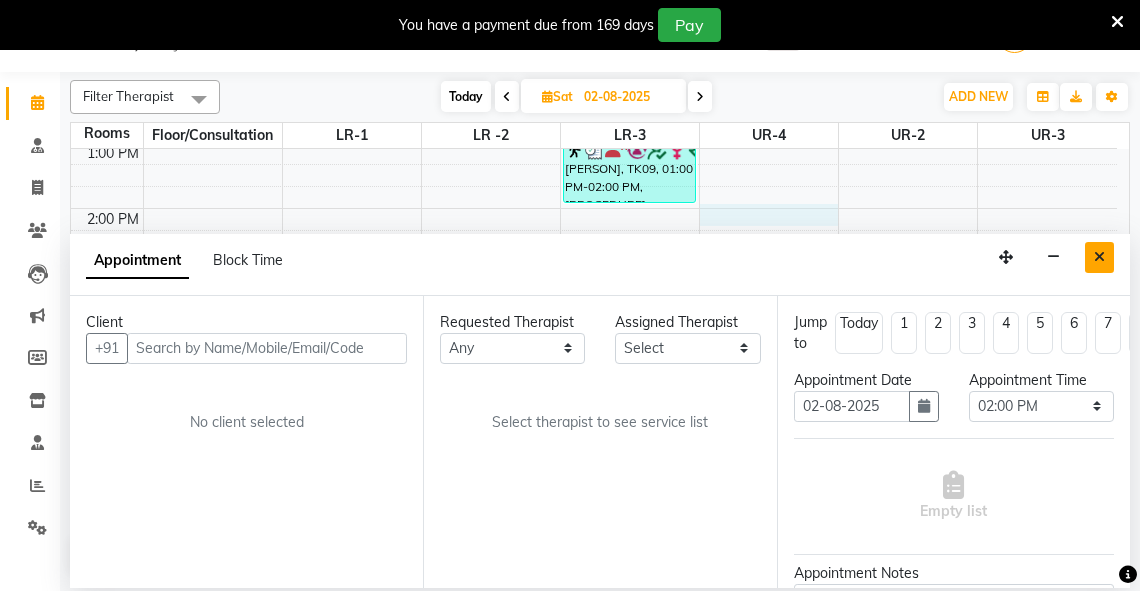 click at bounding box center (1099, 257) 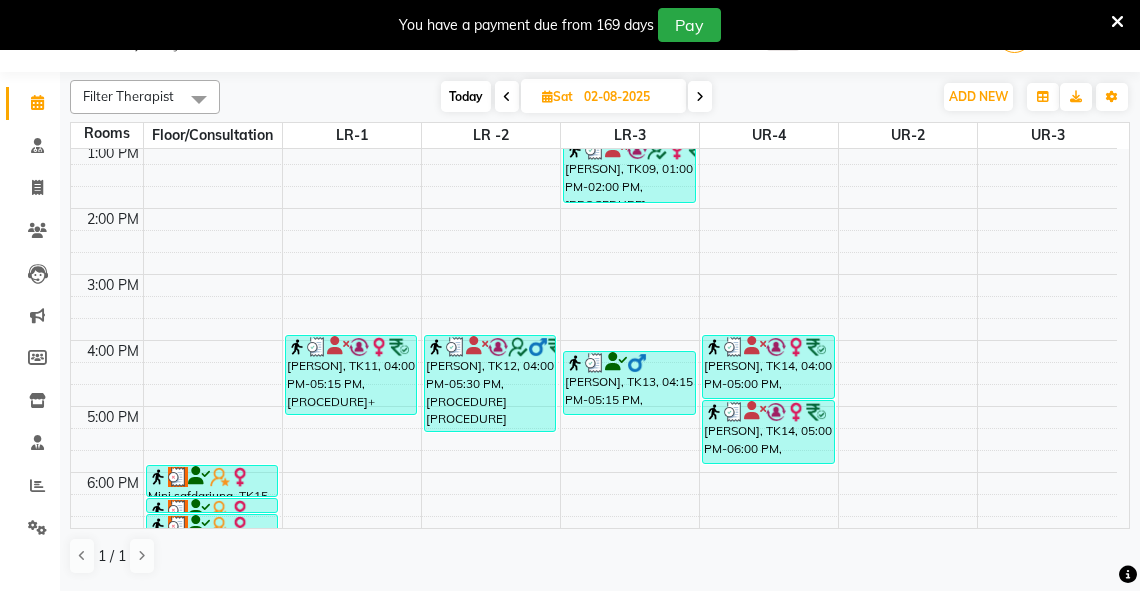 click at bounding box center [547, 96] 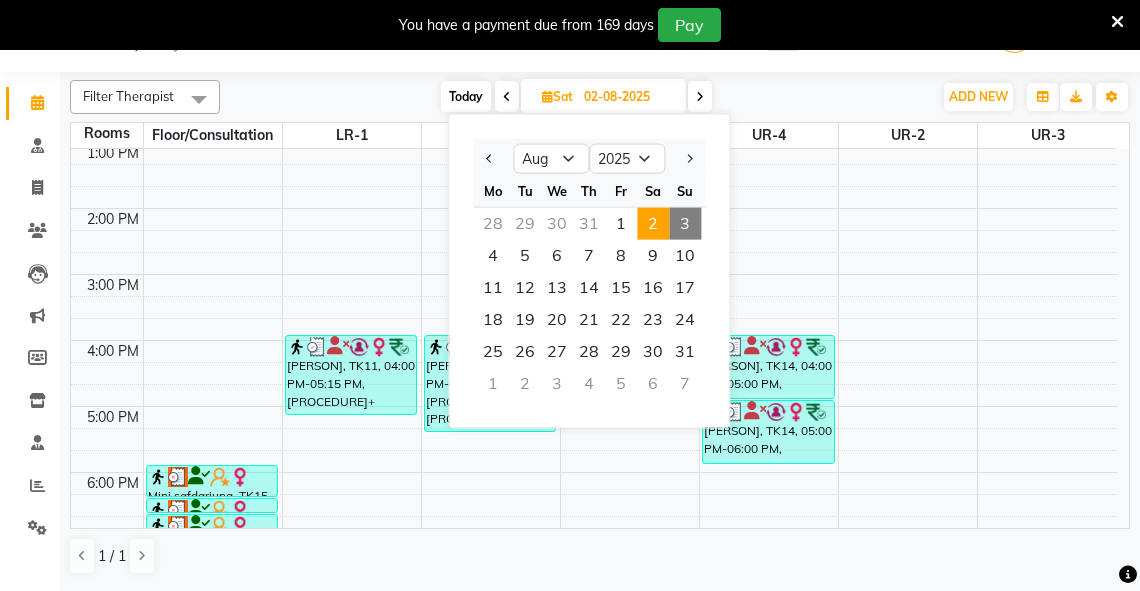 click on "3" at bounding box center (685, 224) 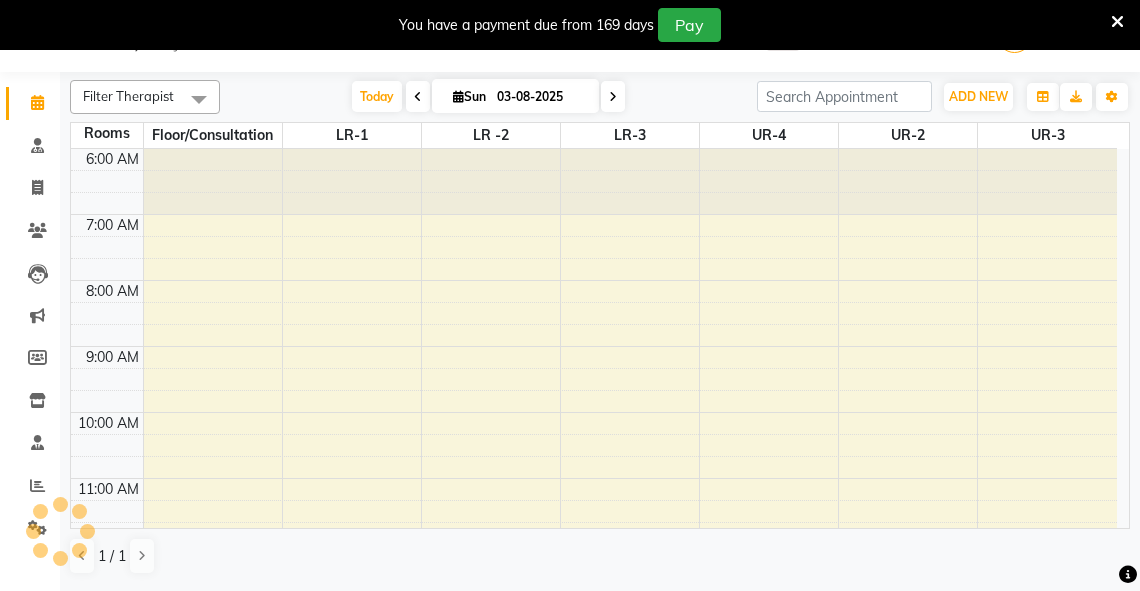 scroll, scrollTop: 394, scrollLeft: 0, axis: vertical 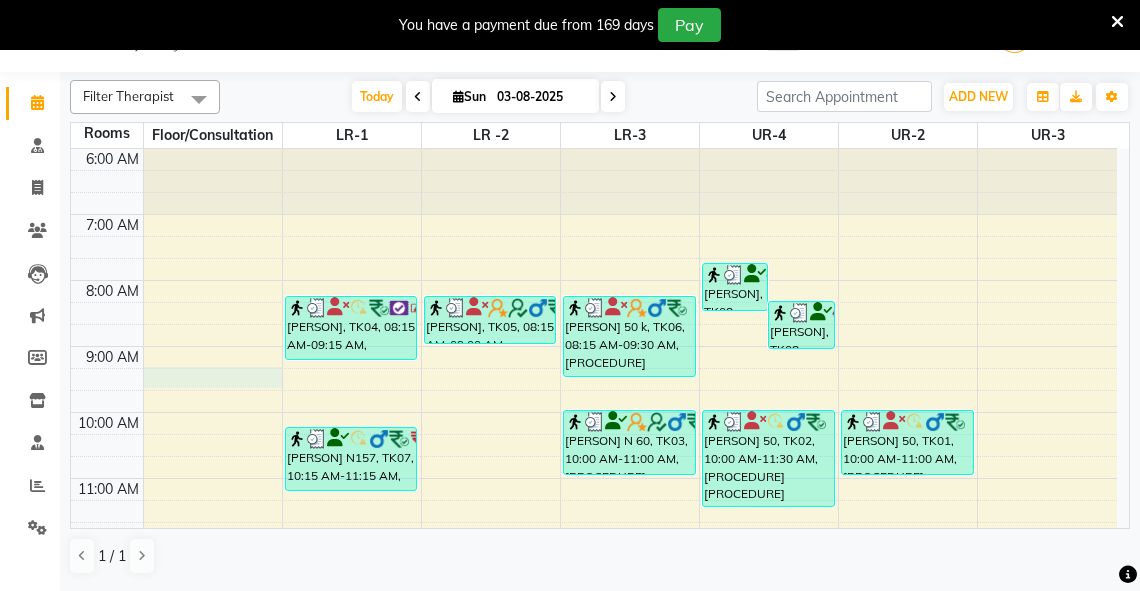 click on "6:00 AM 7:00 AM 8:00 AM 9:00 AM 10:00 AM 11:00 AM 12:00 PM 1:00 PM 2:00 PM 3:00 PM 4:00 PM 5:00 PM 6:00 PM 7:00 PM 8:00 PM     krishan kalsi, TK04, 08:15 AM-09:15 AM, Abhyangam+steam 60 Min     rajesh mps N157, TK07, 10:15 AM-11:15 AM, Abhyangam+steam 60 Min     RANVEER SINGTH, TK05, 08:15 AM-09:00 AM, Abhyangam     Vikram 50 k, TK06, 08:15 AM-09:30 AM, abhyangam udwarthanam STEAM     sunil goel  N 60, TK03, 10:00 AM-11:00 AM, Abhyangam+steam 60 Min     deepak singh, TK08, 07:45 AM-08:30 AM, Abhyangam     deepak singh, TK08, 08:20 AM-09:05 AM, Abhyangam     jitendra yadav 50, TK02, 10:00 AM-11:30 AM, Abhyangampotli steam     jitendra yadav 50, TK01, 10:00 AM-11:00 AM, Abhyangam+steam 60 Min" at bounding box center (594, 643) 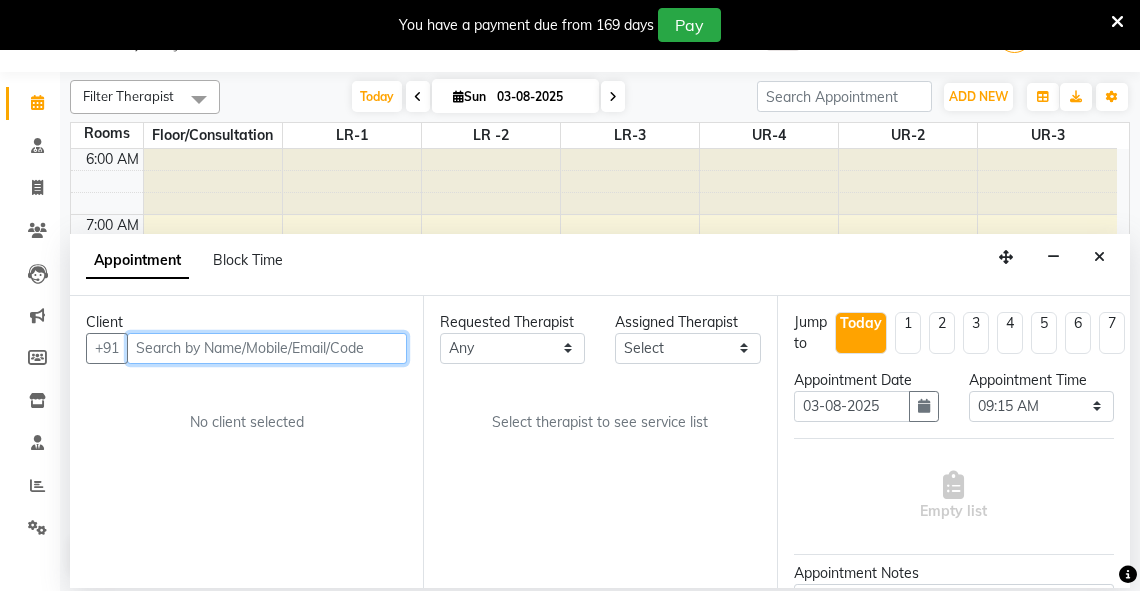 click at bounding box center [267, 348] 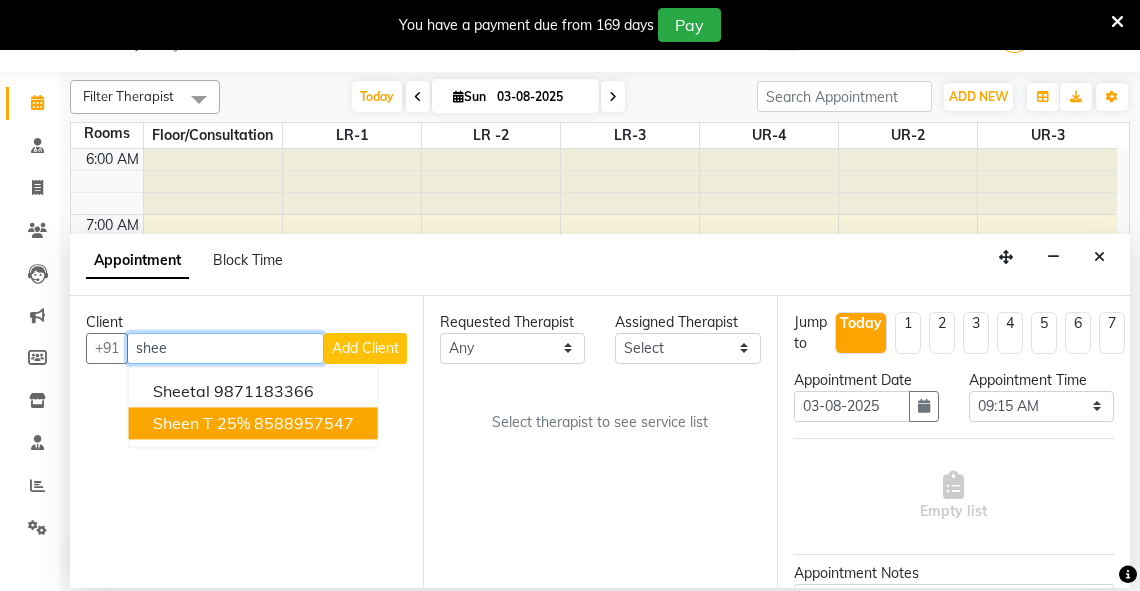 click on "sheen T 25%" at bounding box center (201, 423) 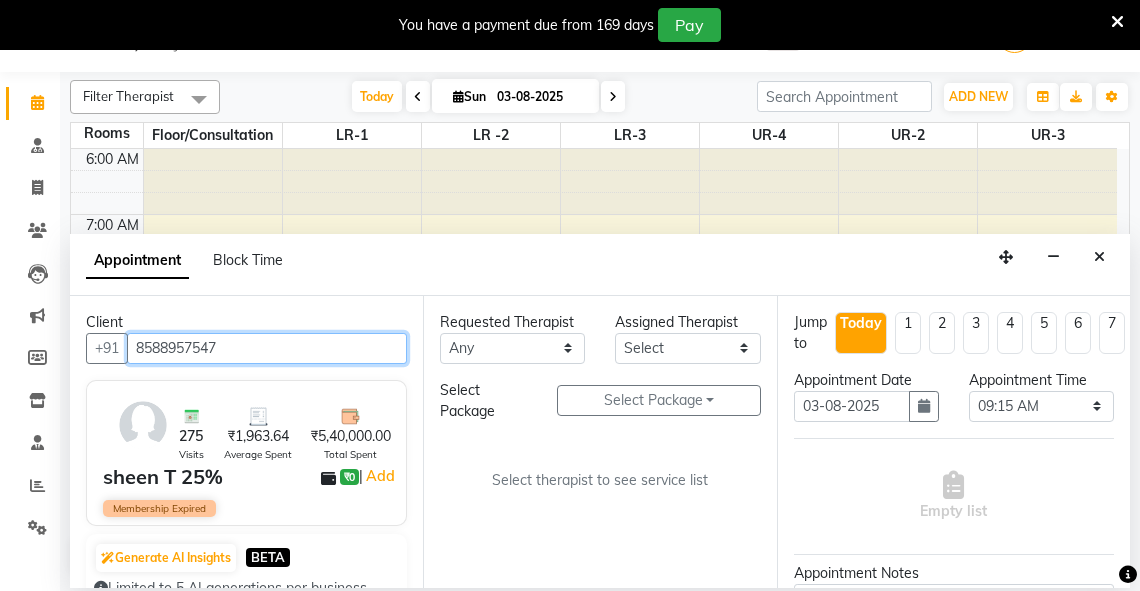 type on "8588957547" 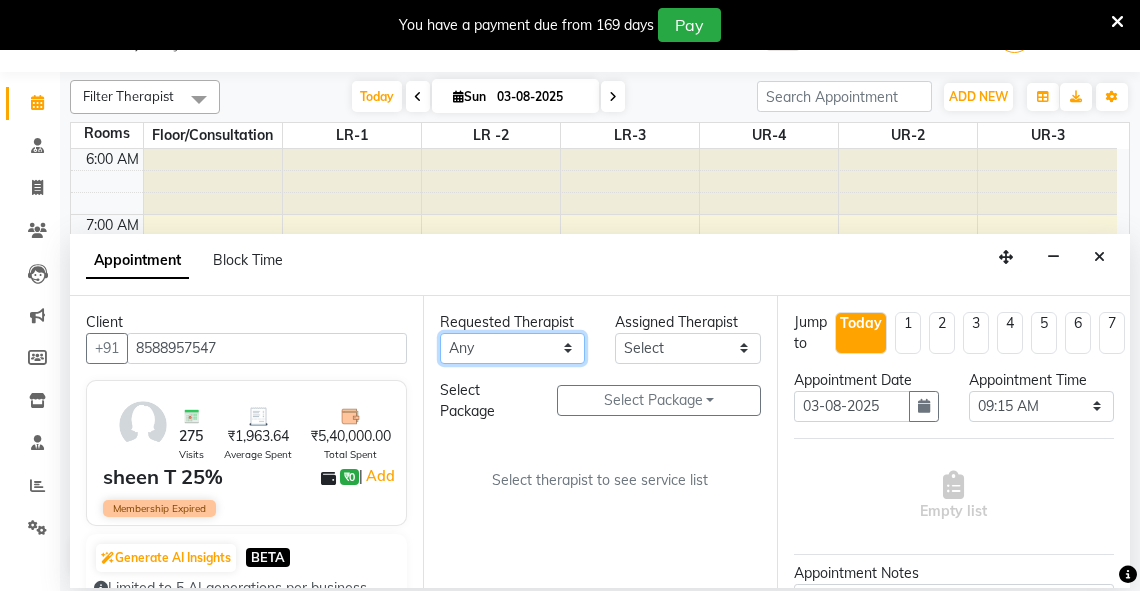 click on "Any Adarsh Akshaya V Aleena Thankachan Anakha A K Anaswara N anusha  Dhaneesha Dr JIJI K P elizabeth gopika Guddu Maurya JISHNU maneesha a Manoj K M OTHER BRANCH Sardinia Shyamjith Vineeth Vijayan vishnu priya yadhu" at bounding box center (512, 348) 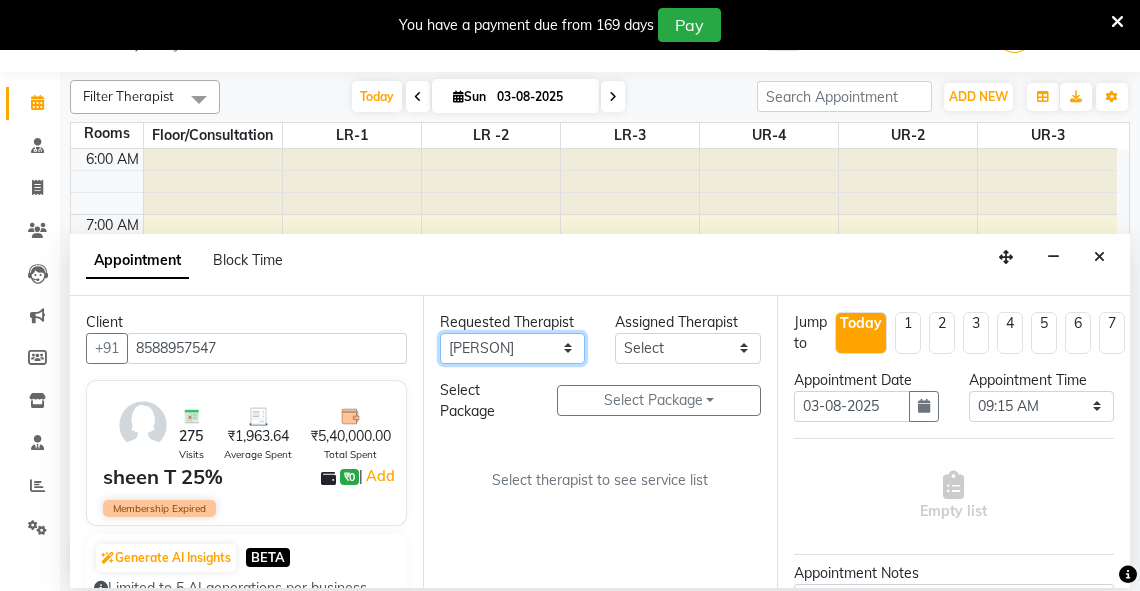 click on "Any Adarsh Akshaya V Aleena Thankachan Anakha A K Anaswara N anusha  Dhaneesha Dr JIJI K P elizabeth gopika Guddu Maurya JISHNU maneesha a Manoj K M OTHER BRANCH Sardinia Shyamjith Vineeth Vijayan vishnu priya yadhu" at bounding box center [512, 348] 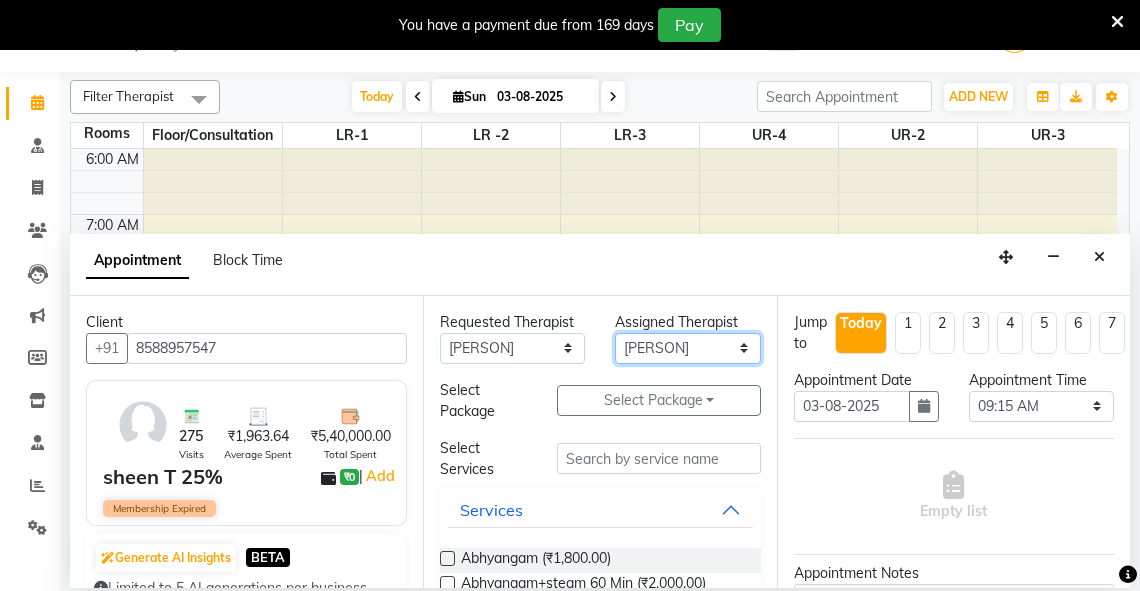 click on "Select Adarsh Akshaya V Aleena Thankachan Anakha A K Anaswara N anusha  Dhaneesha Dr JIJI K P elizabeth gopika Guddu Maurya JISHNU maneesha a Manoj K M OTHER BRANCH Sardinia Shyamjith Vineeth Vijayan vishnu priya yadhu" at bounding box center [687, 348] 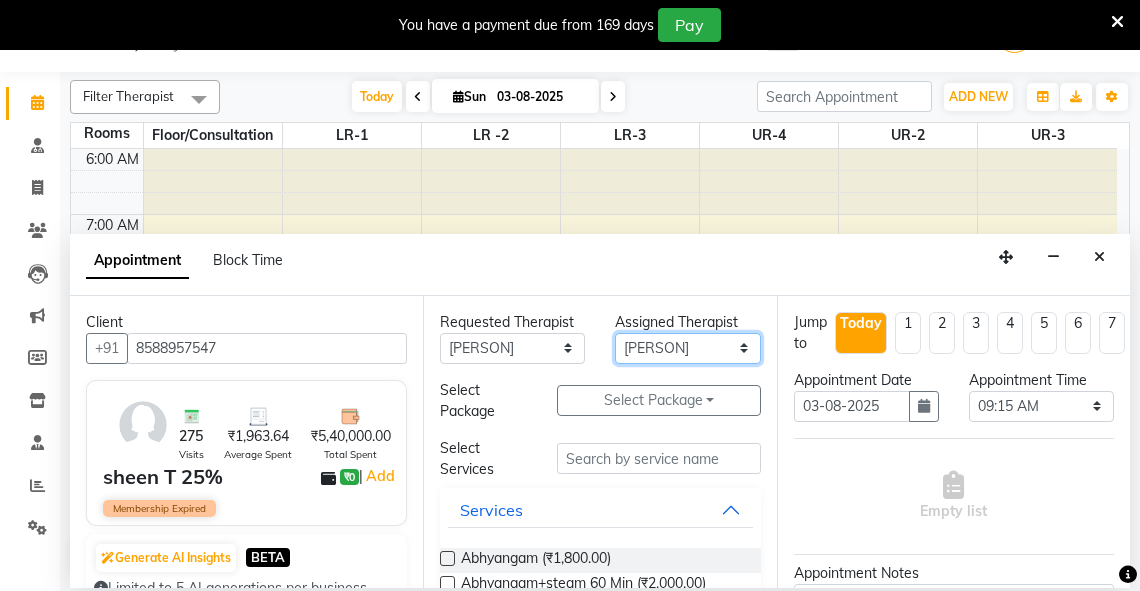 select on "71499" 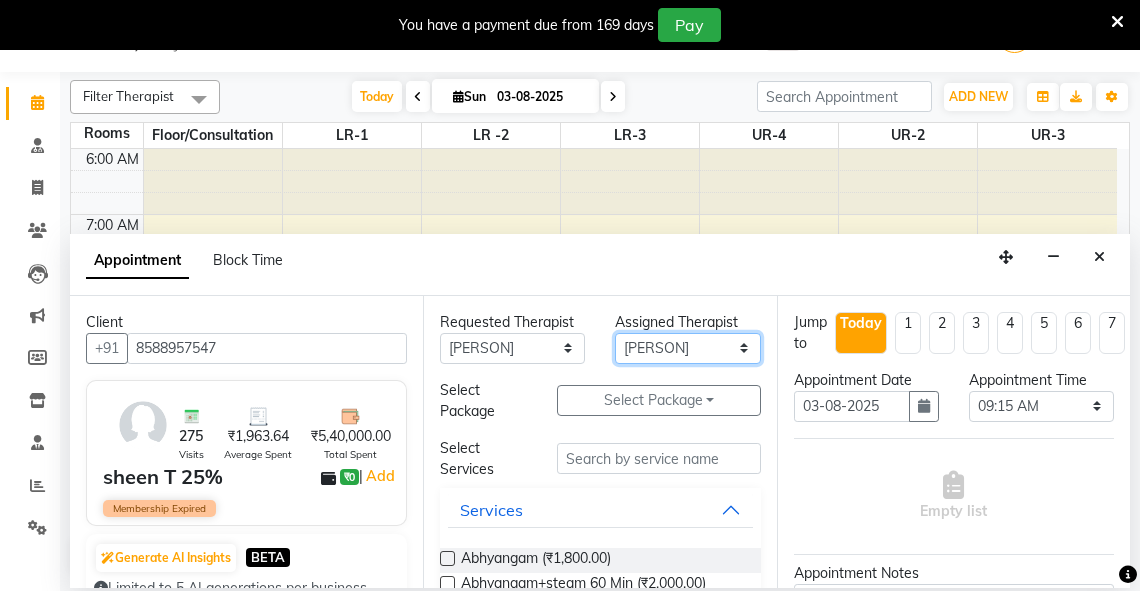 click on "Select Adarsh Akshaya V Aleena Thankachan Anakha A K Anaswara N anusha  Dhaneesha Dr JIJI K P elizabeth gopika Guddu Maurya JISHNU maneesha a Manoj K M OTHER BRANCH Sardinia Shyamjith Vineeth Vijayan vishnu priya yadhu" at bounding box center (687, 348) 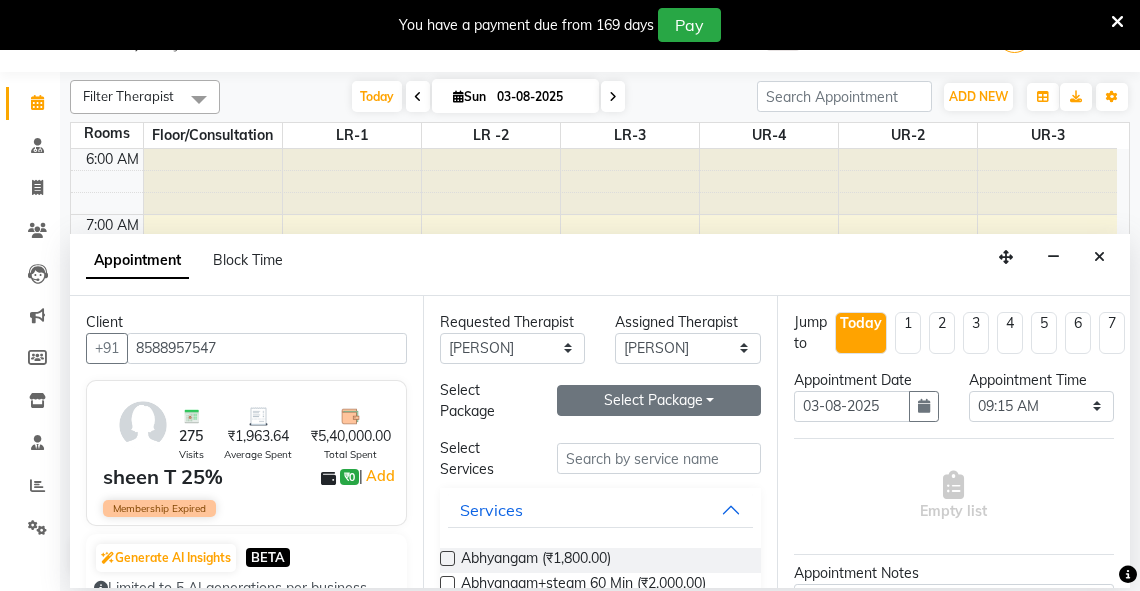 click on "Select Package  Toggle Dropdown" at bounding box center (659, 400) 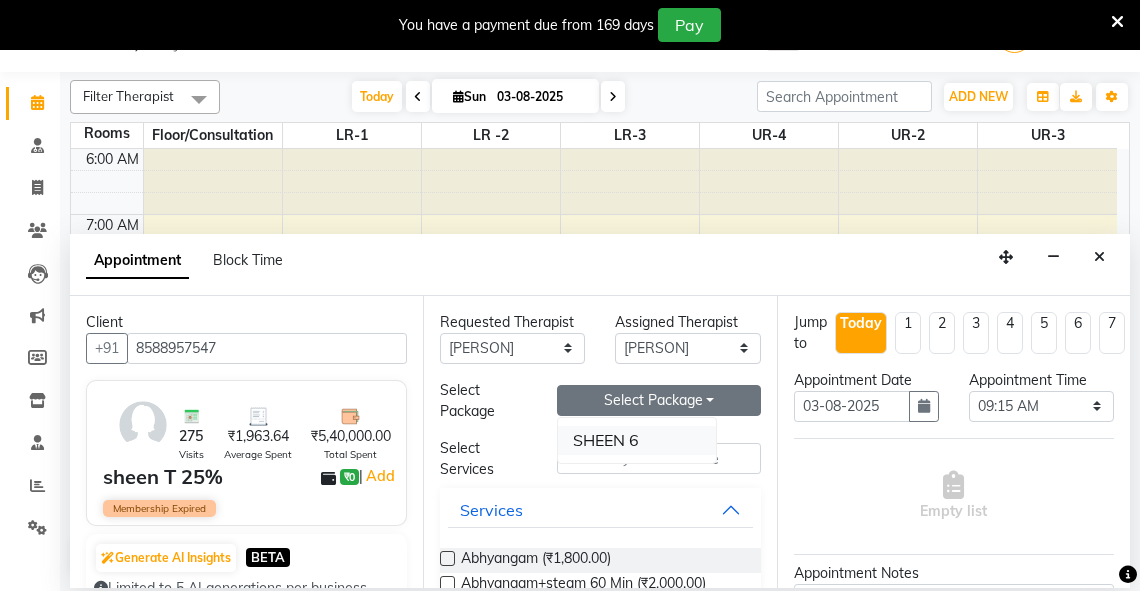 click on "SHEEN 6" at bounding box center (637, 440) 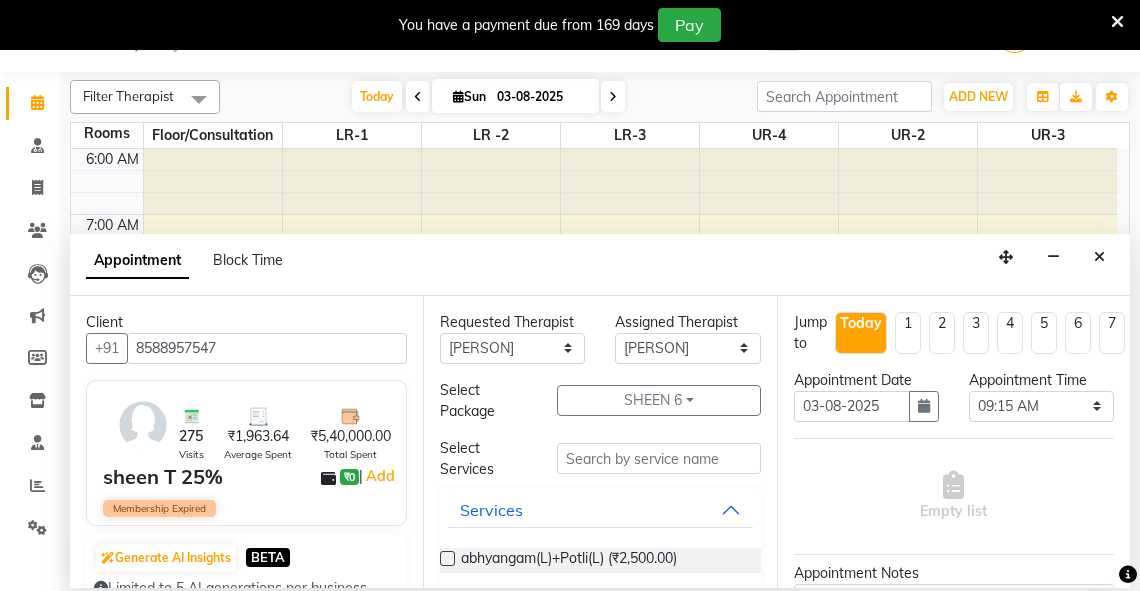 click at bounding box center [447, 558] 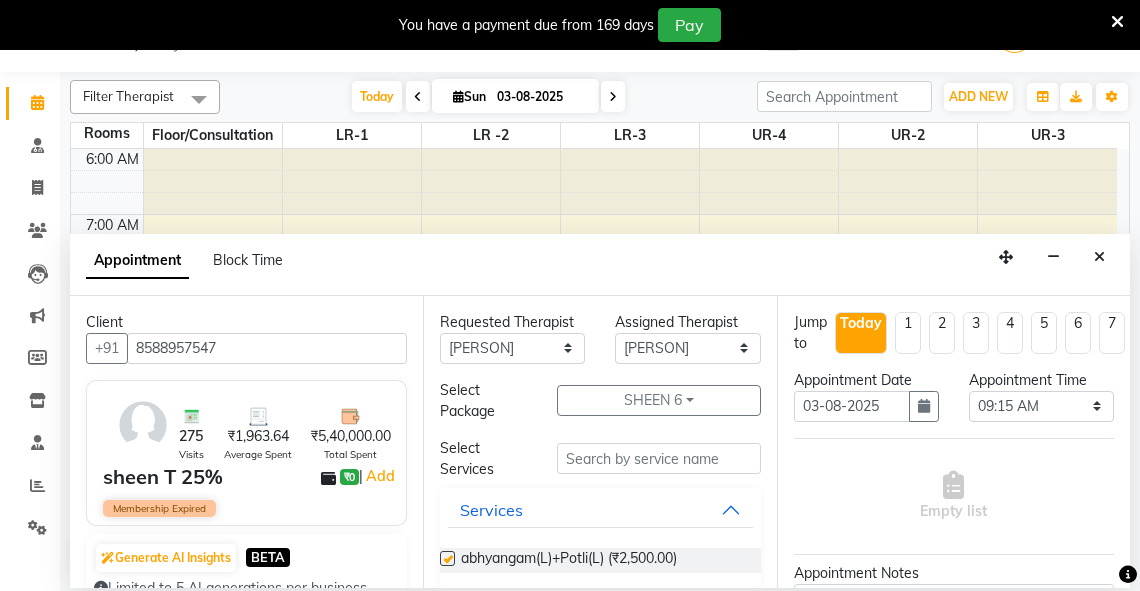 select on "2610" 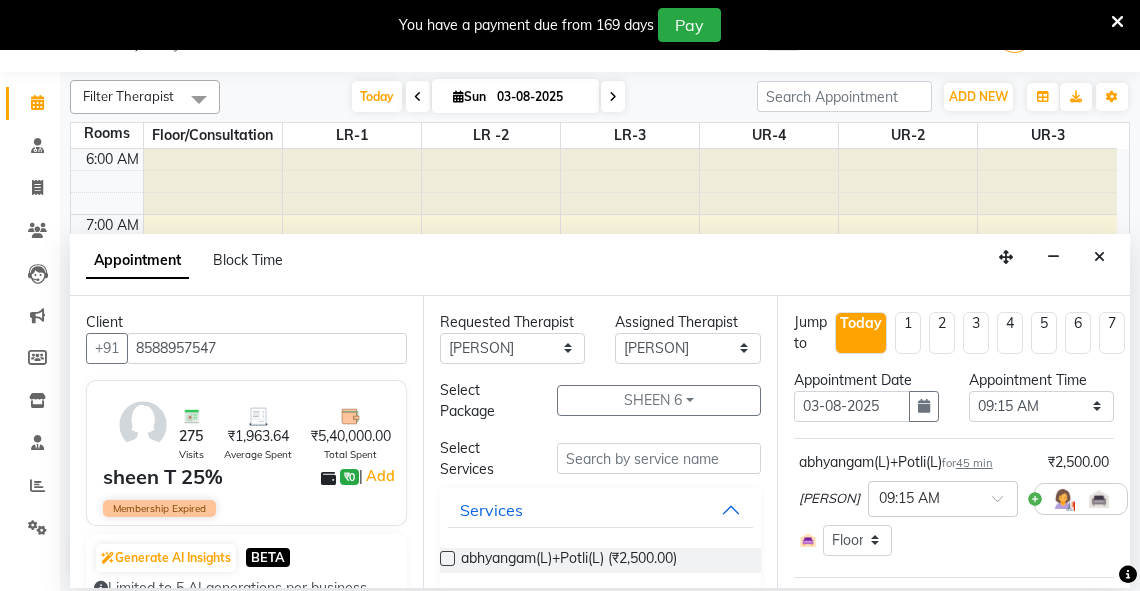 click at bounding box center [447, 558] 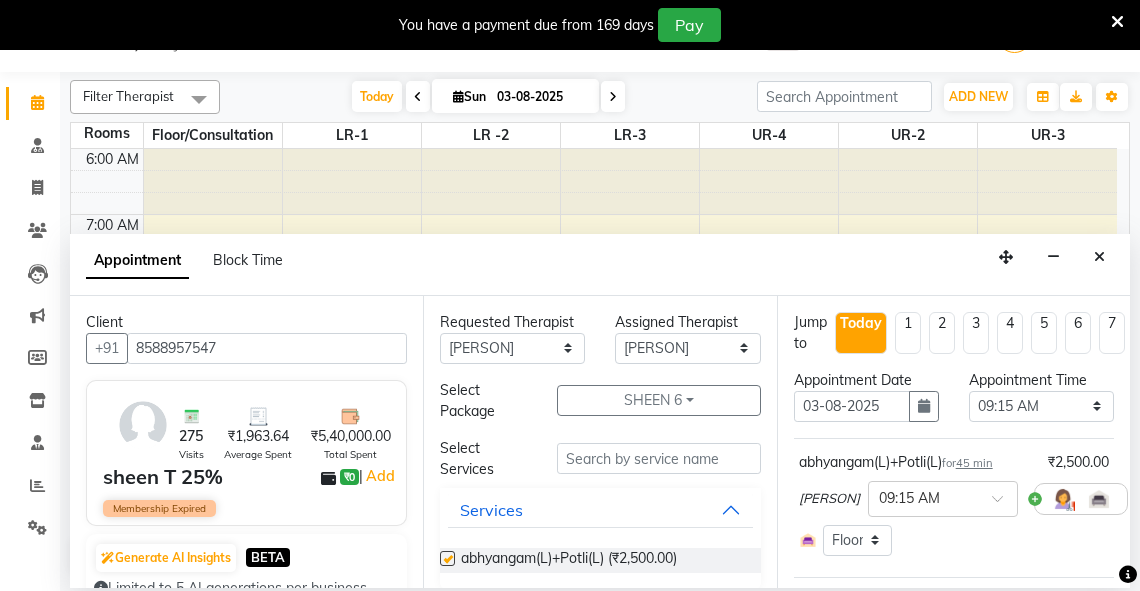 select on "2610" 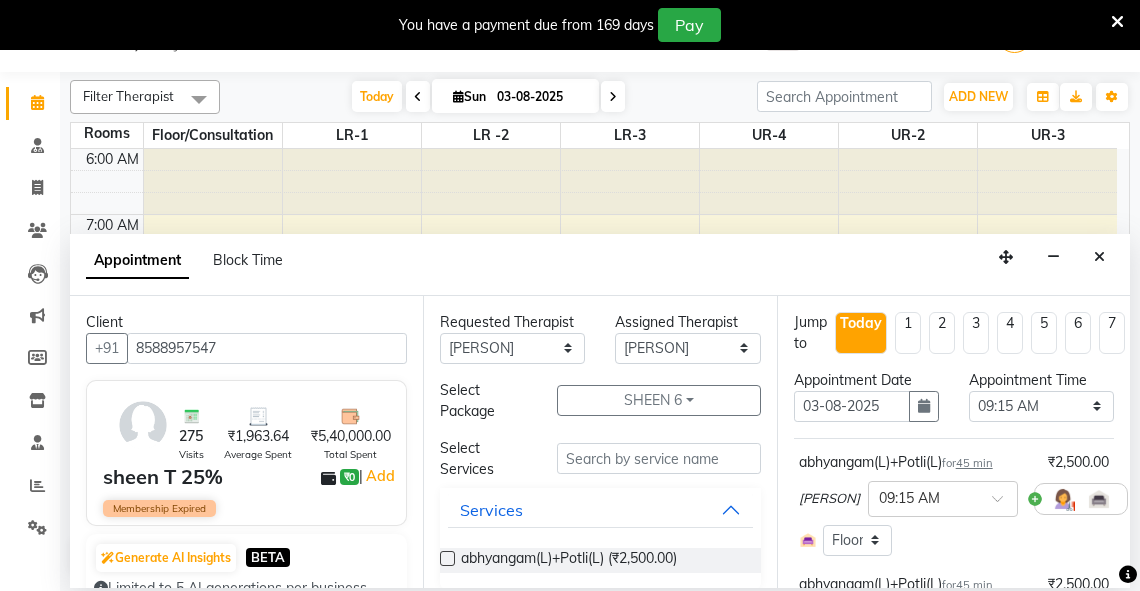 click at bounding box center (447, 558) 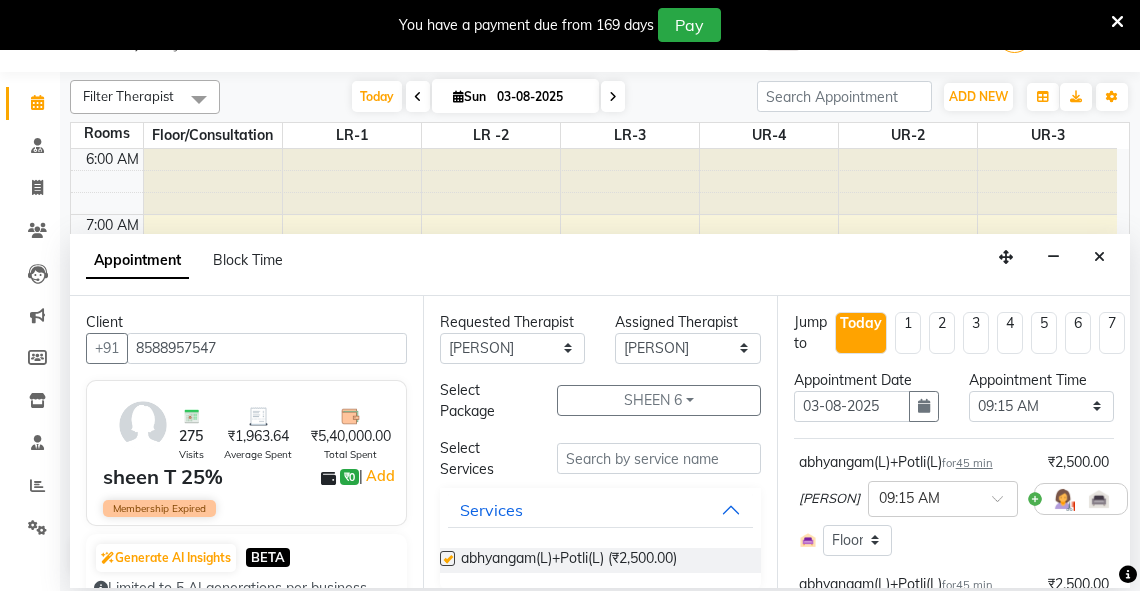 select on "2610" 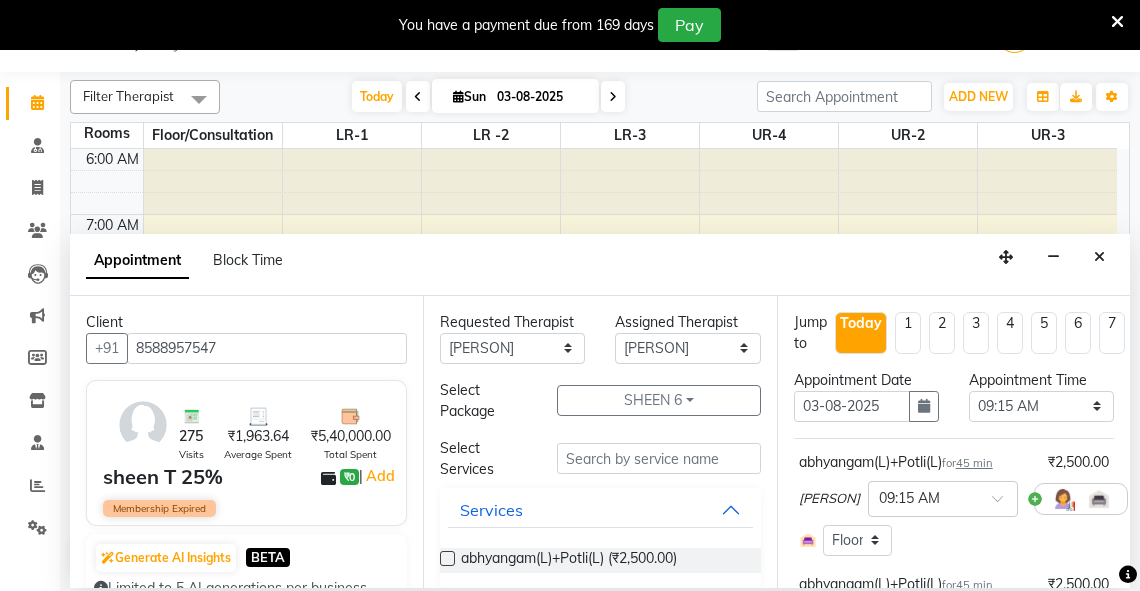 scroll, scrollTop: 557, scrollLeft: 0, axis: vertical 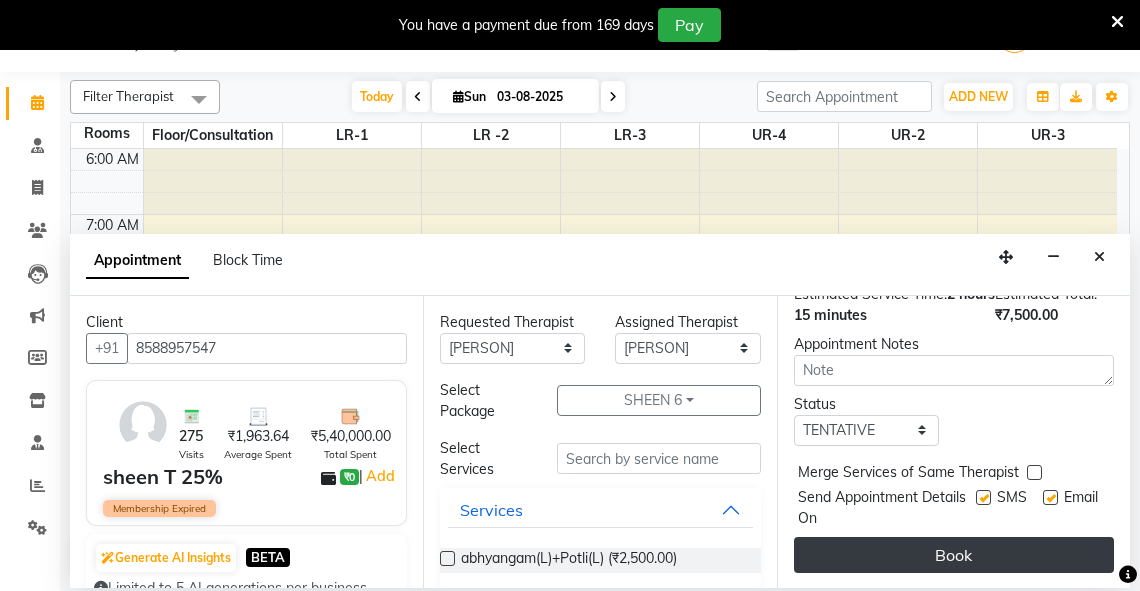click on "Book" at bounding box center (954, 555) 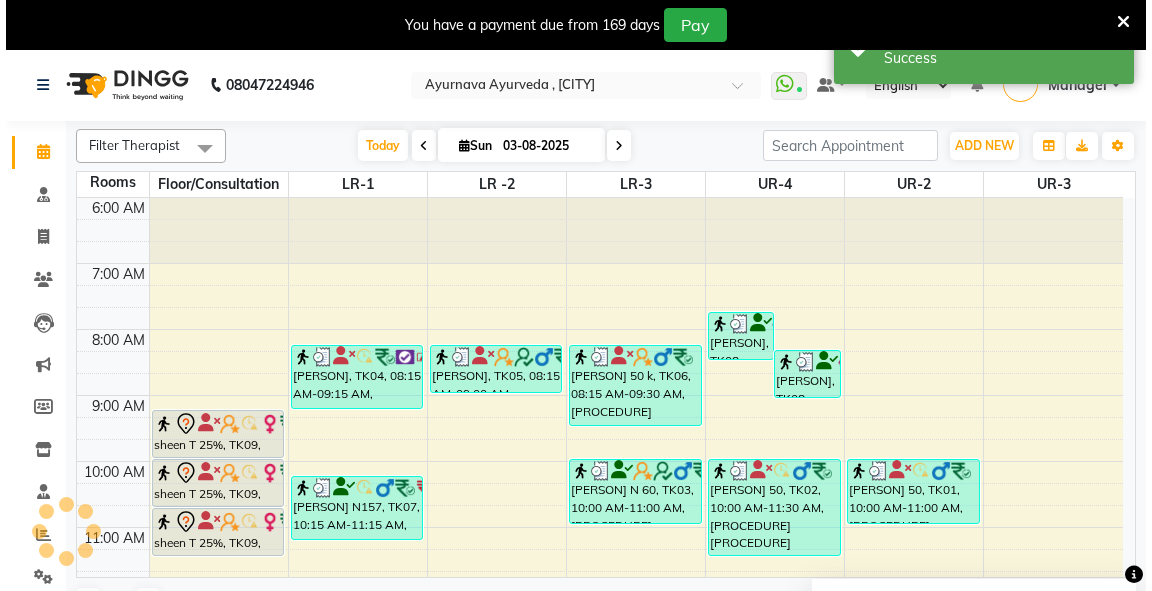scroll, scrollTop: 0, scrollLeft: 0, axis: both 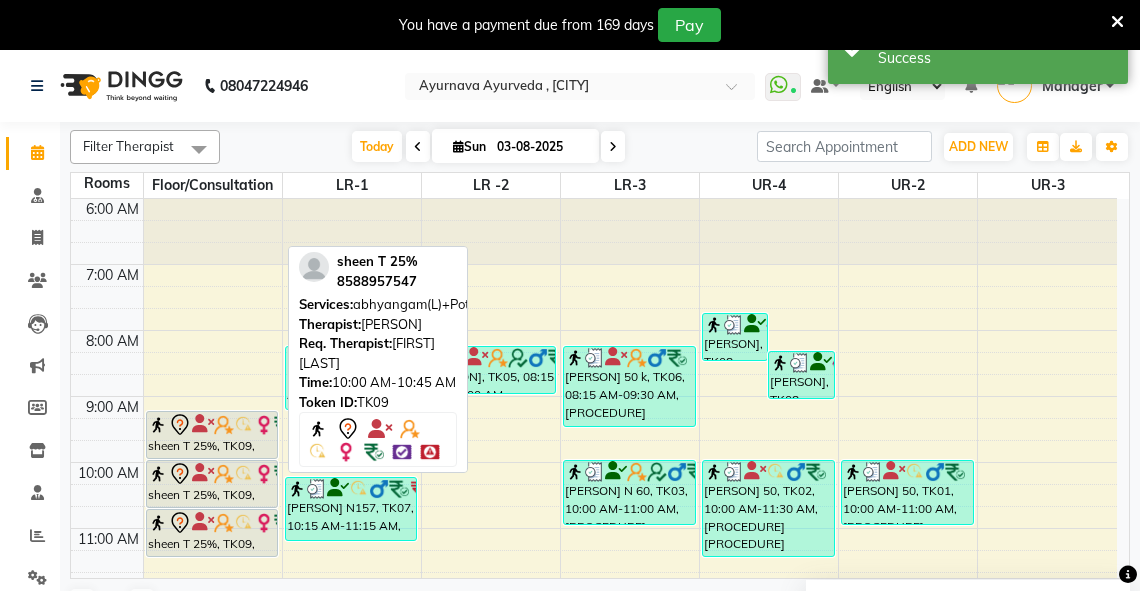 click at bounding box center (212, 474) 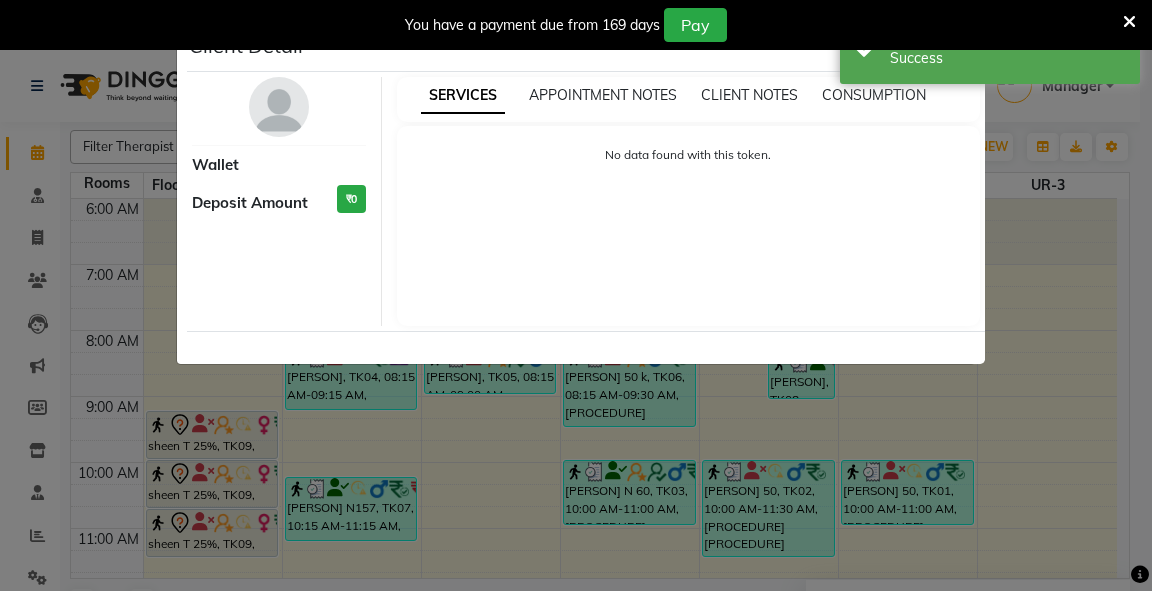 select on "7" 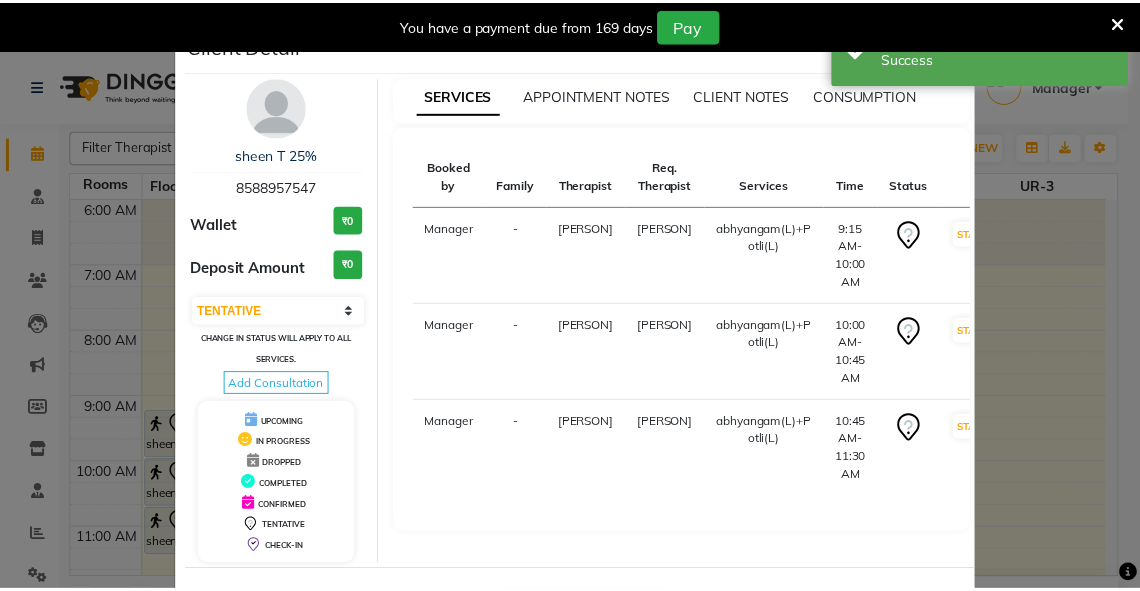 scroll, scrollTop: 78, scrollLeft: 0, axis: vertical 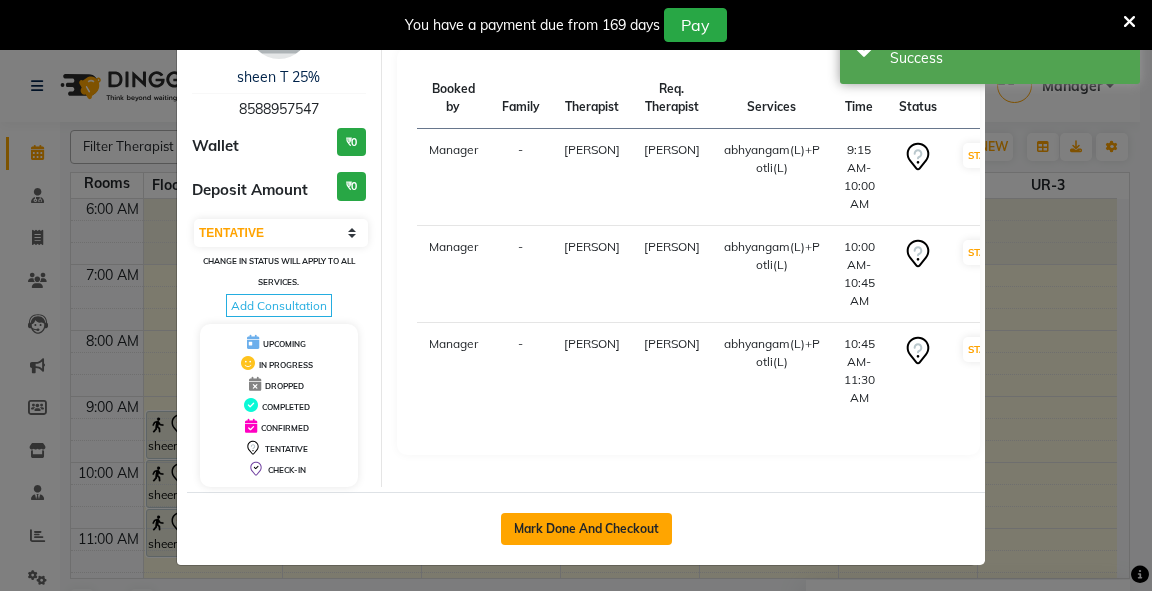 click on "Mark Done And Checkout" 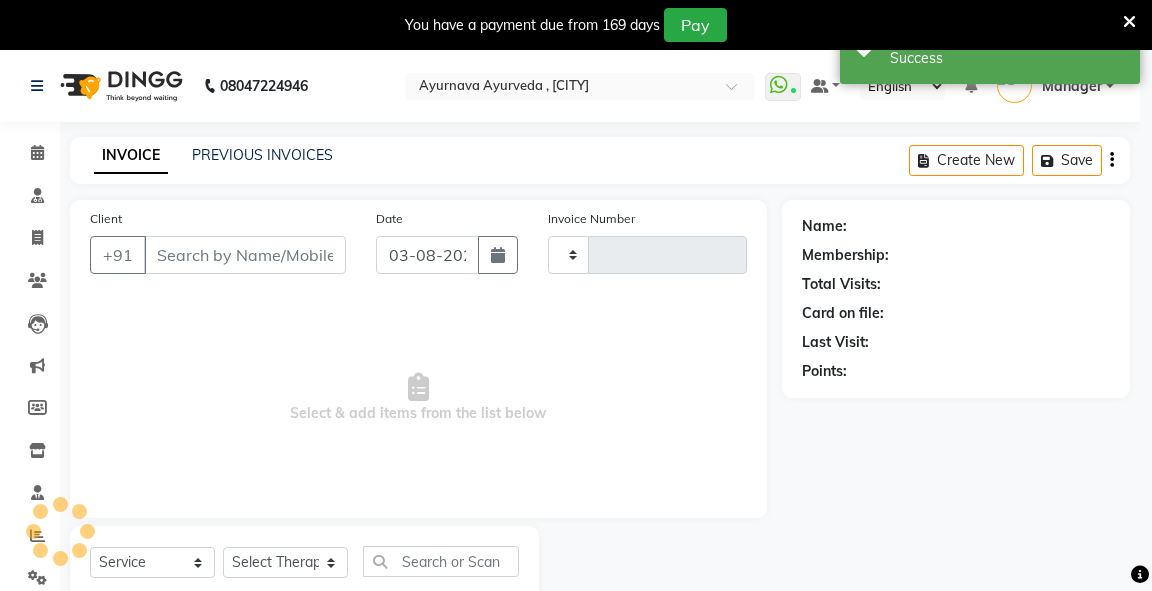 type on "2291" 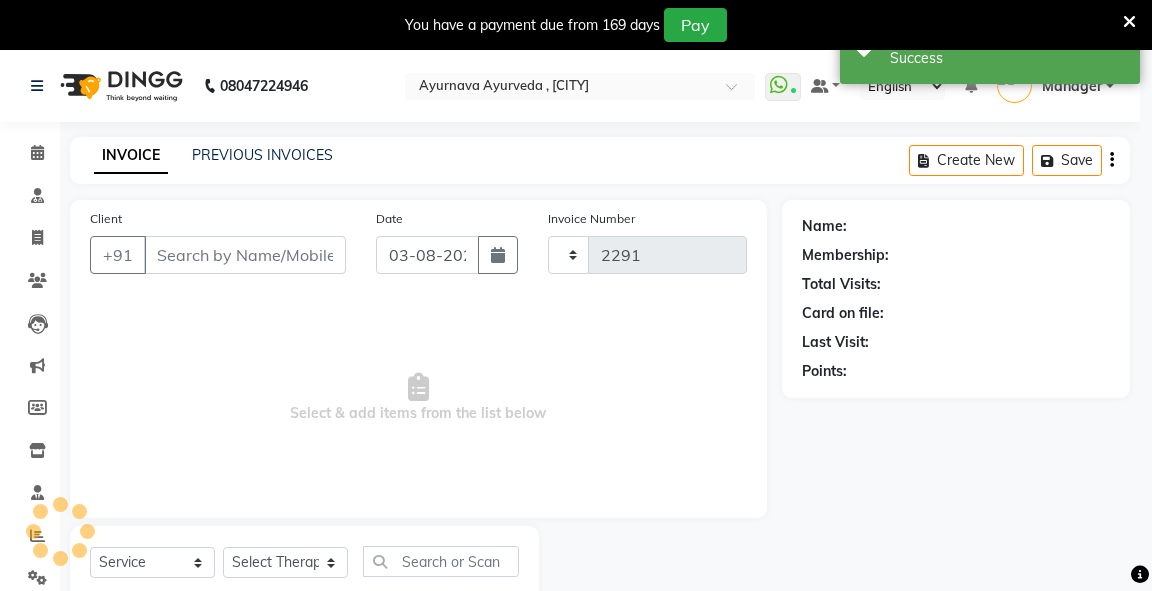 select on "5571" 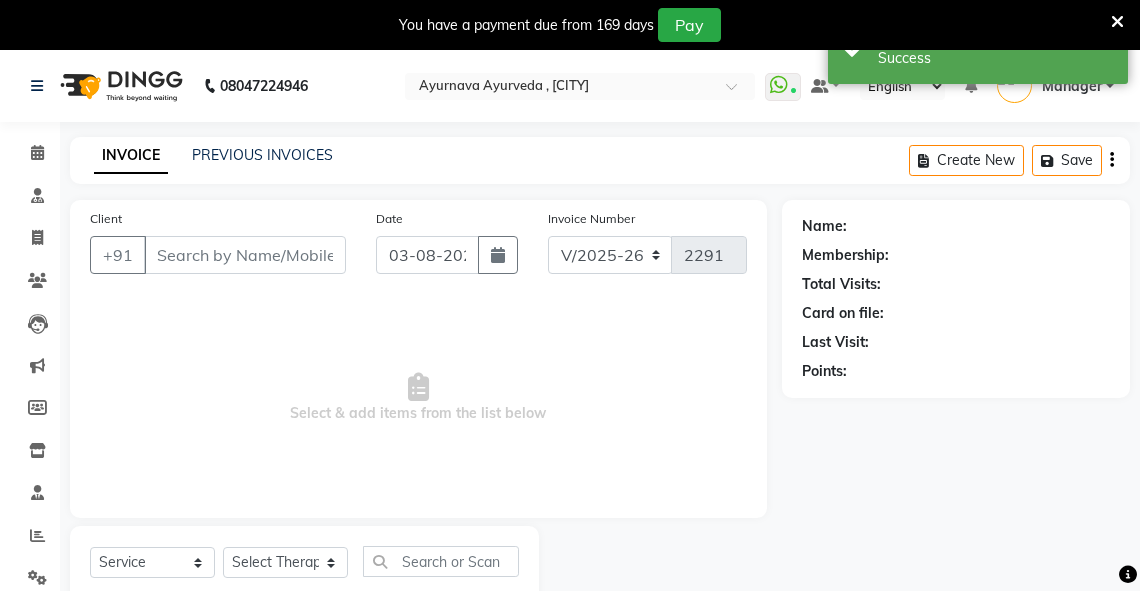 type on "8588957547" 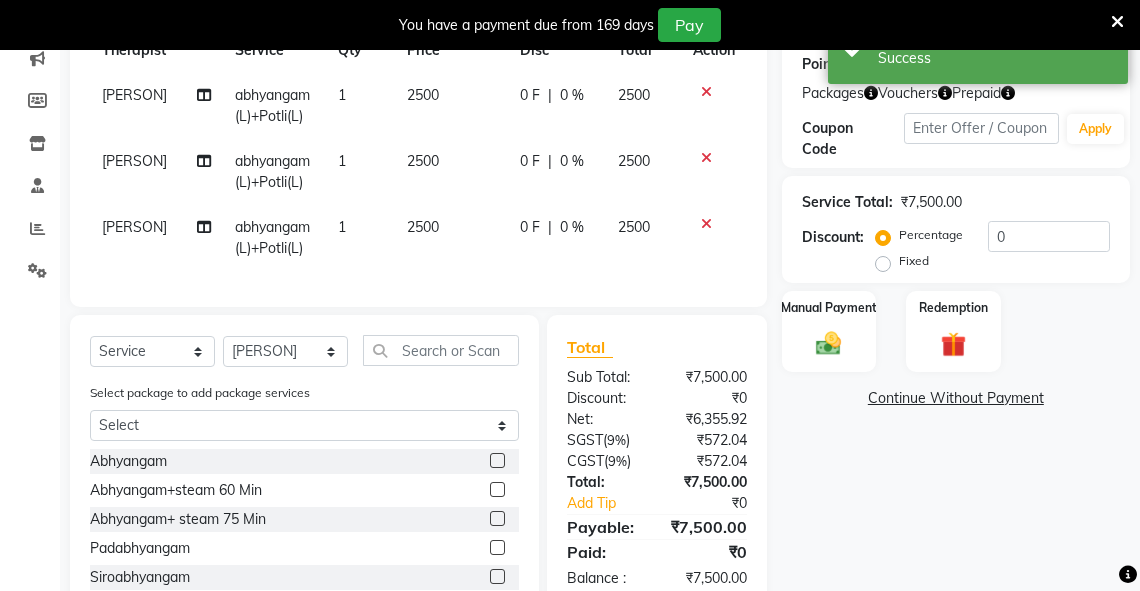 scroll, scrollTop: 342, scrollLeft: 0, axis: vertical 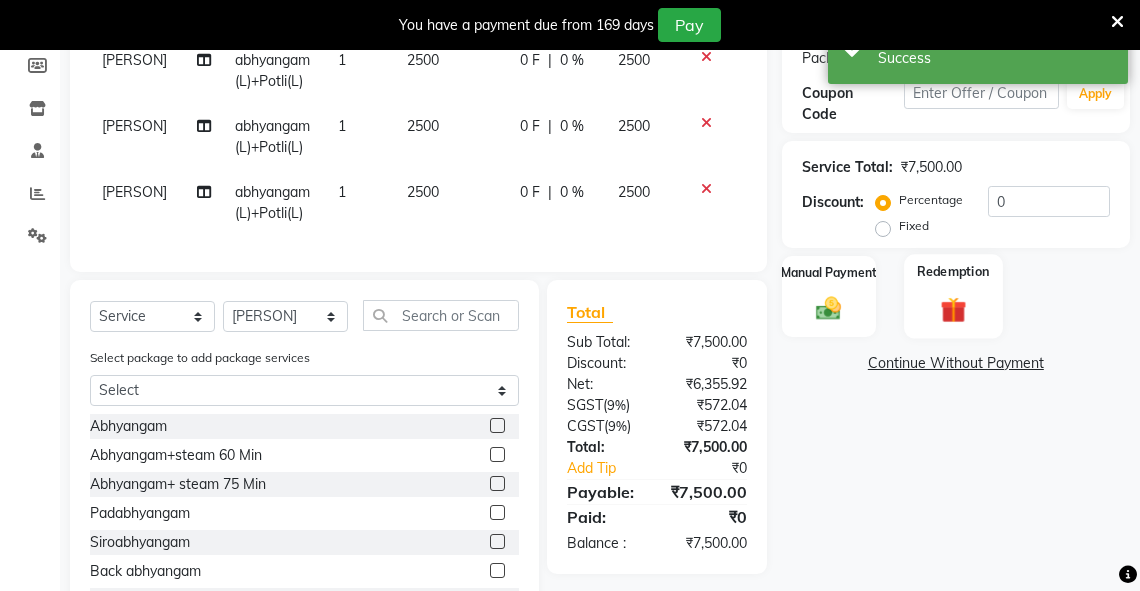 click on "Redemption" 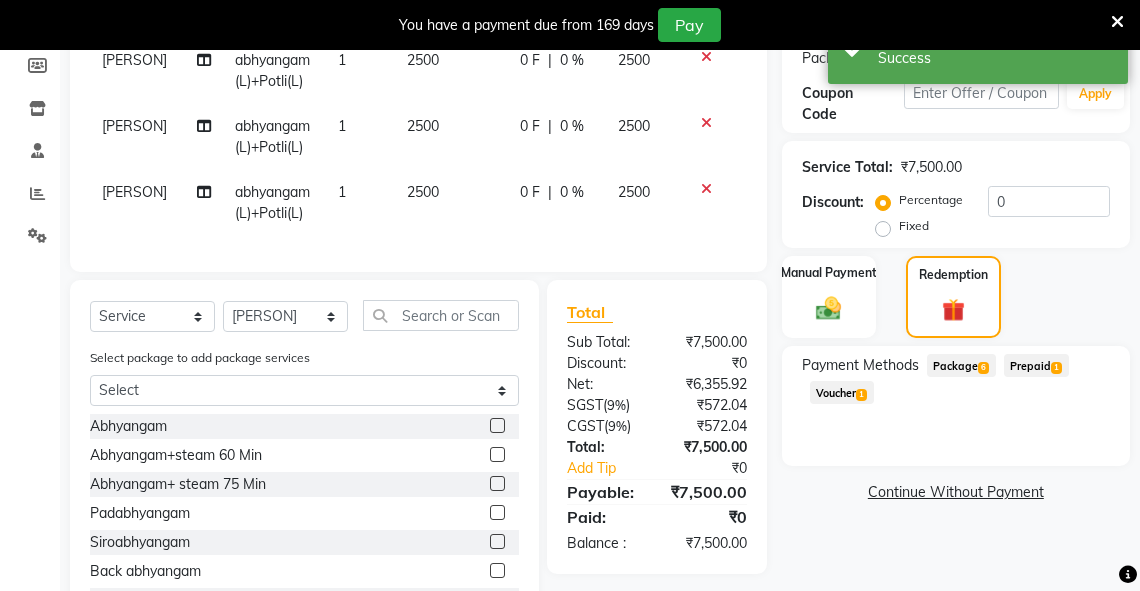click on "Package  6" 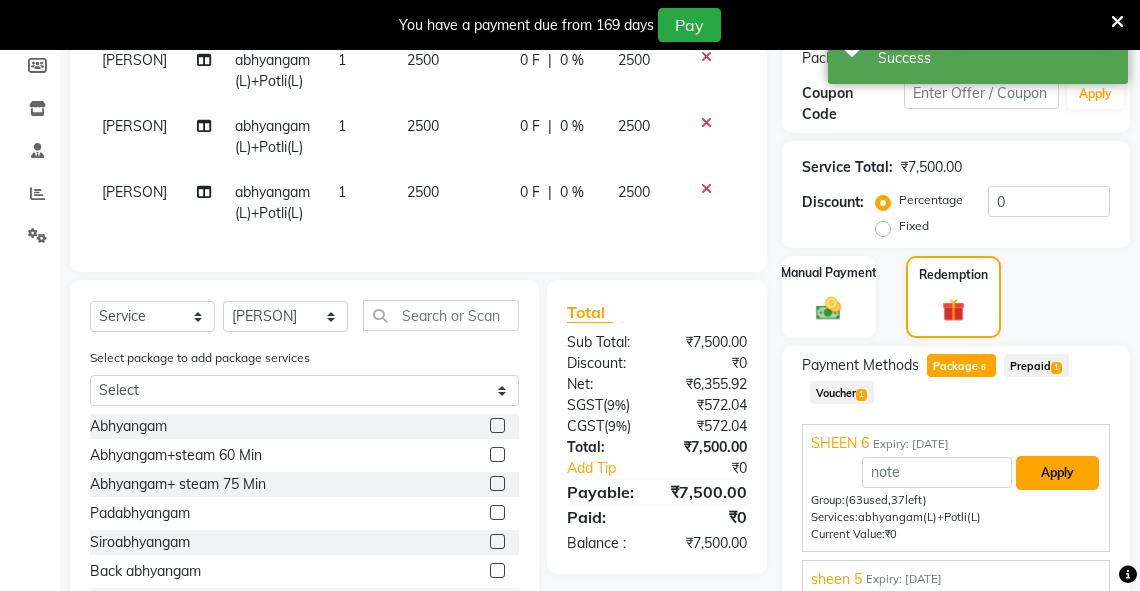 click on "Apply" at bounding box center [1057, 473] 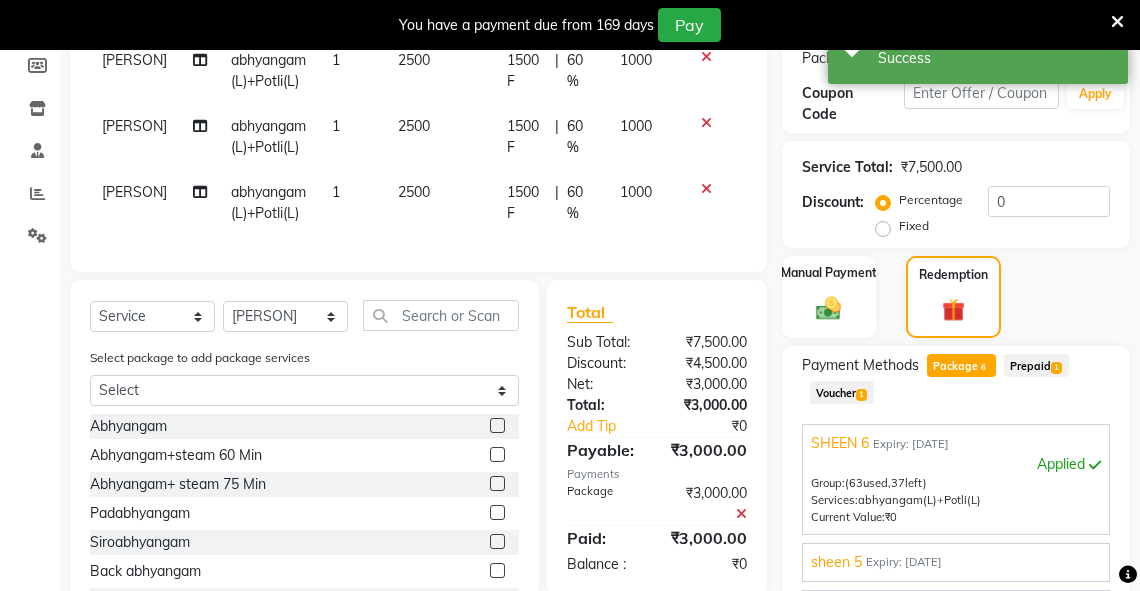 scroll, scrollTop: 588, scrollLeft: 0, axis: vertical 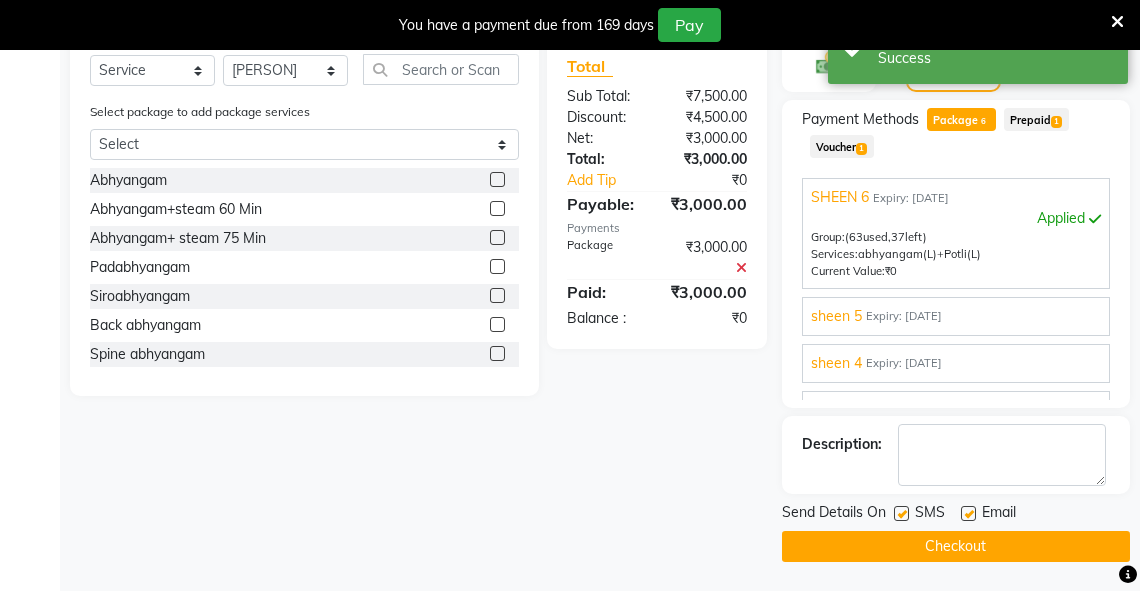 click on "Checkout" 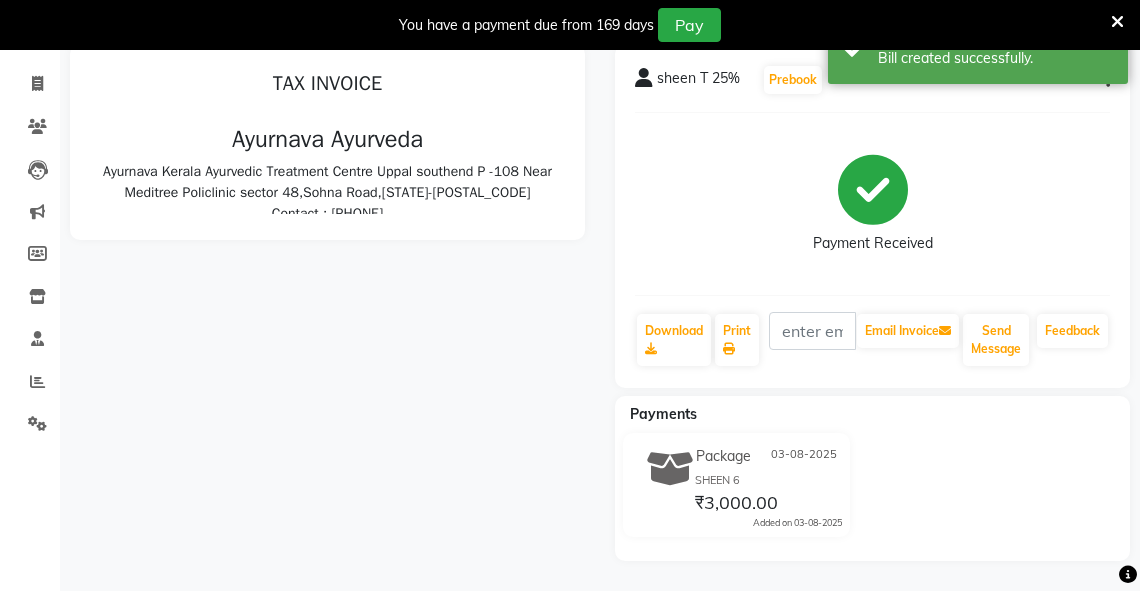 scroll, scrollTop: 0, scrollLeft: 0, axis: both 